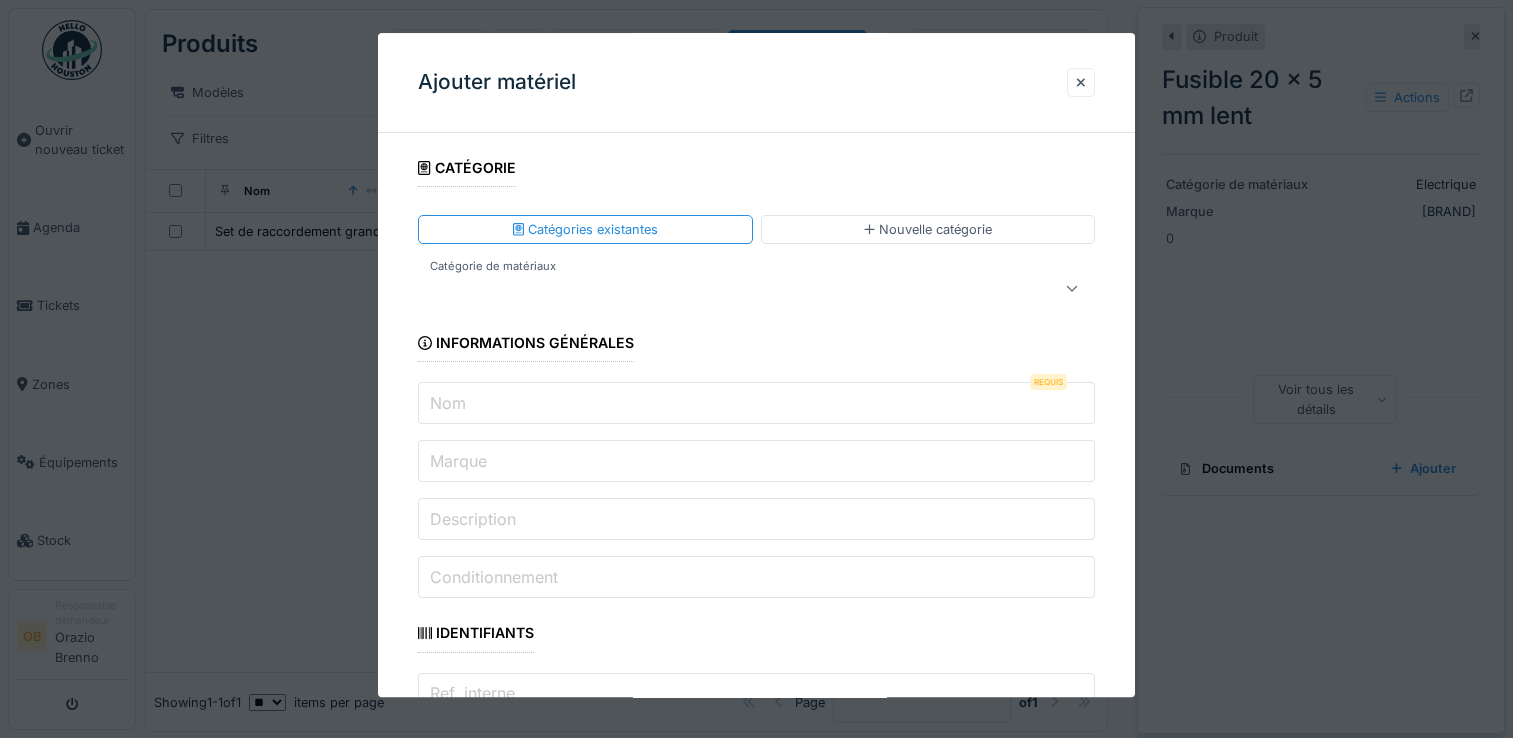 select on "**" 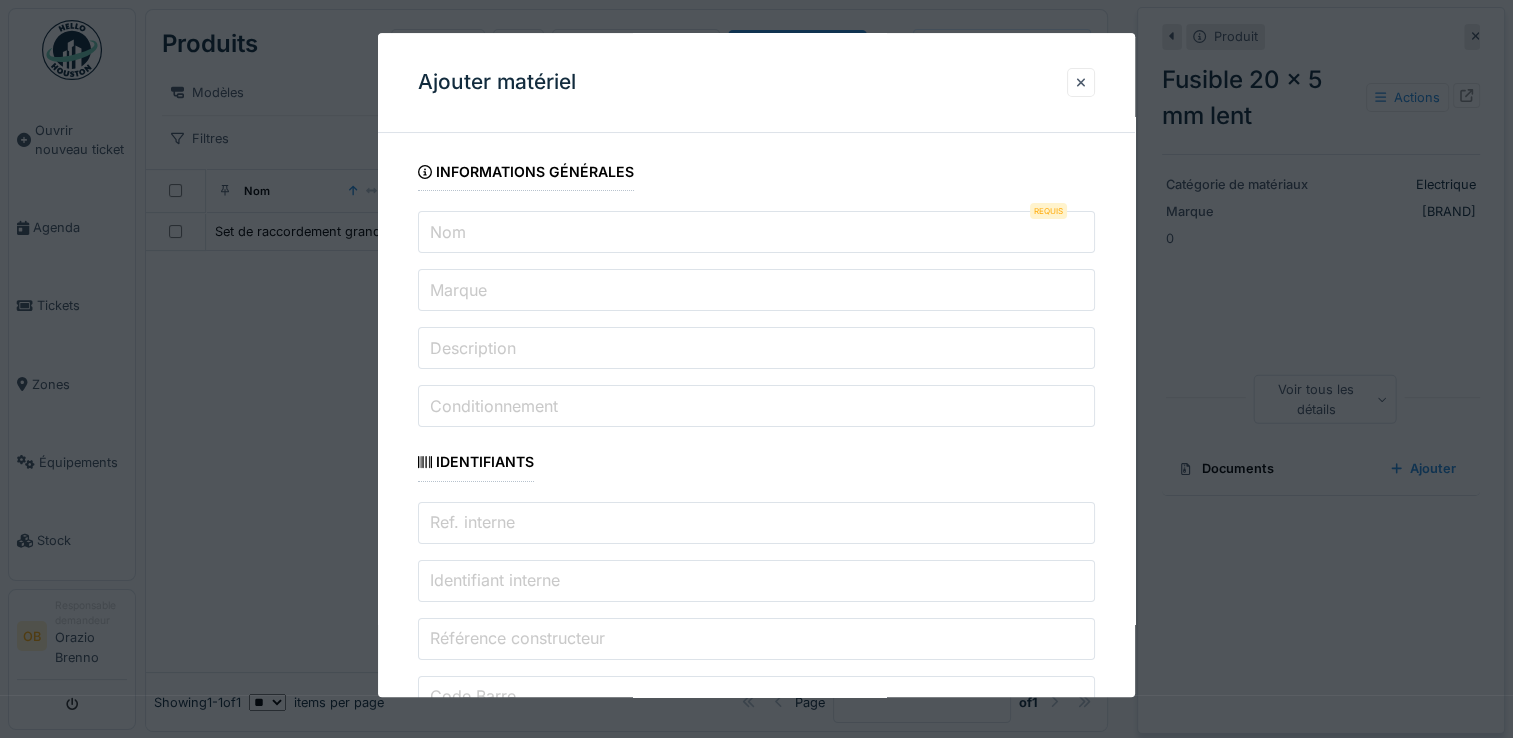 scroll, scrollTop: 0, scrollLeft: 0, axis: both 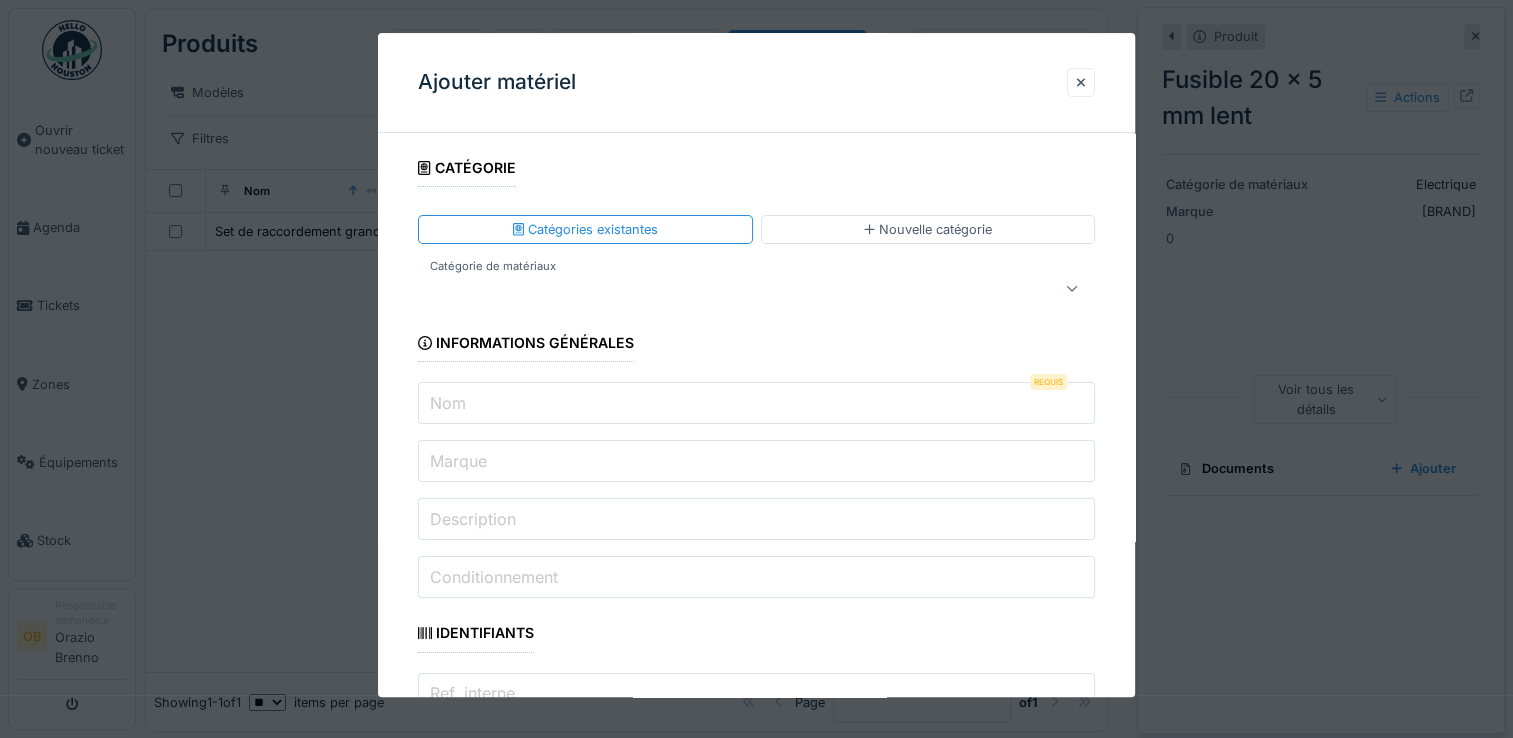 click at bounding box center [756, 369] 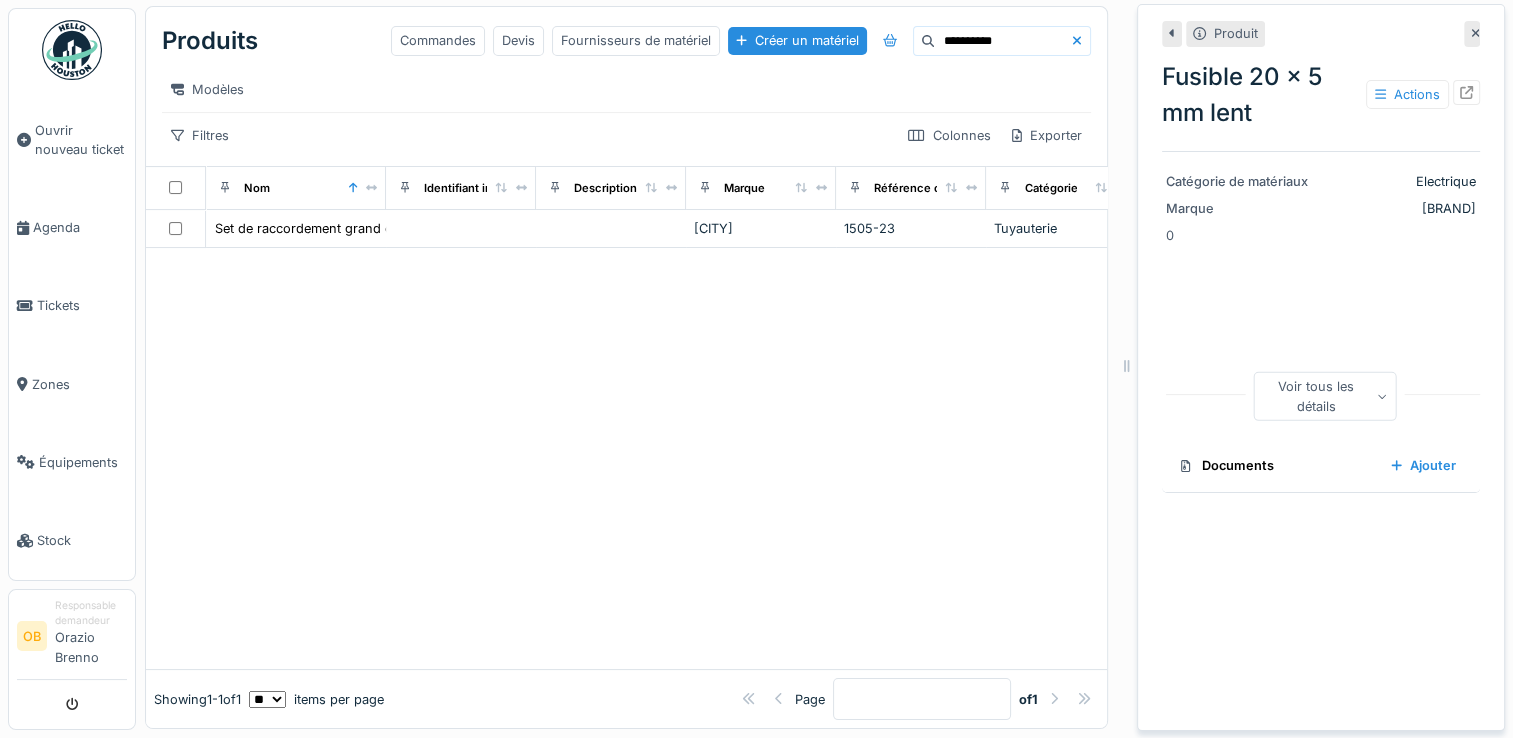 scroll, scrollTop: 0, scrollLeft: 0, axis: both 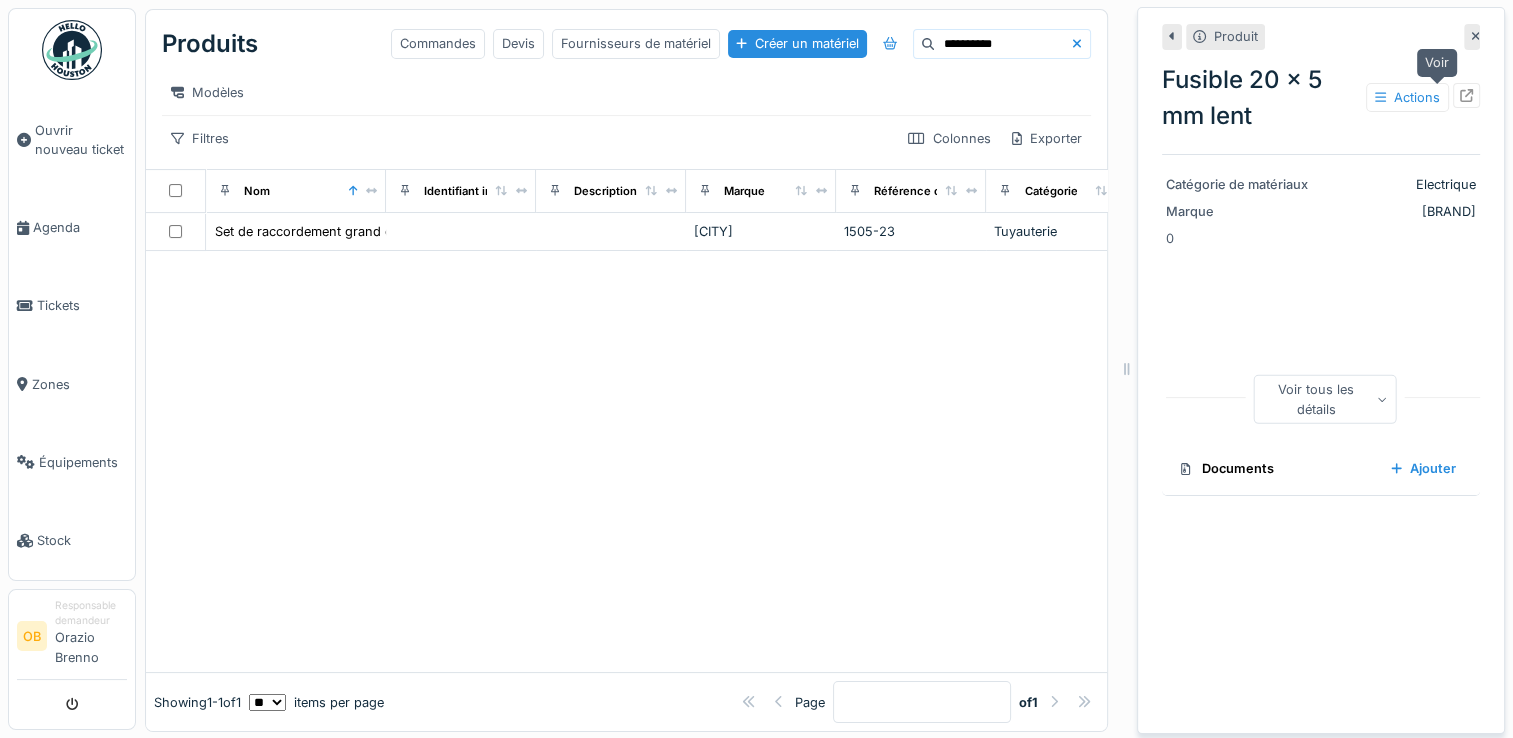 click at bounding box center (1466, 95) 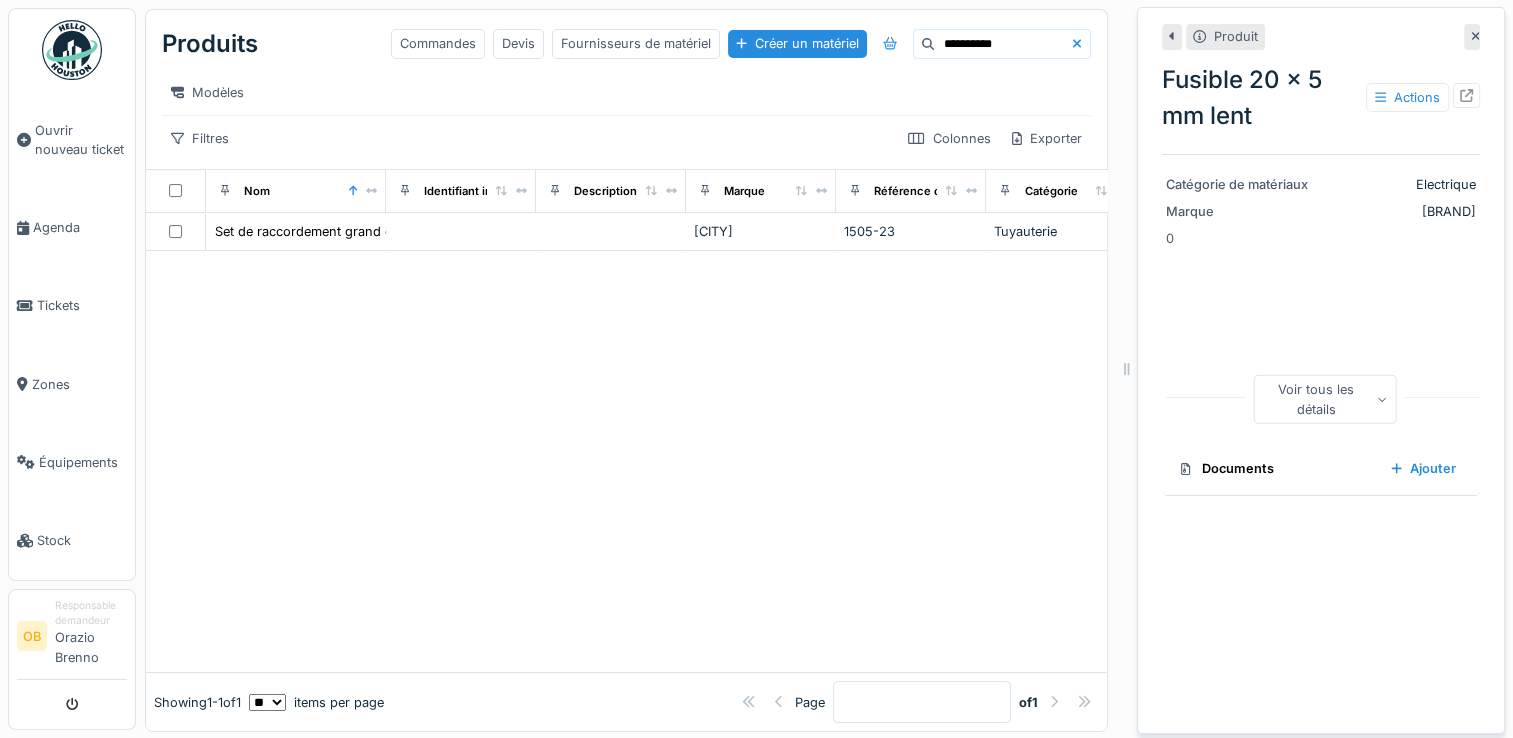 click at bounding box center [626, 461] 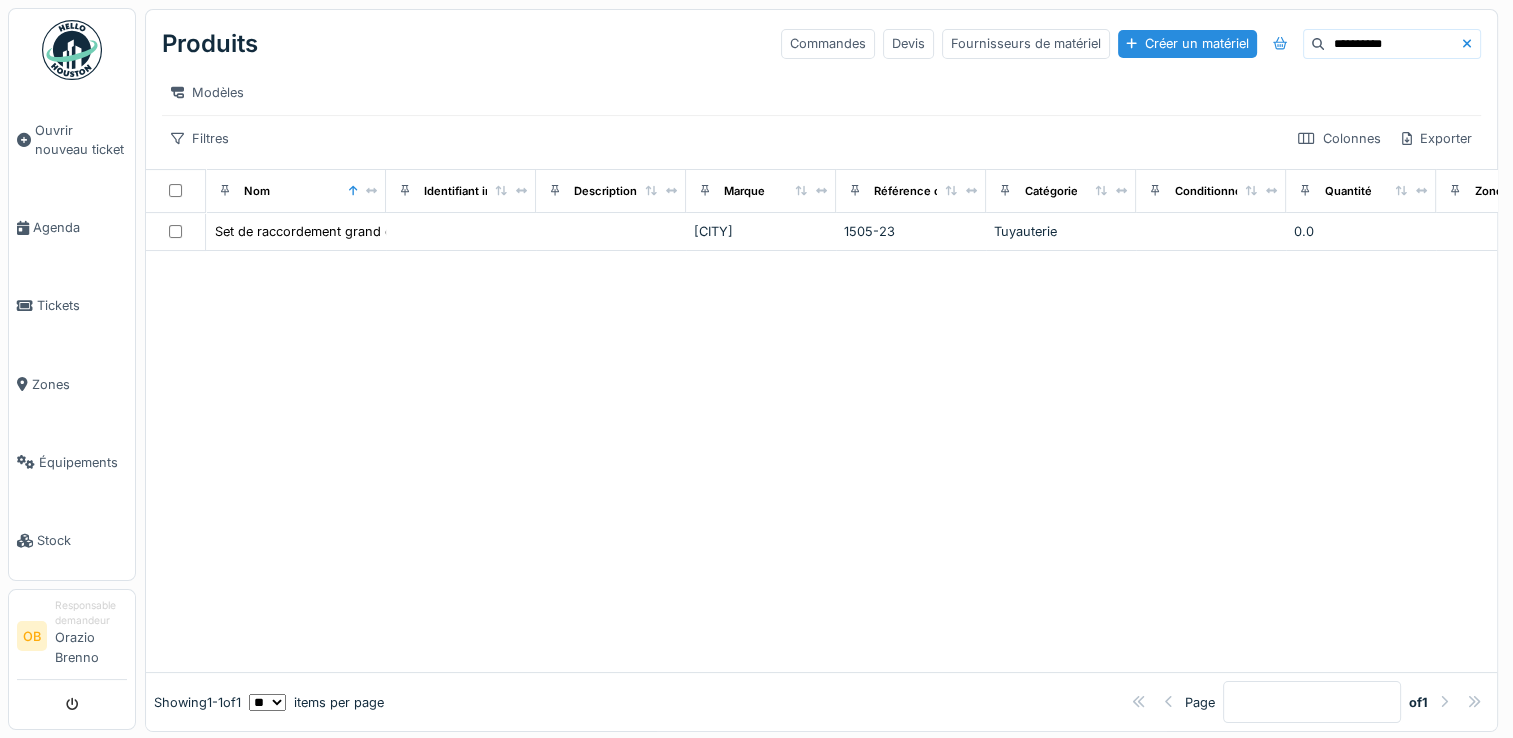 drag, startPoint x: 1236, startPoint y: 401, endPoint x: 692, endPoint y: 475, distance: 549.01 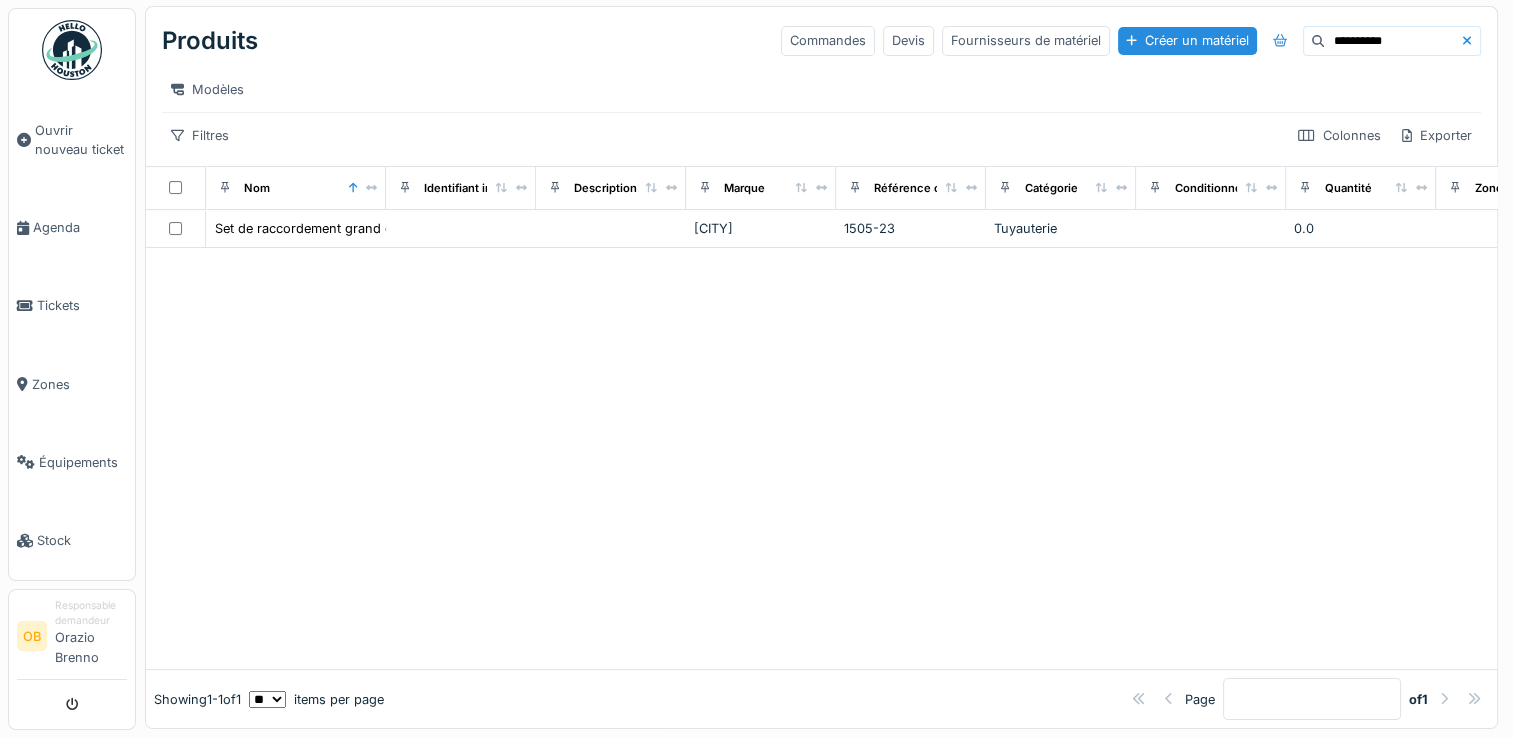 scroll, scrollTop: 18, scrollLeft: 0, axis: vertical 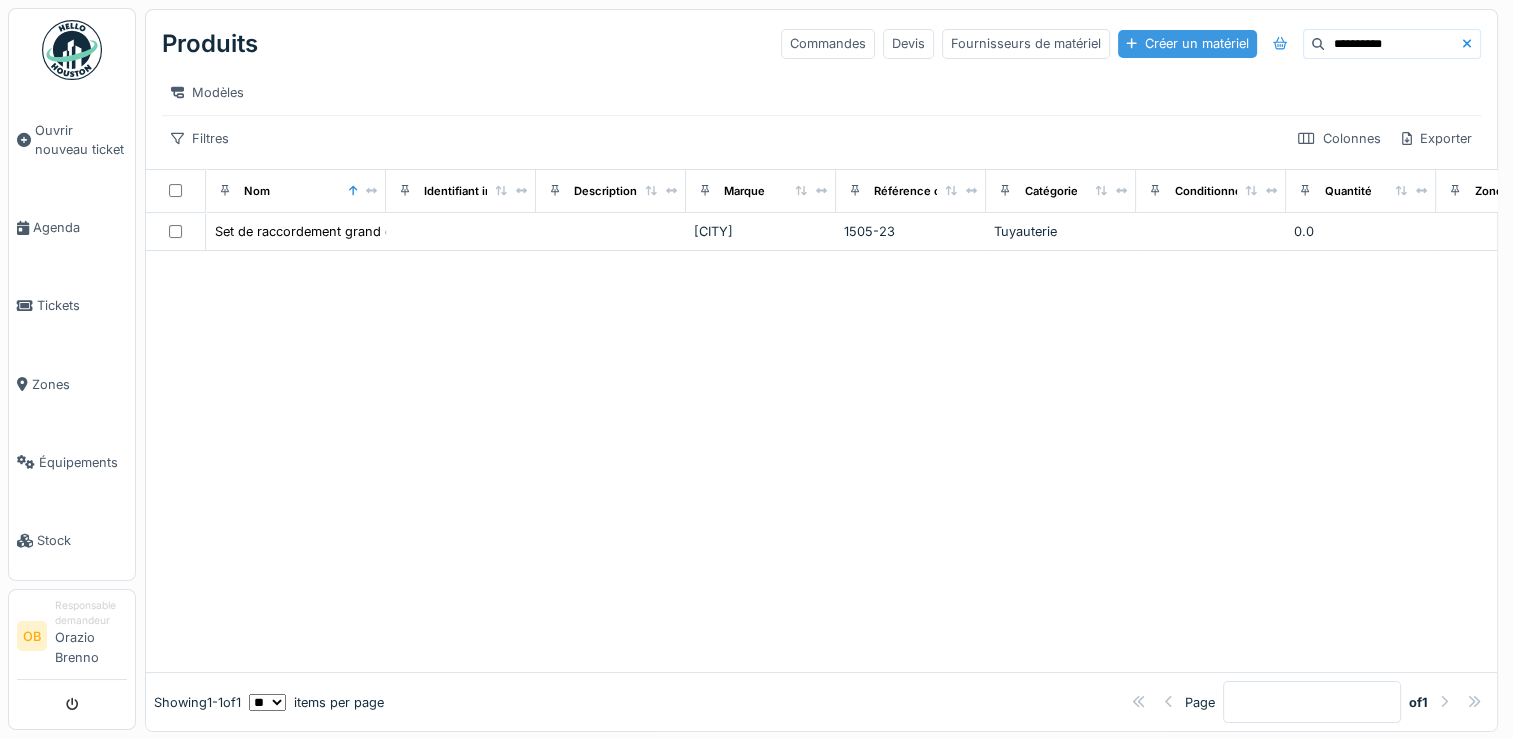 click on "Créer un matériel" at bounding box center (1187, 43) 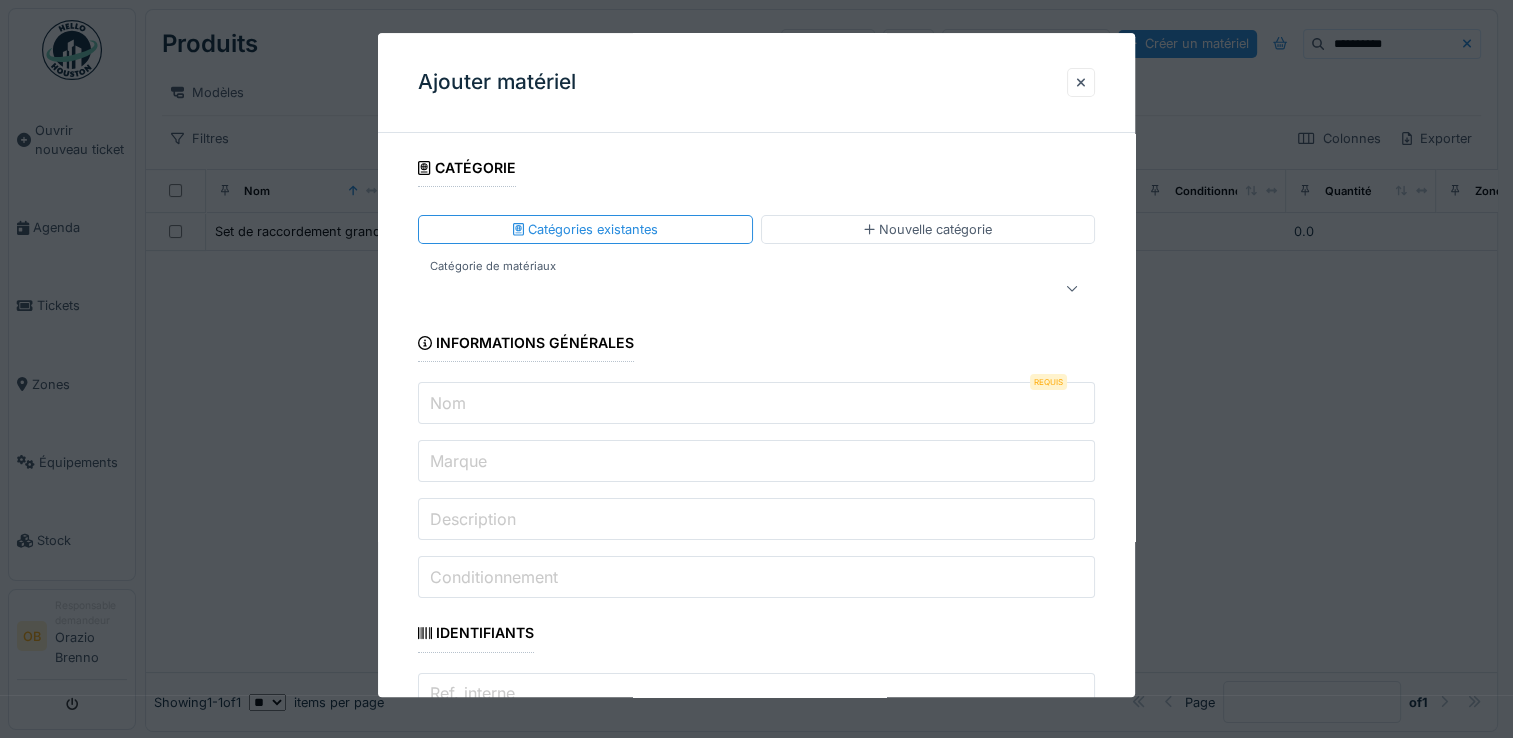 click at bounding box center [722, 289] 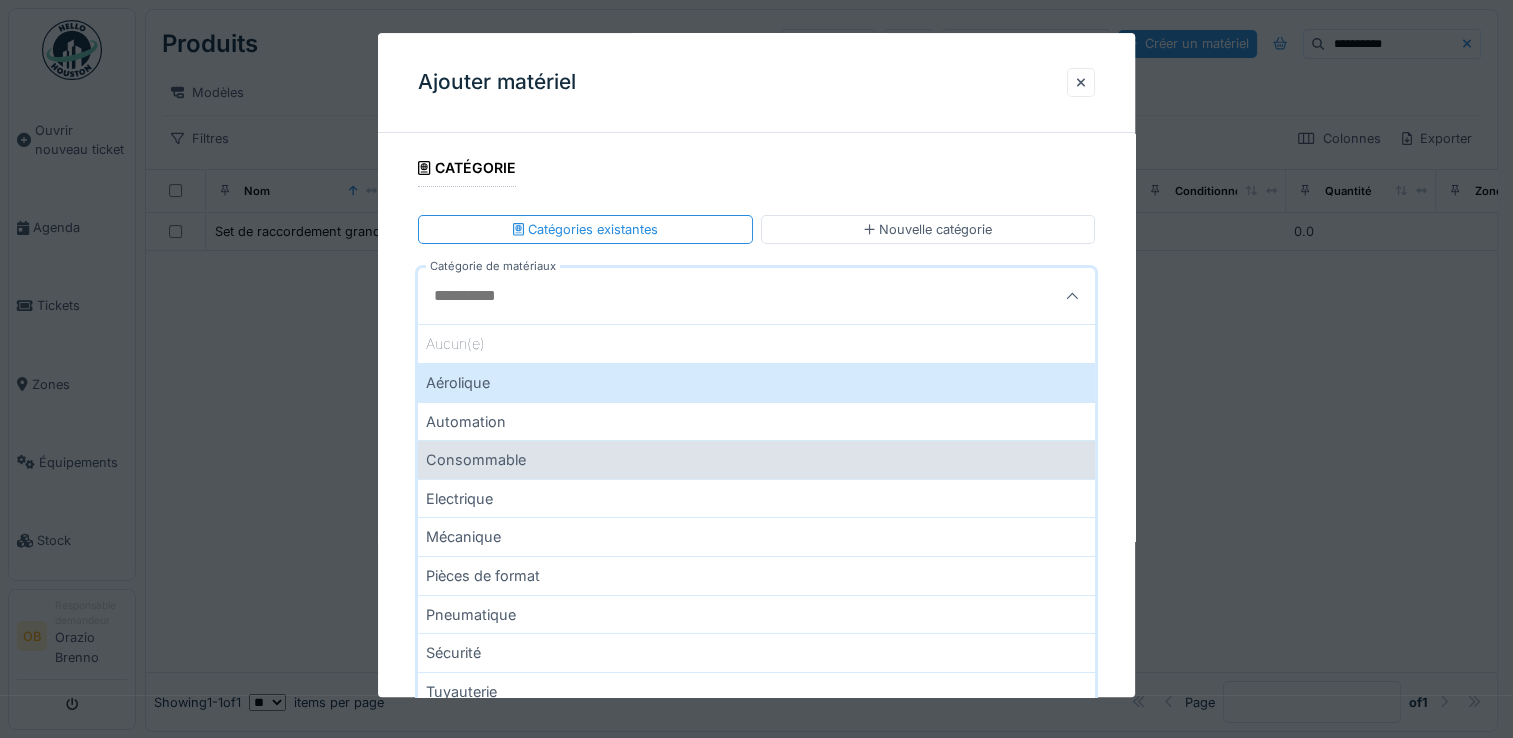 click on "Consommable" at bounding box center (756, 459) 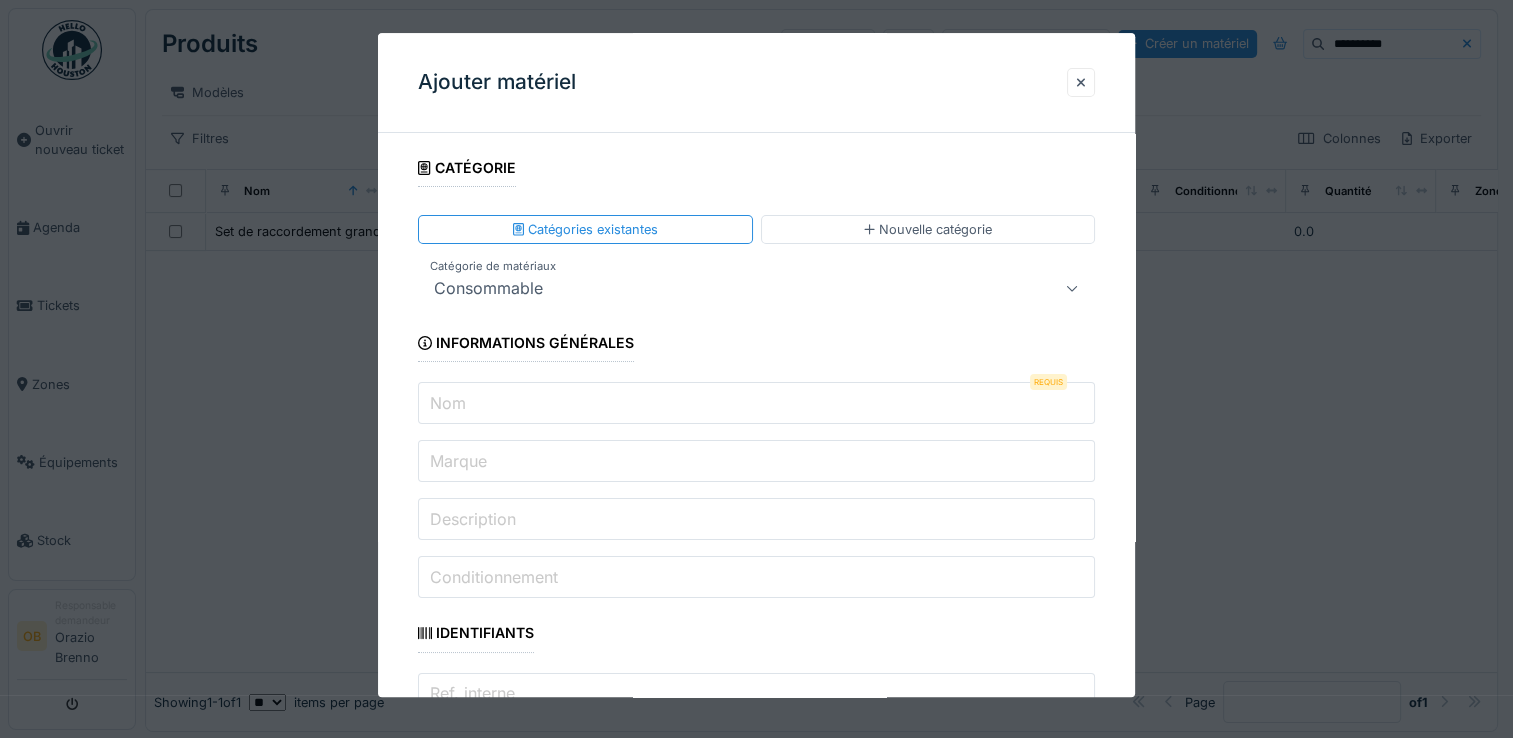 click on "Nom" at bounding box center [756, 404] 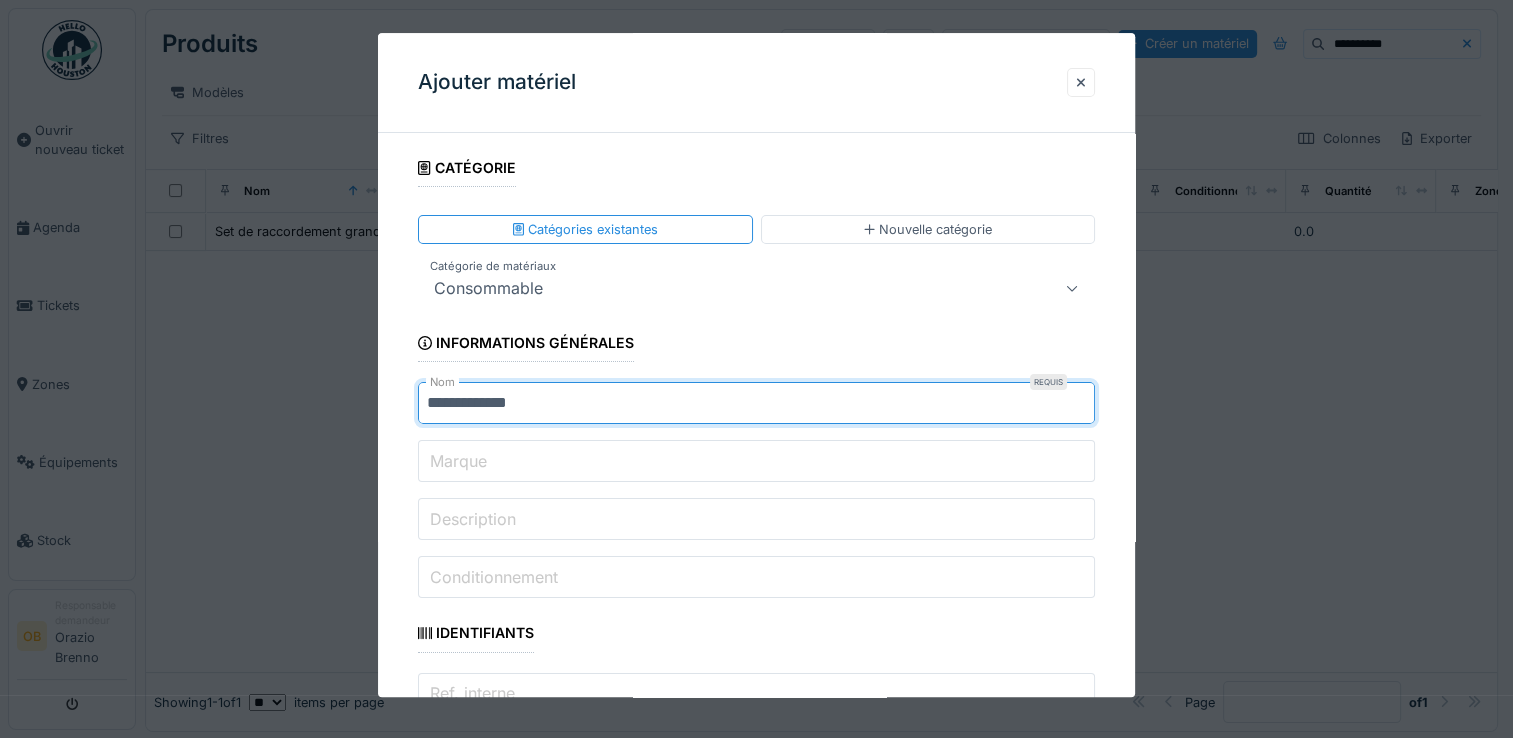 type on "**********" 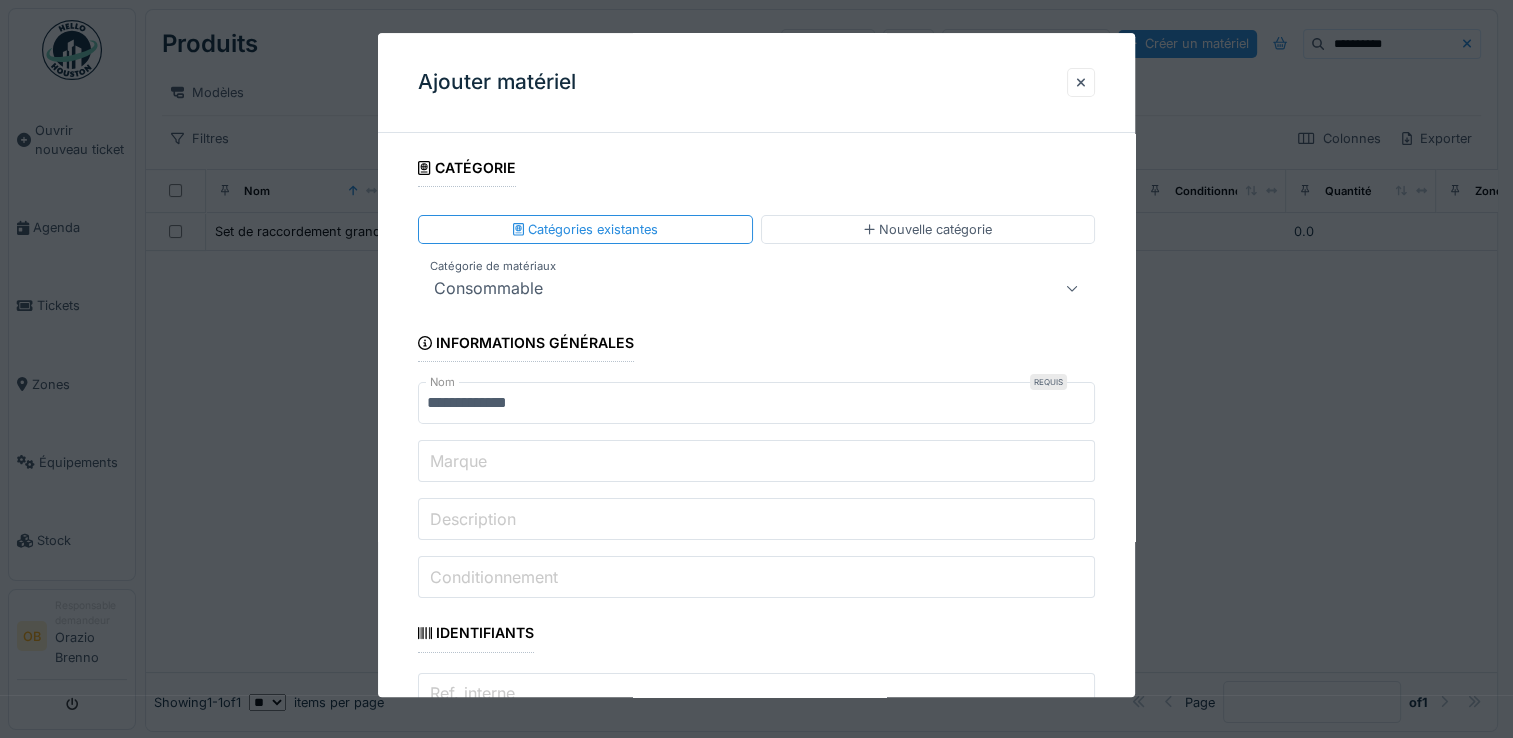 click on "Marque" at bounding box center [756, 462] 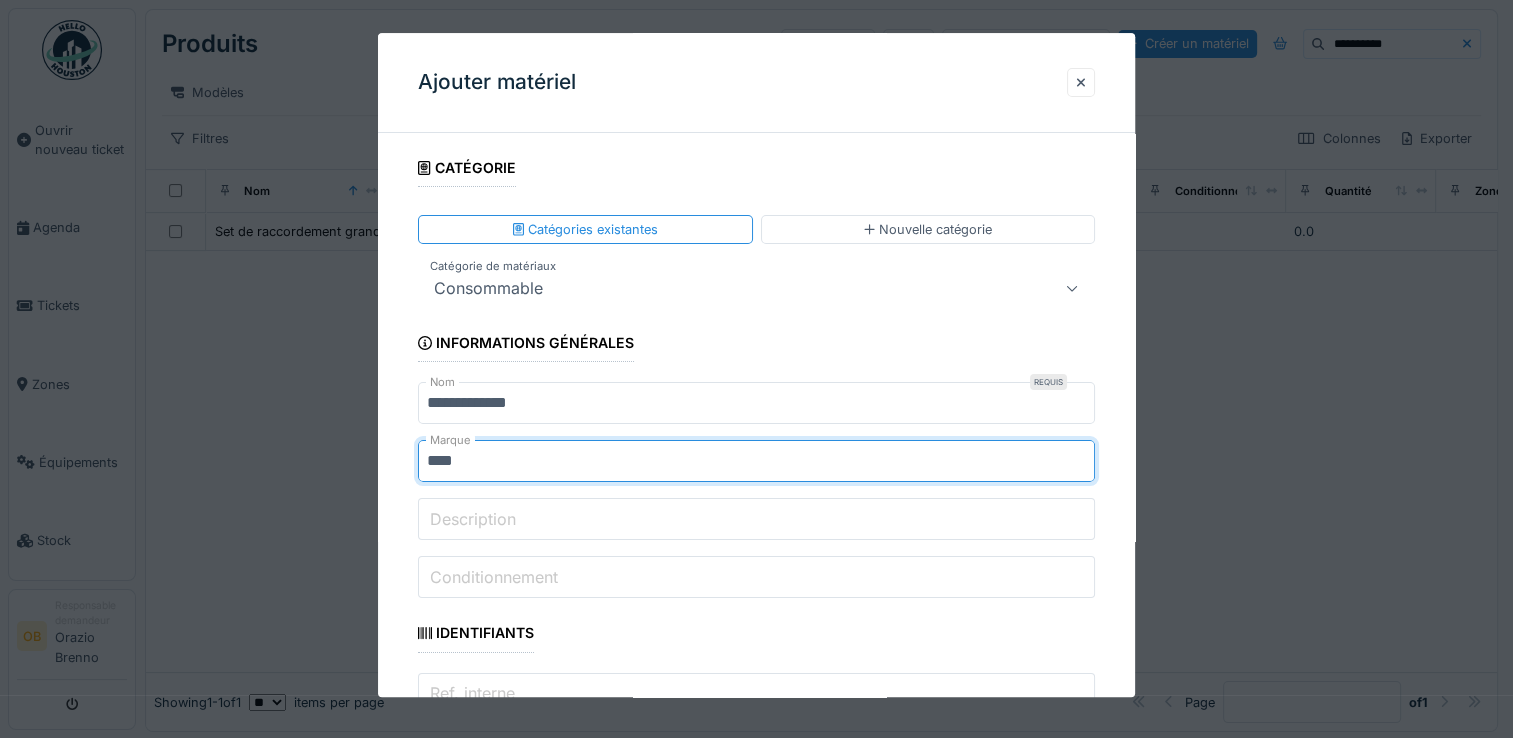 type on "****" 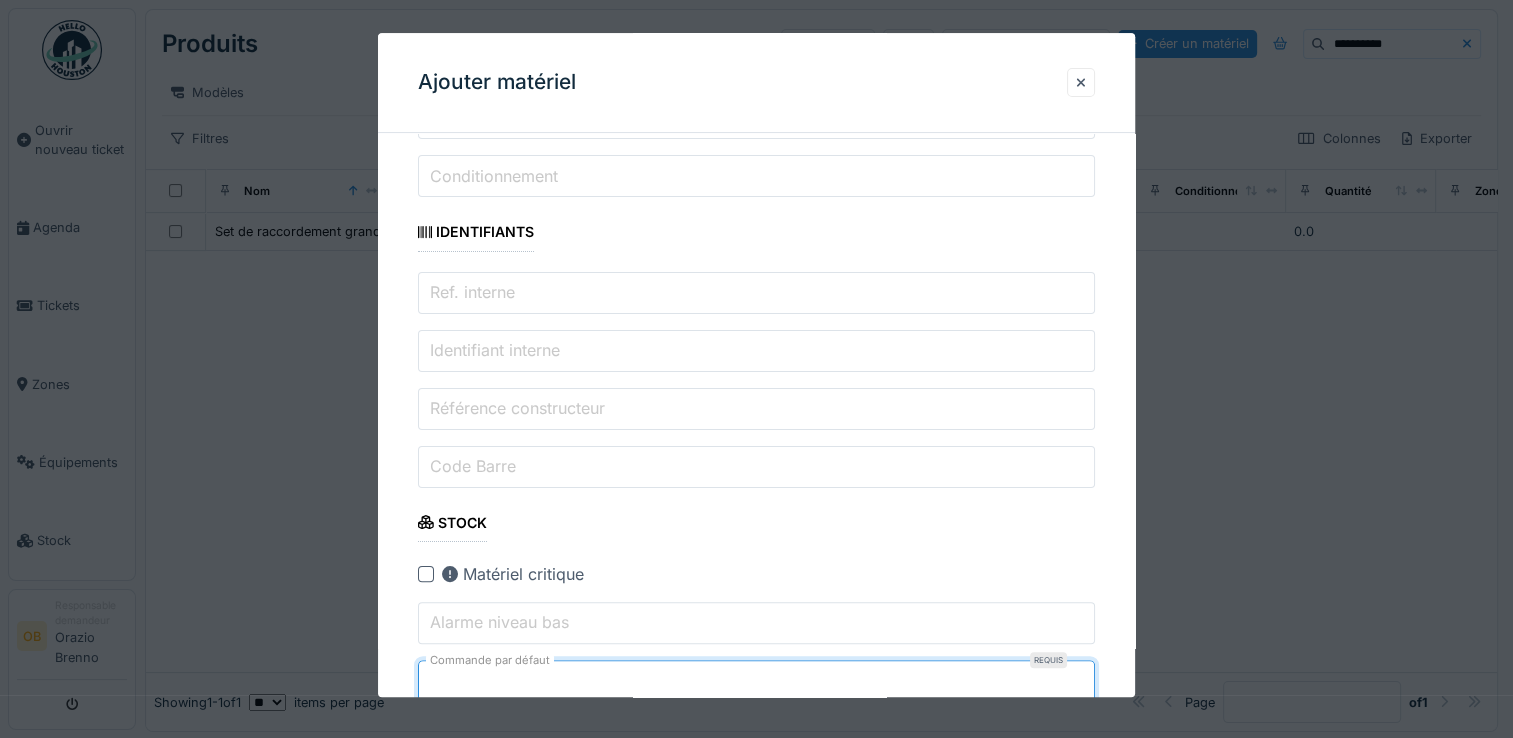 type on "*" 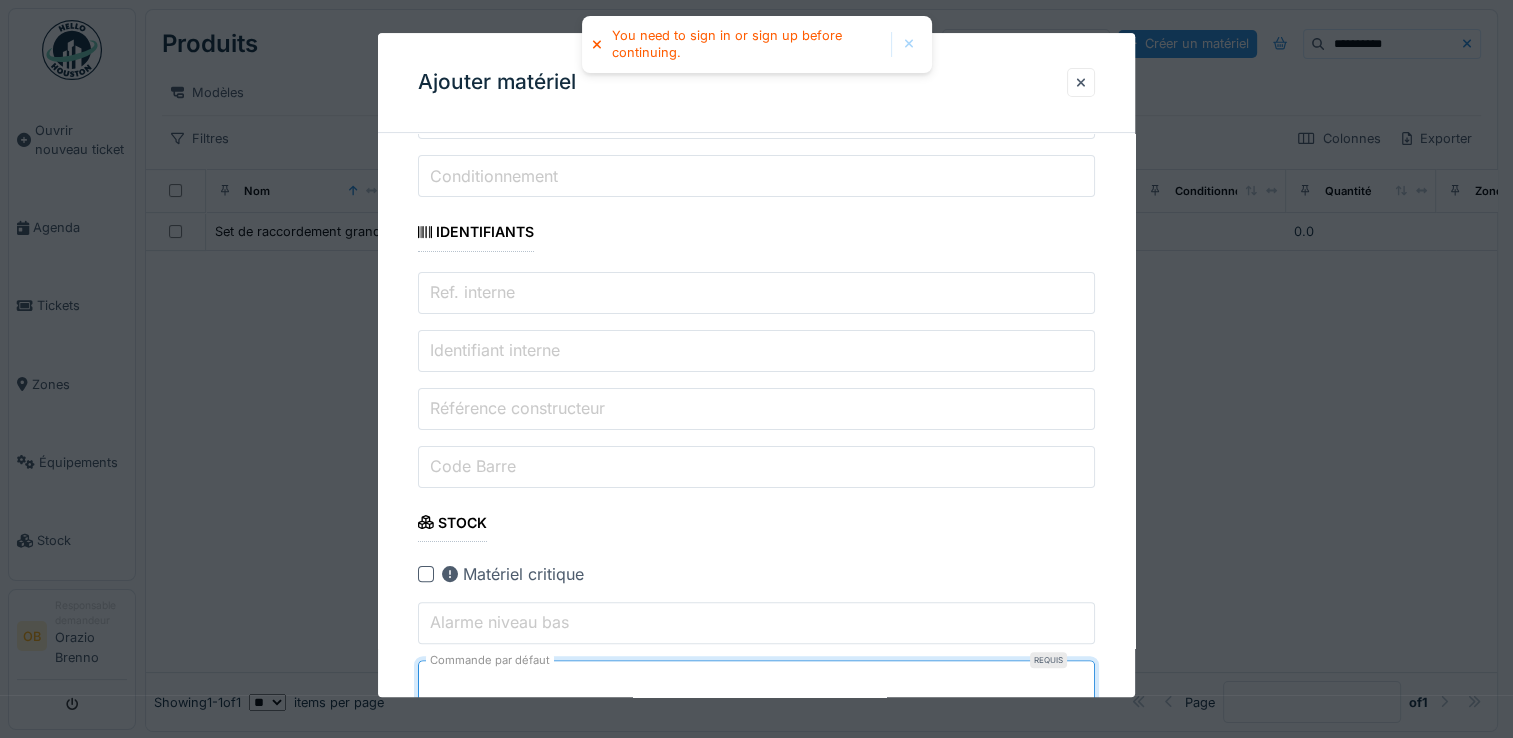 click on "**********" at bounding box center [756, 1468] 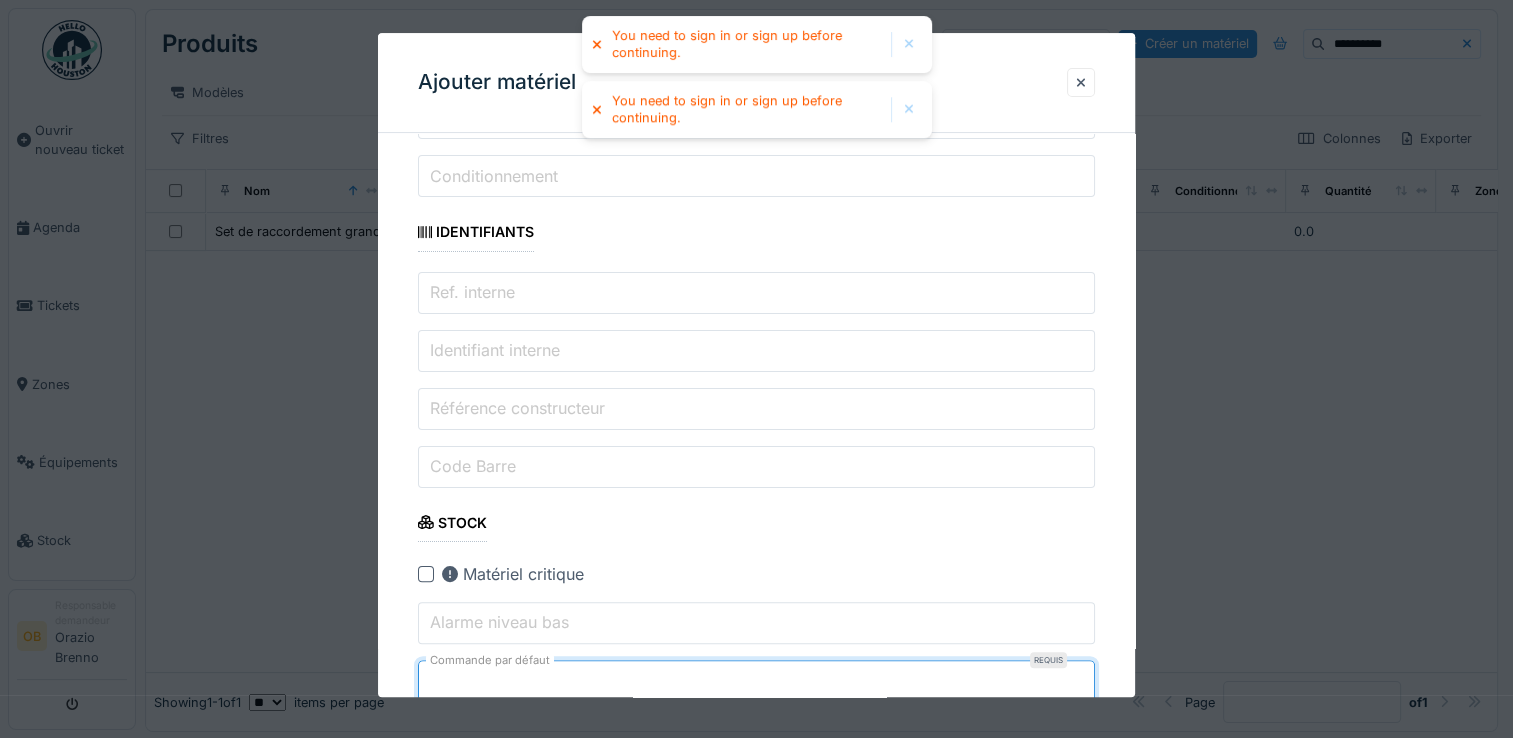 scroll, scrollTop: 0, scrollLeft: 0, axis: both 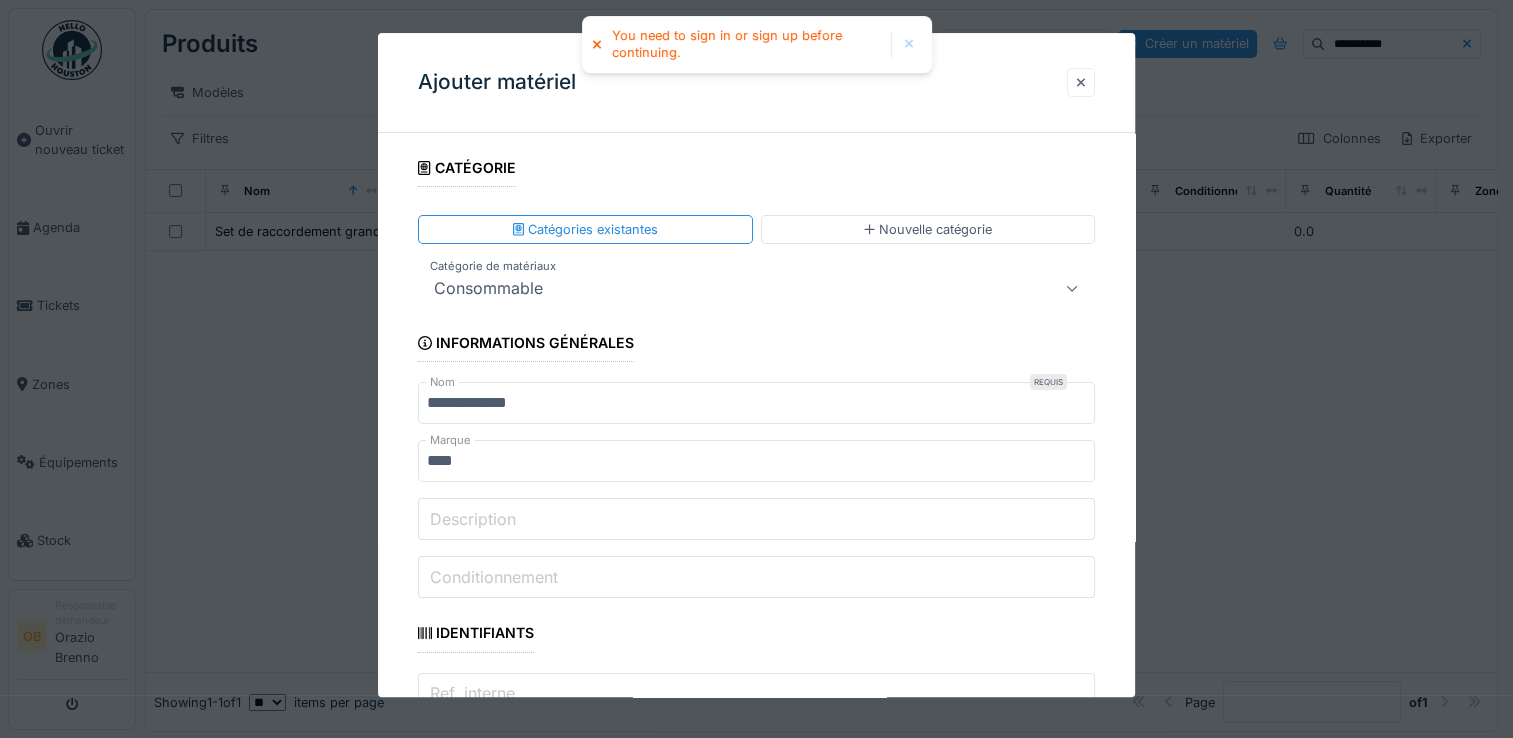 click at bounding box center [1081, 82] 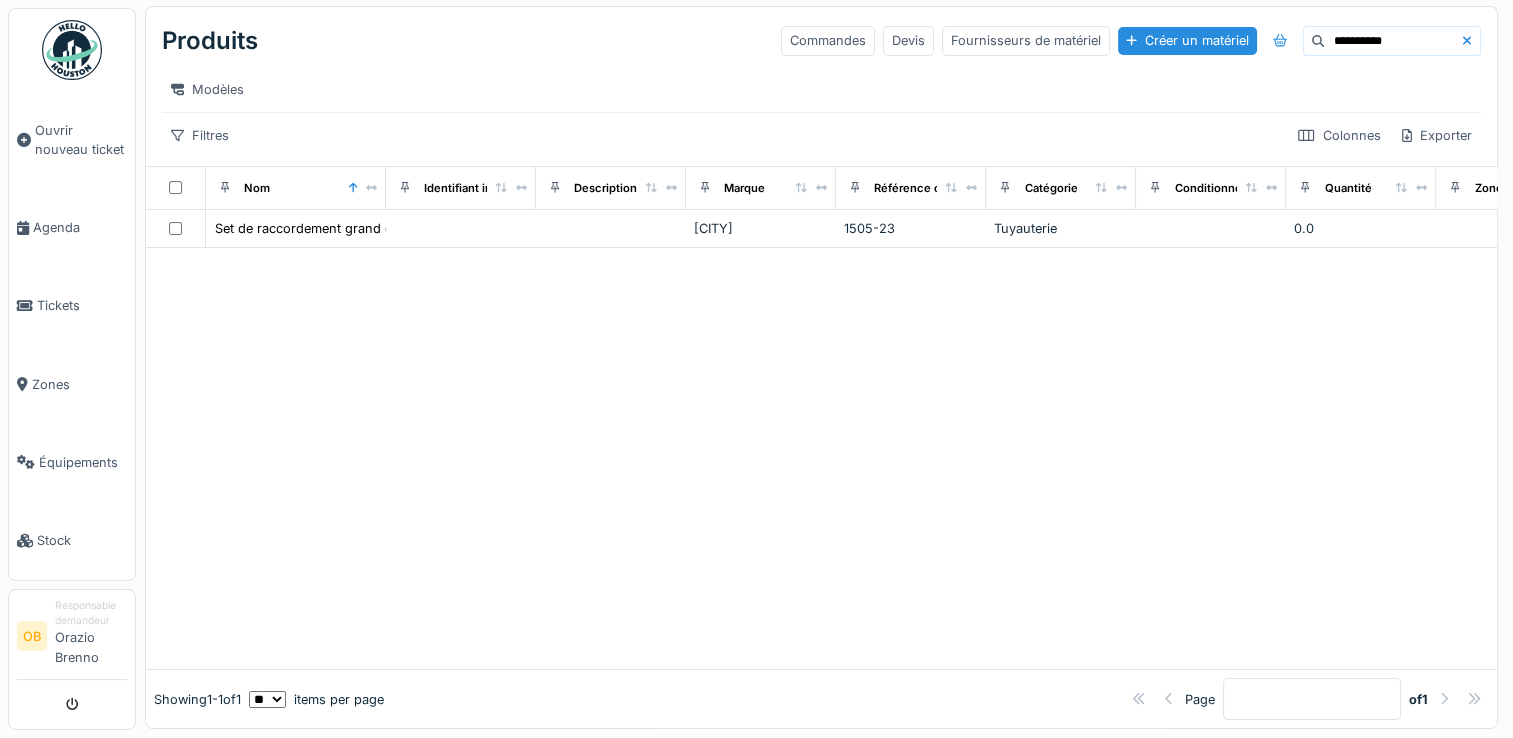 scroll, scrollTop: 18, scrollLeft: 0, axis: vertical 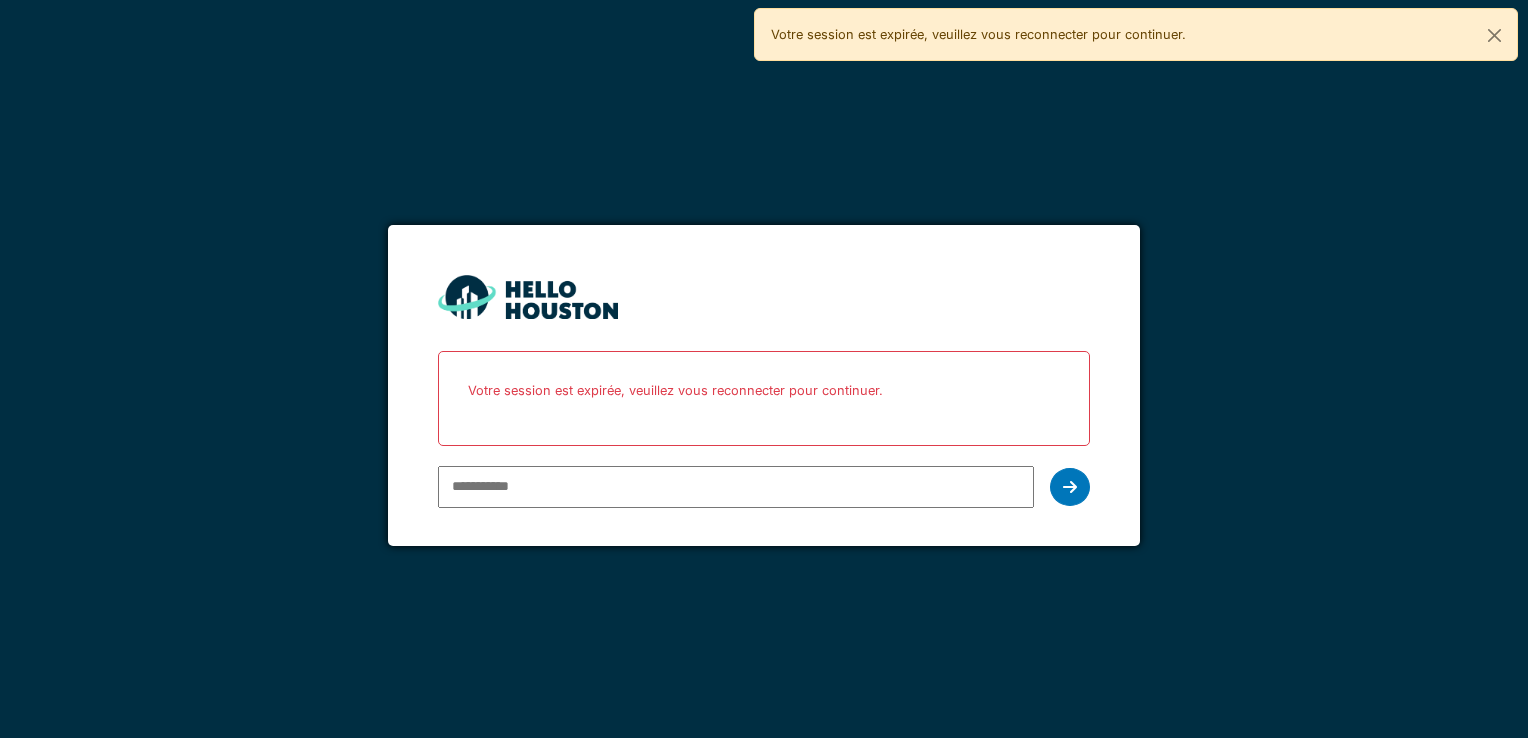 click at bounding box center (735, 487) 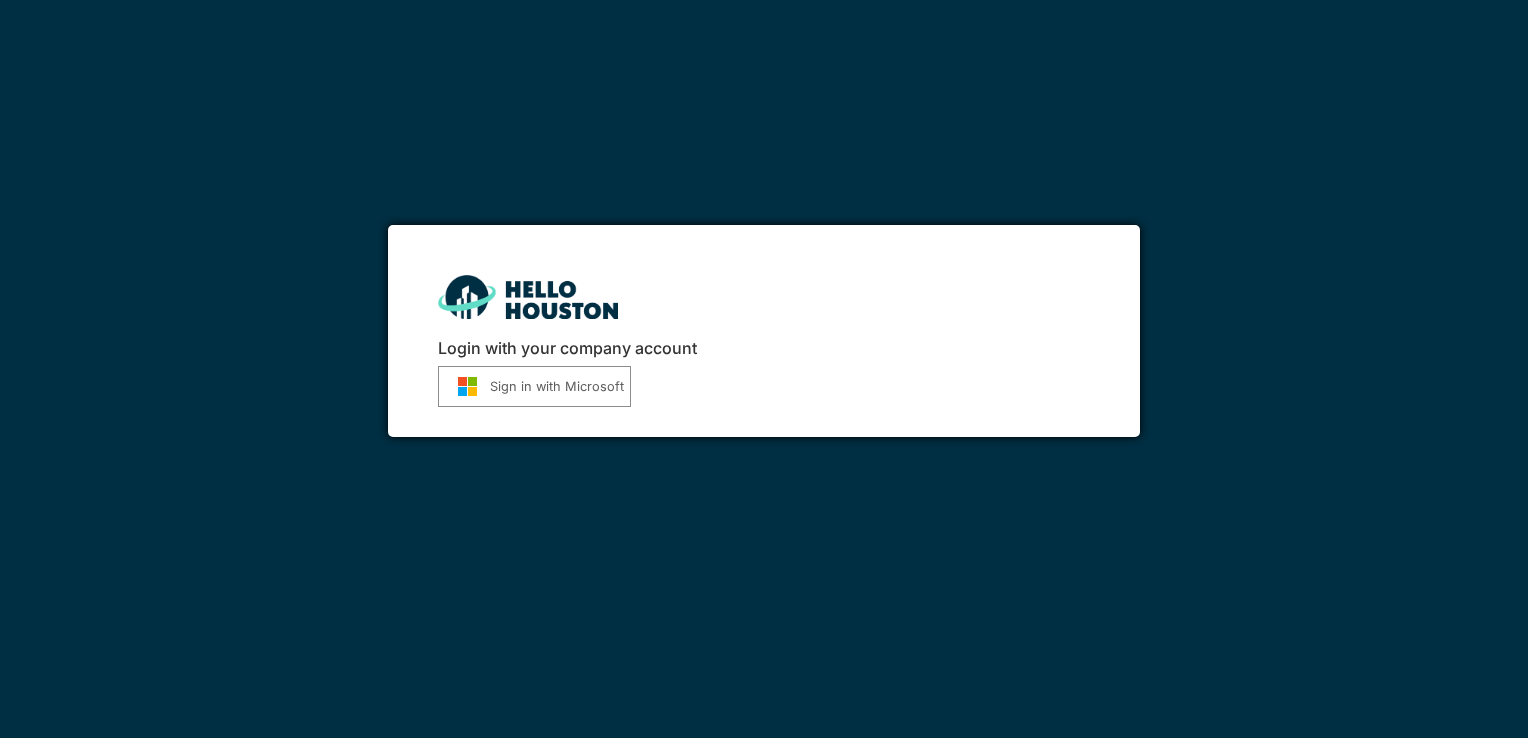 scroll, scrollTop: 0, scrollLeft: 0, axis: both 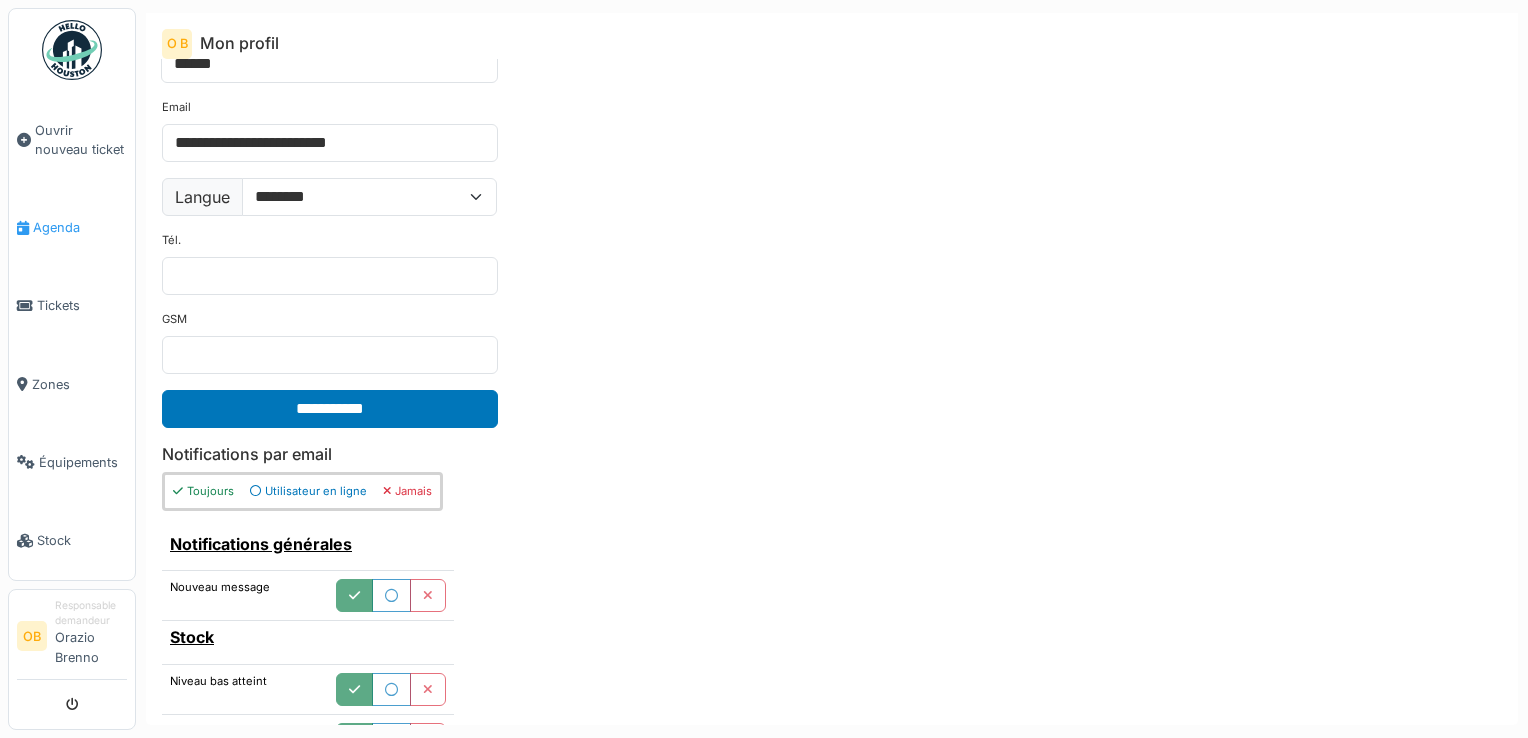 click on "Agenda" at bounding box center [72, 227] 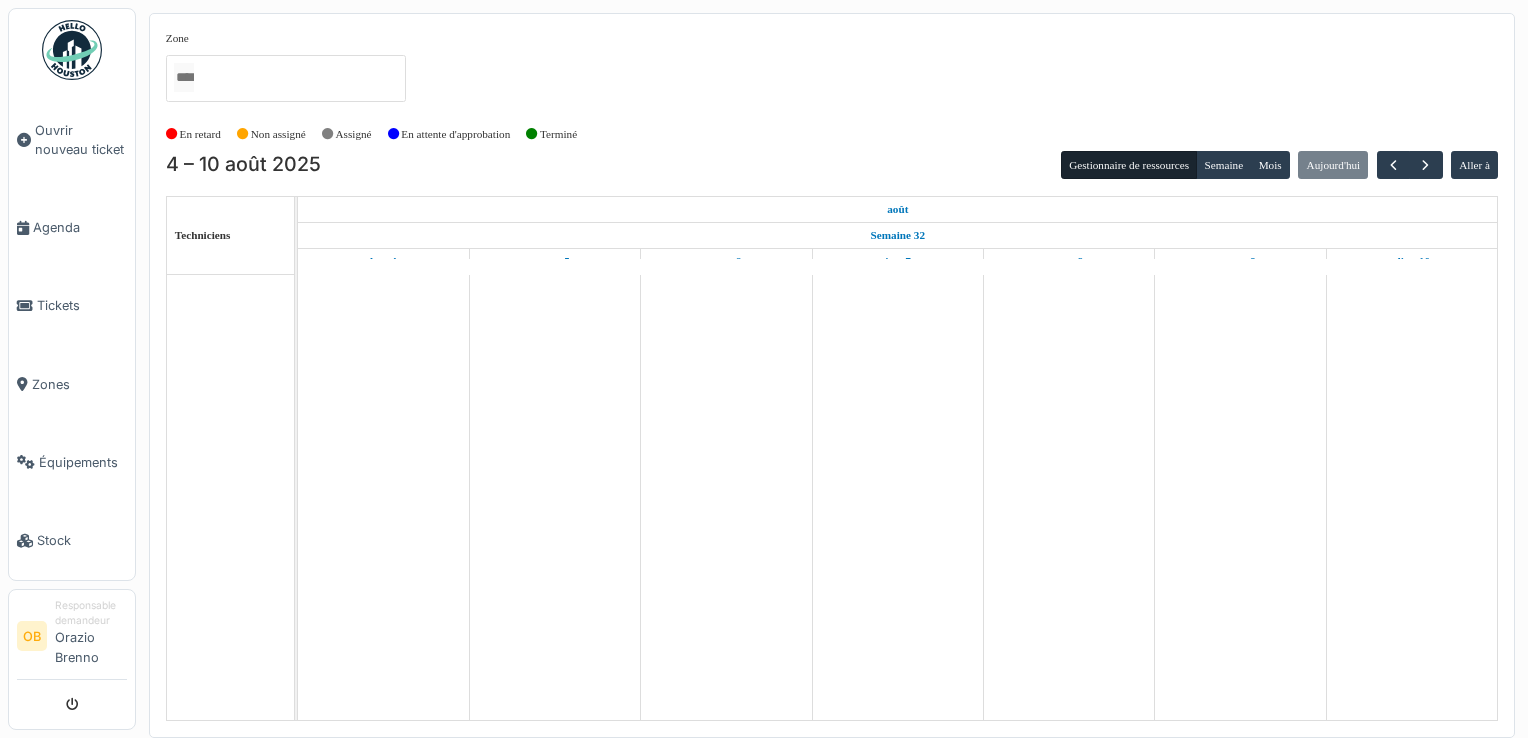 scroll, scrollTop: 0, scrollLeft: 0, axis: both 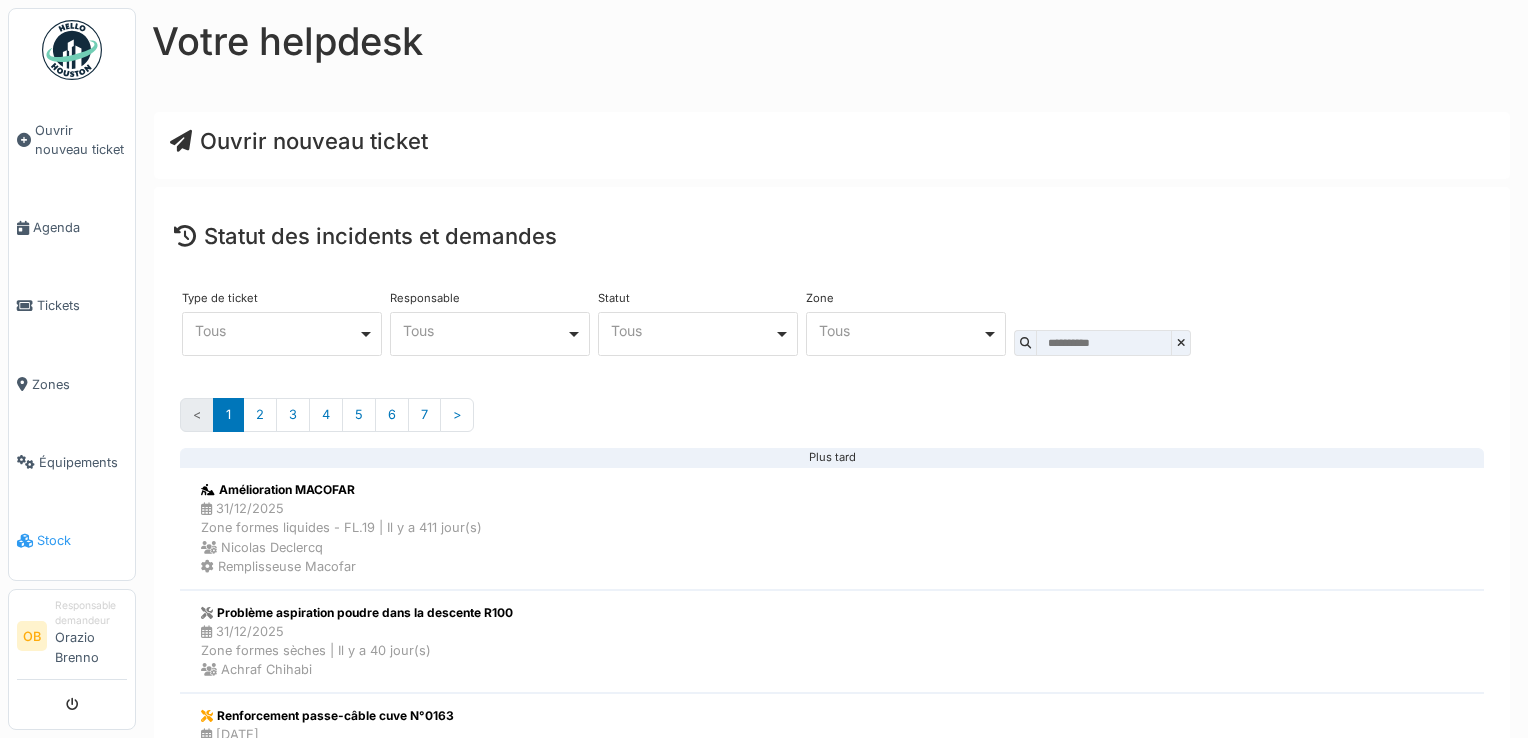 click on "Stock" at bounding box center [82, 540] 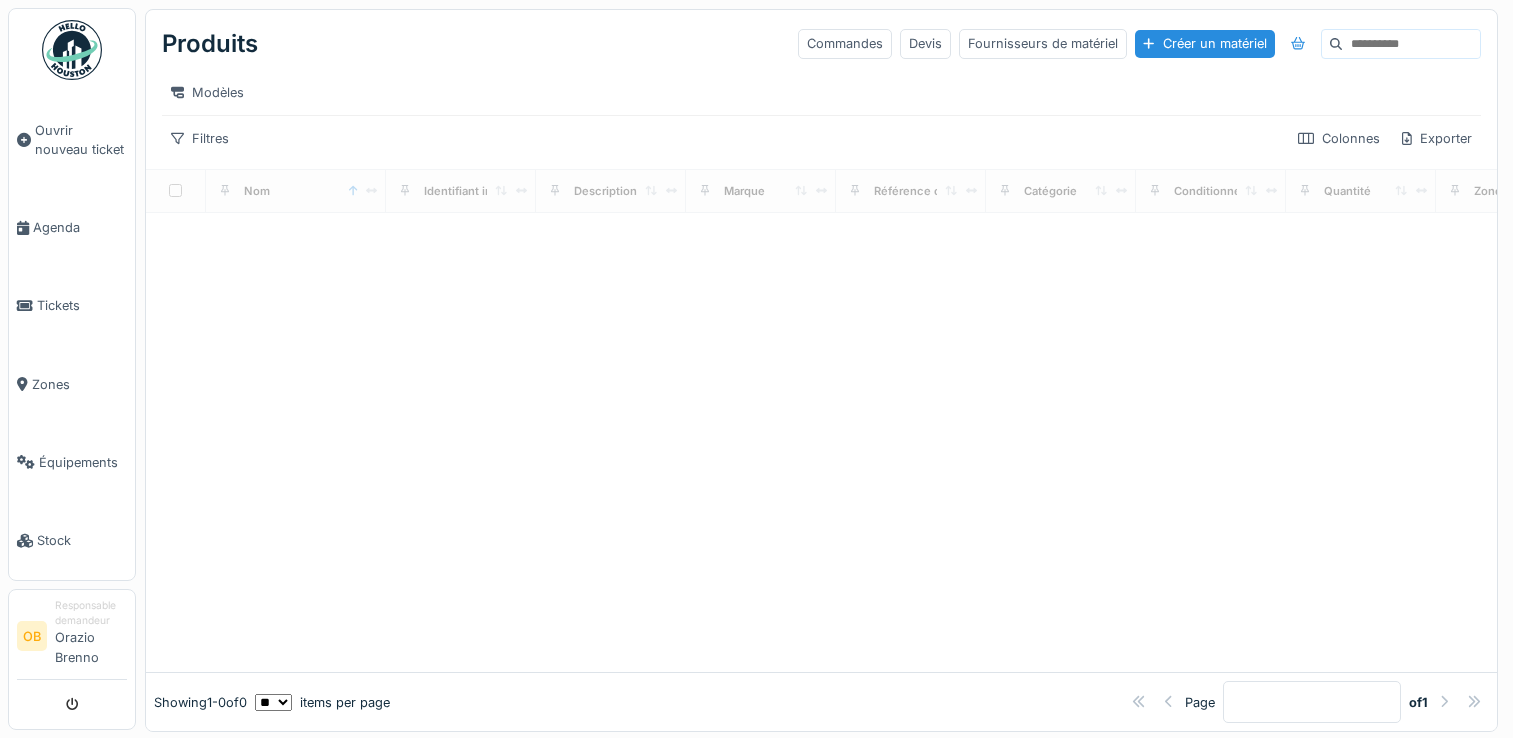 scroll, scrollTop: 0, scrollLeft: 0, axis: both 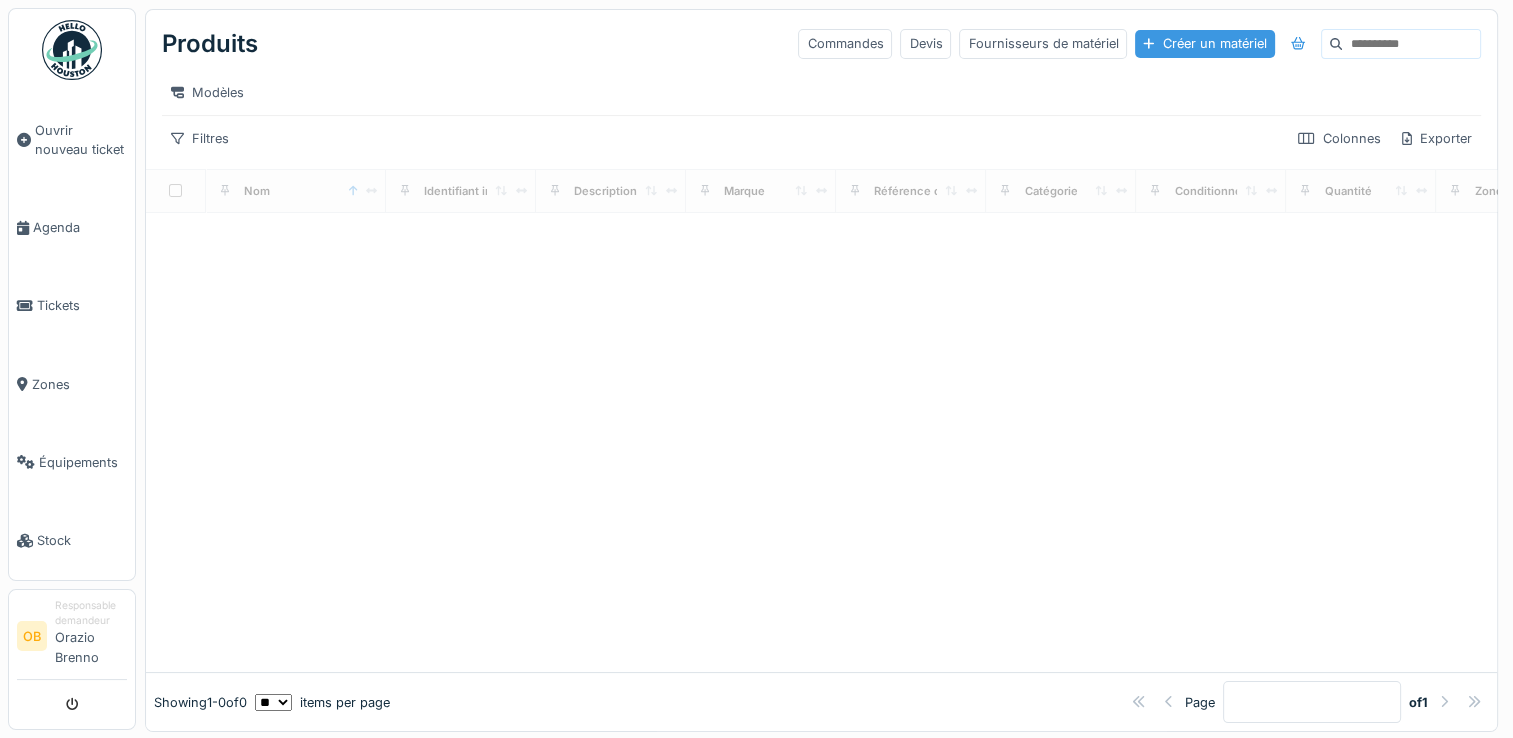 click on "Créer un matériel" at bounding box center (1204, 43) 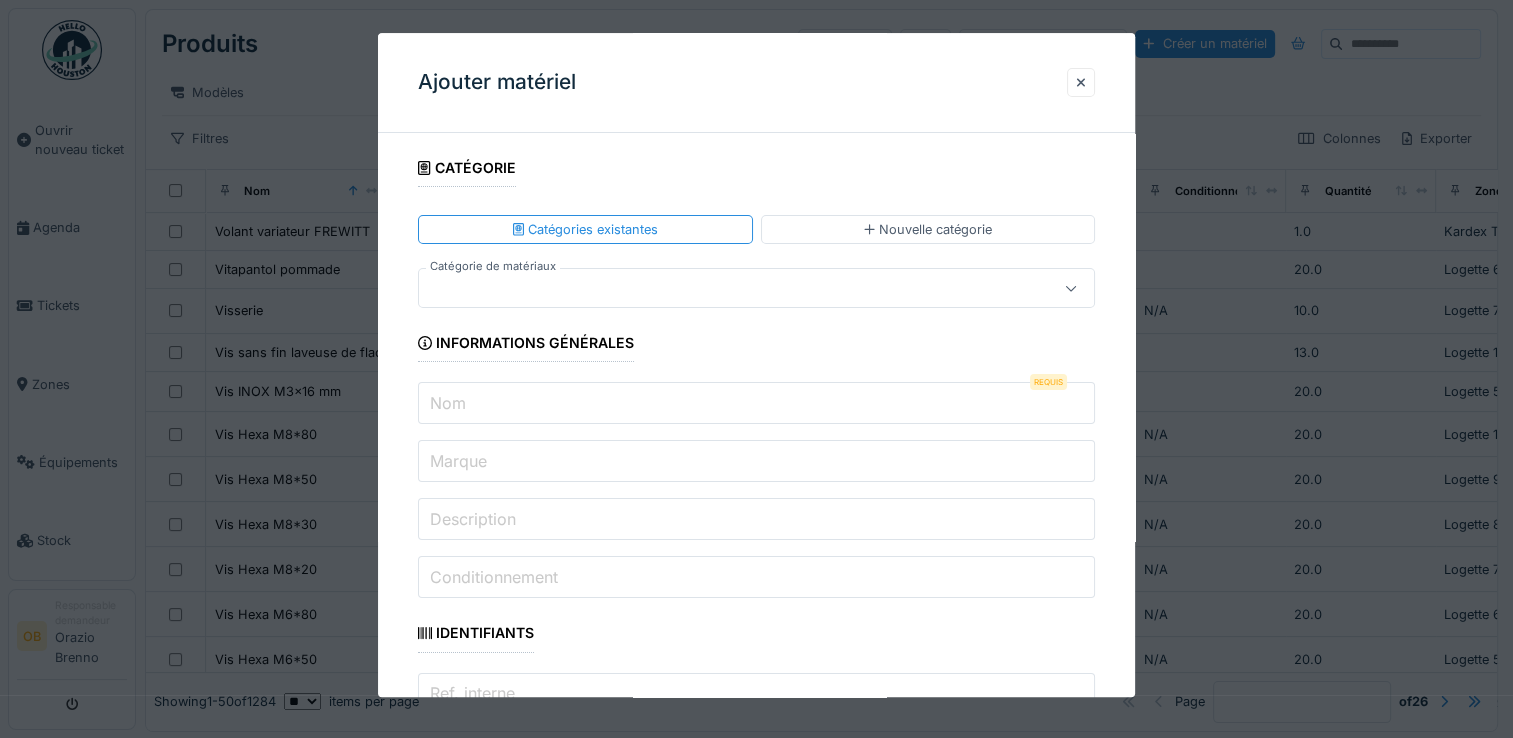 drag, startPoint x: 471, startPoint y: 474, endPoint x: 468, endPoint y: 461, distance: 13.341664 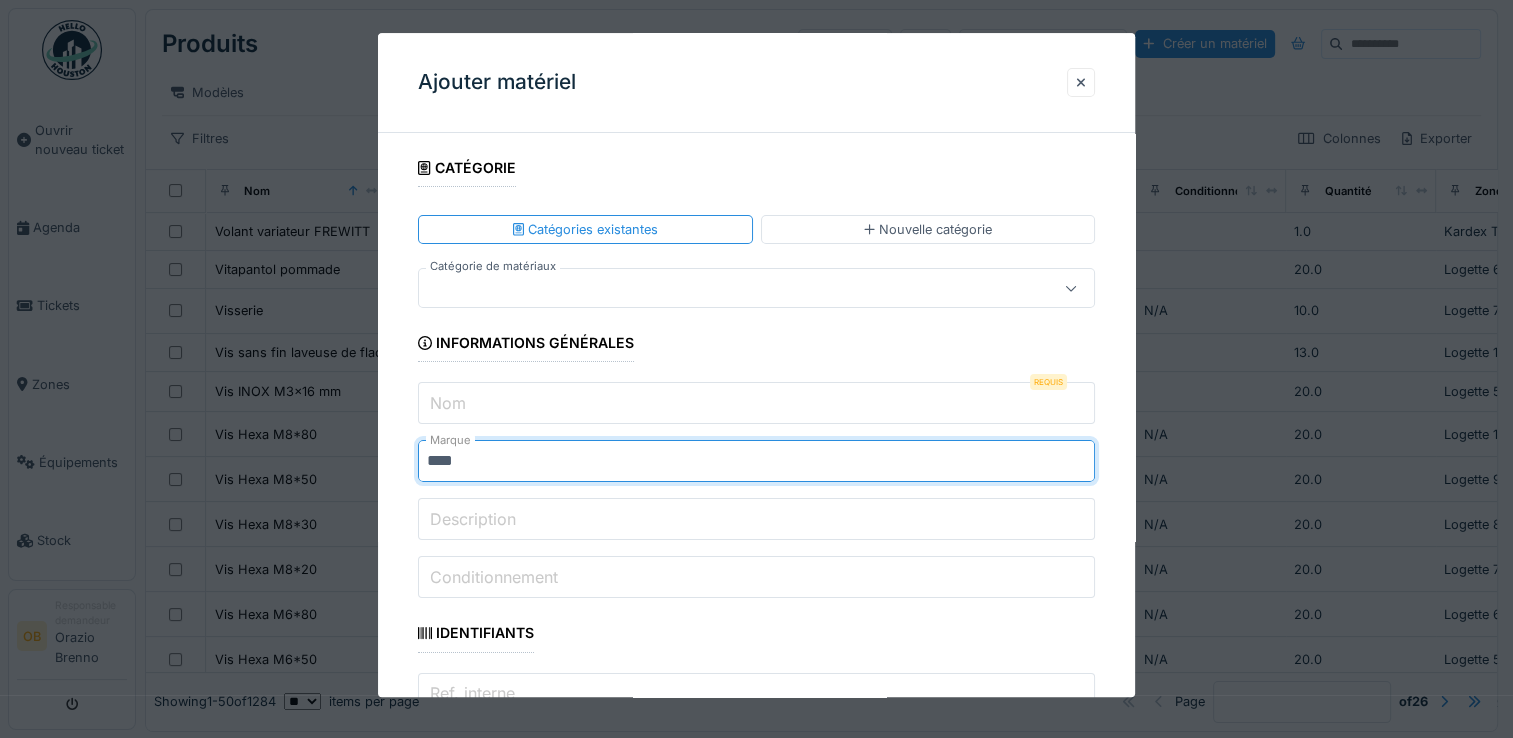 type on "****" 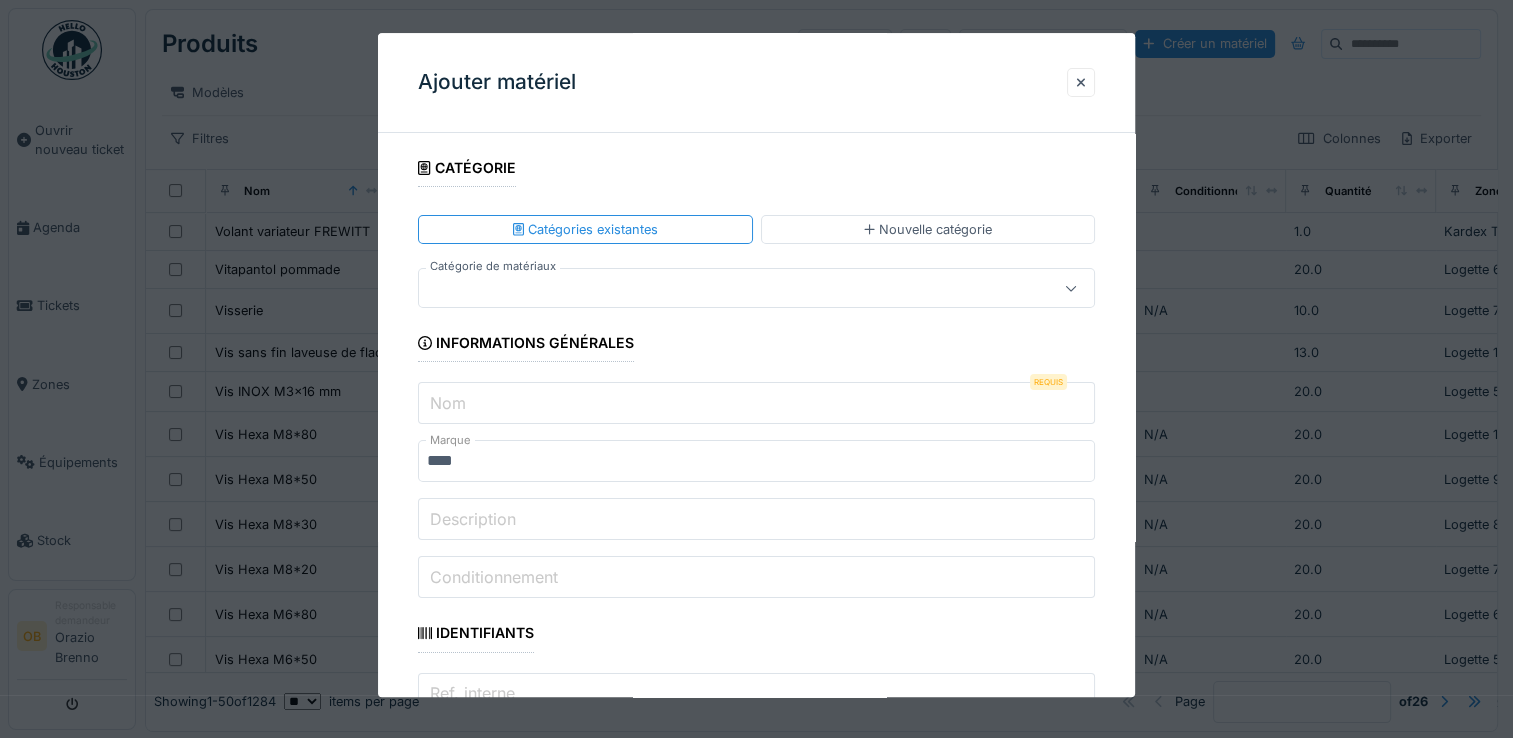 paste on "**********" 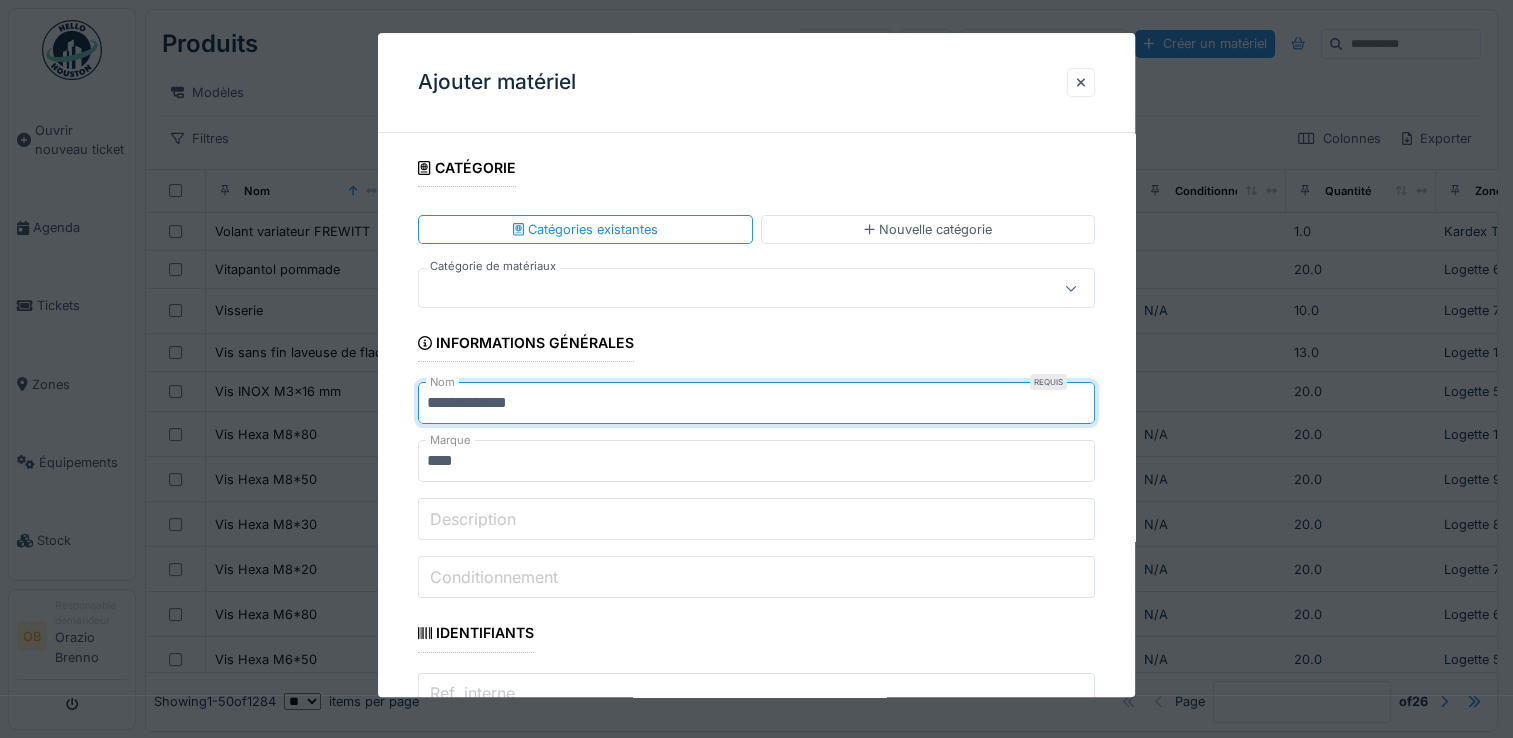 type on "**********" 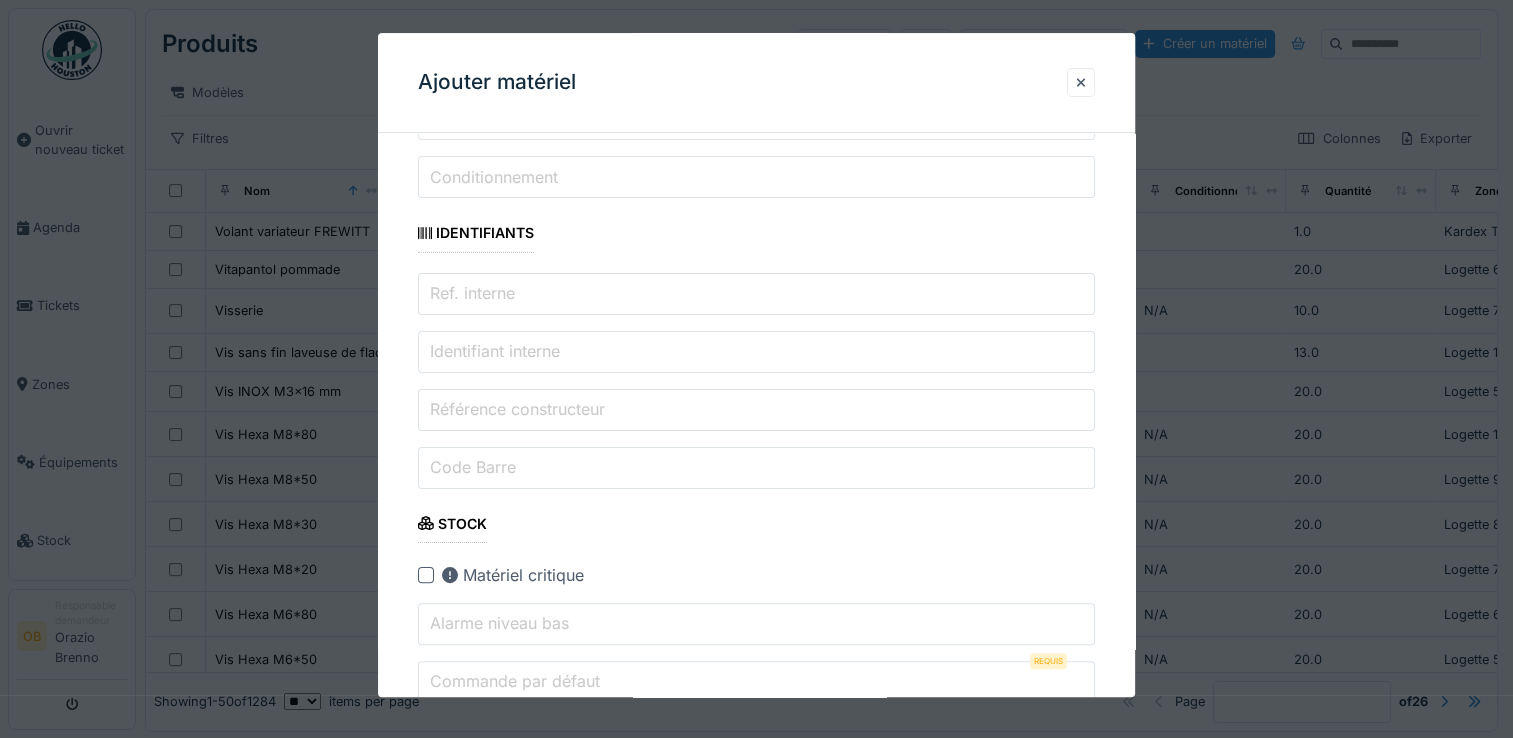 click on "Commande par défaut" at bounding box center [756, 682] 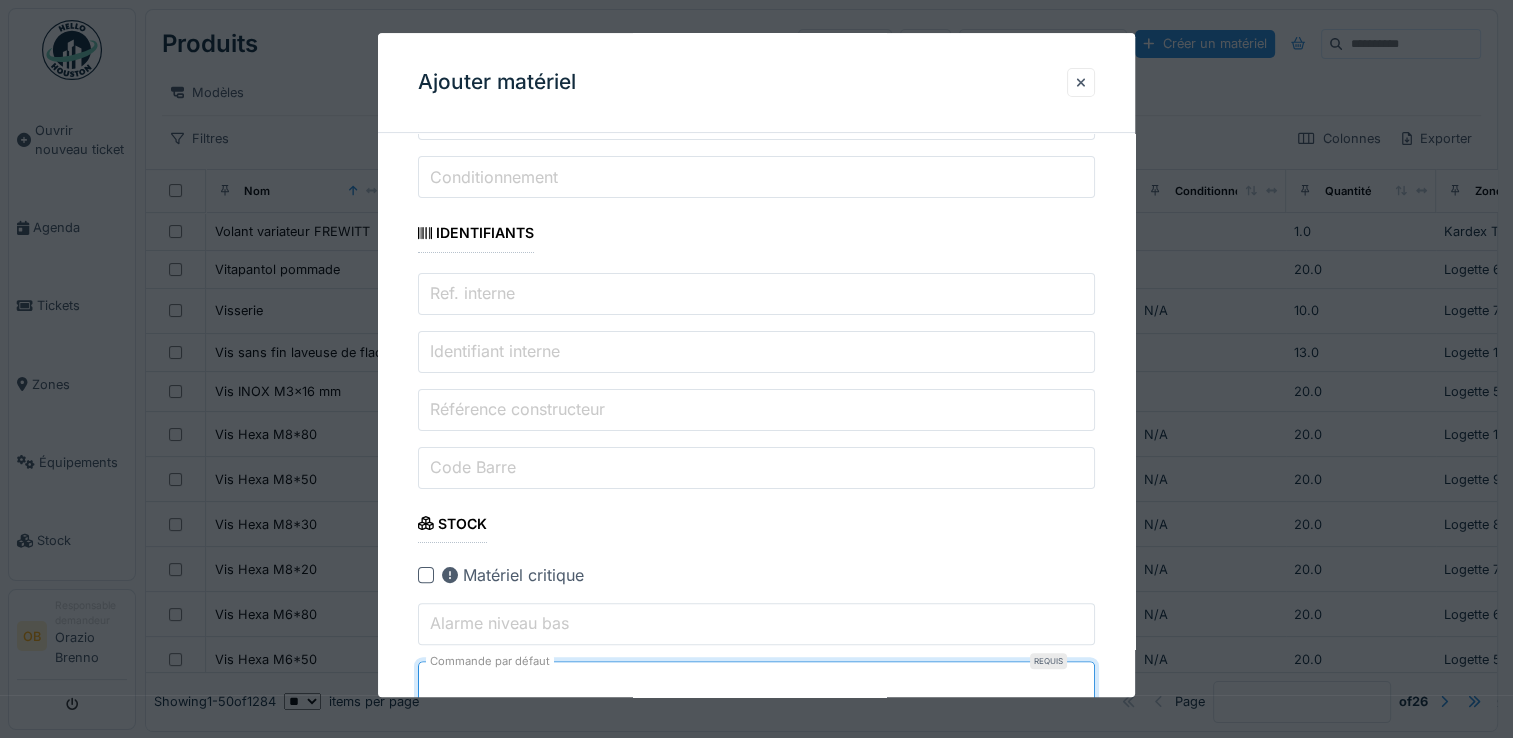 type on "*" 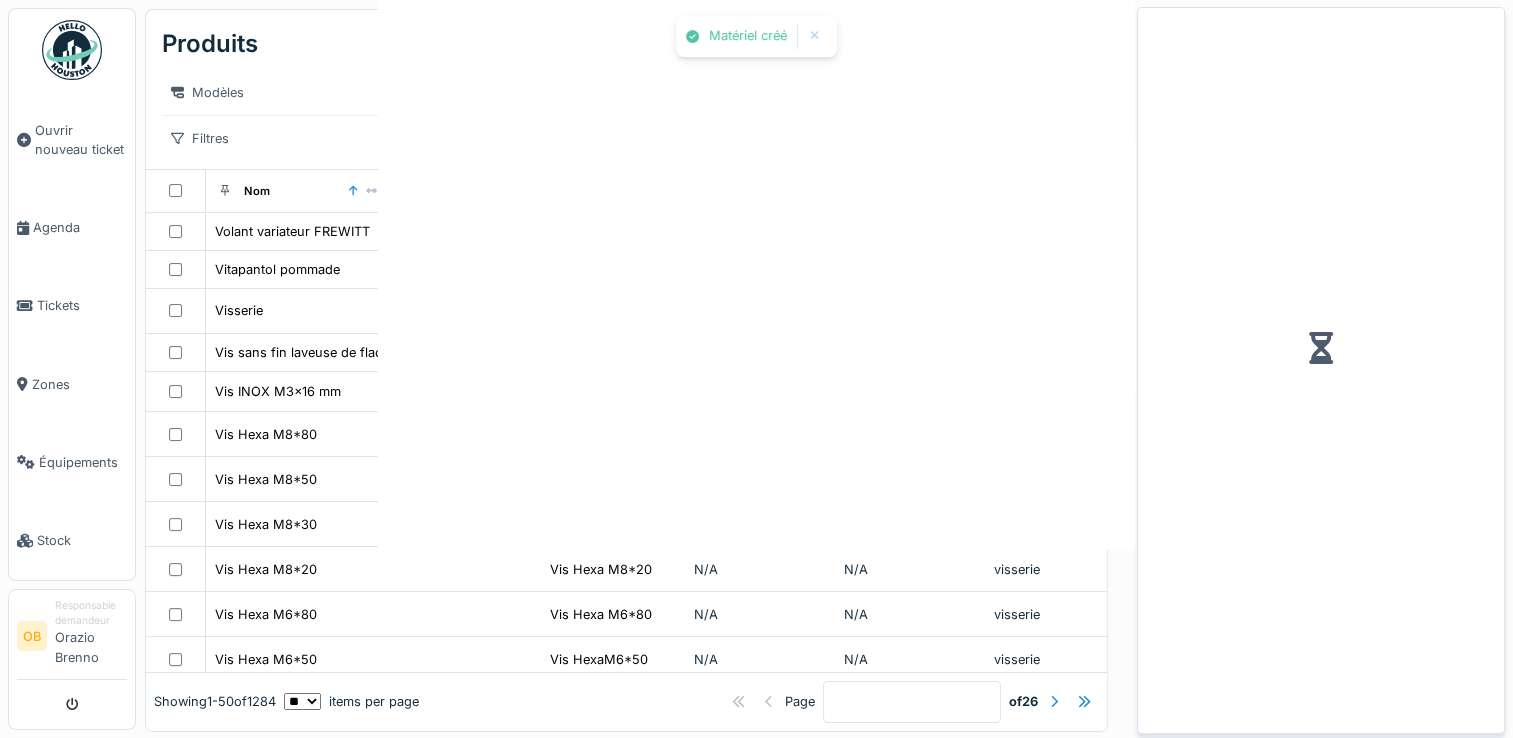 scroll, scrollTop: 0, scrollLeft: 0, axis: both 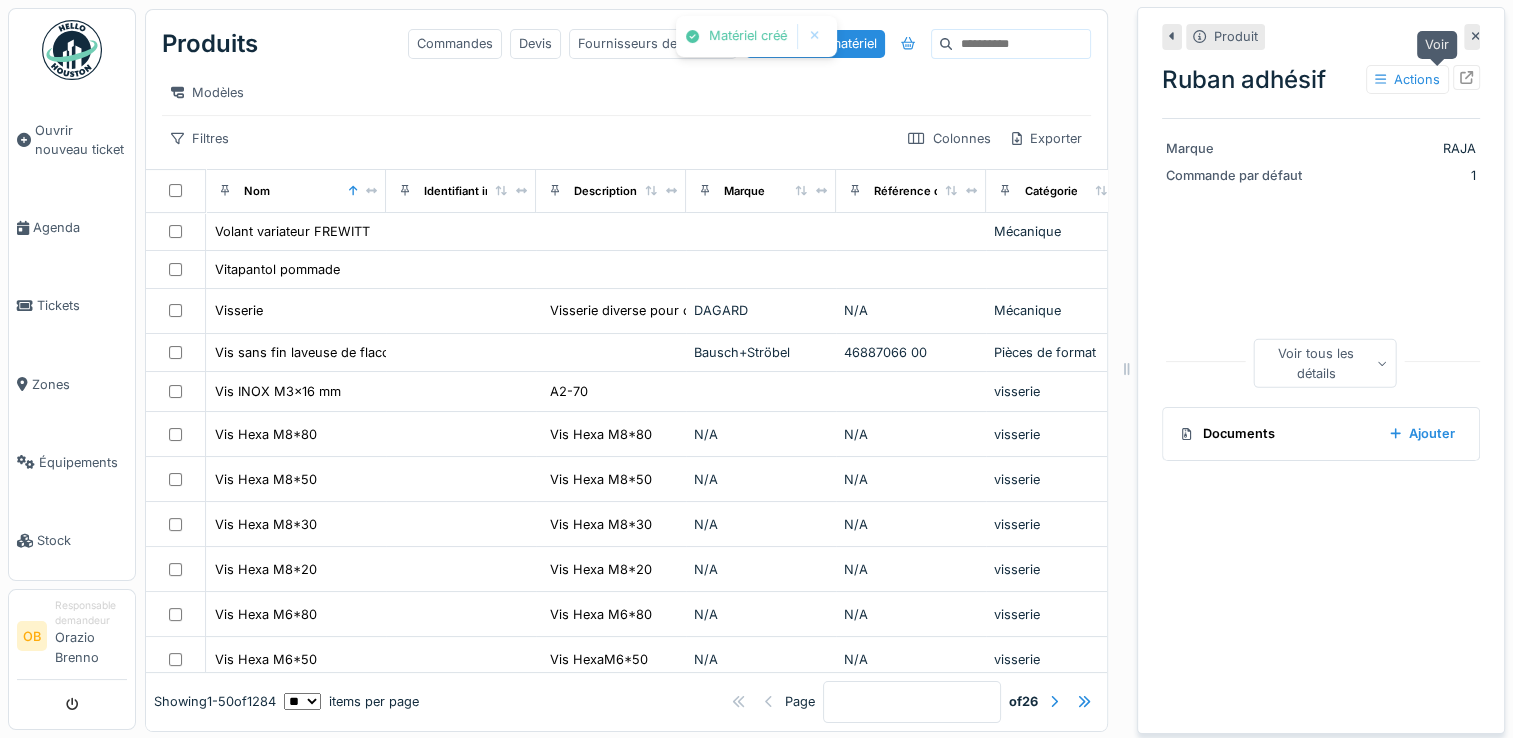 click at bounding box center [1466, 77] 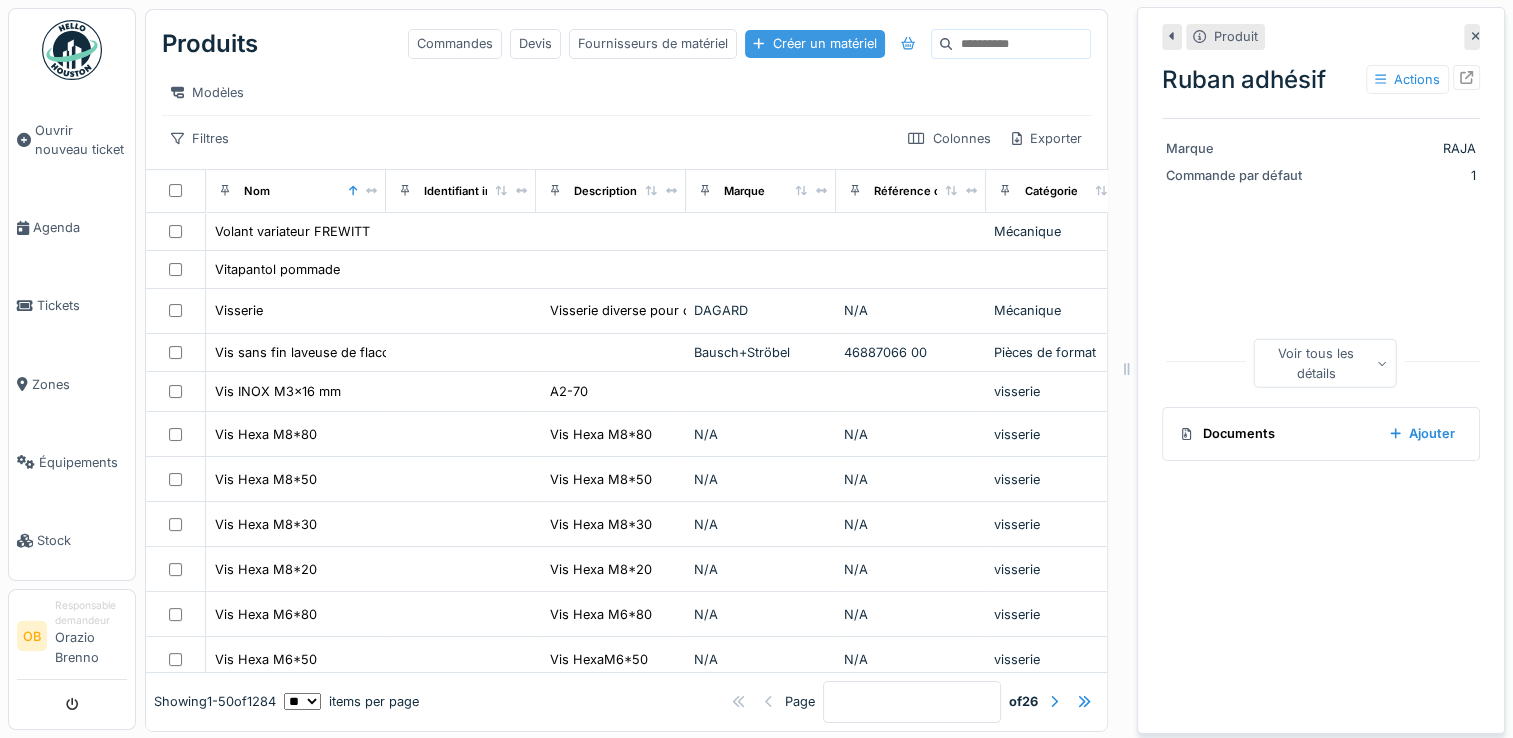 click on "Créer un matériel" at bounding box center (814, 43) 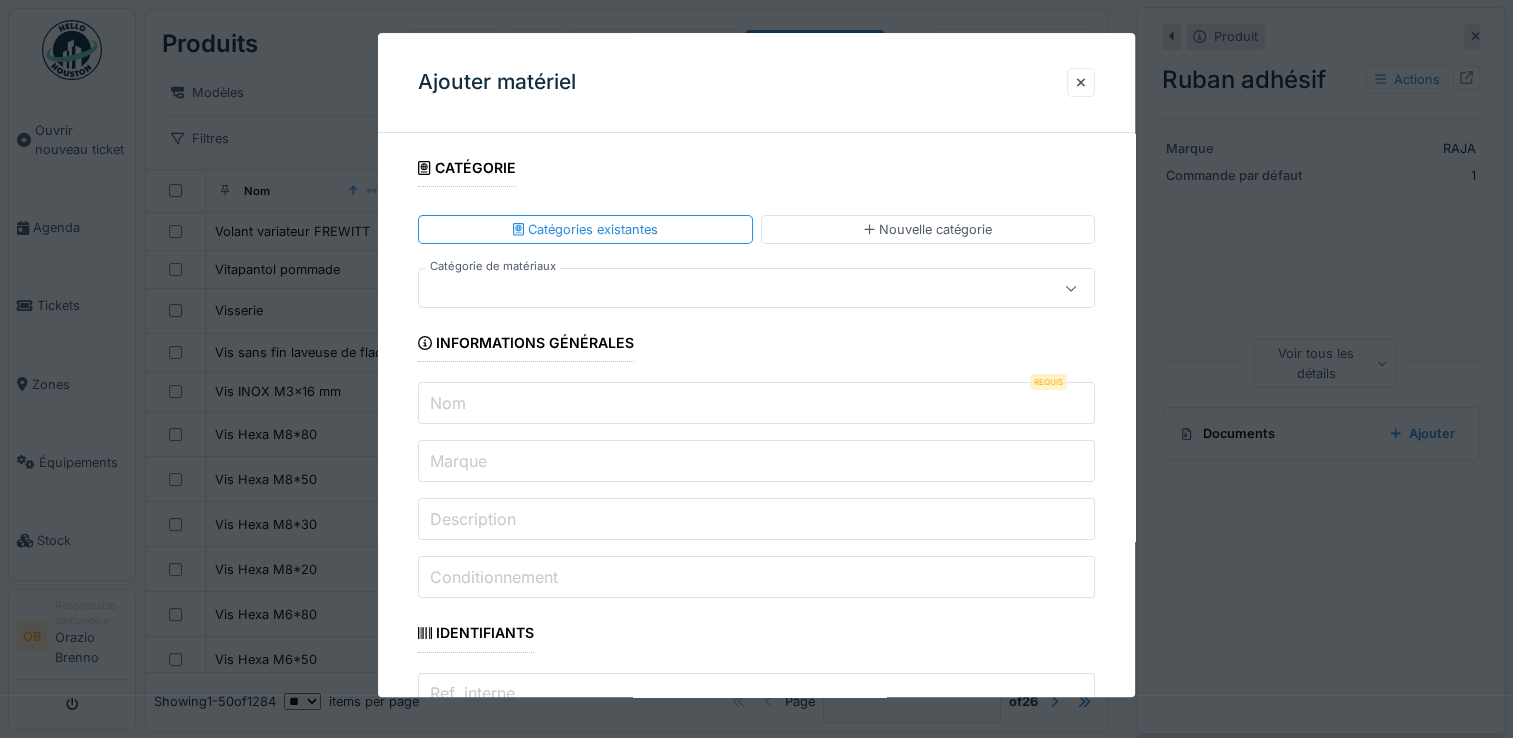 click at bounding box center [722, 289] 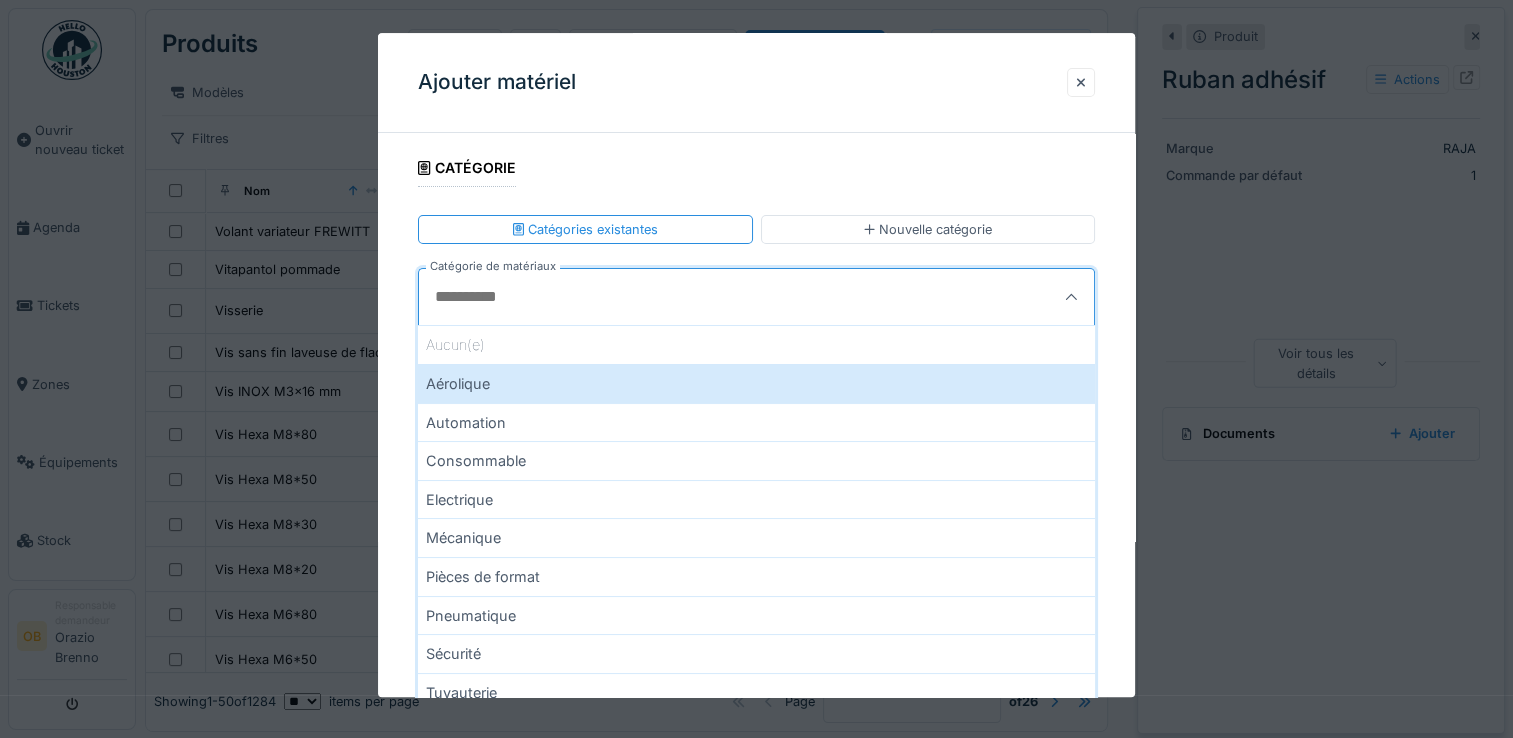 drag, startPoint x: 340, startPoint y: 698, endPoint x: 832, endPoint y: 148, distance: 737.9458 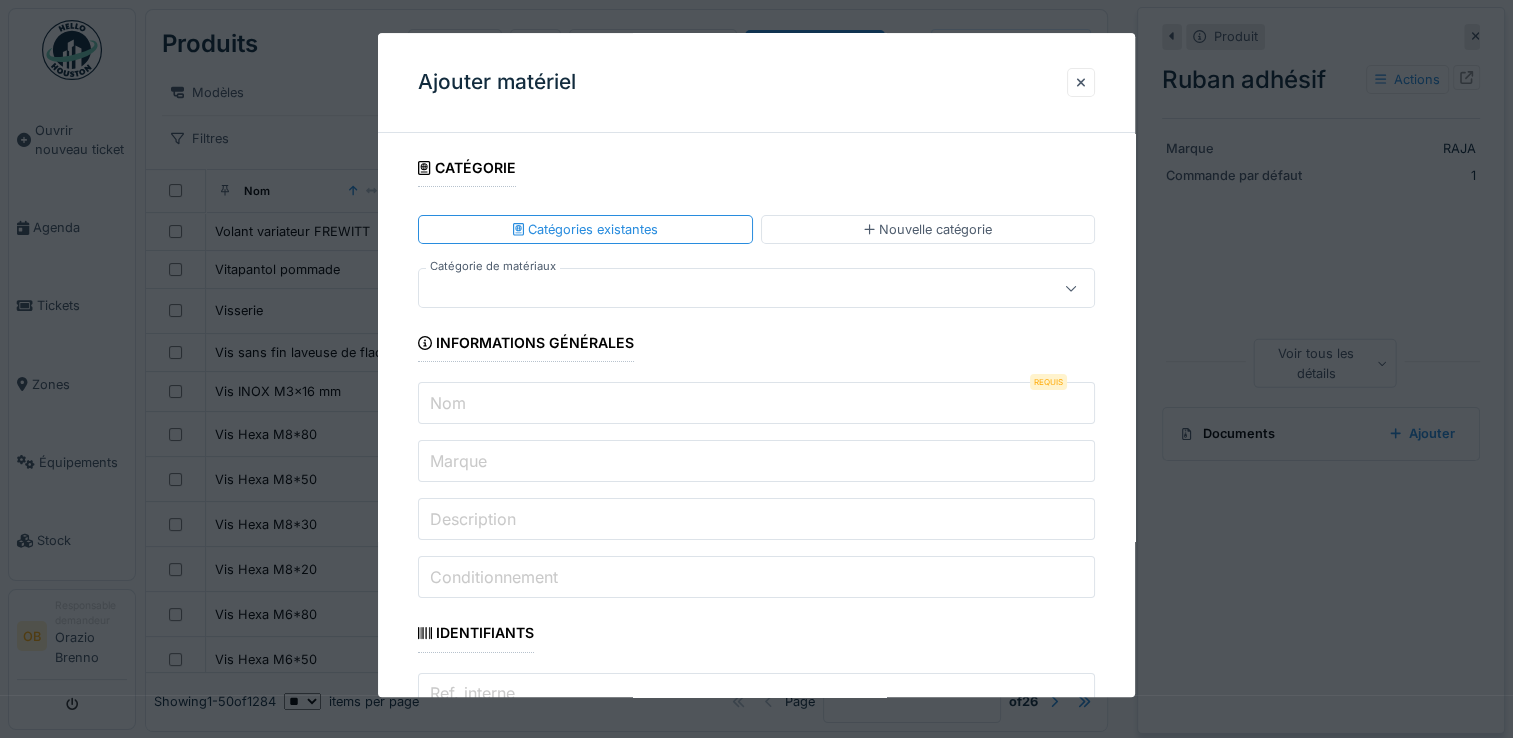 click on "Nom" at bounding box center (756, 404) 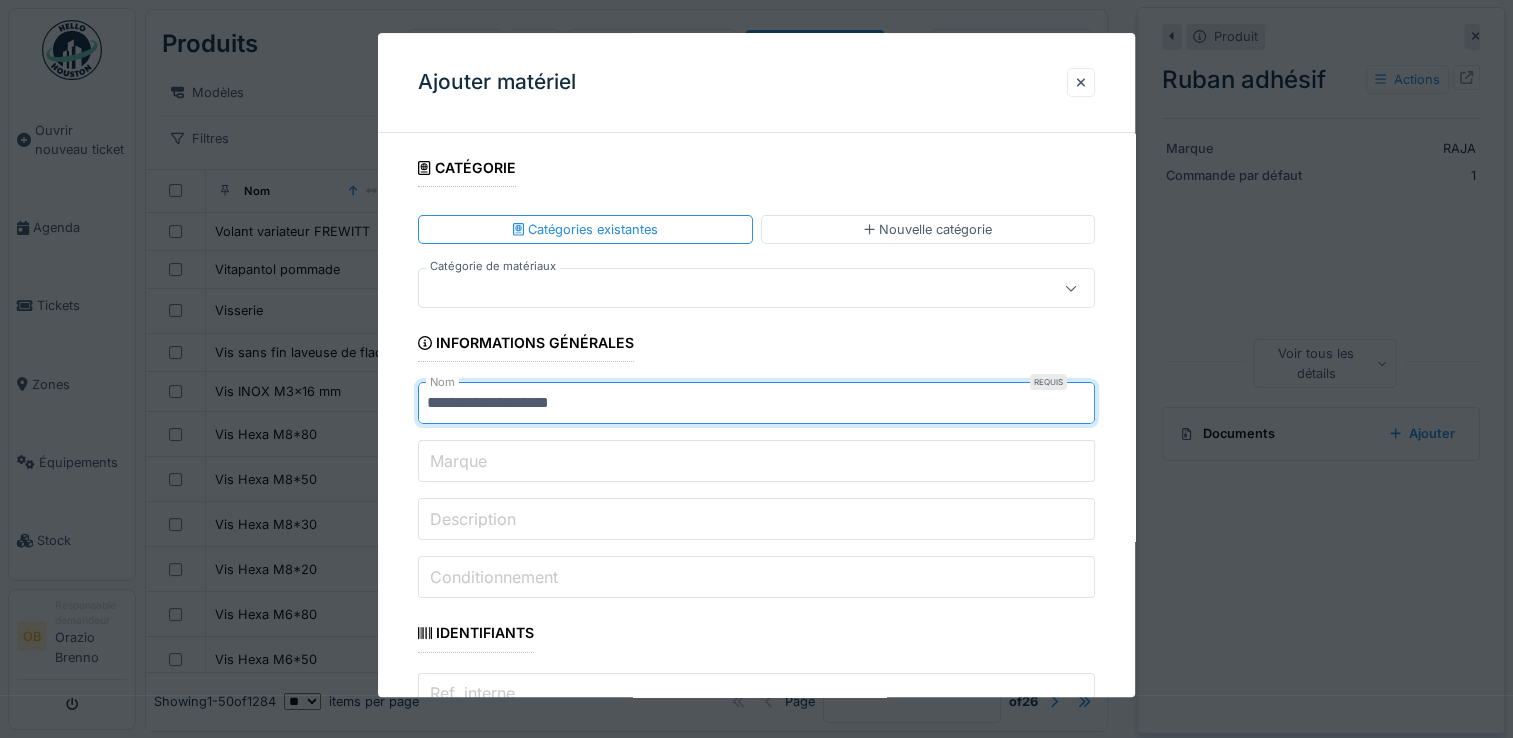 type on "**********" 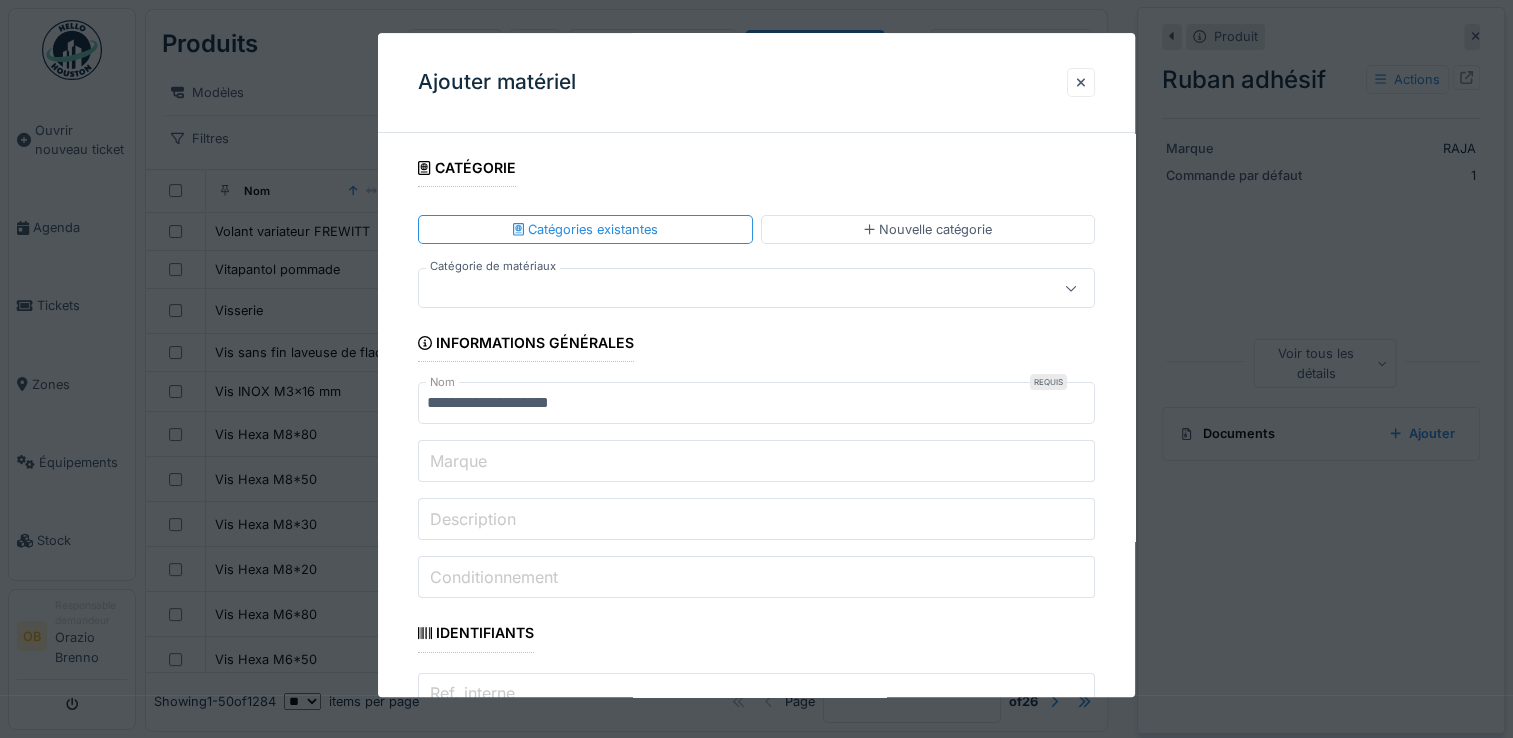 click at bounding box center [722, 289] 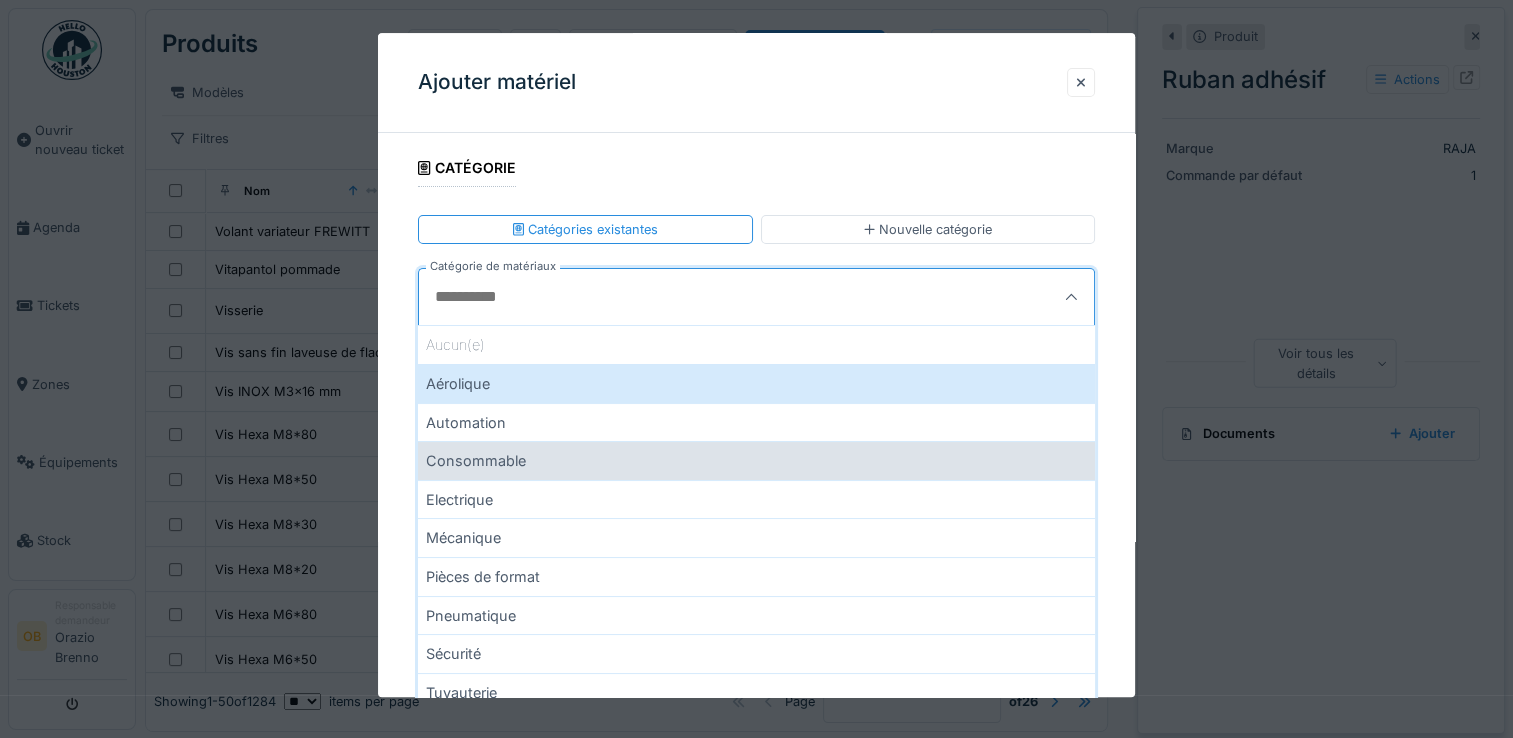 click on "Consommable" at bounding box center [756, 460] 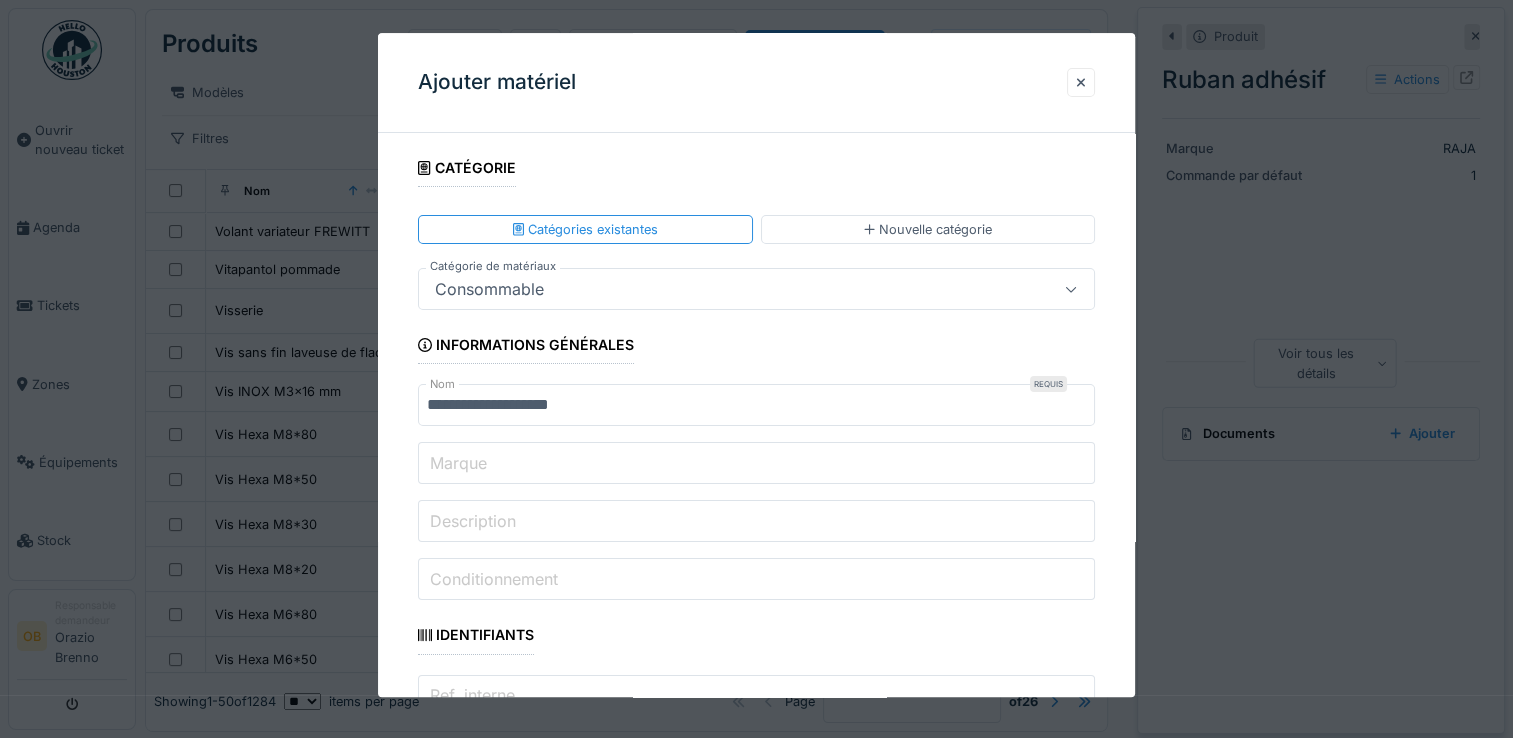 click on "Marque" at bounding box center (756, 464) 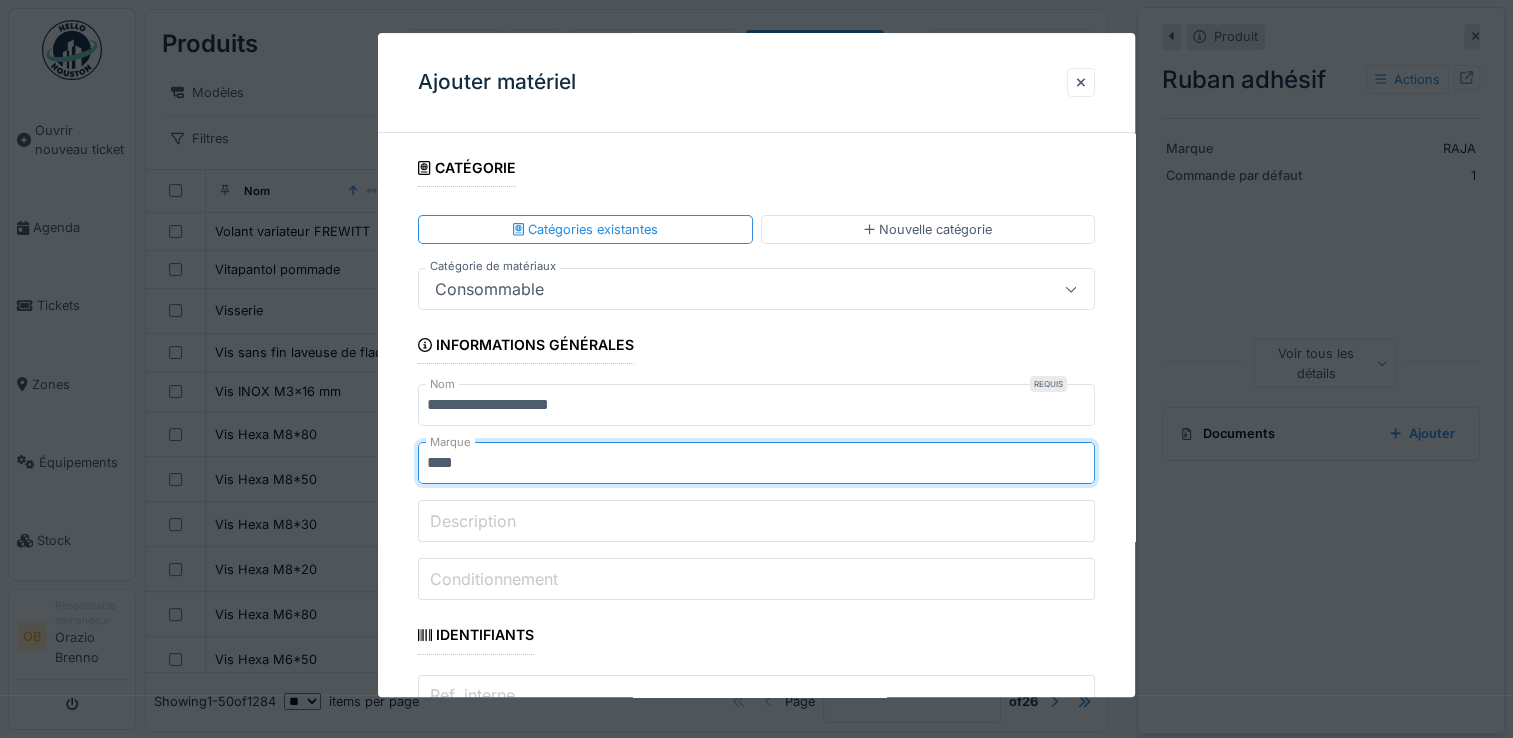 drag, startPoint x: 552, startPoint y: 466, endPoint x: 265, endPoint y: 534, distance: 294.94577 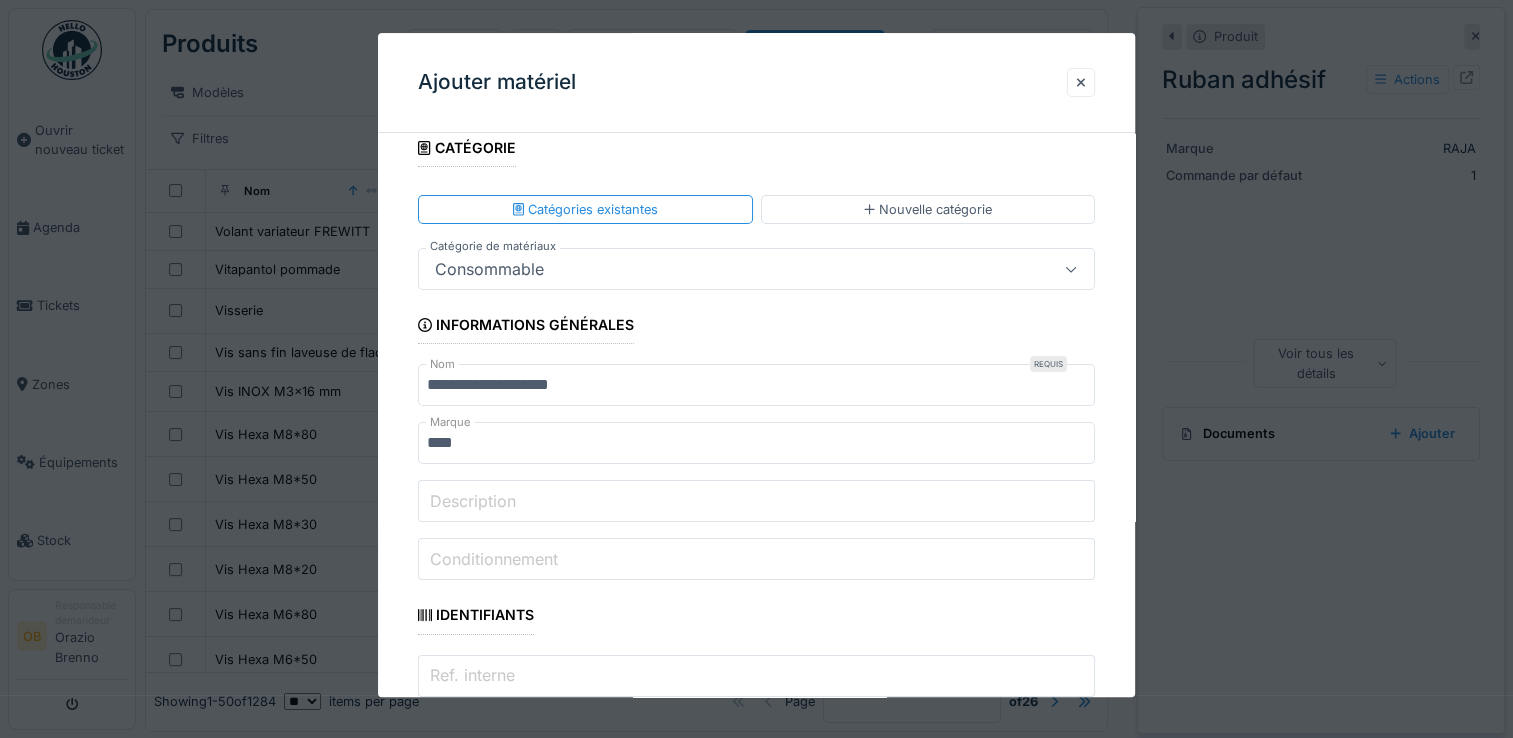 scroll, scrollTop: 0, scrollLeft: 0, axis: both 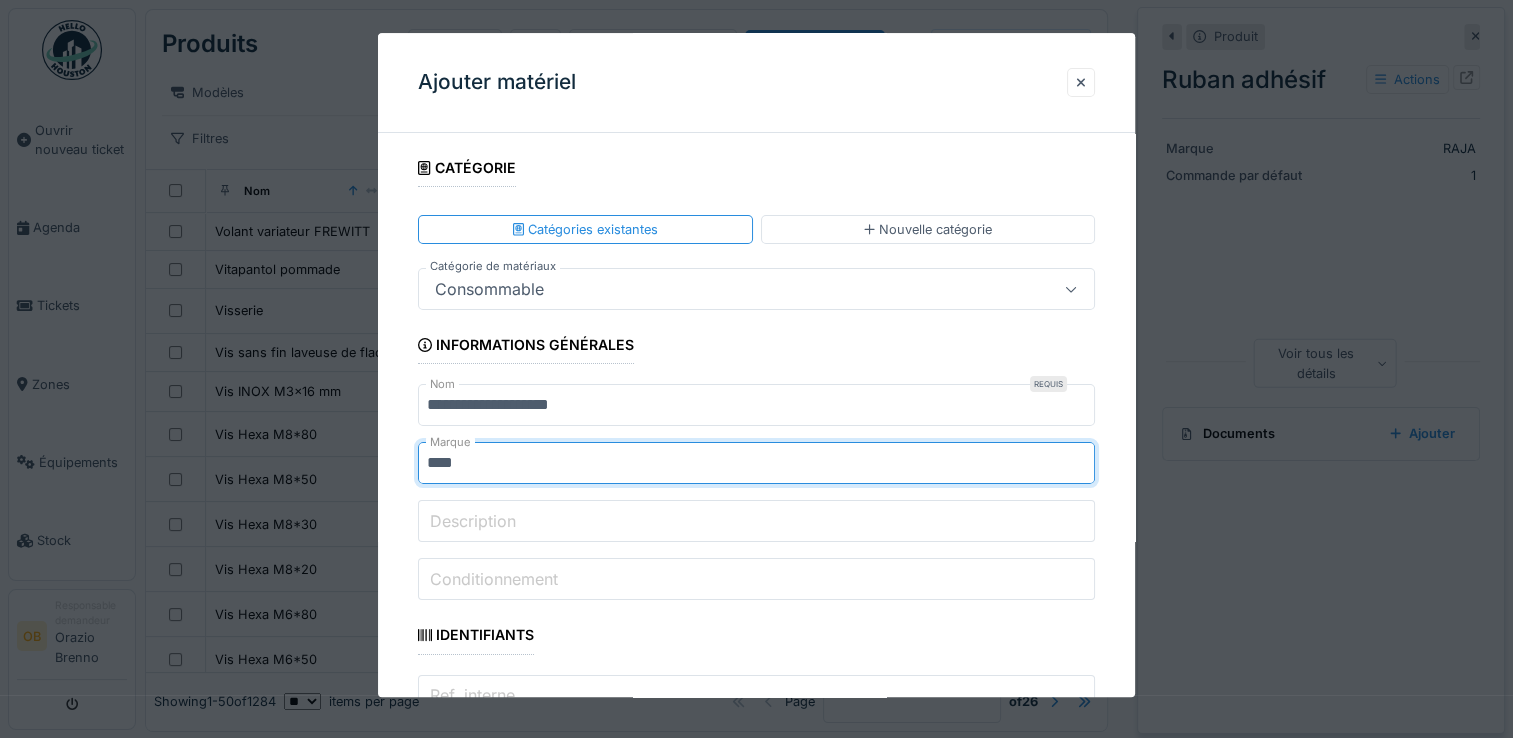 drag, startPoint x: 543, startPoint y: 474, endPoint x: 261, endPoint y: 512, distance: 284.54877 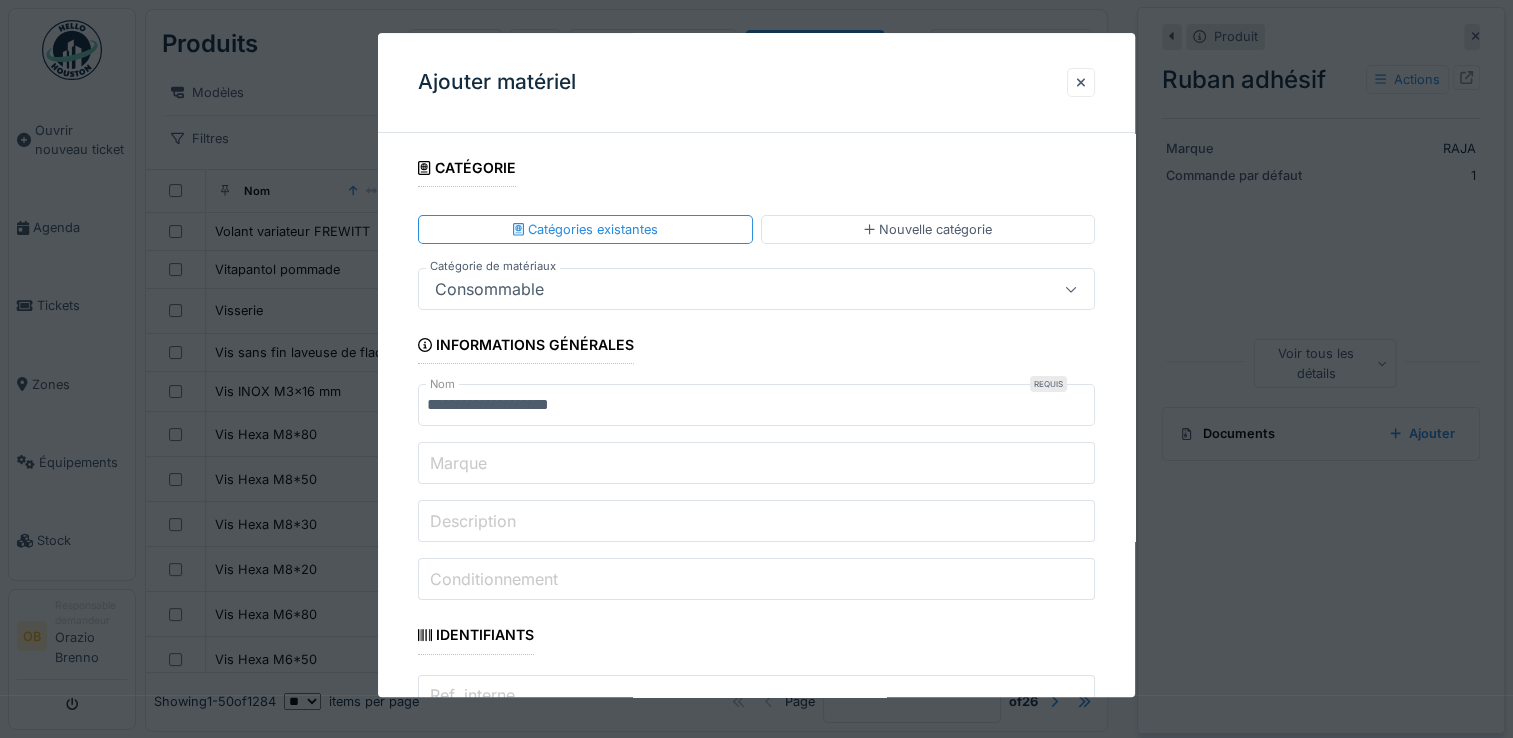 type 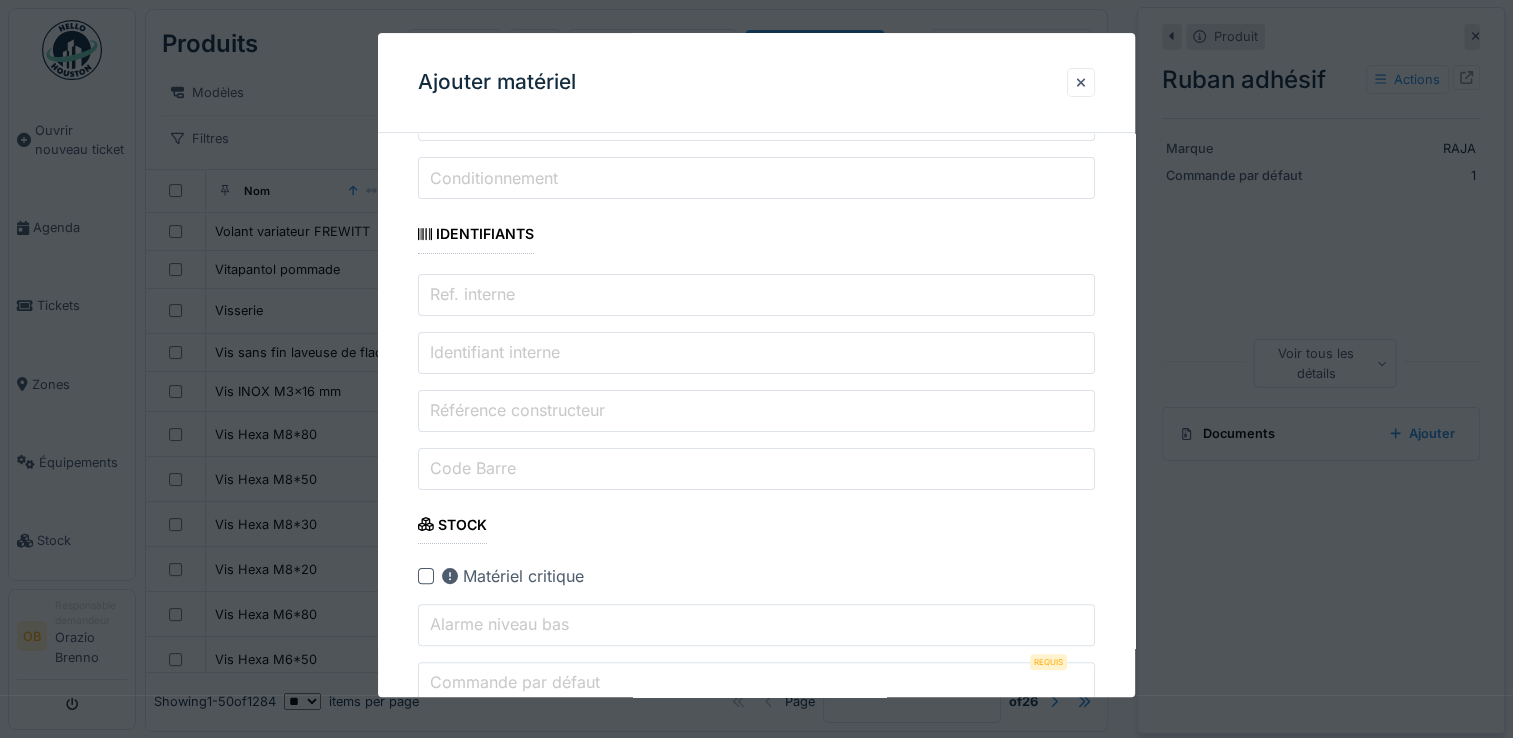 click on "Commande par défaut" at bounding box center [756, 683] 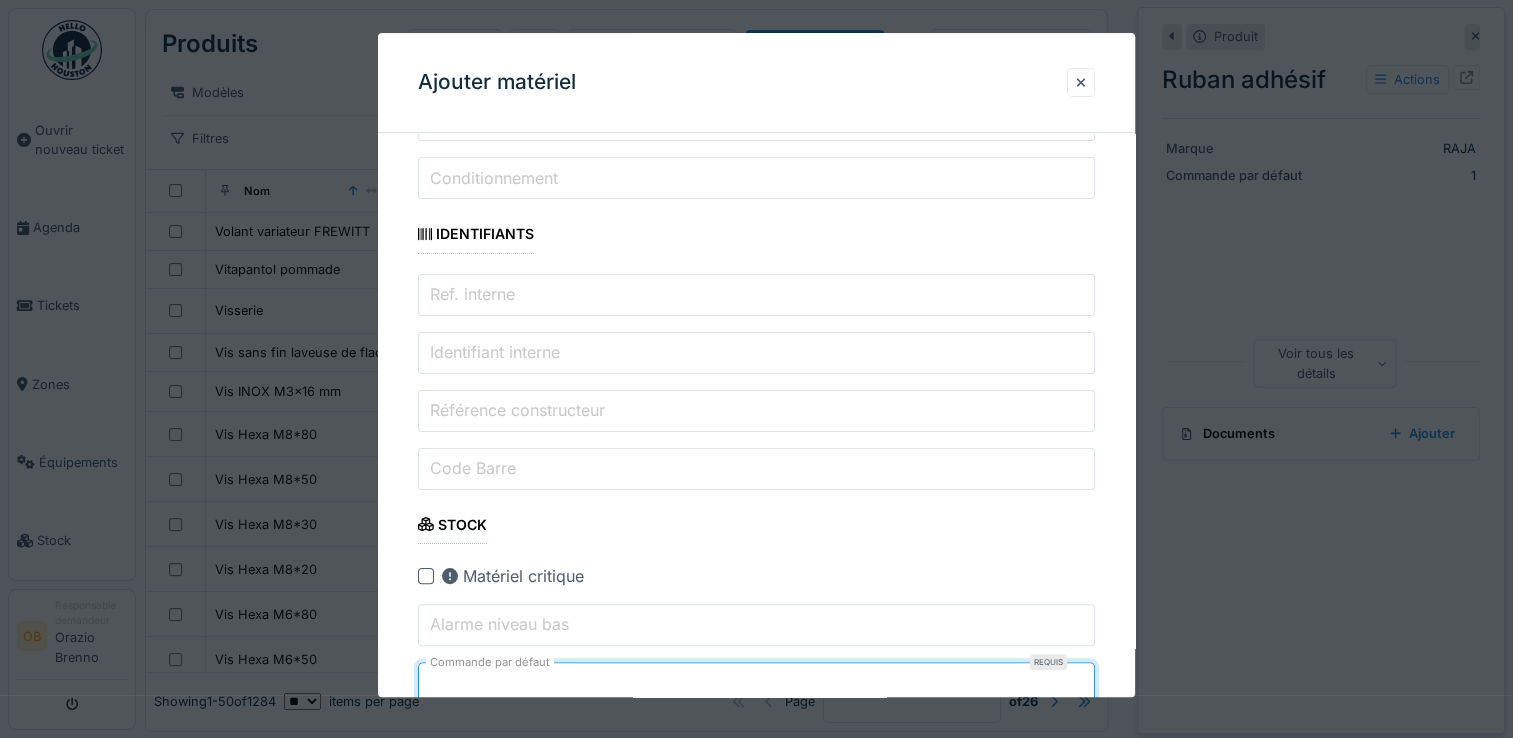 type on "*" 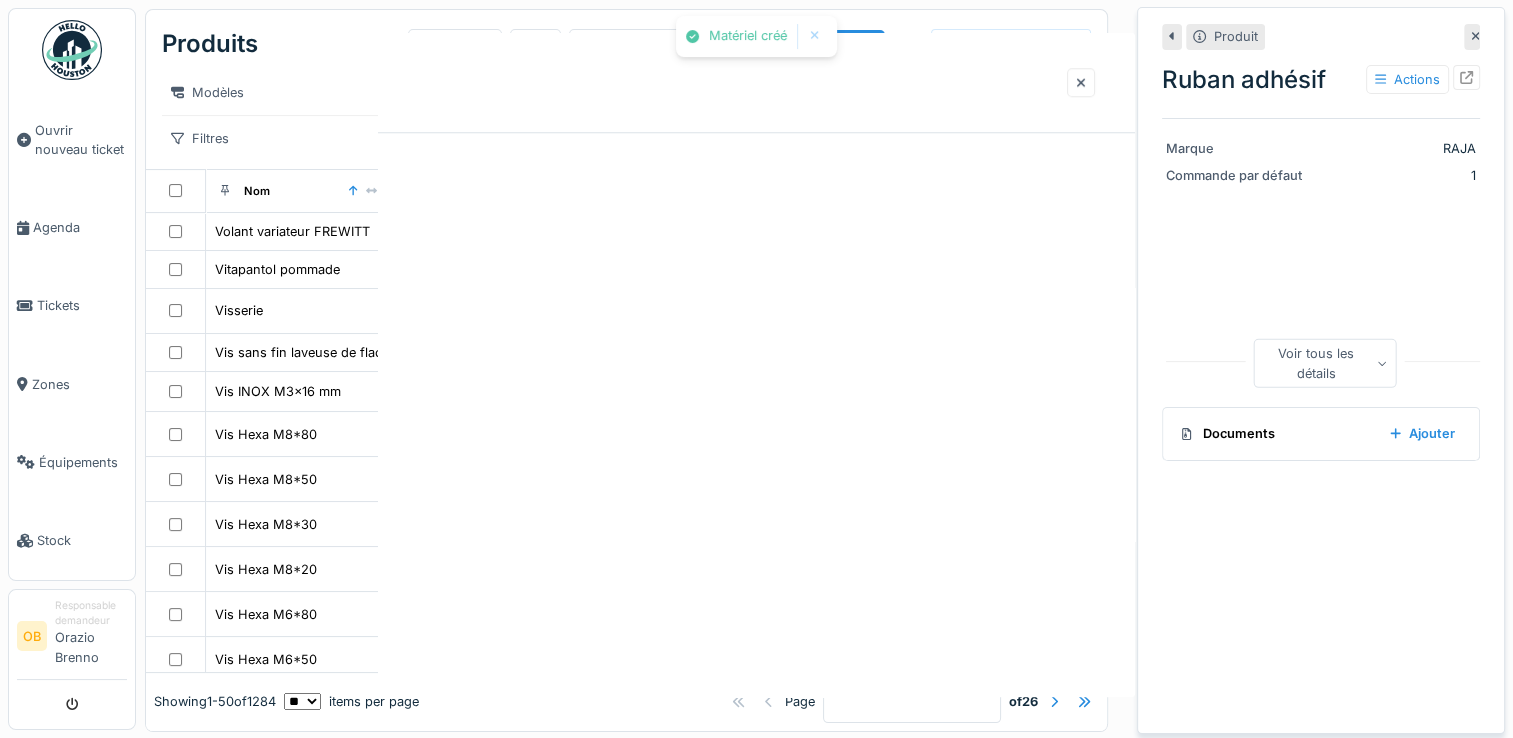 scroll, scrollTop: 0, scrollLeft: 0, axis: both 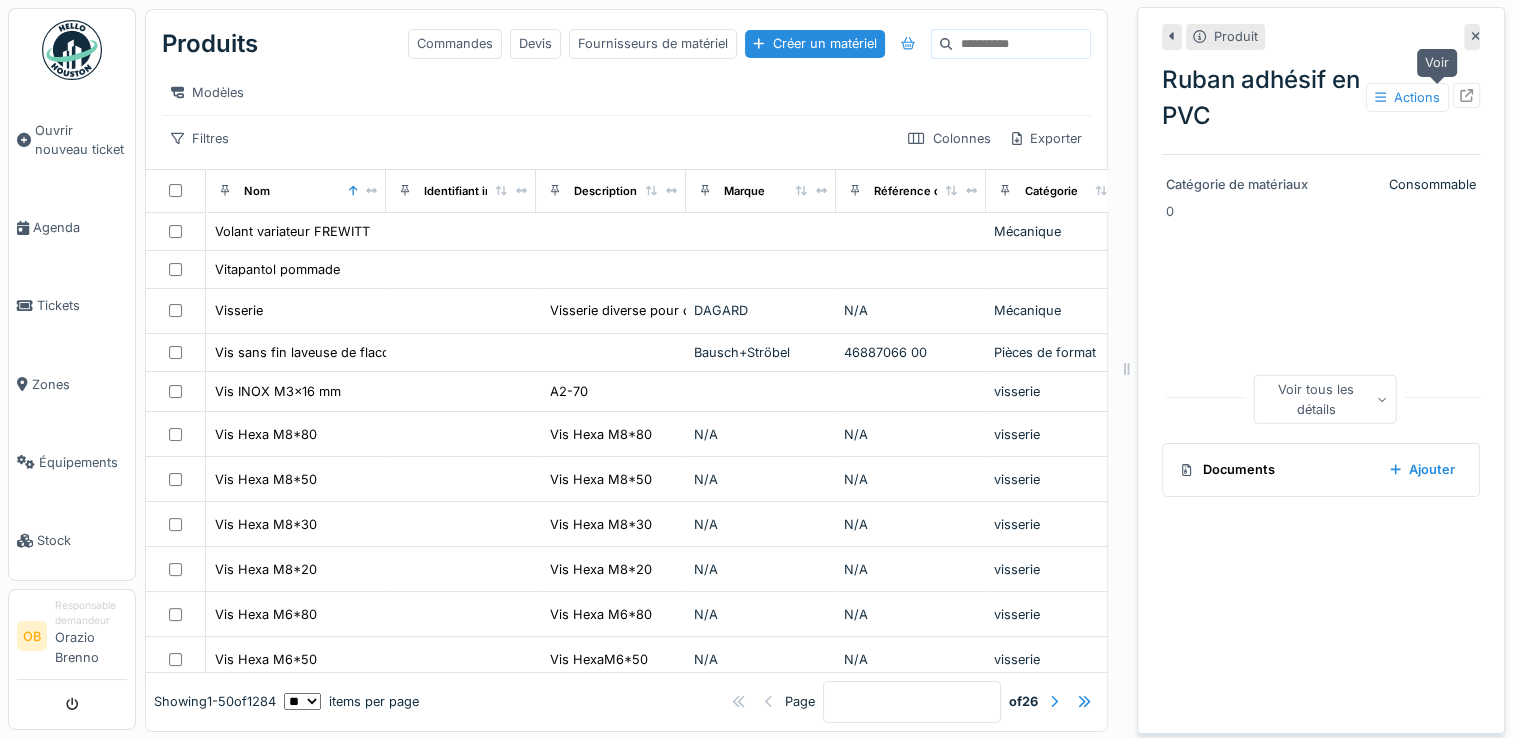 click 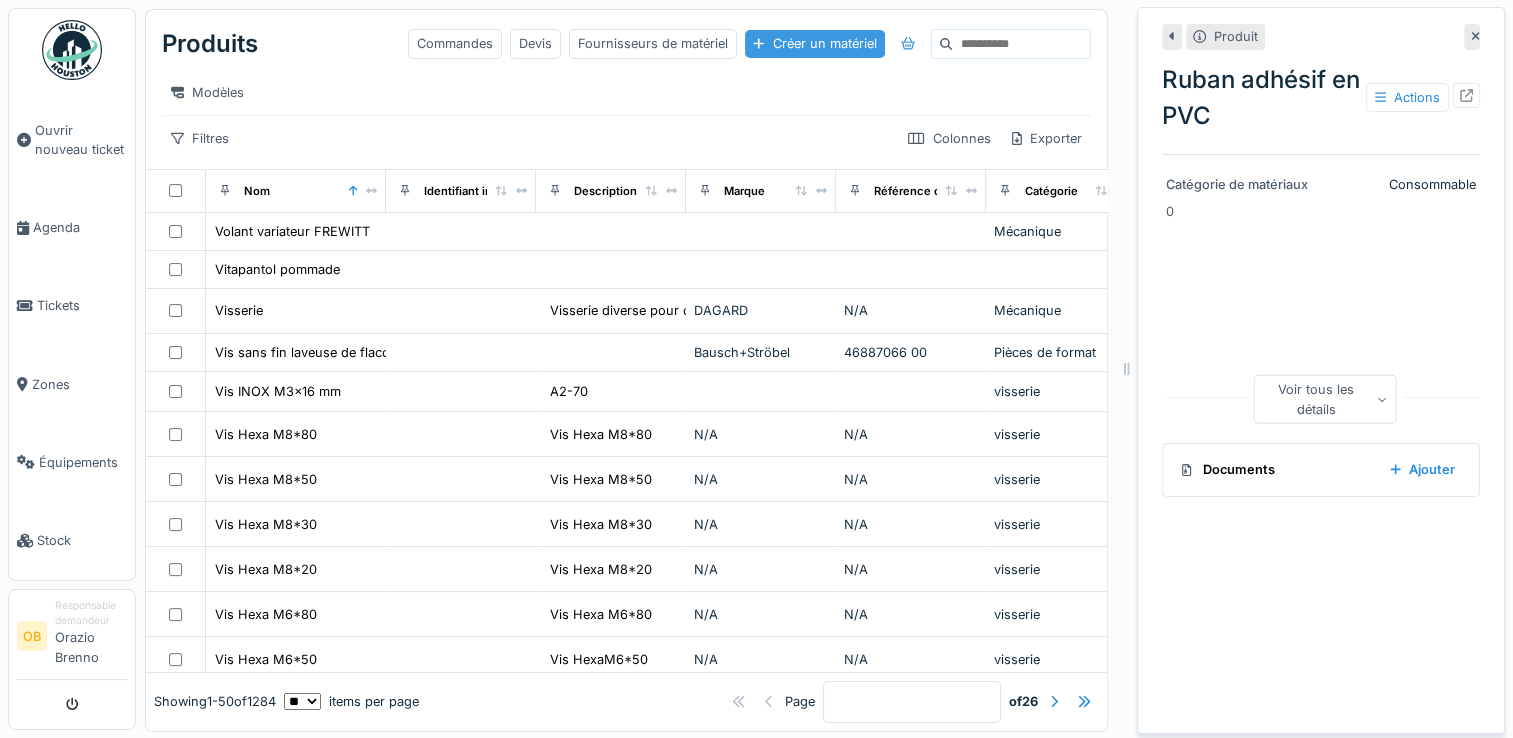 click on "Créer un matériel" at bounding box center (814, 43) 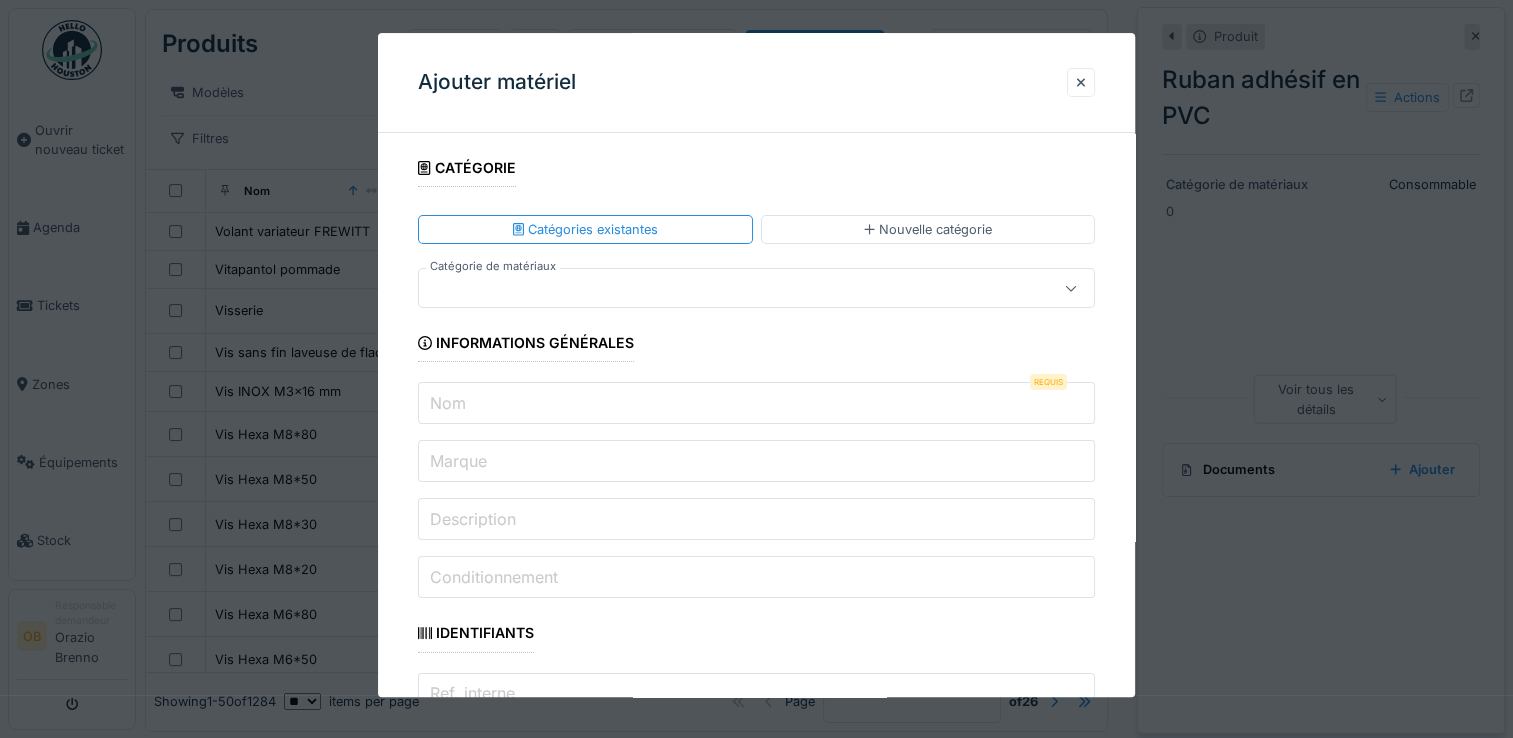 click at bounding box center [722, 289] 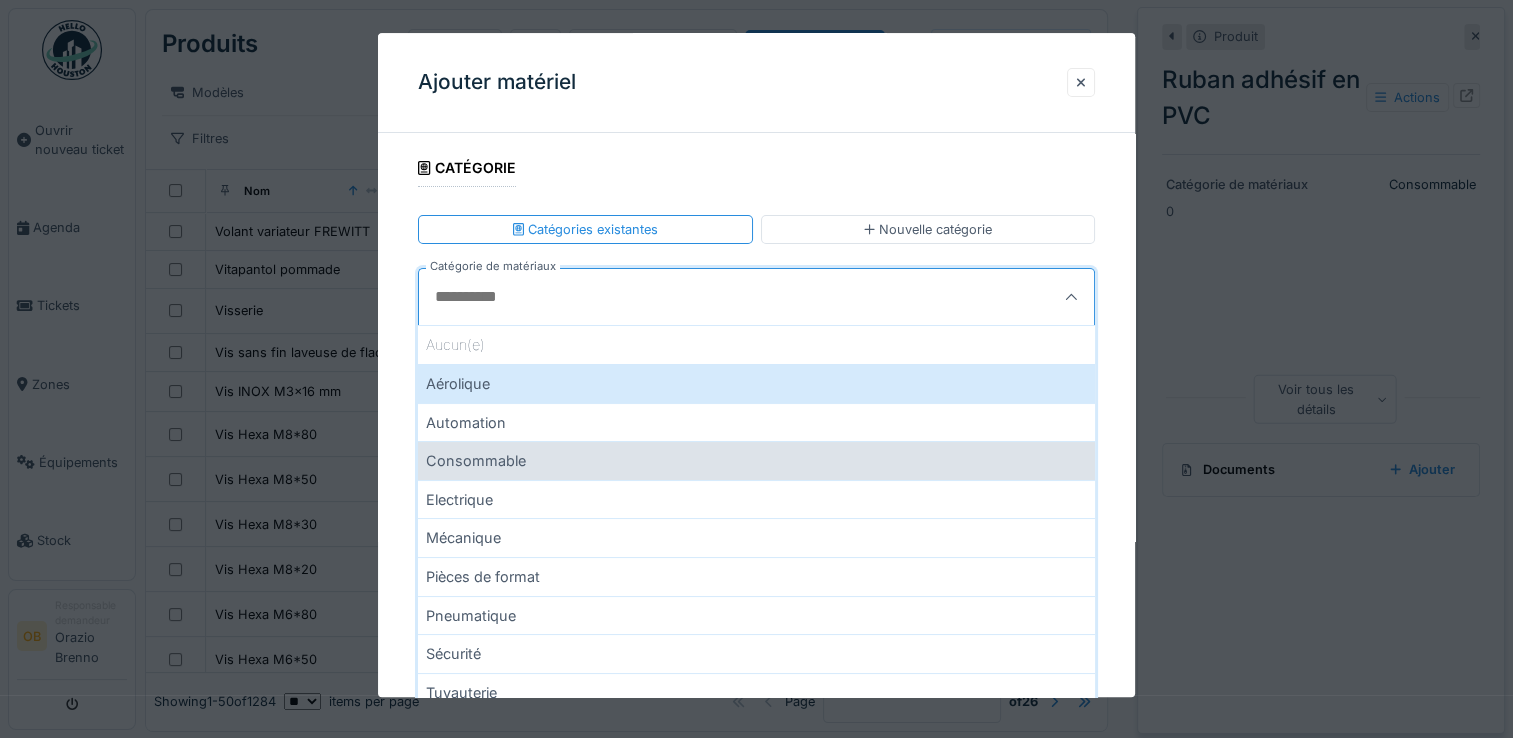 click on "Consommable" at bounding box center [756, 460] 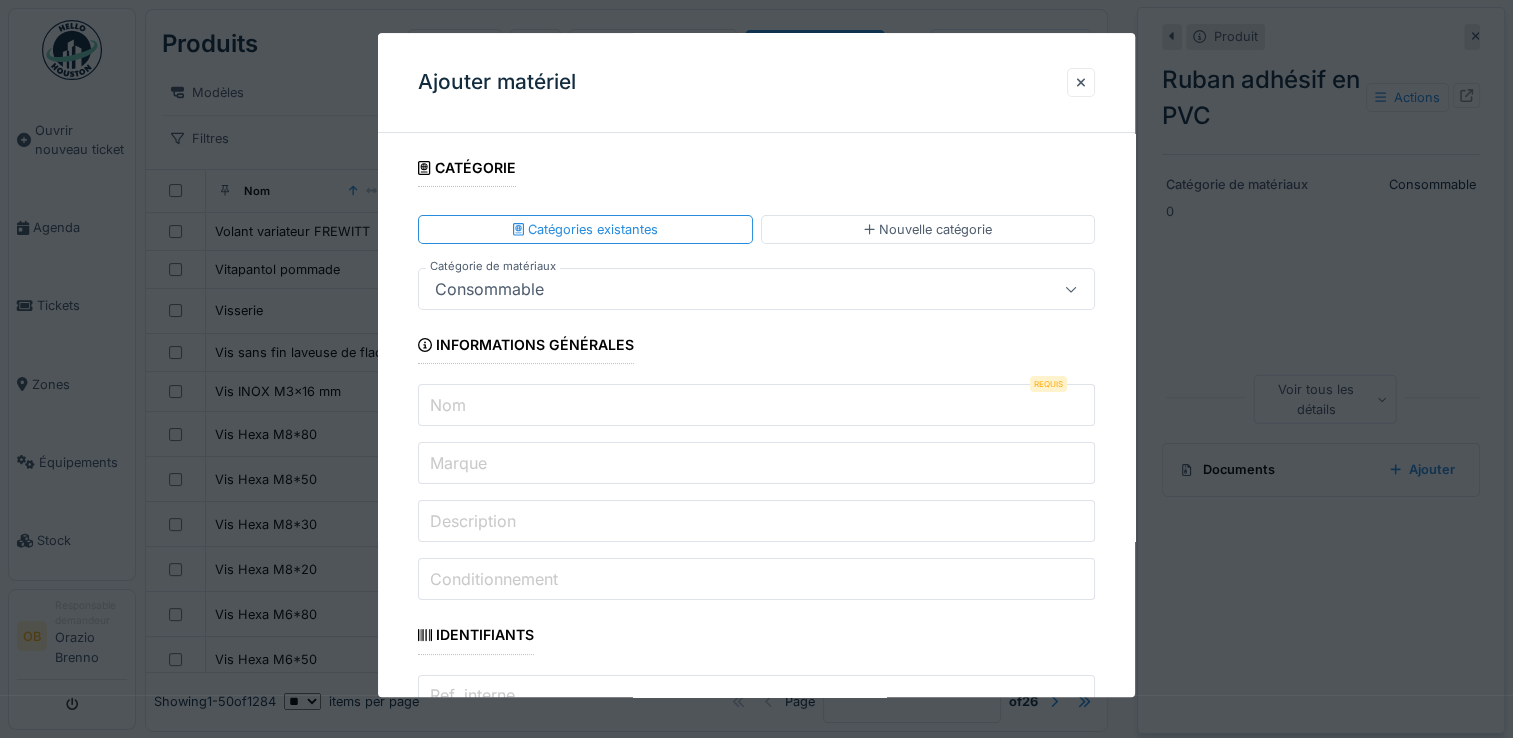 click on "Nom" at bounding box center (756, 406) 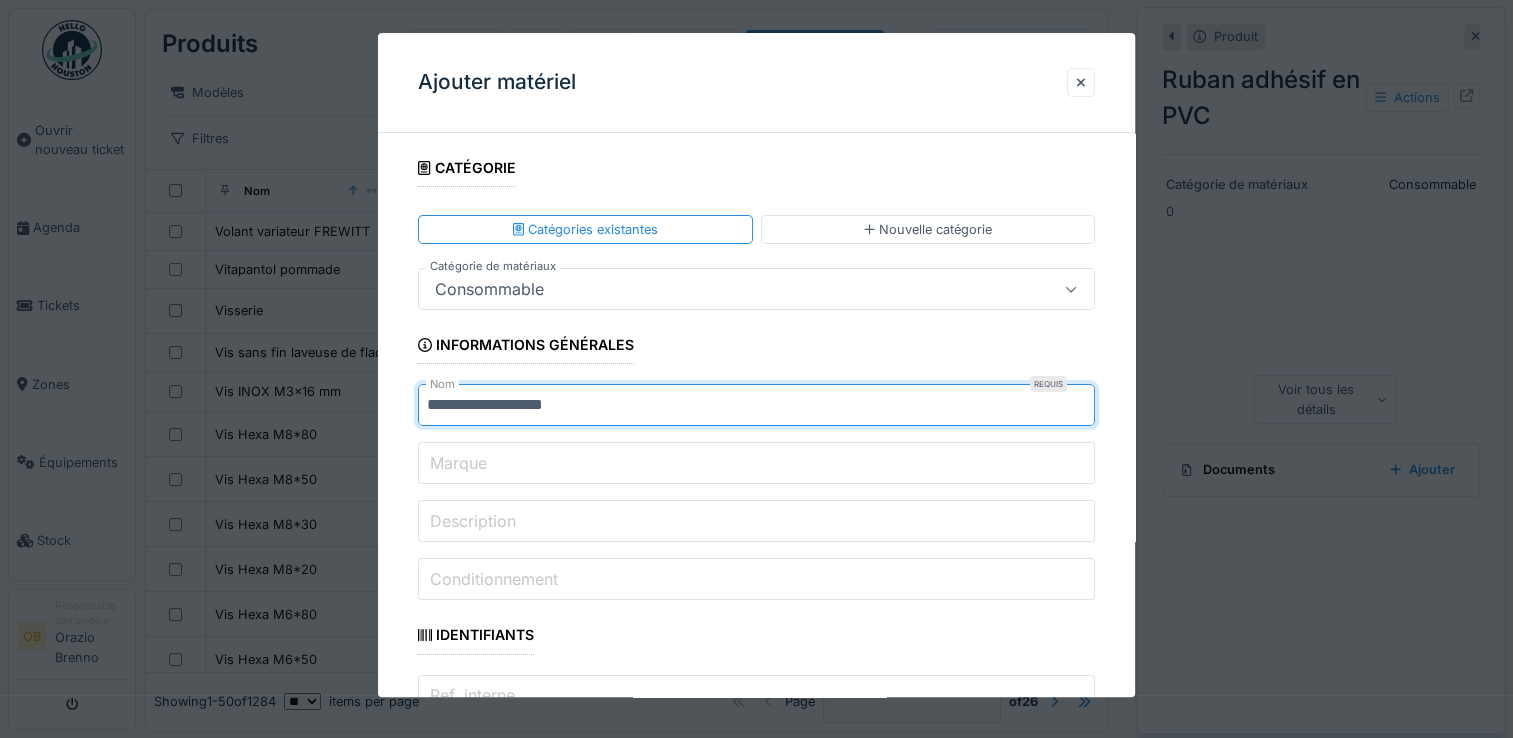 type on "**********" 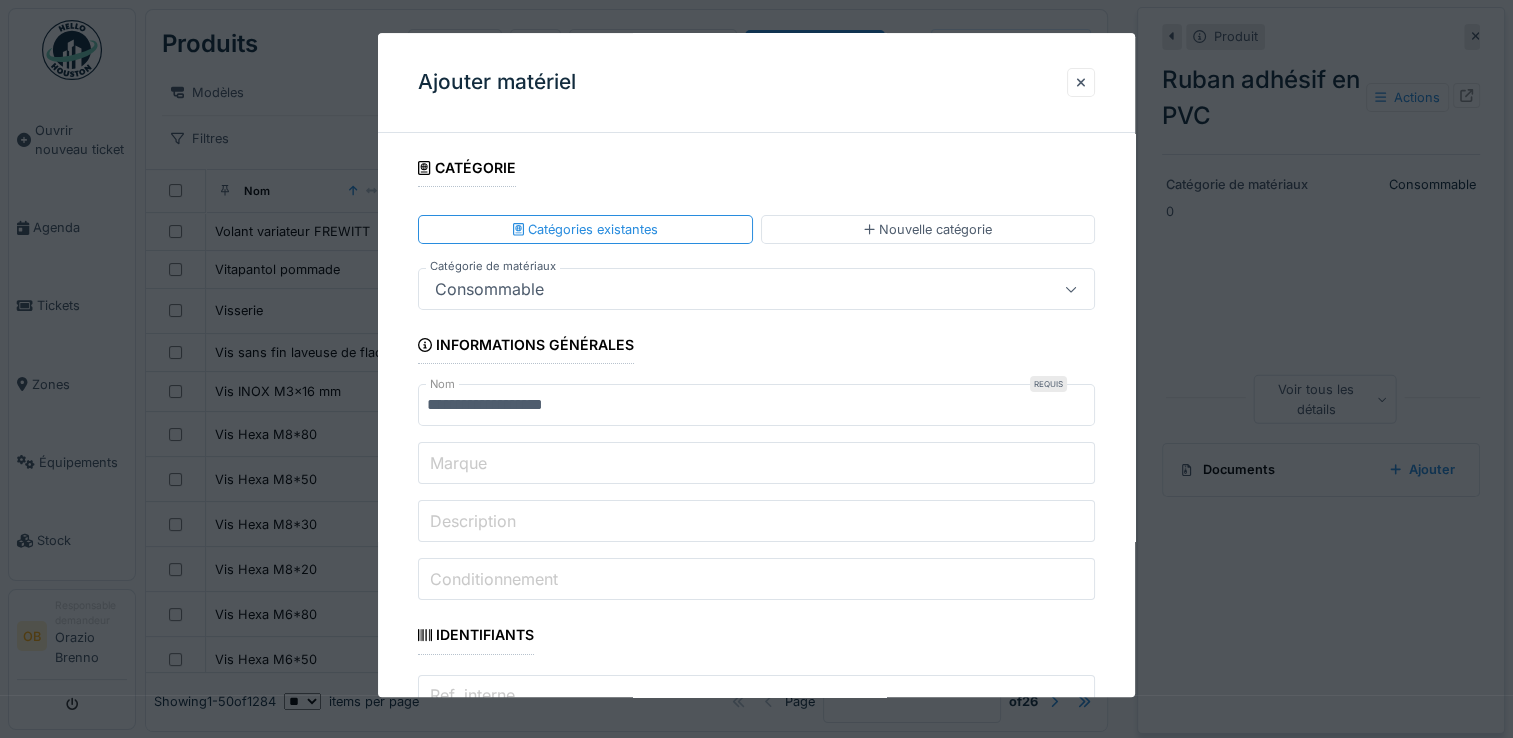click on "Marque" at bounding box center (458, 463) 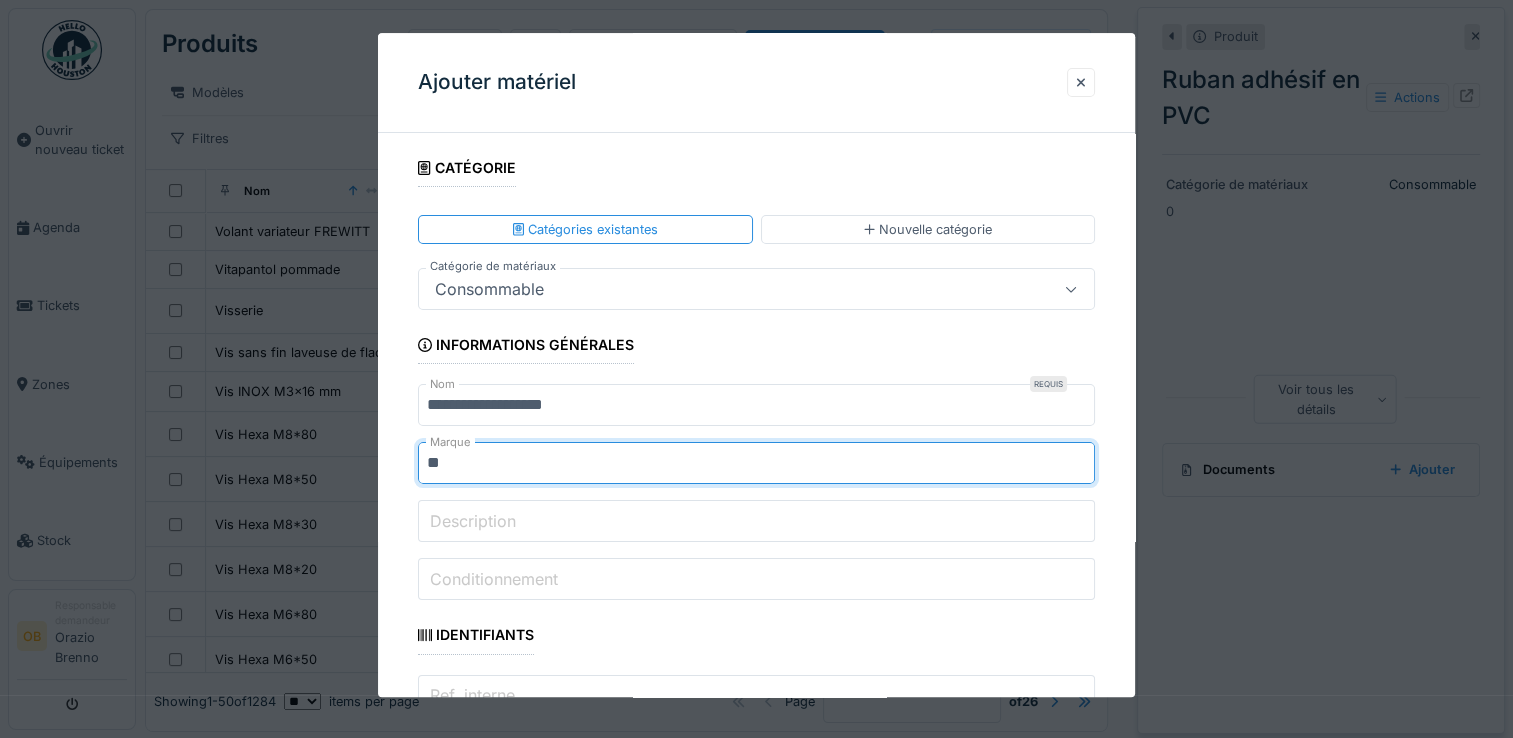 type on "**" 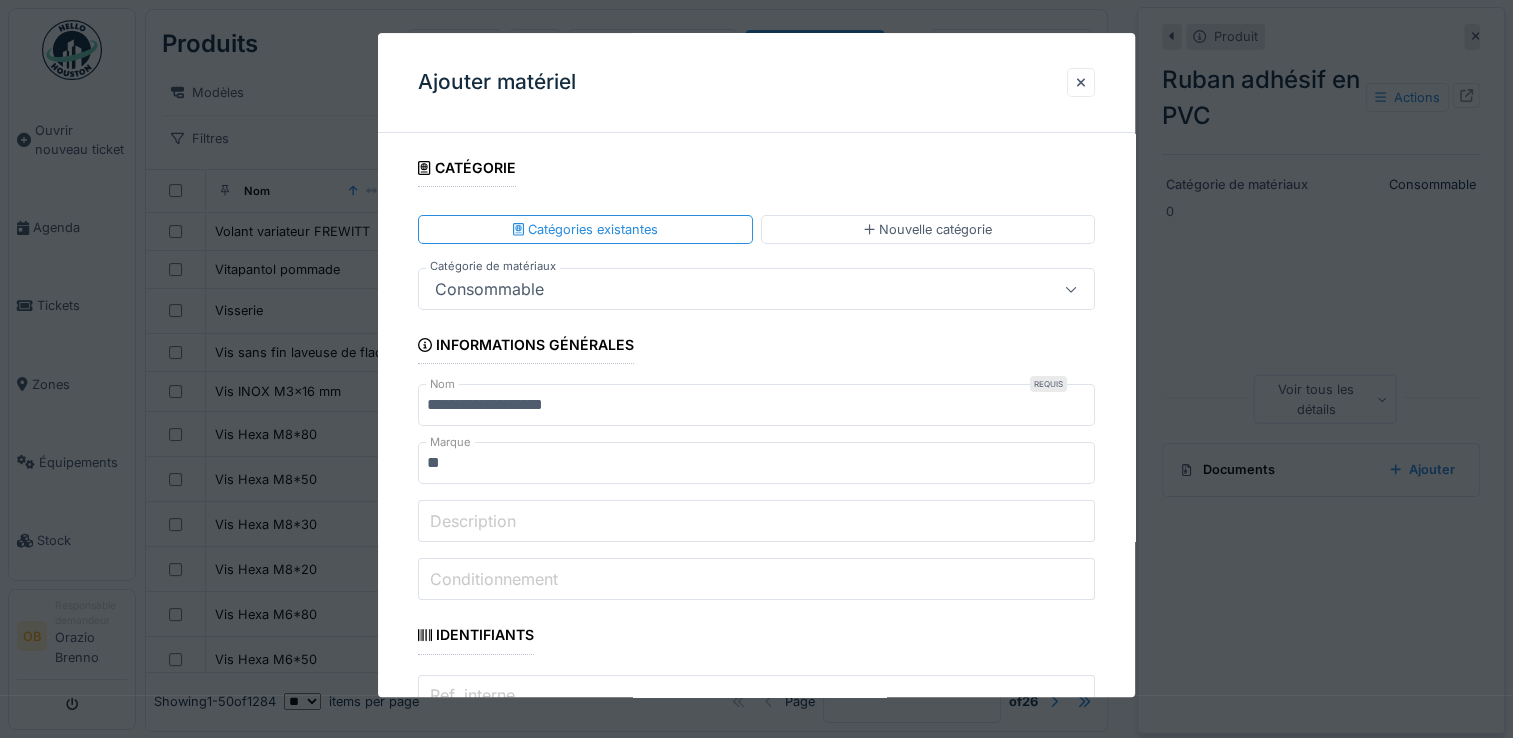 scroll, scrollTop: 401, scrollLeft: 0, axis: vertical 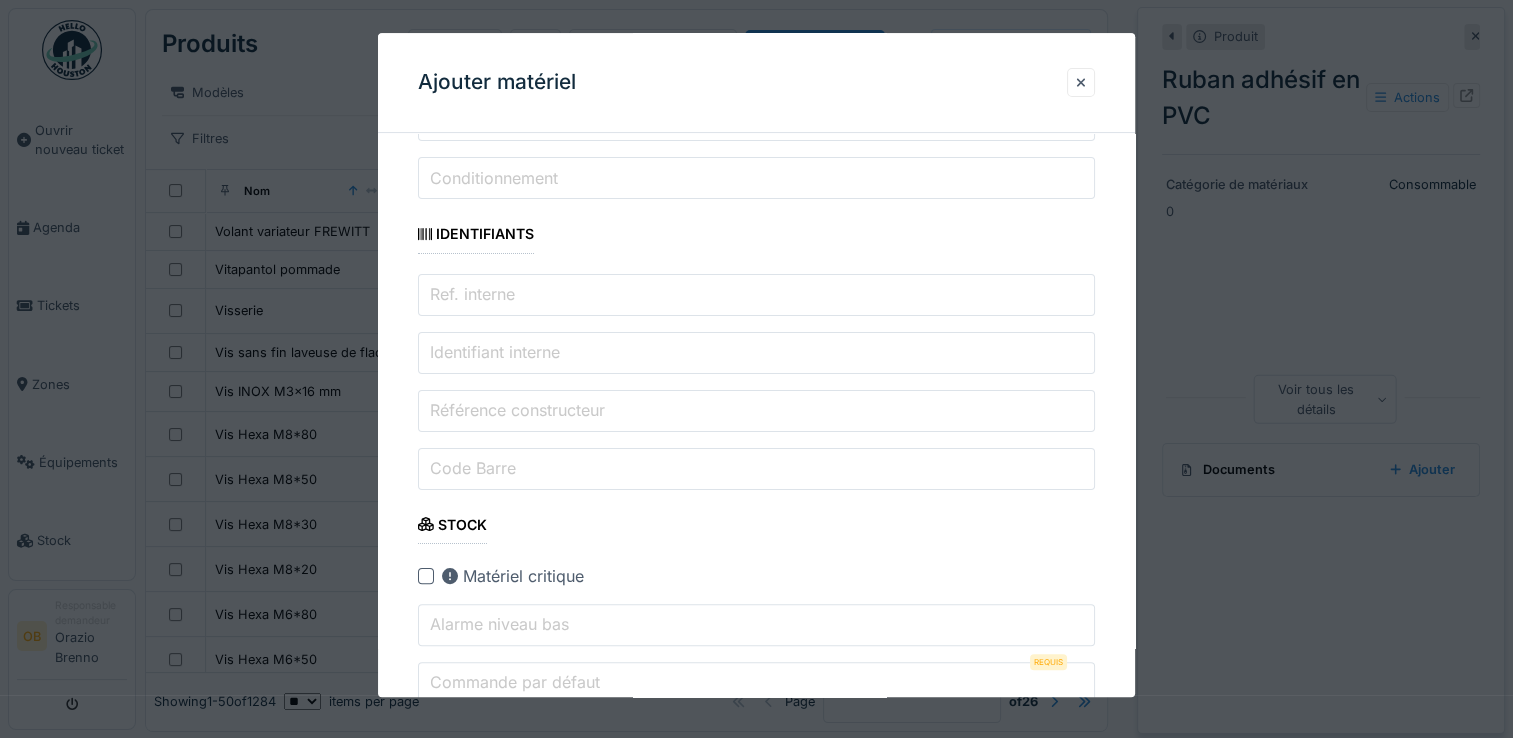 type on "*" 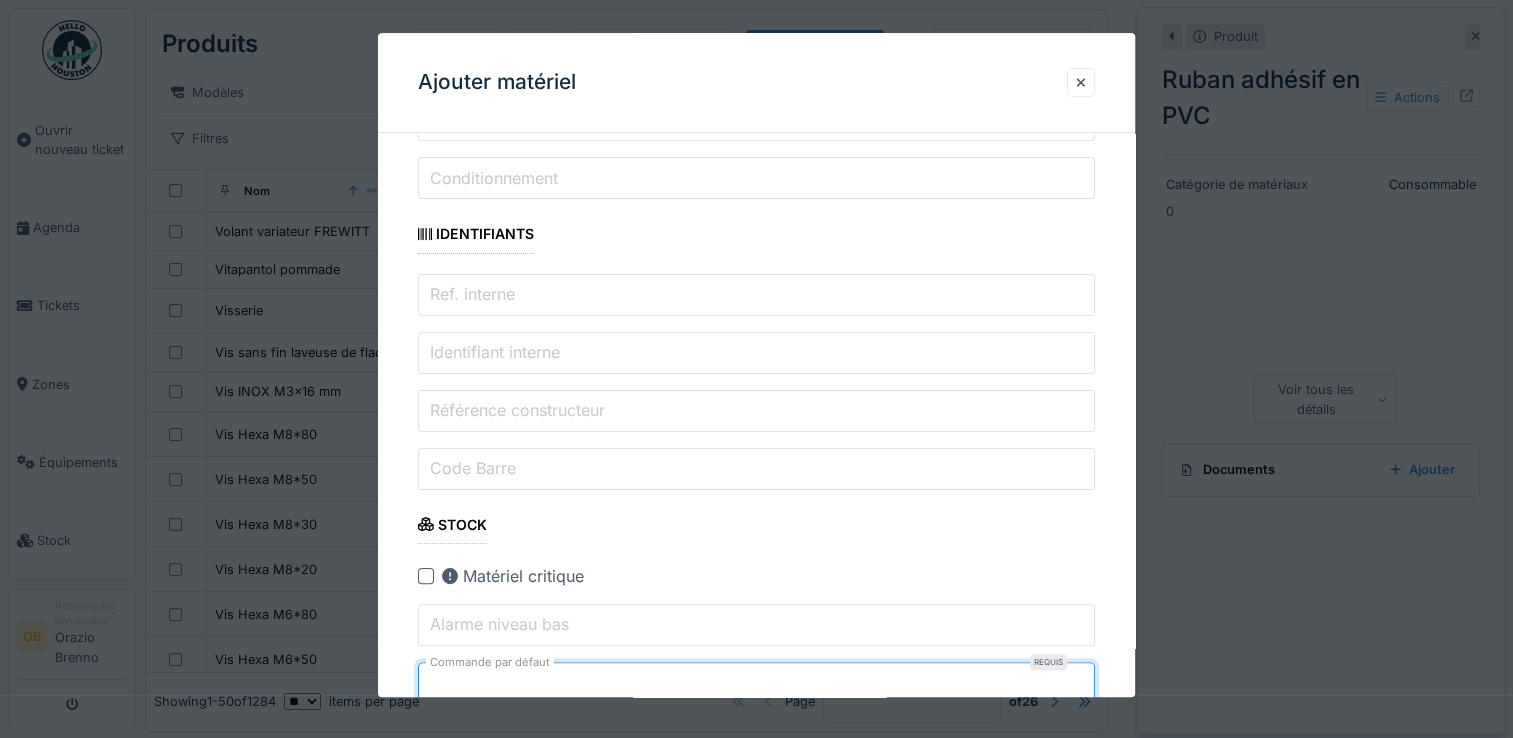 click on "**********" at bounding box center (756, 1470) 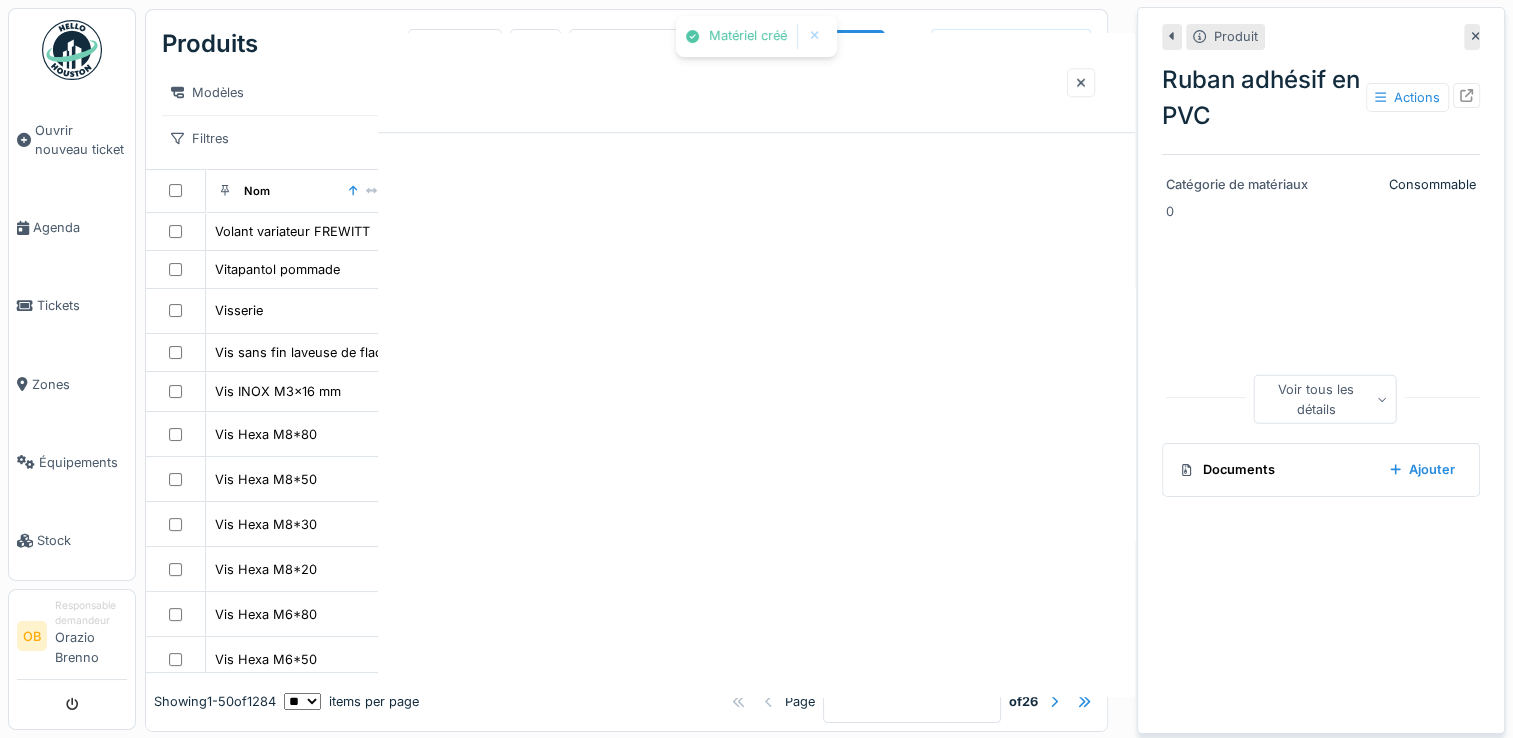 scroll, scrollTop: 0, scrollLeft: 0, axis: both 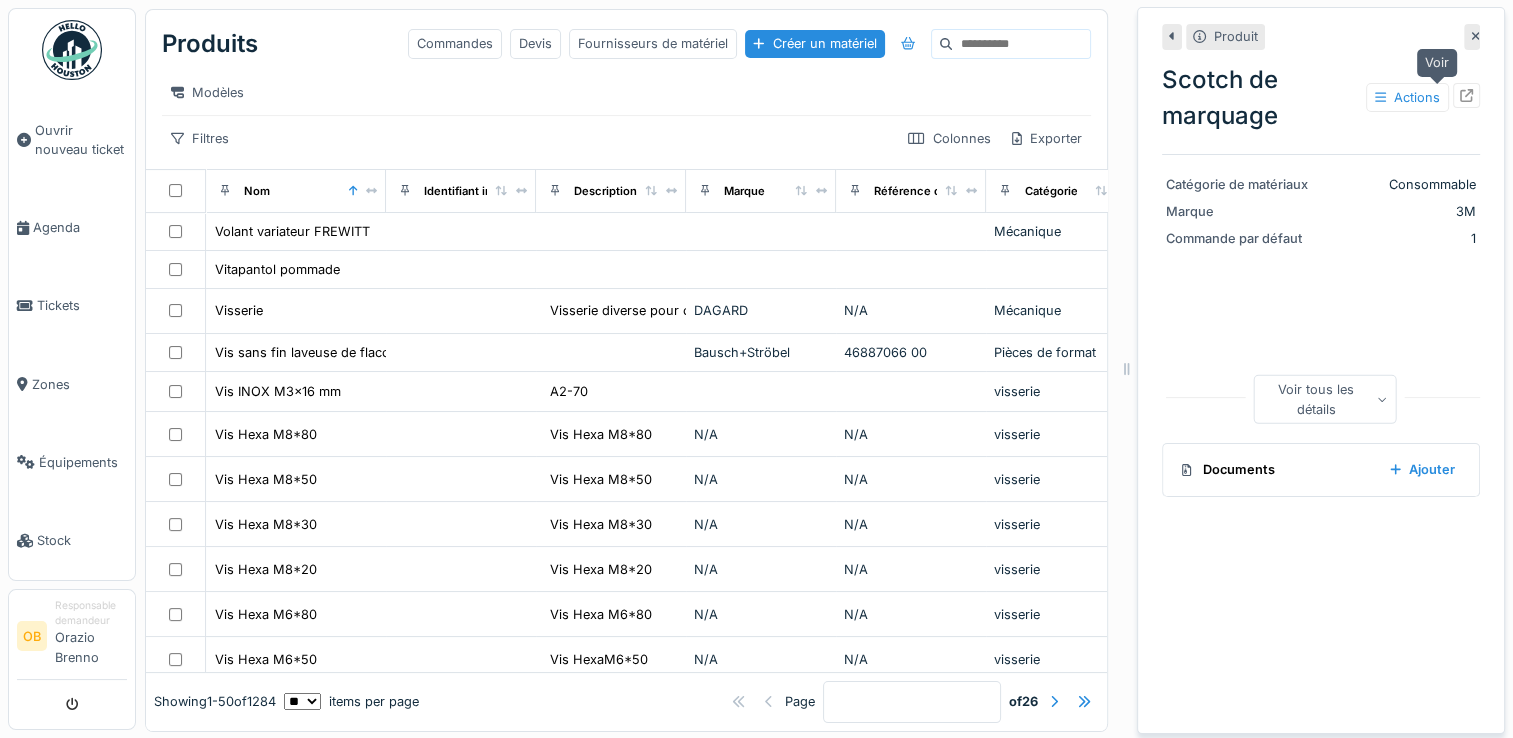 click at bounding box center [1466, 95] 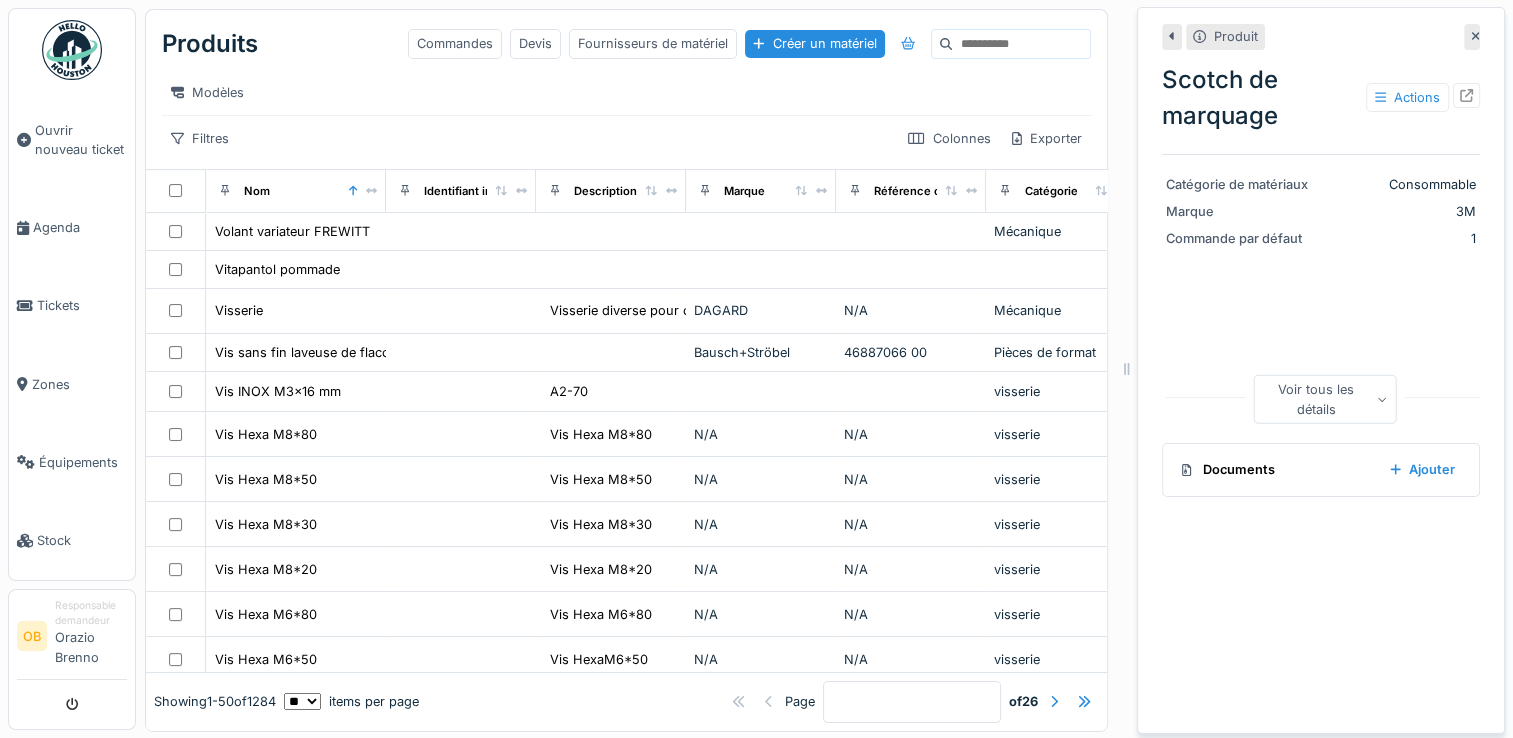 click at bounding box center (1021, 44) 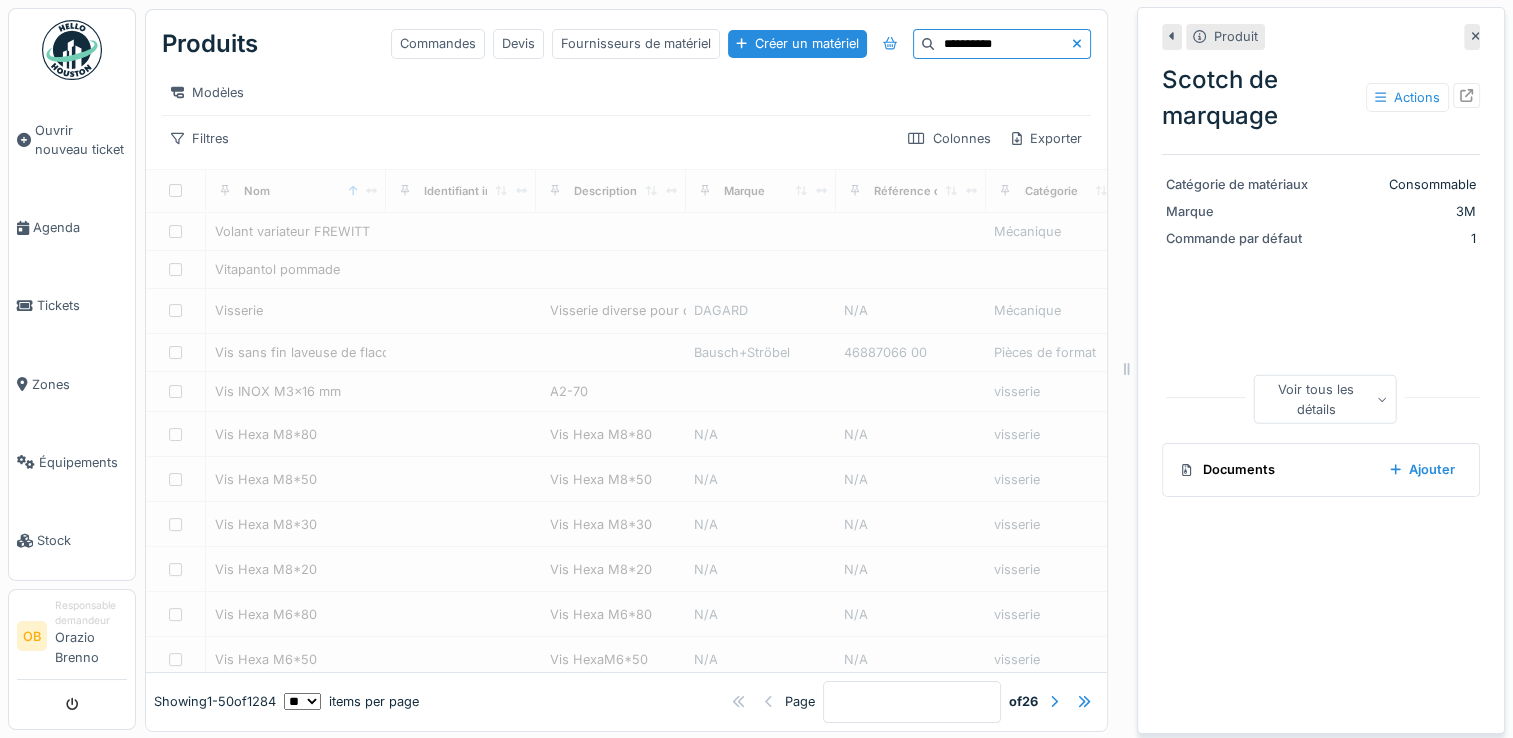 type on "**********" 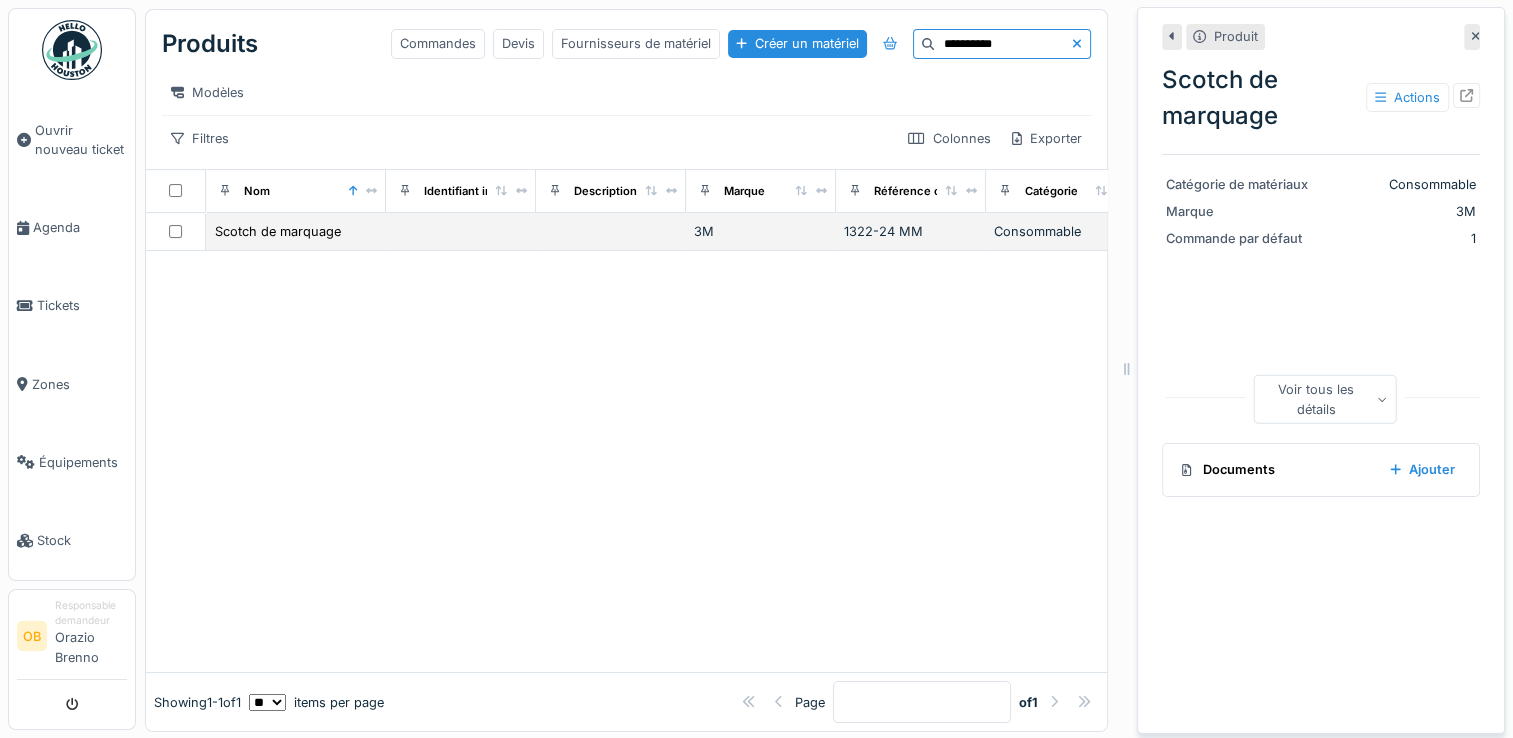 click on "Scotch de marquage" at bounding box center [296, 231] 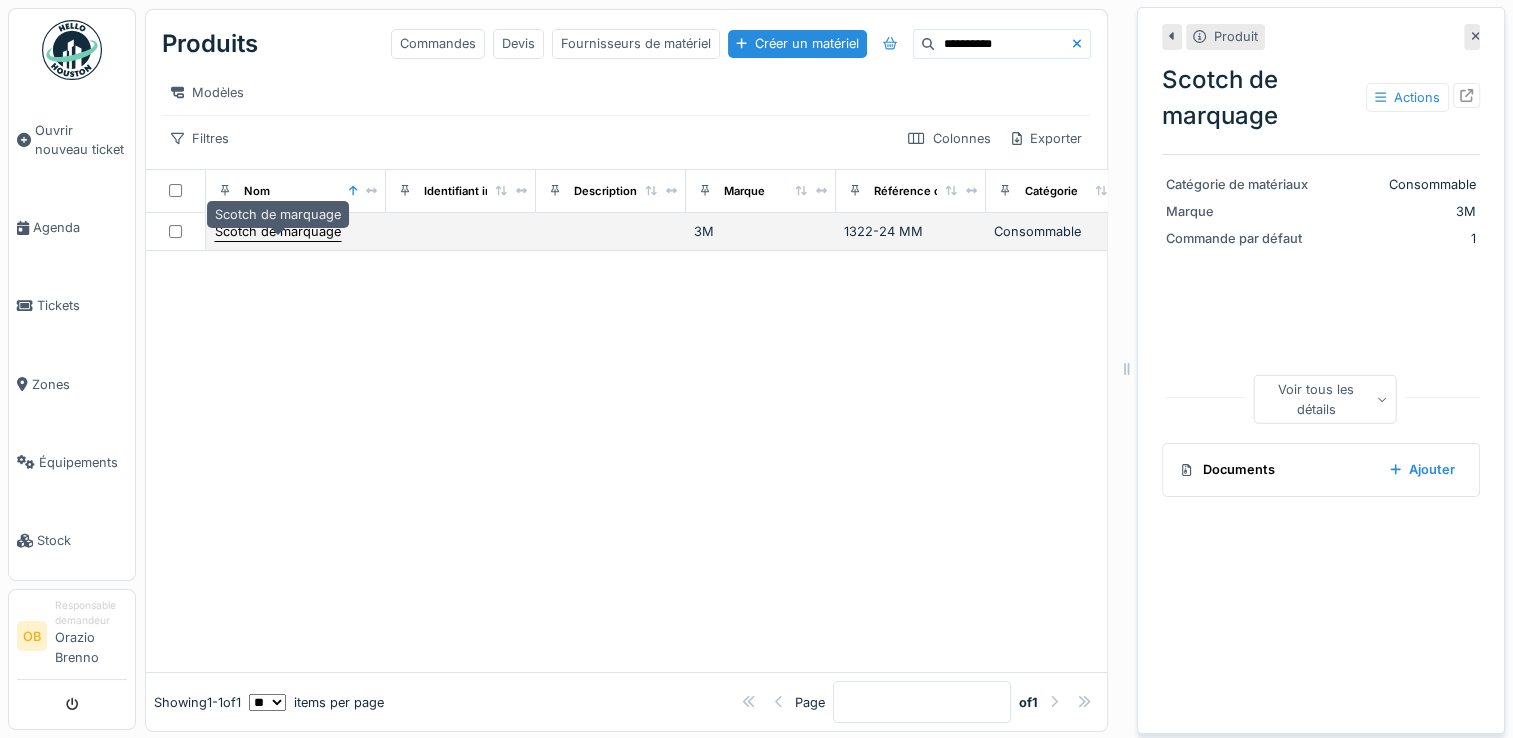 click on "Scotch de marquage" at bounding box center [278, 231] 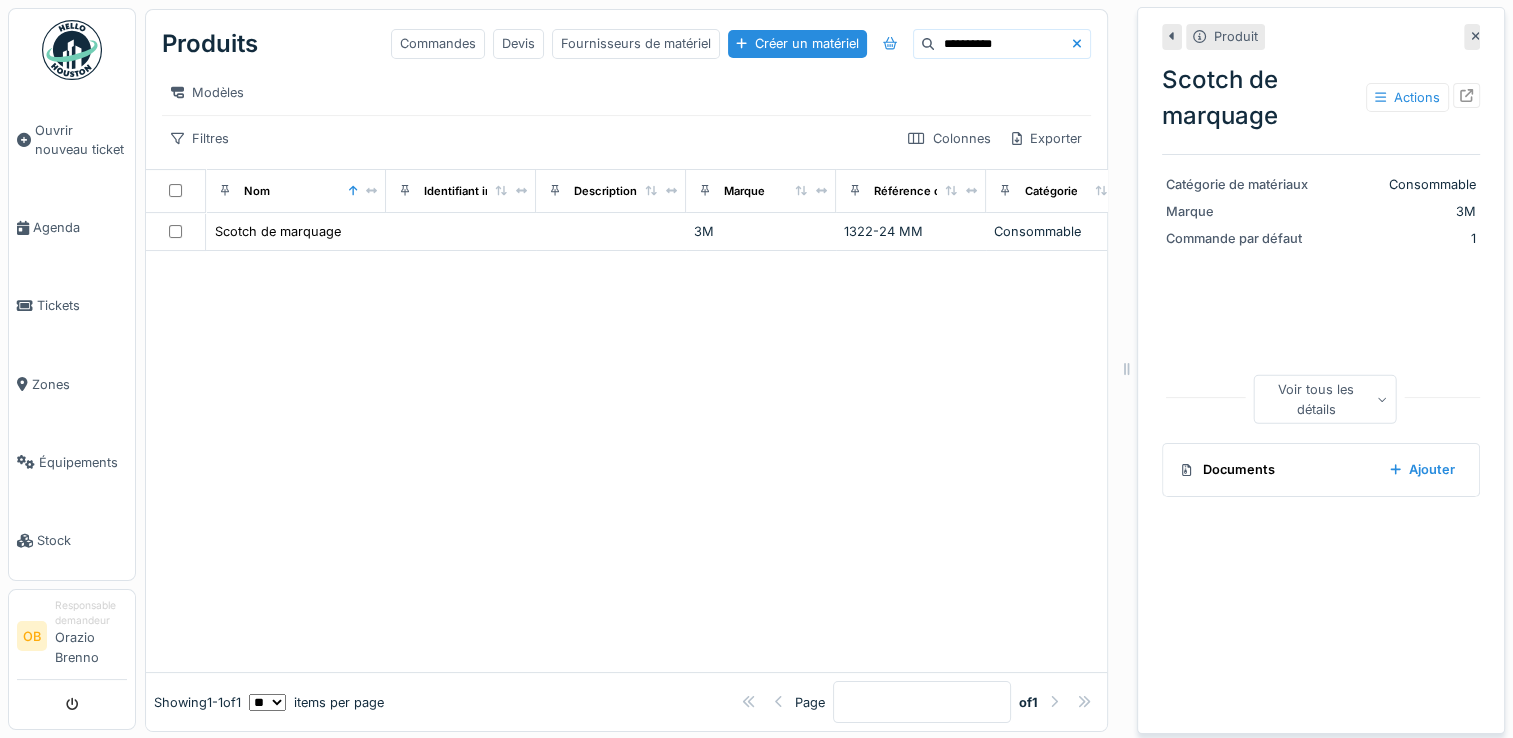 click at bounding box center [626, 461] 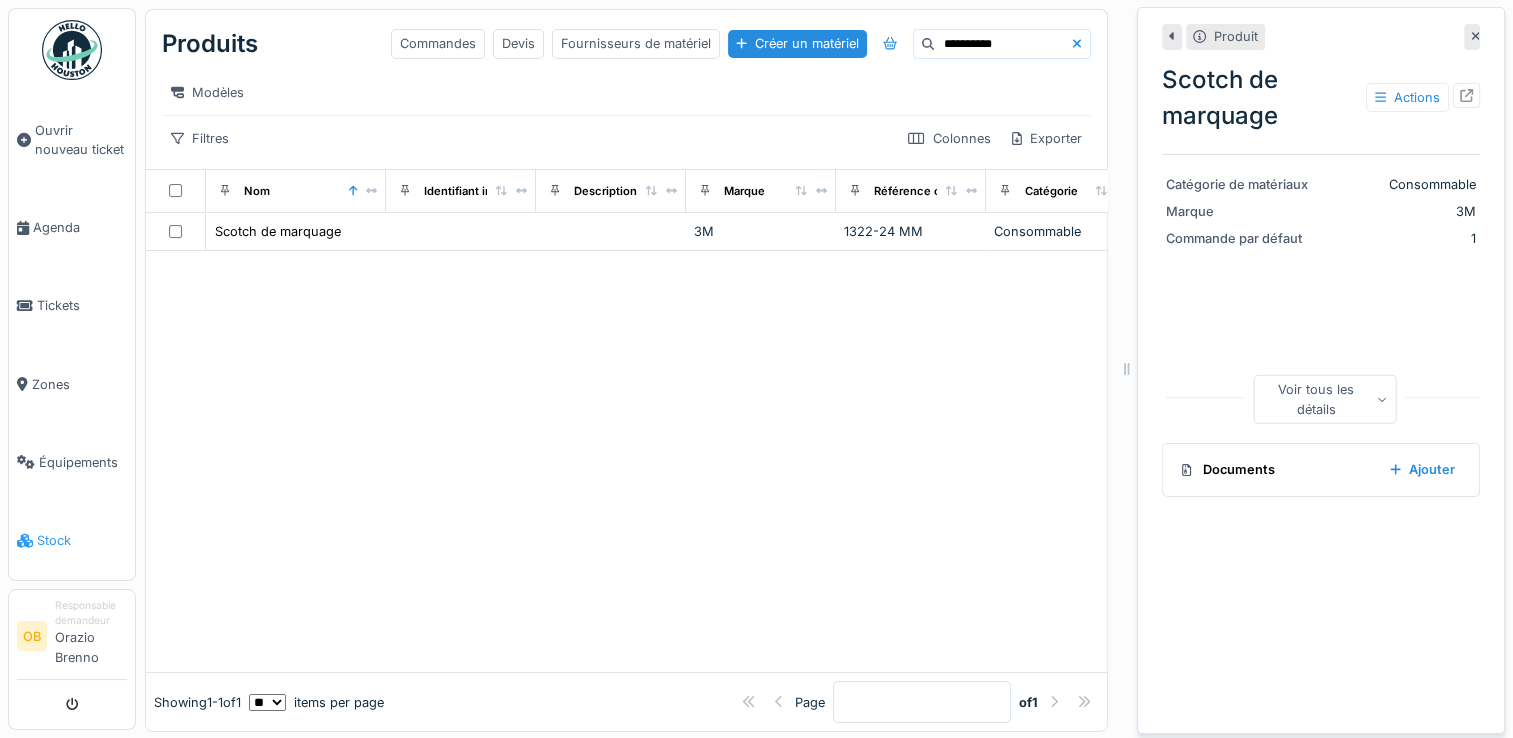 click on "Stock" at bounding box center [72, 540] 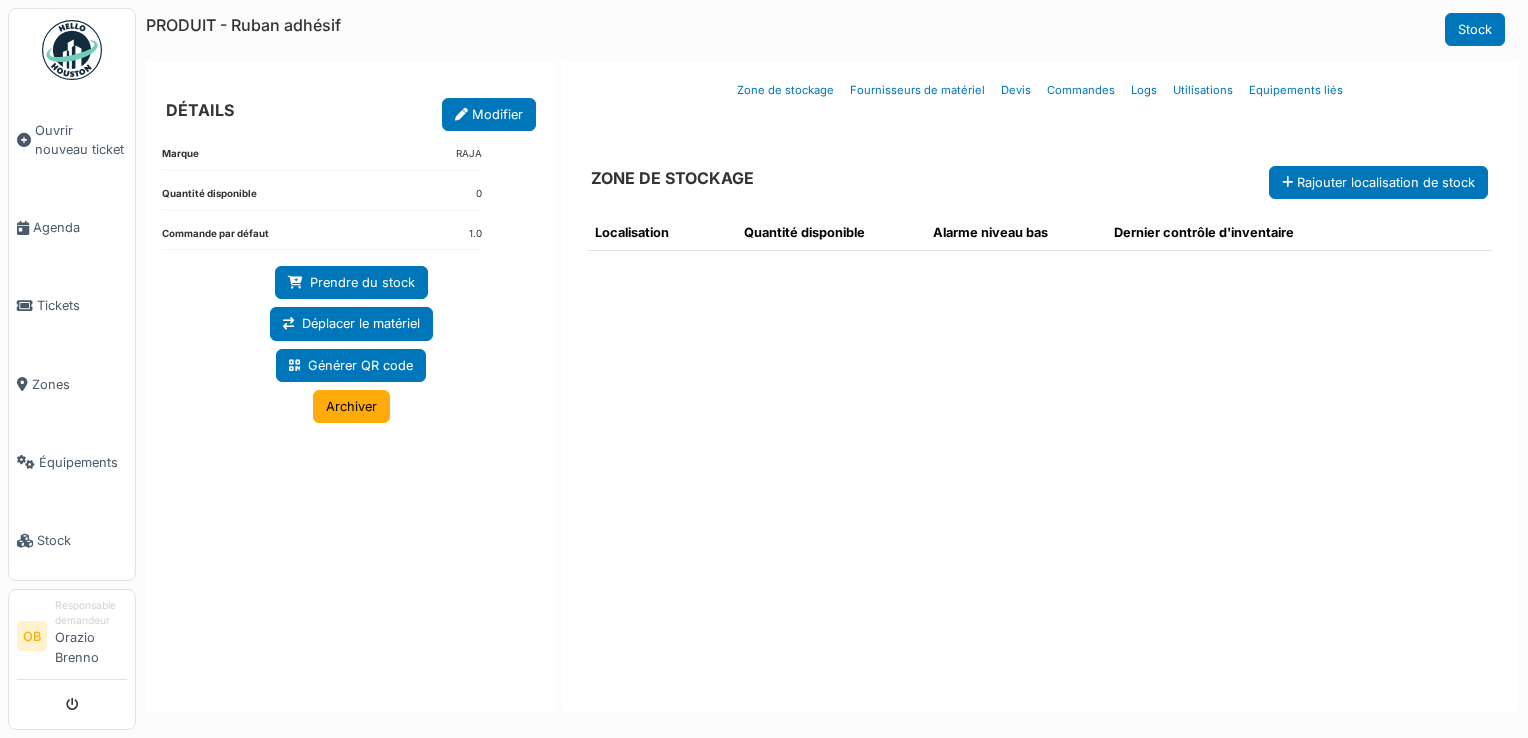 scroll, scrollTop: 0, scrollLeft: 0, axis: both 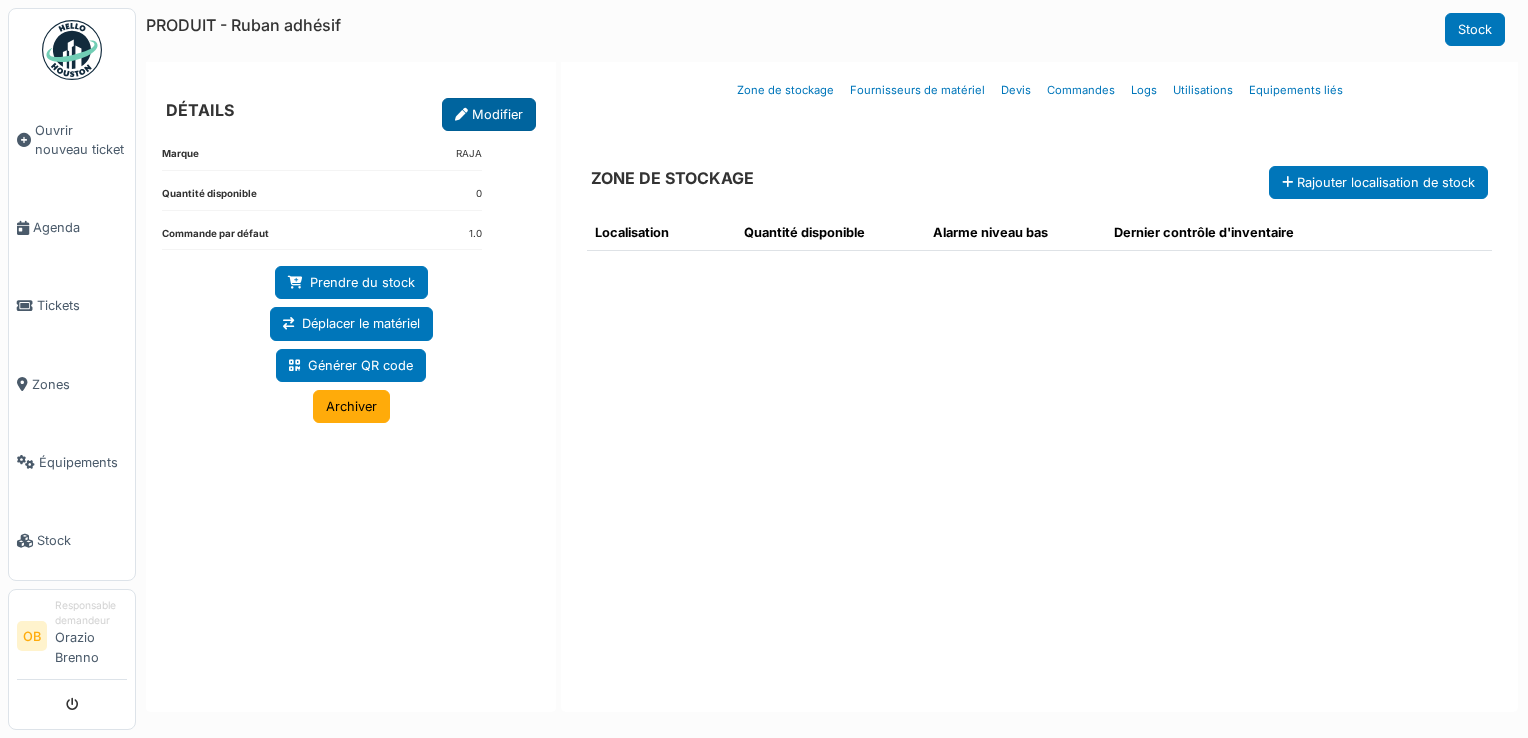 click on "Modifier" at bounding box center (489, 114) 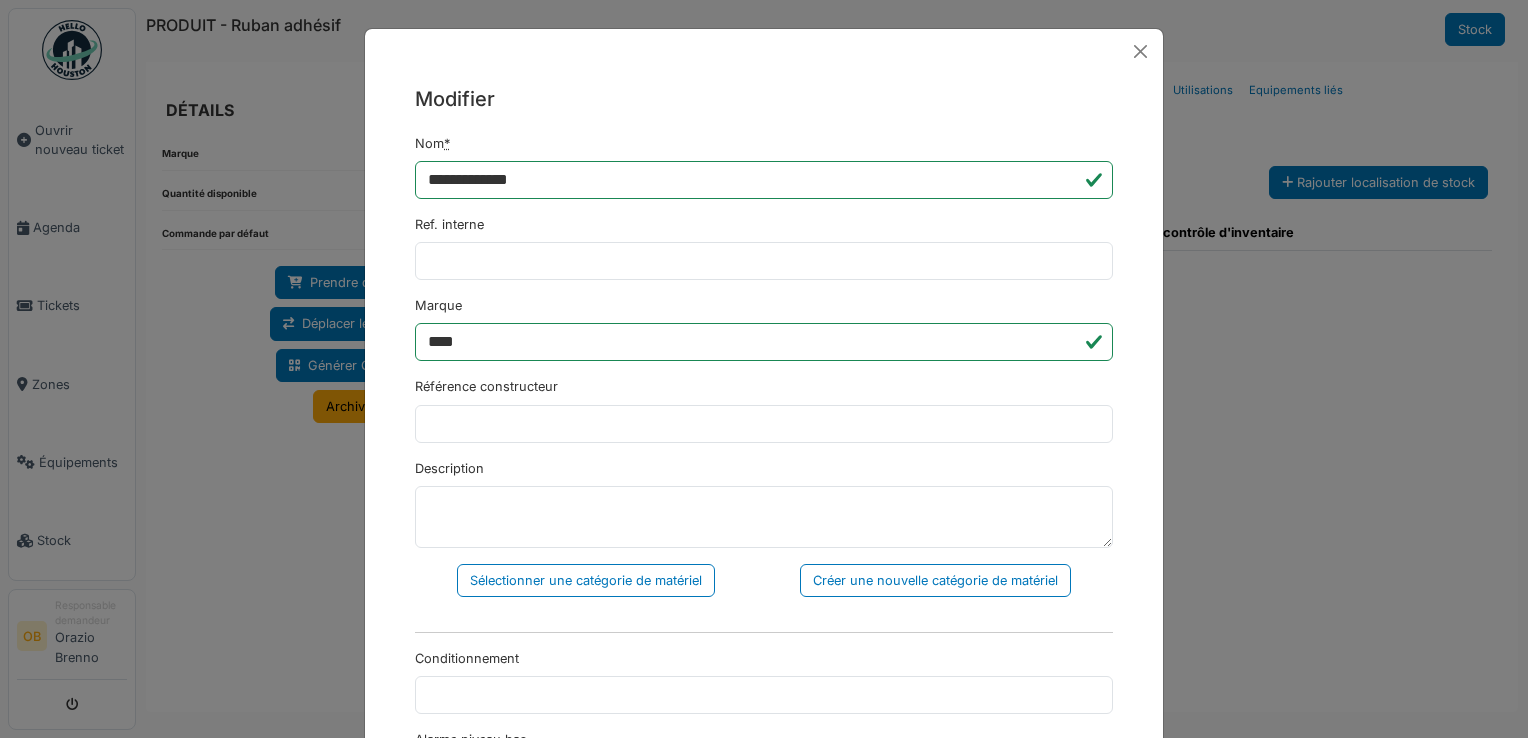 click on "Ref. interne" at bounding box center (764, 247) 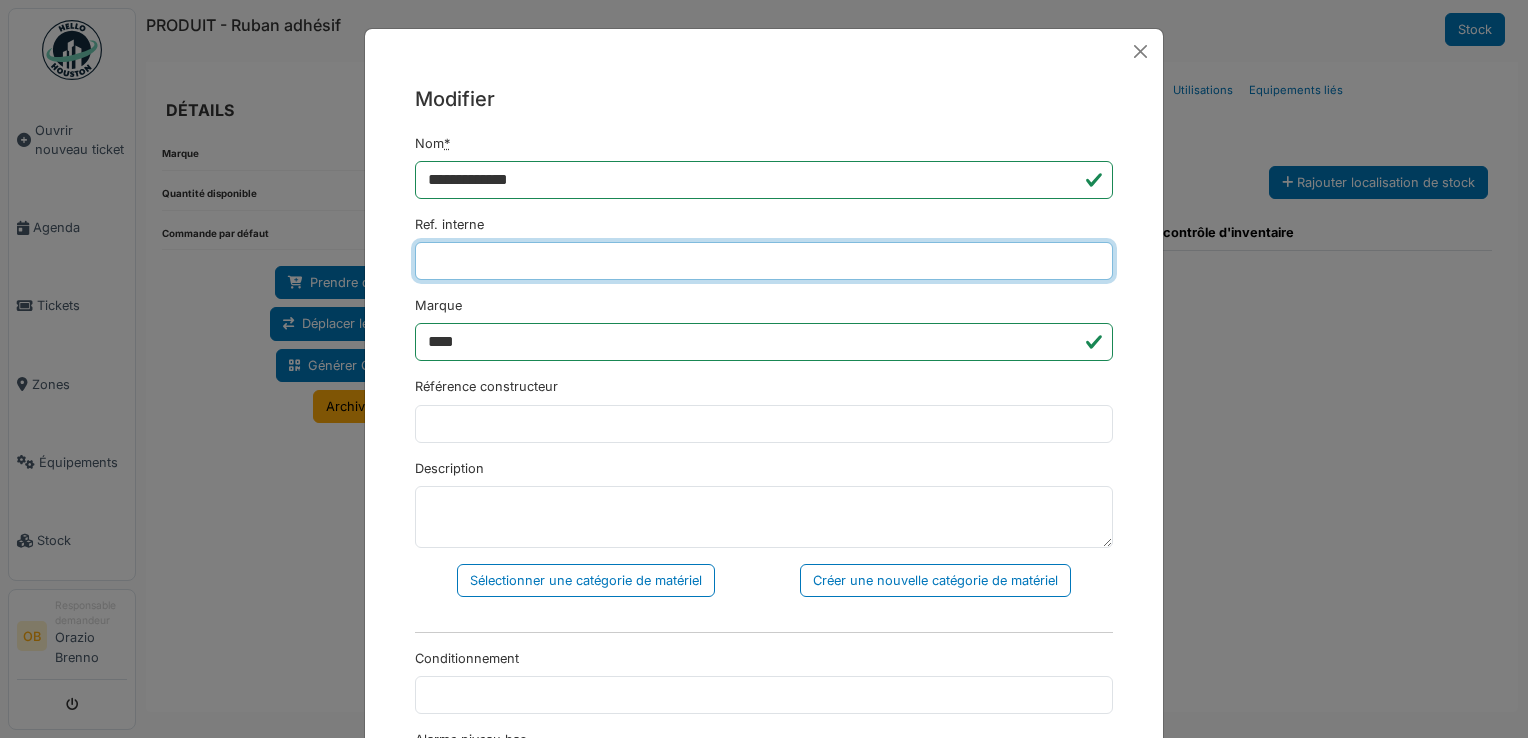 click on "Ref. interne" at bounding box center [764, 261] 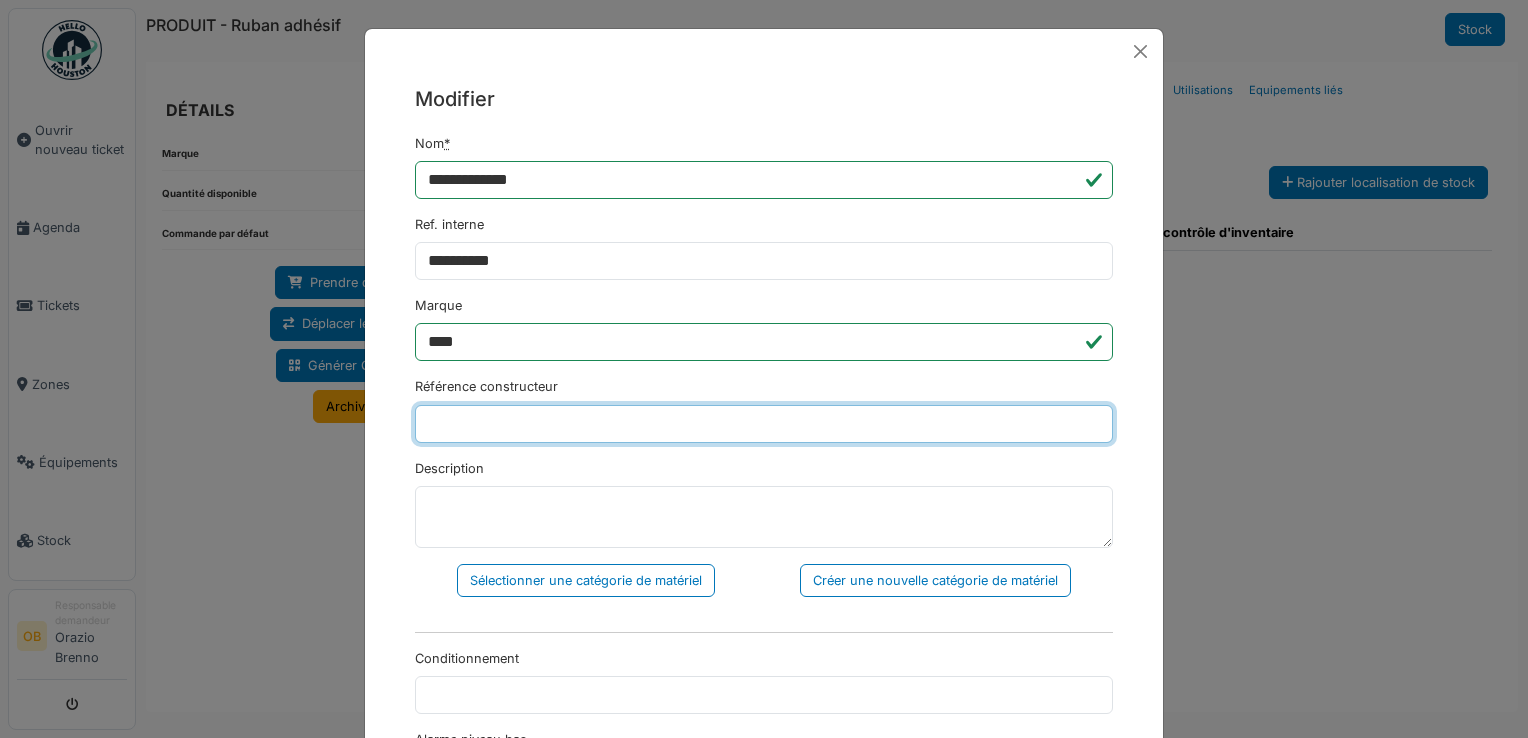 type on "******" 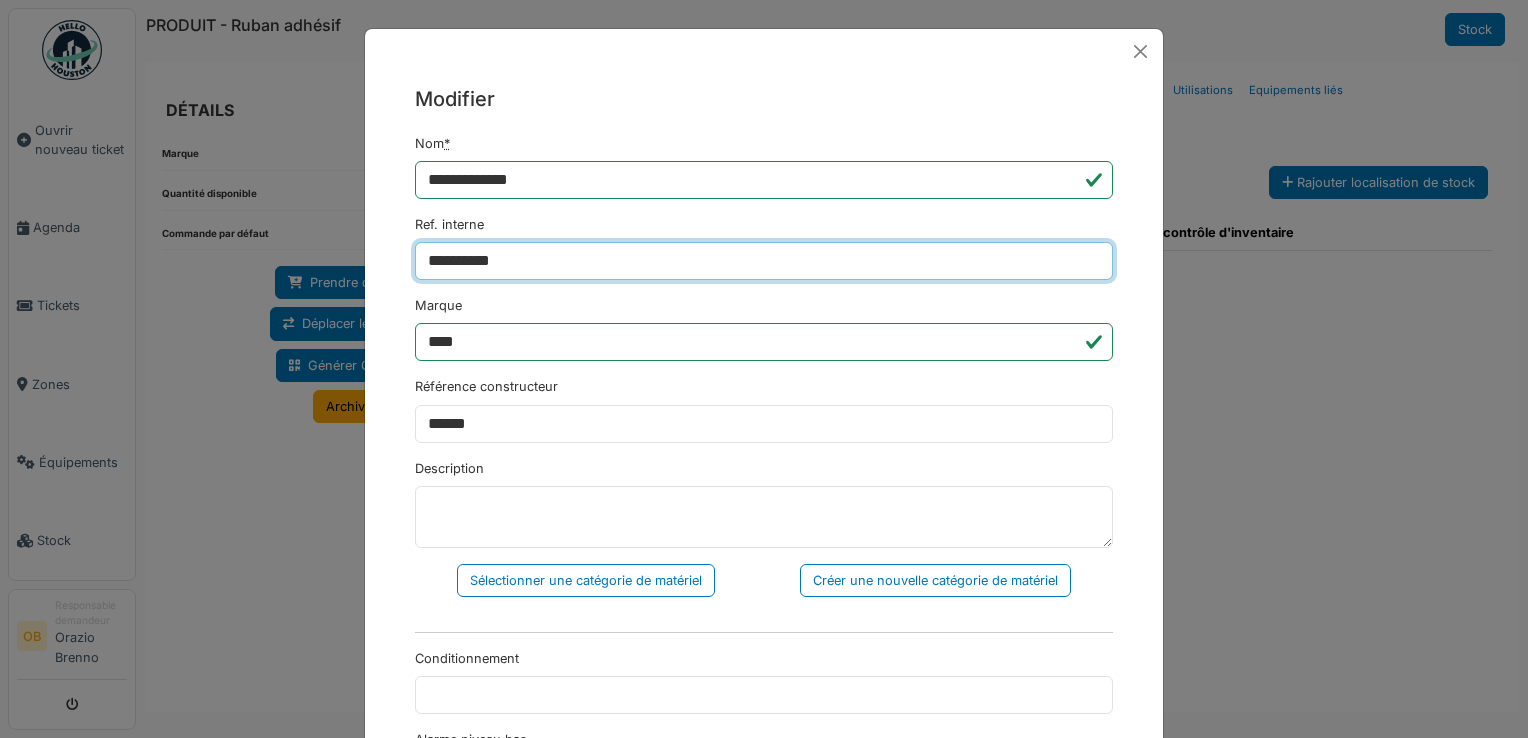 type on "**********" 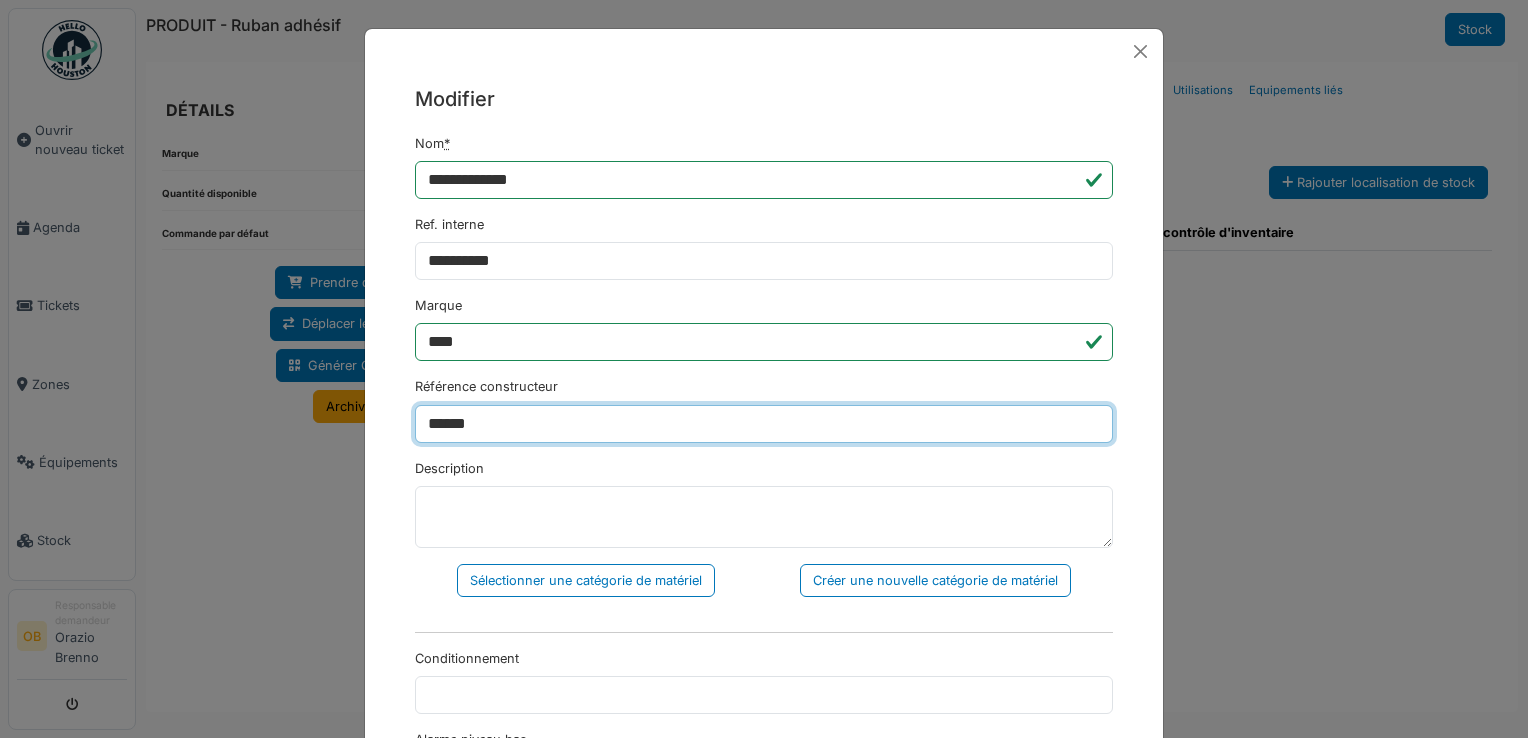 drag, startPoint x: 536, startPoint y: 432, endPoint x: 322, endPoint y: 439, distance: 214.11446 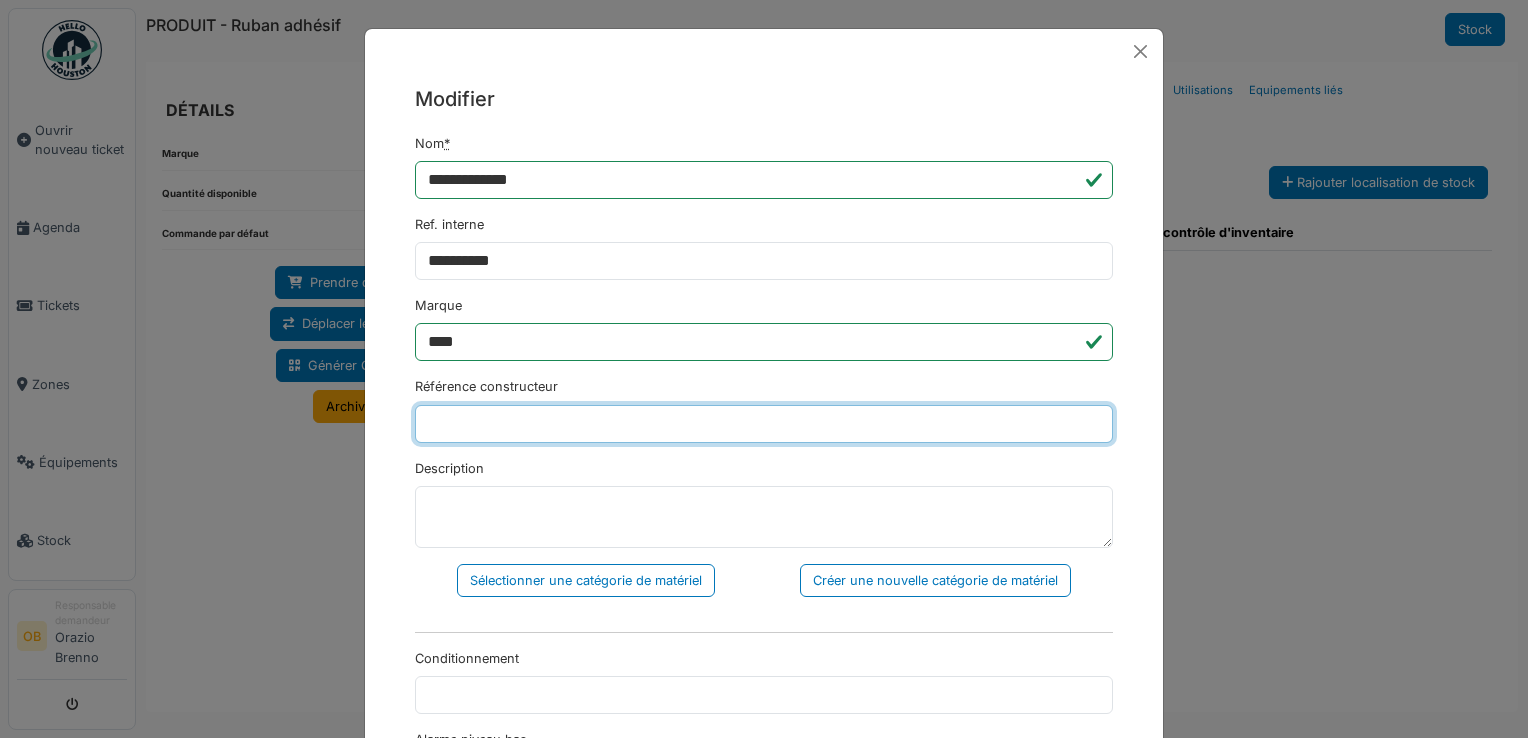 type 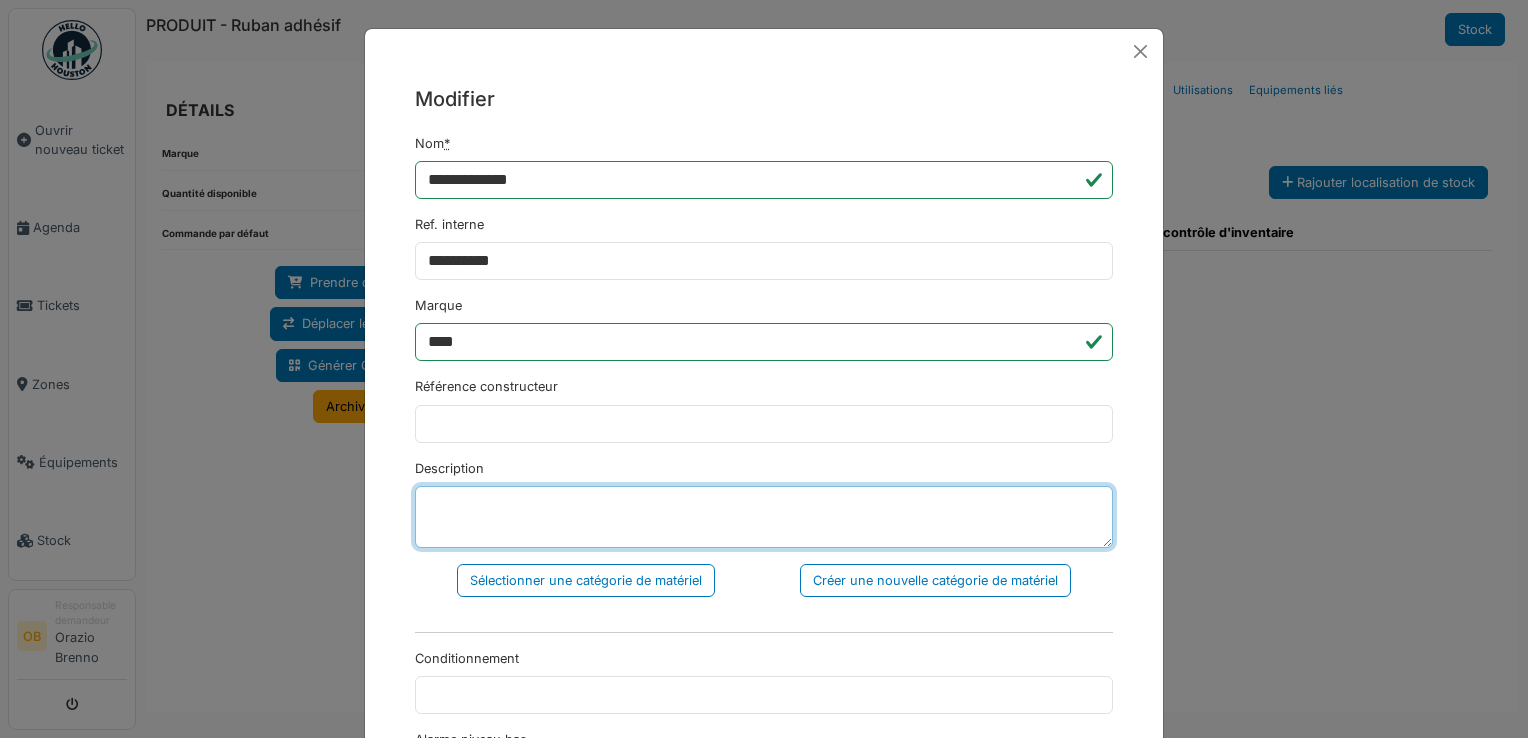 click on "Description" at bounding box center [764, 517] 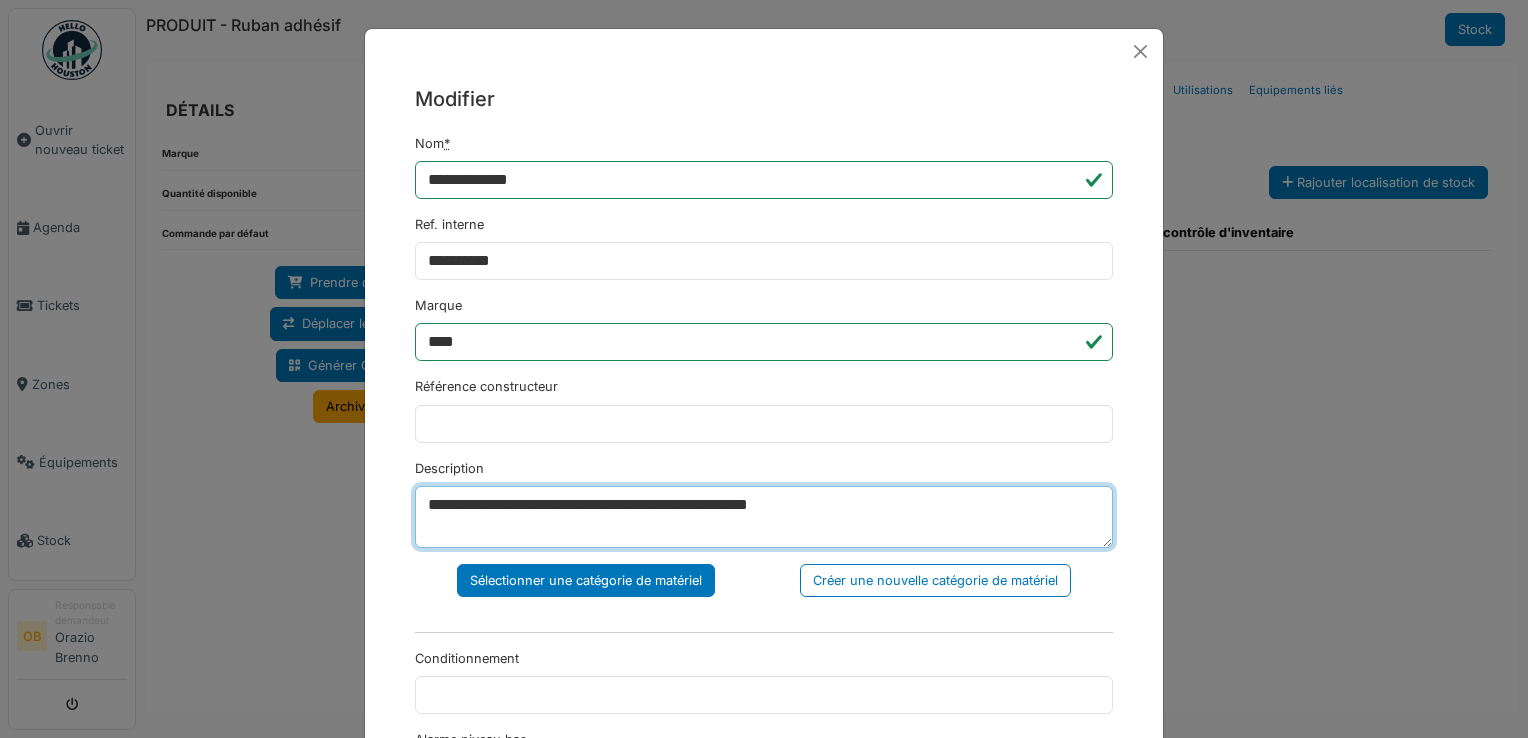 type on "**********" 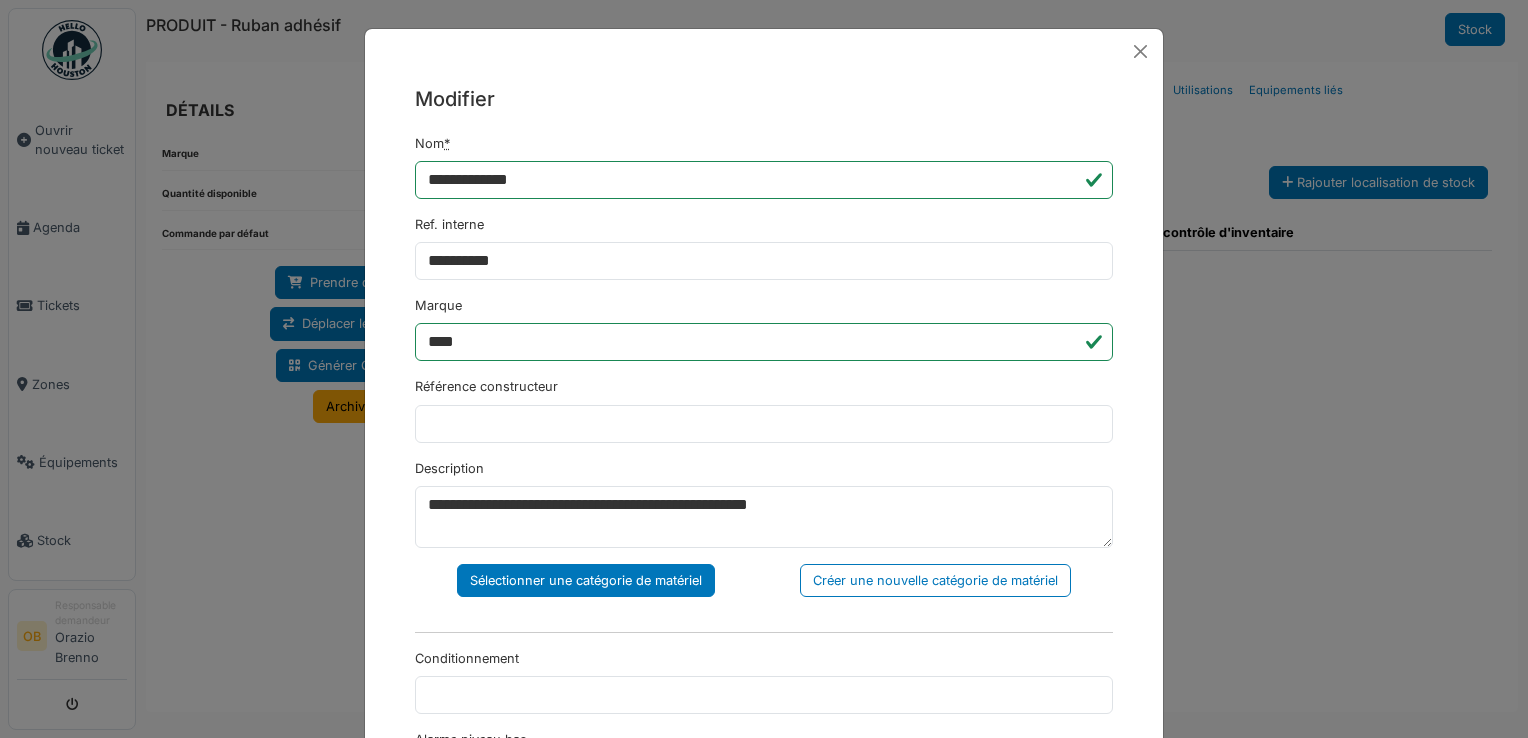 click on "Sélectionner une catégorie de matériel" at bounding box center (586, 580) 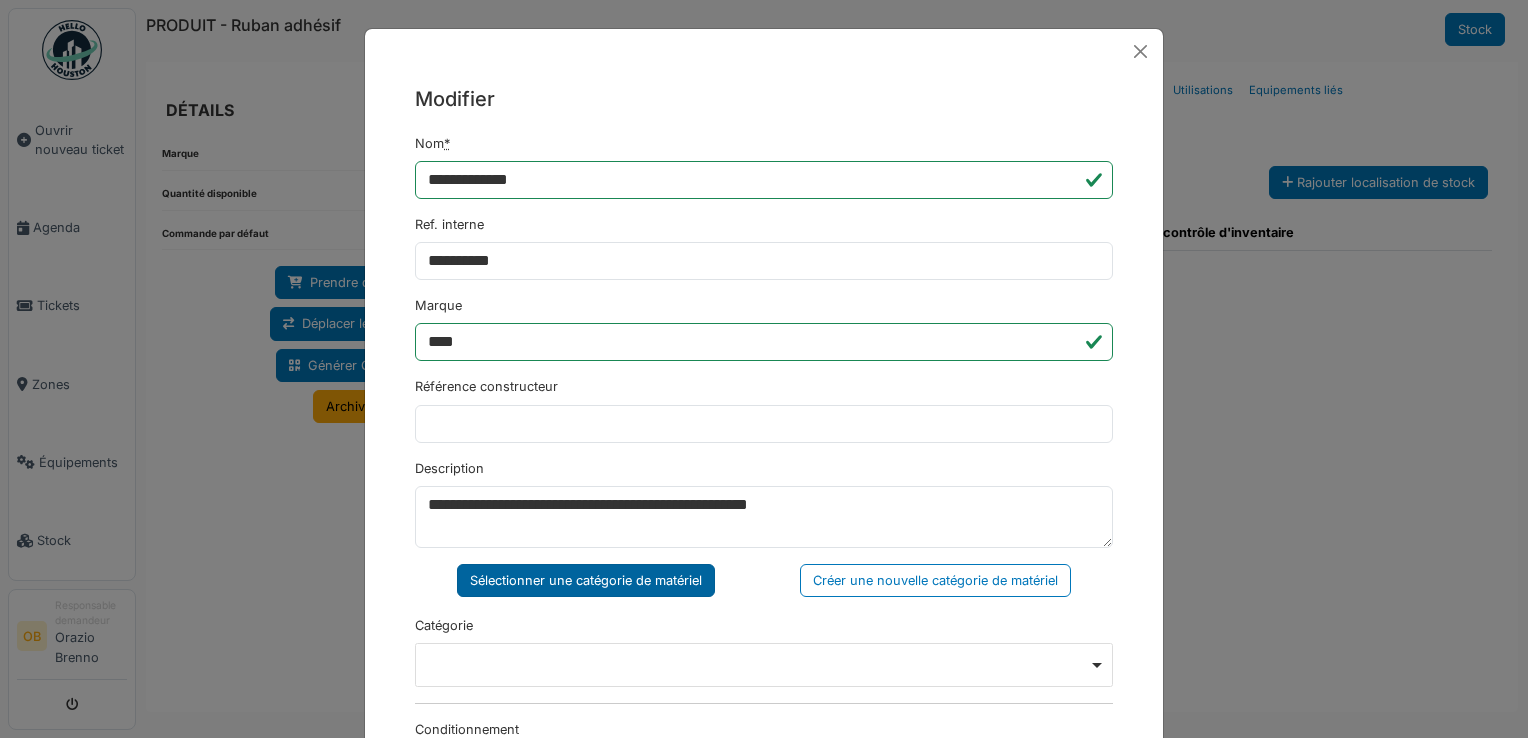 scroll, scrollTop: 133, scrollLeft: 0, axis: vertical 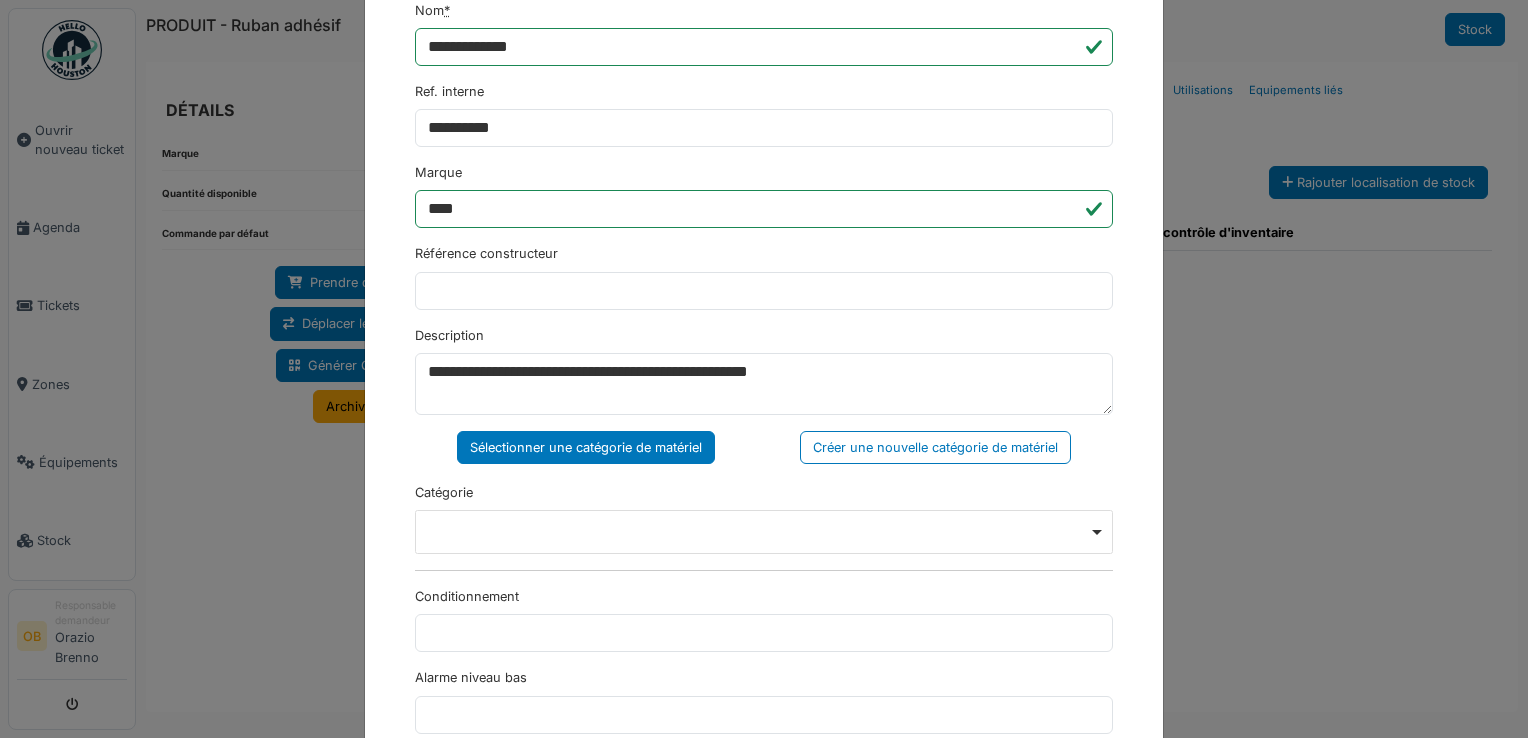 click on "Remove item" at bounding box center [764, 532] 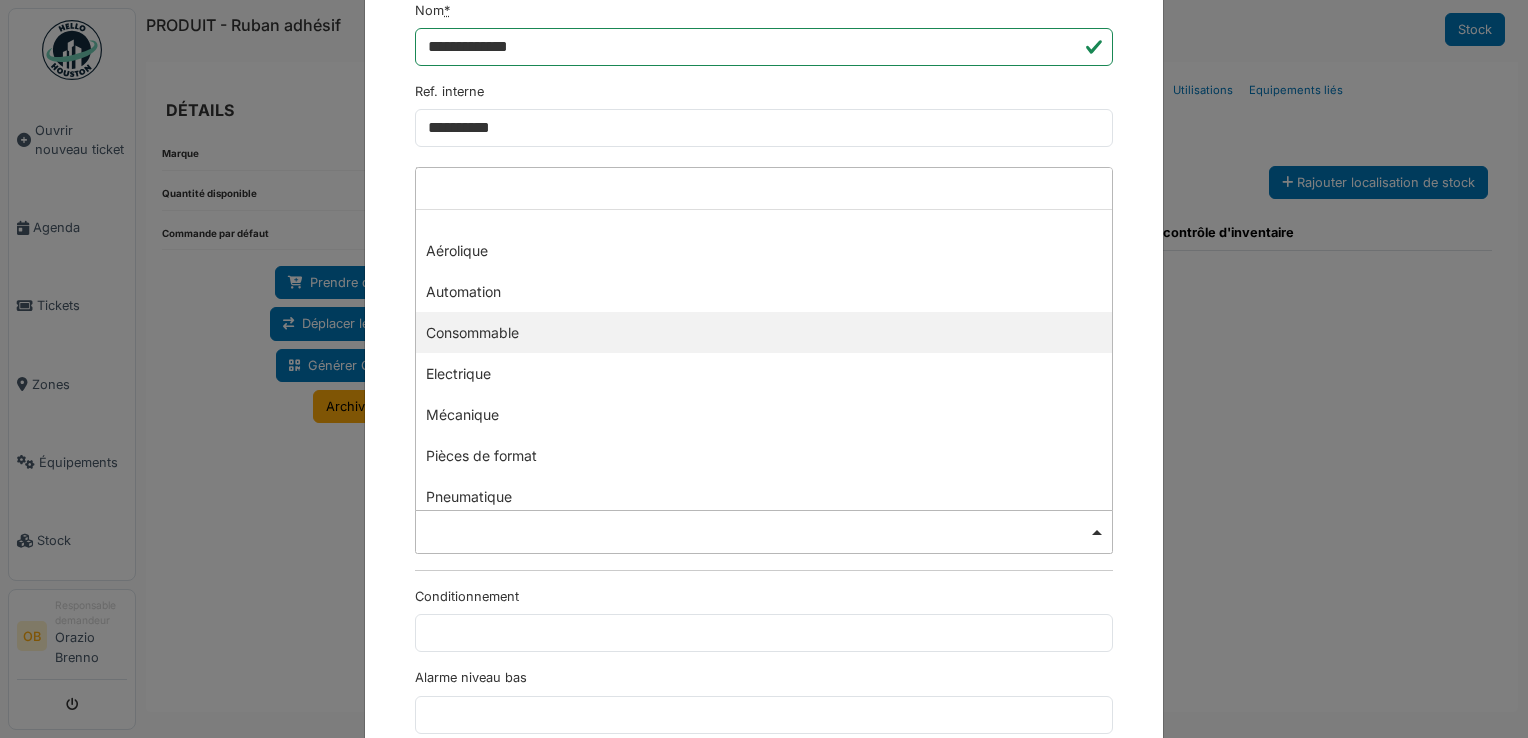 select on "***" 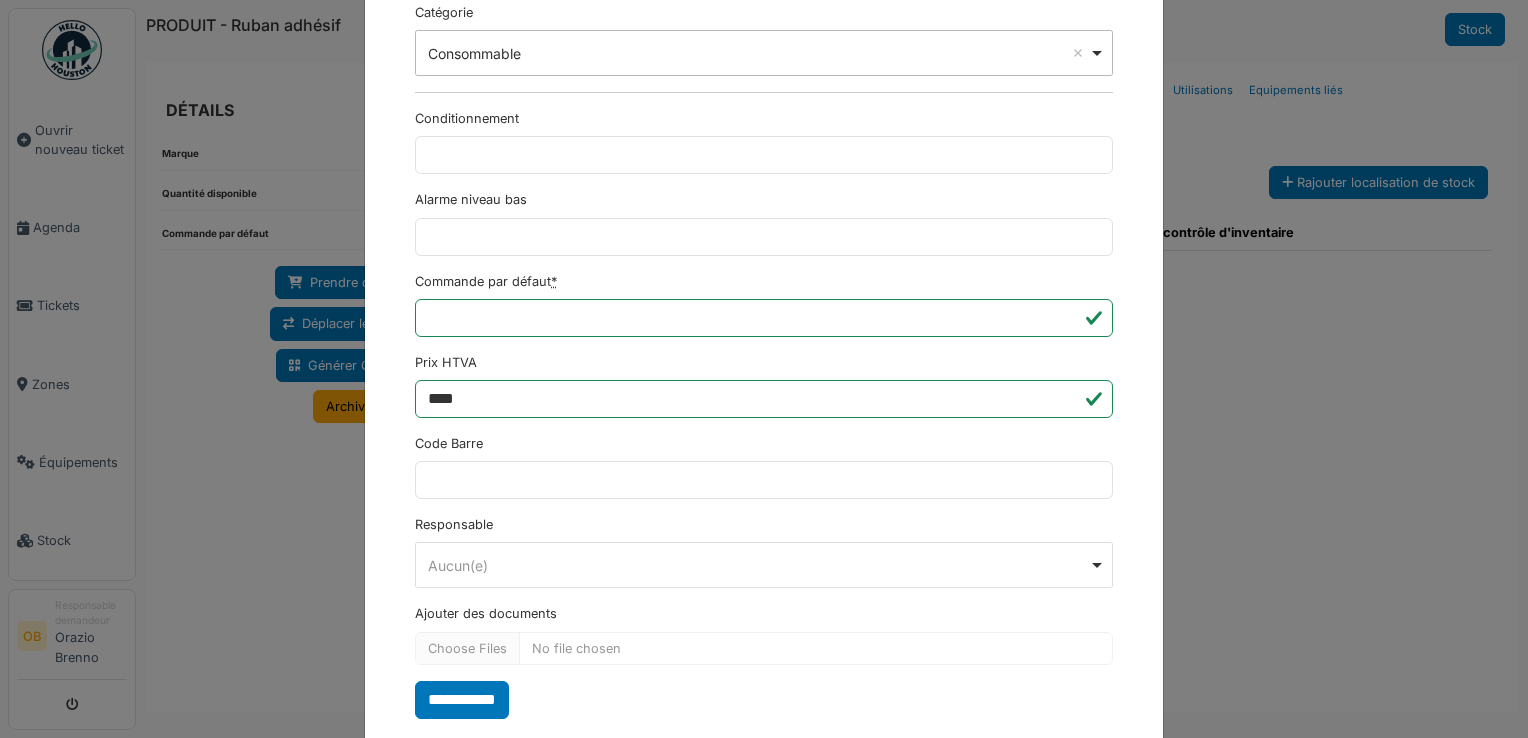 scroll, scrollTop: 650, scrollLeft: 0, axis: vertical 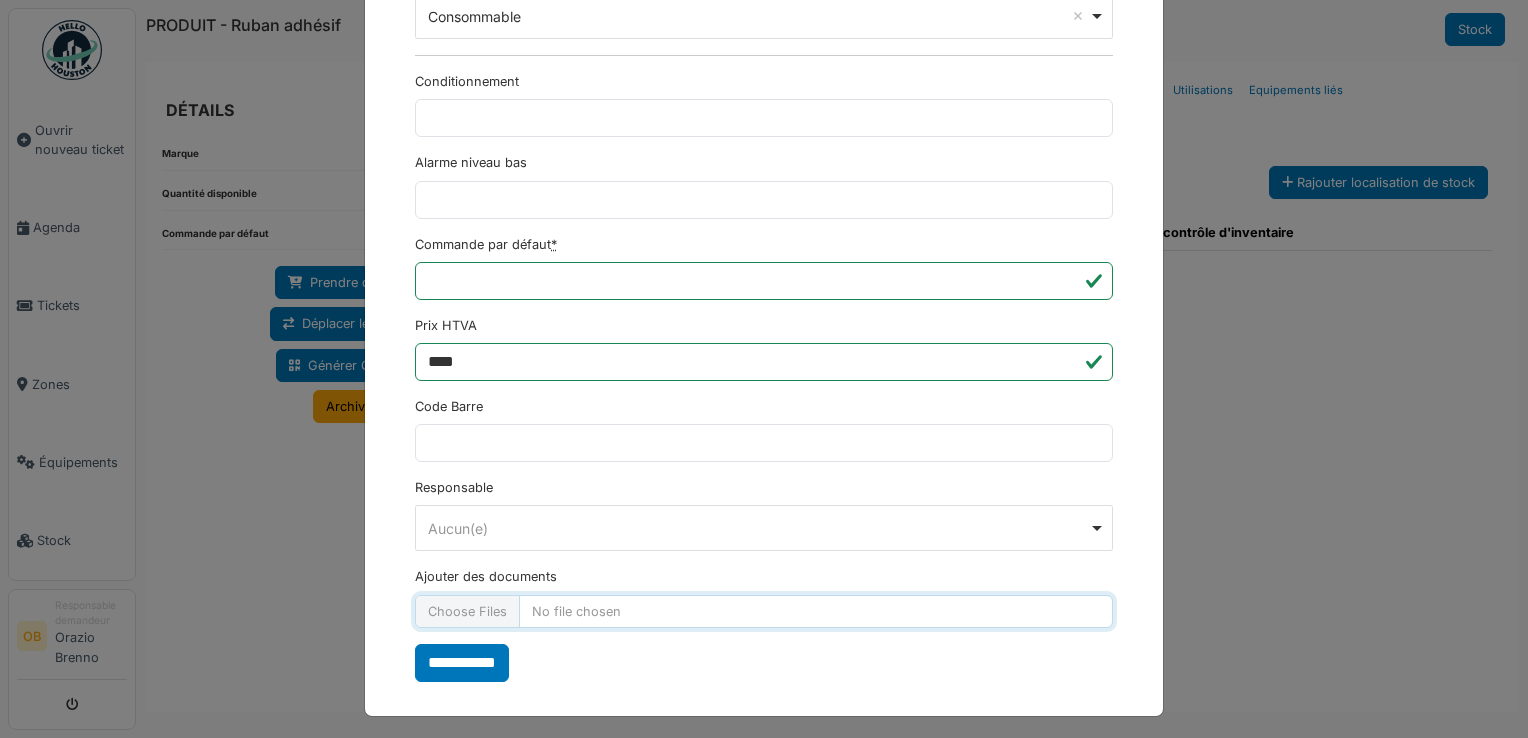 click on "Ajouter des documents" at bounding box center (764, 611) 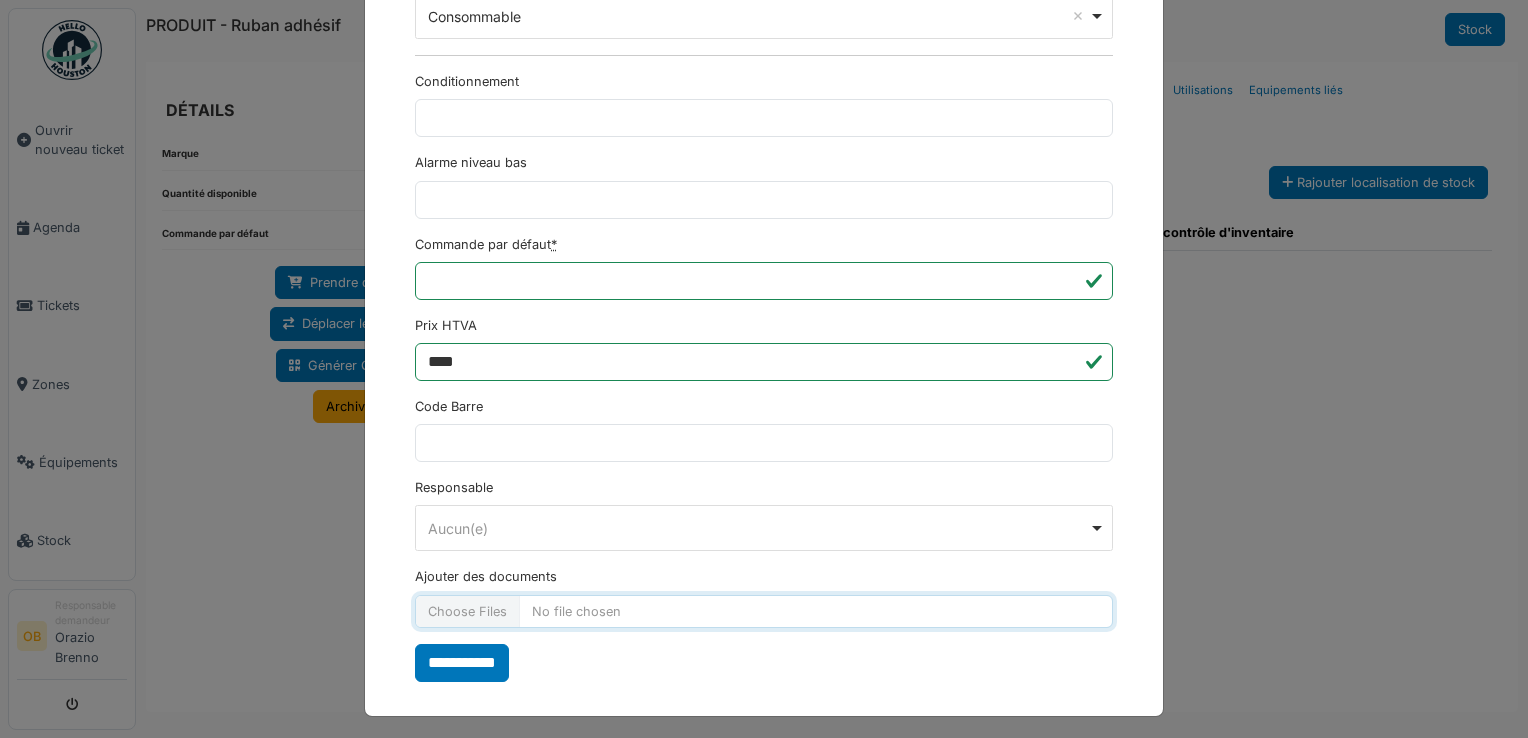 type on "**********" 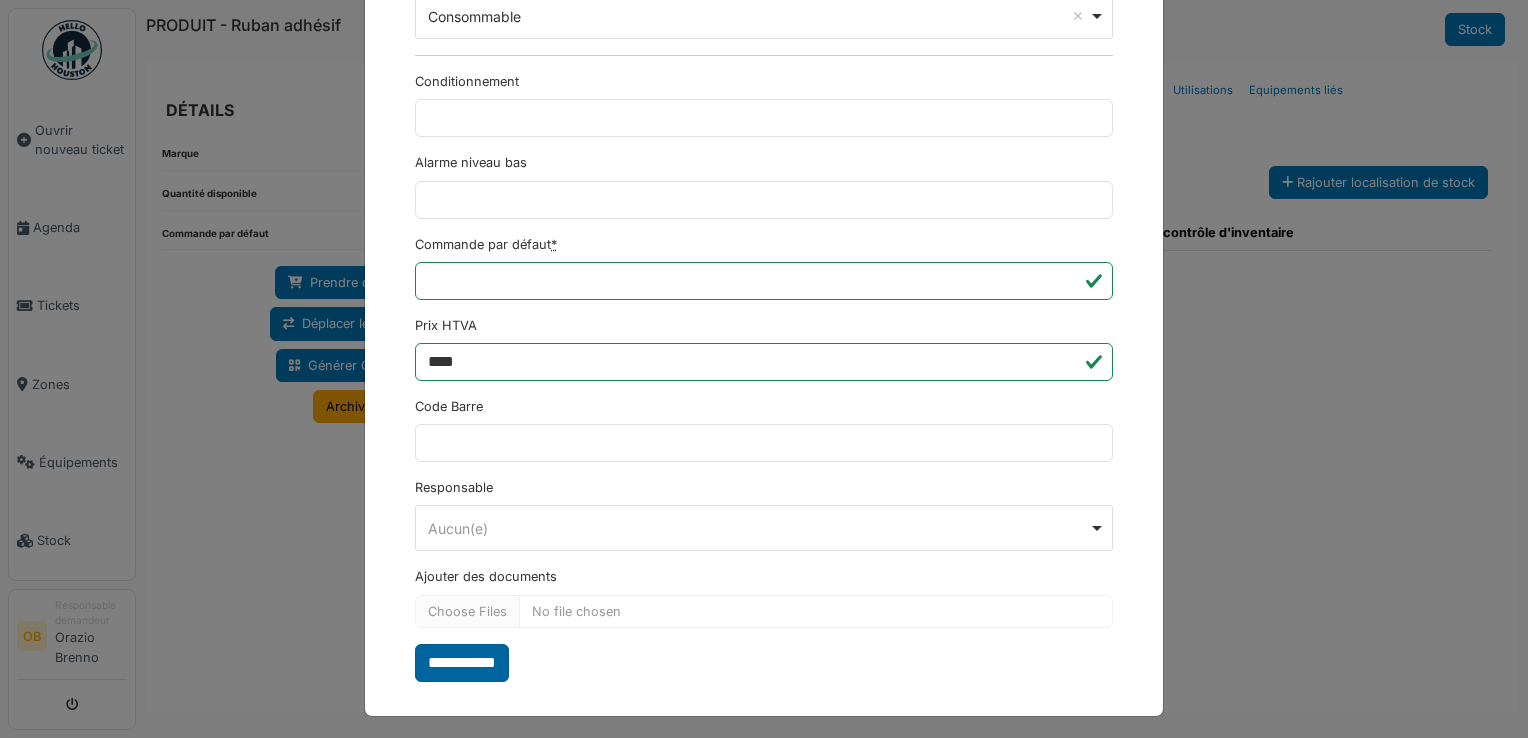 click on "**********" at bounding box center (462, 663) 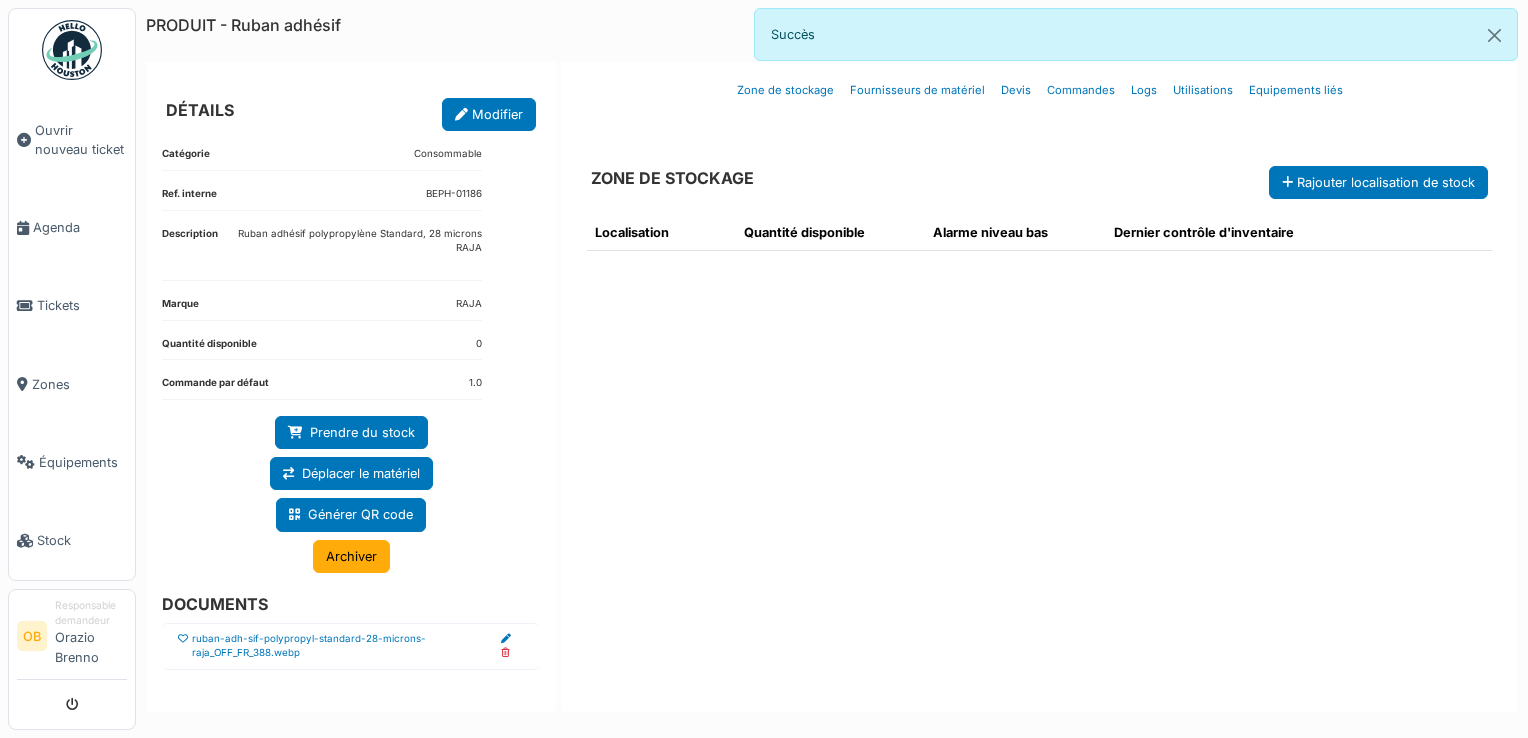 click at bounding box center (183, 639) 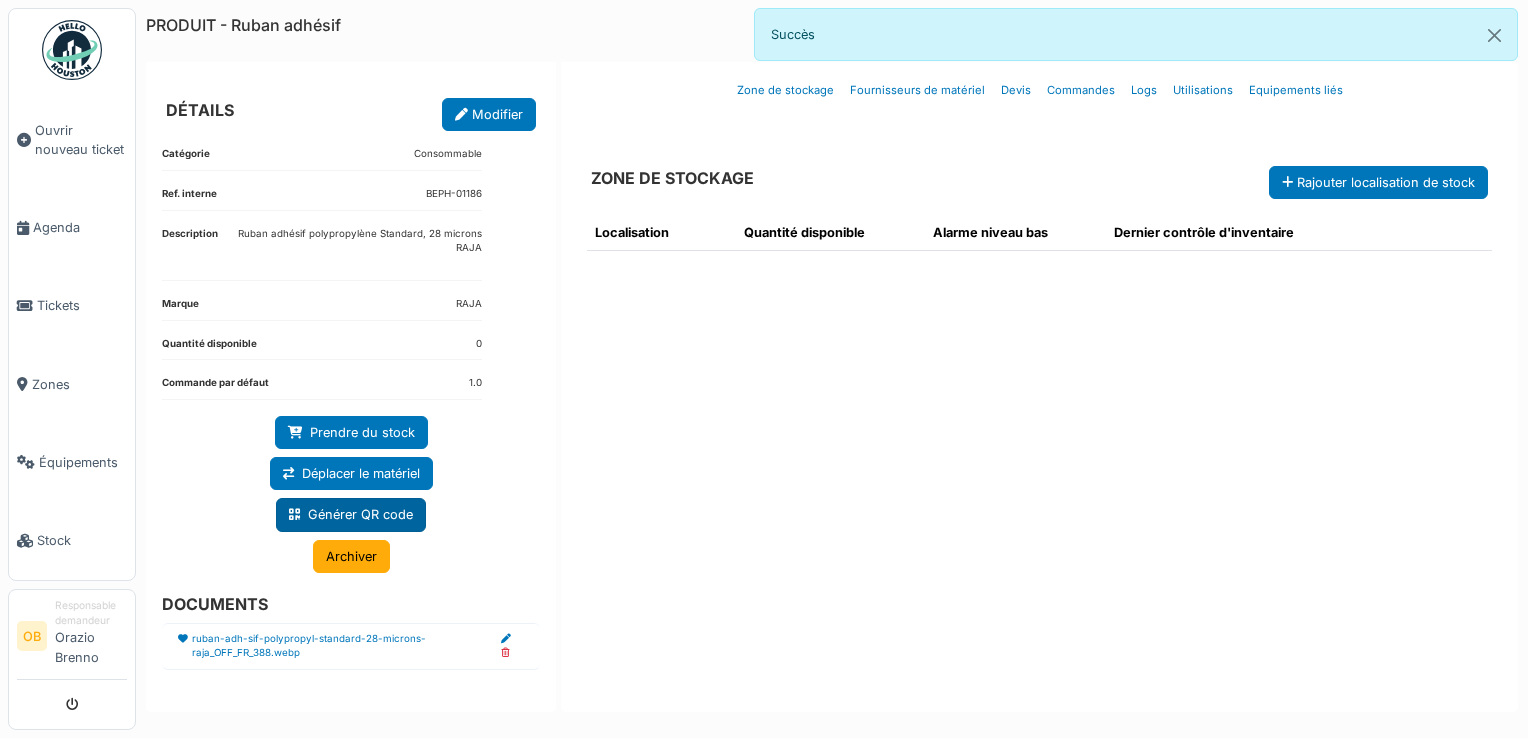 click on "Générer QR code" at bounding box center (351, 514) 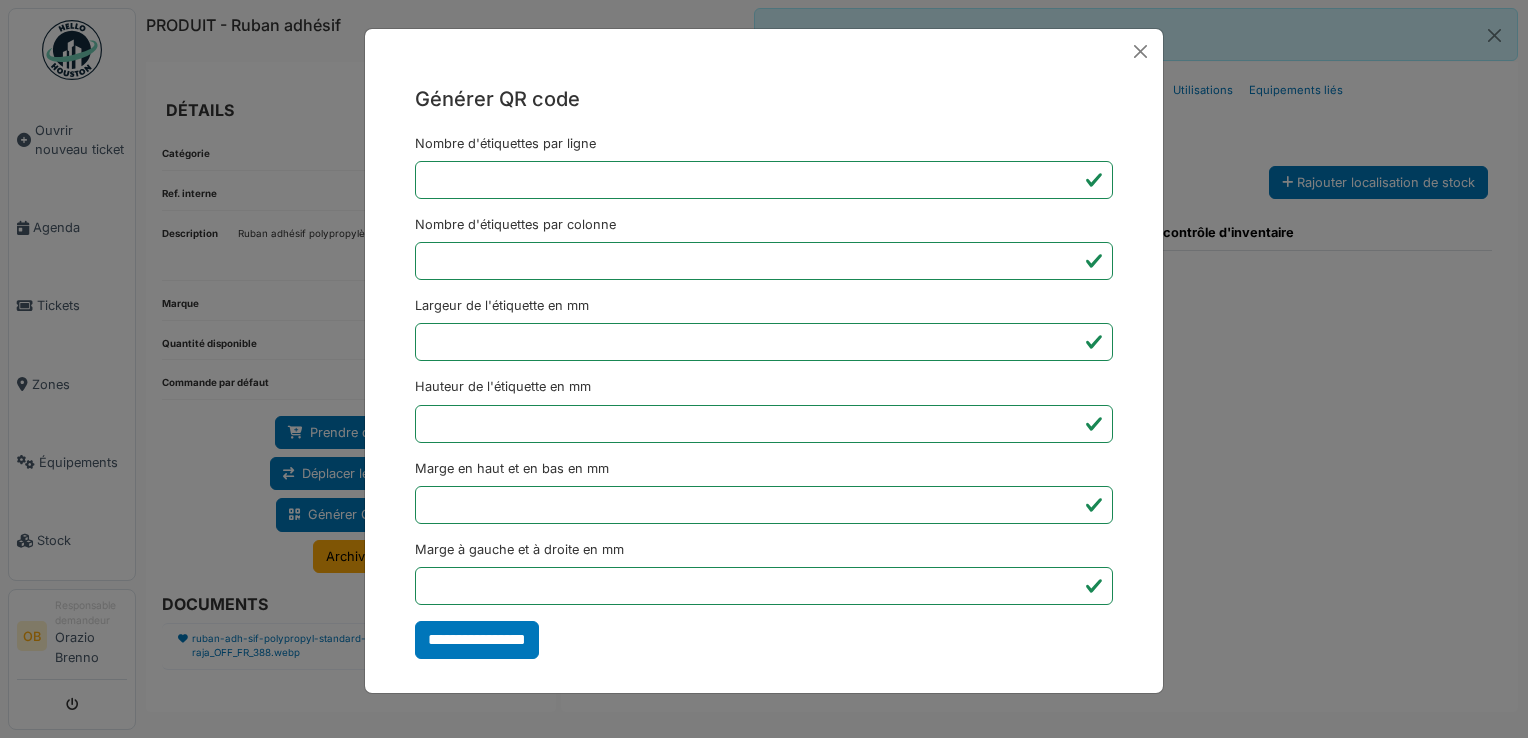click on "**********" at bounding box center (764, 369) 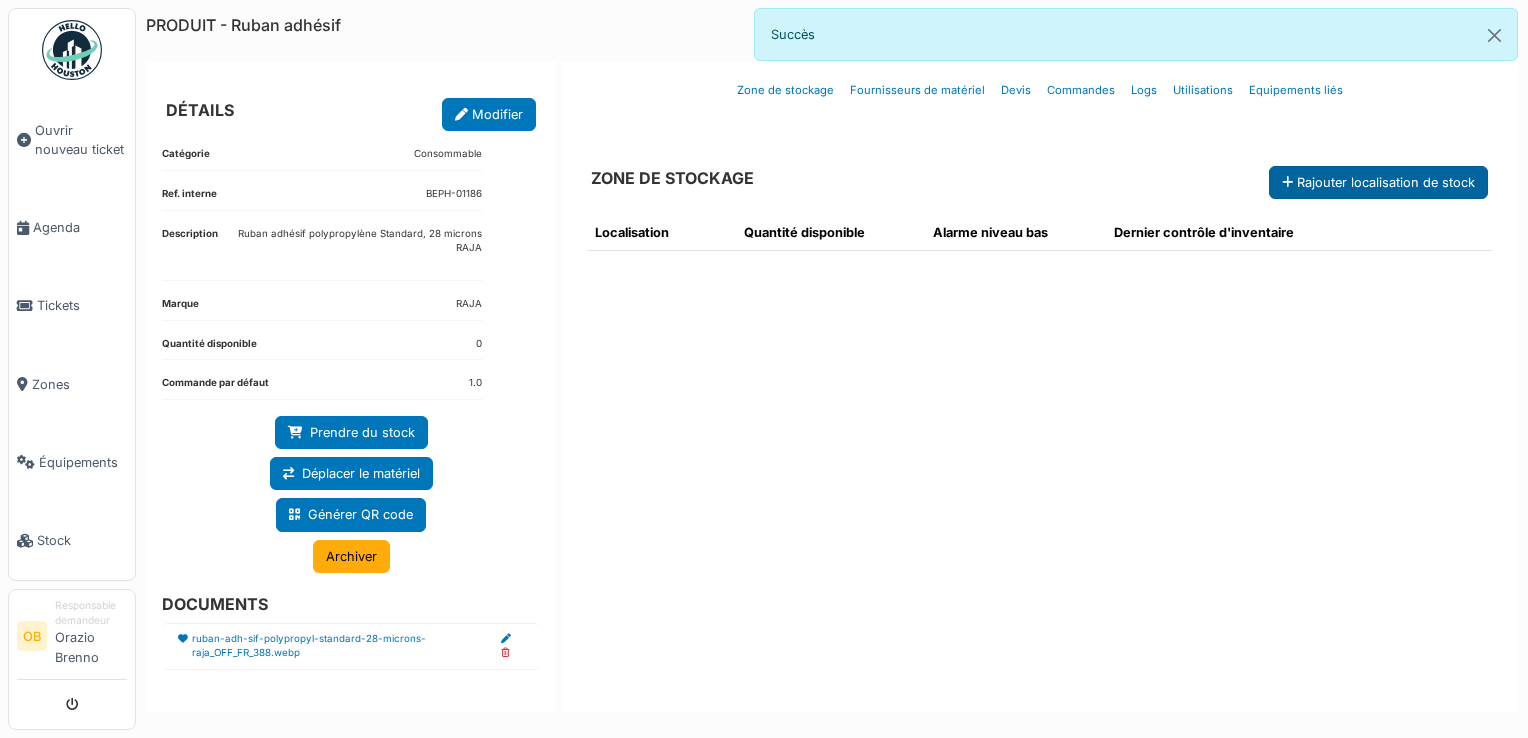 click on "Rajouter localisation de stock" at bounding box center [1378, 182] 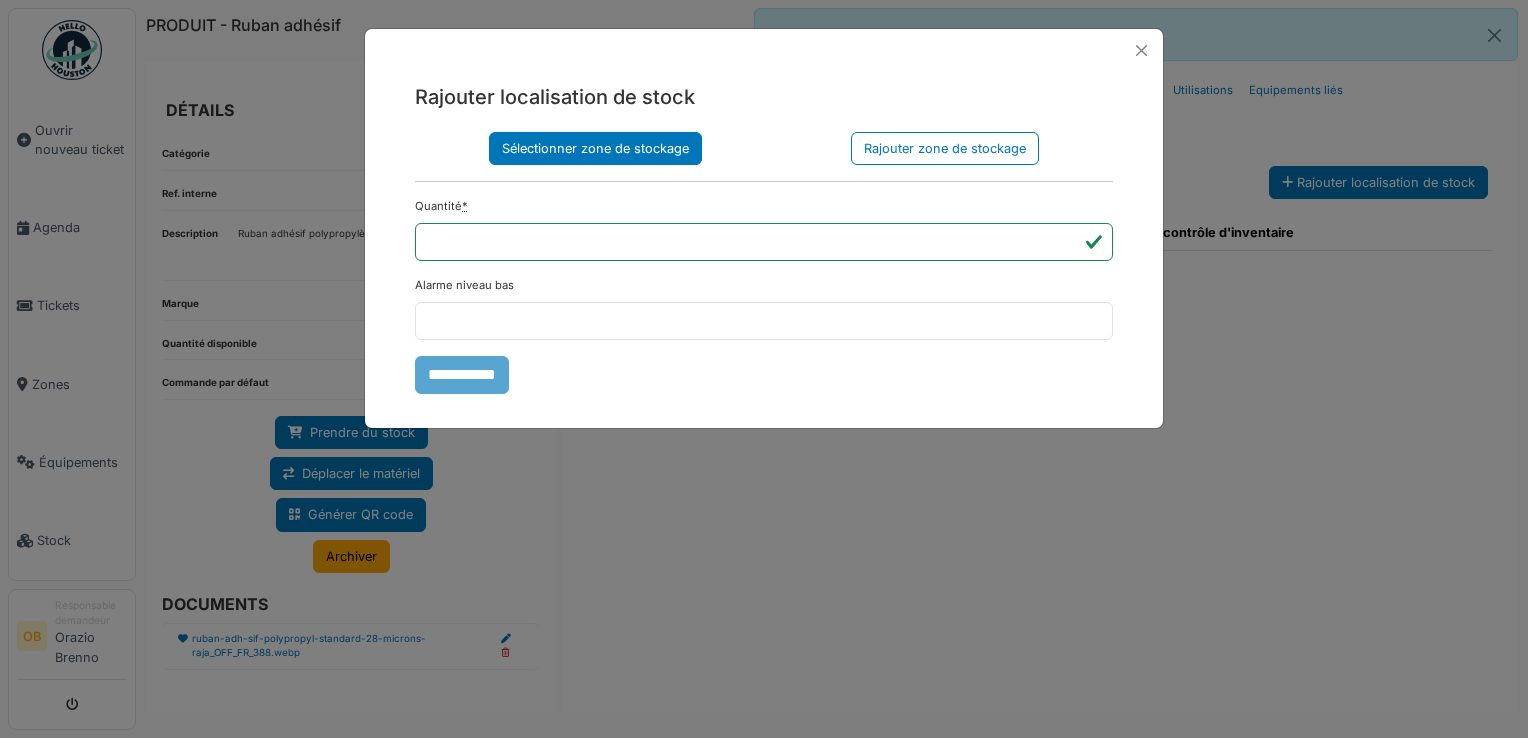 click on "Sélectionner zone de stockage" at bounding box center [595, 148] 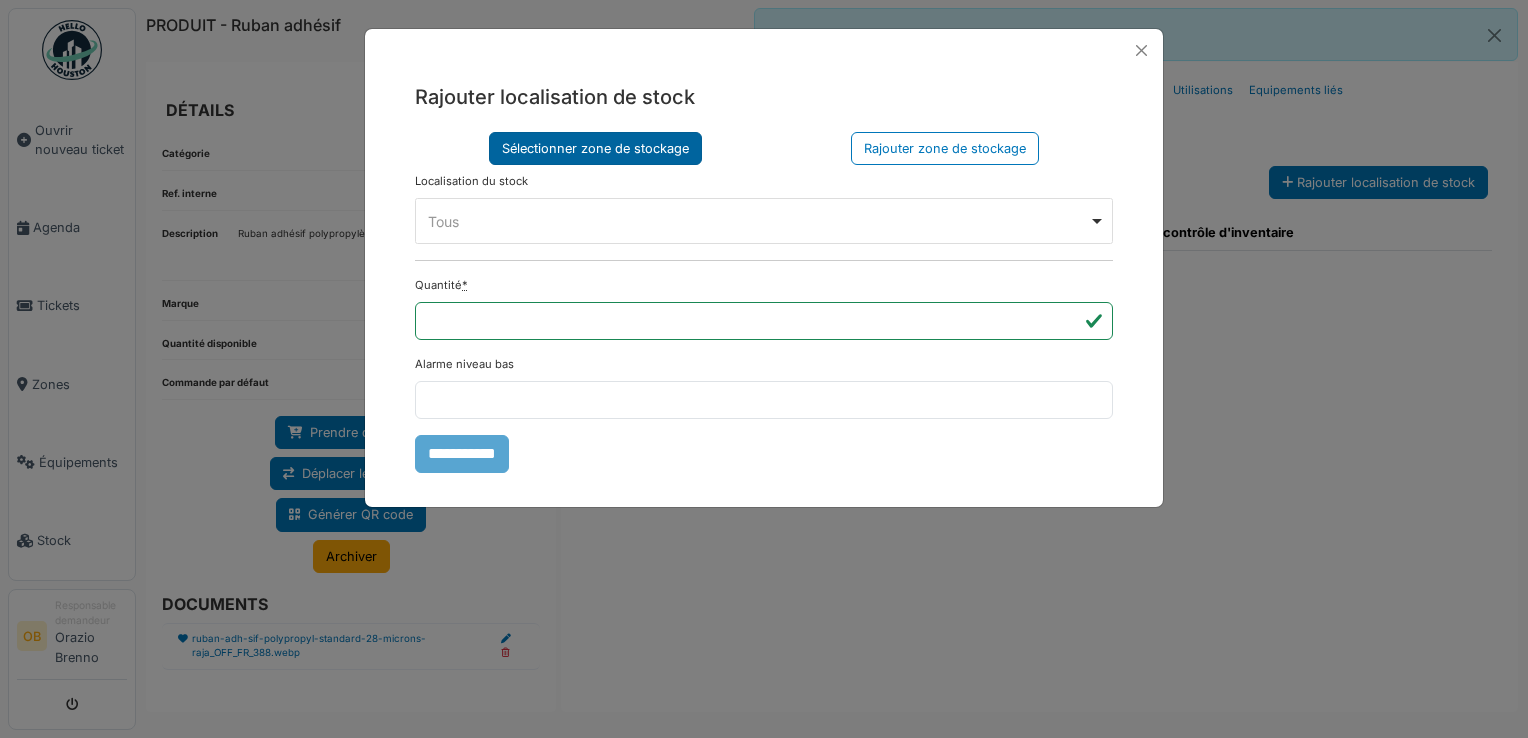 click on "Sélectionner zone de stockage" at bounding box center (595, 148) 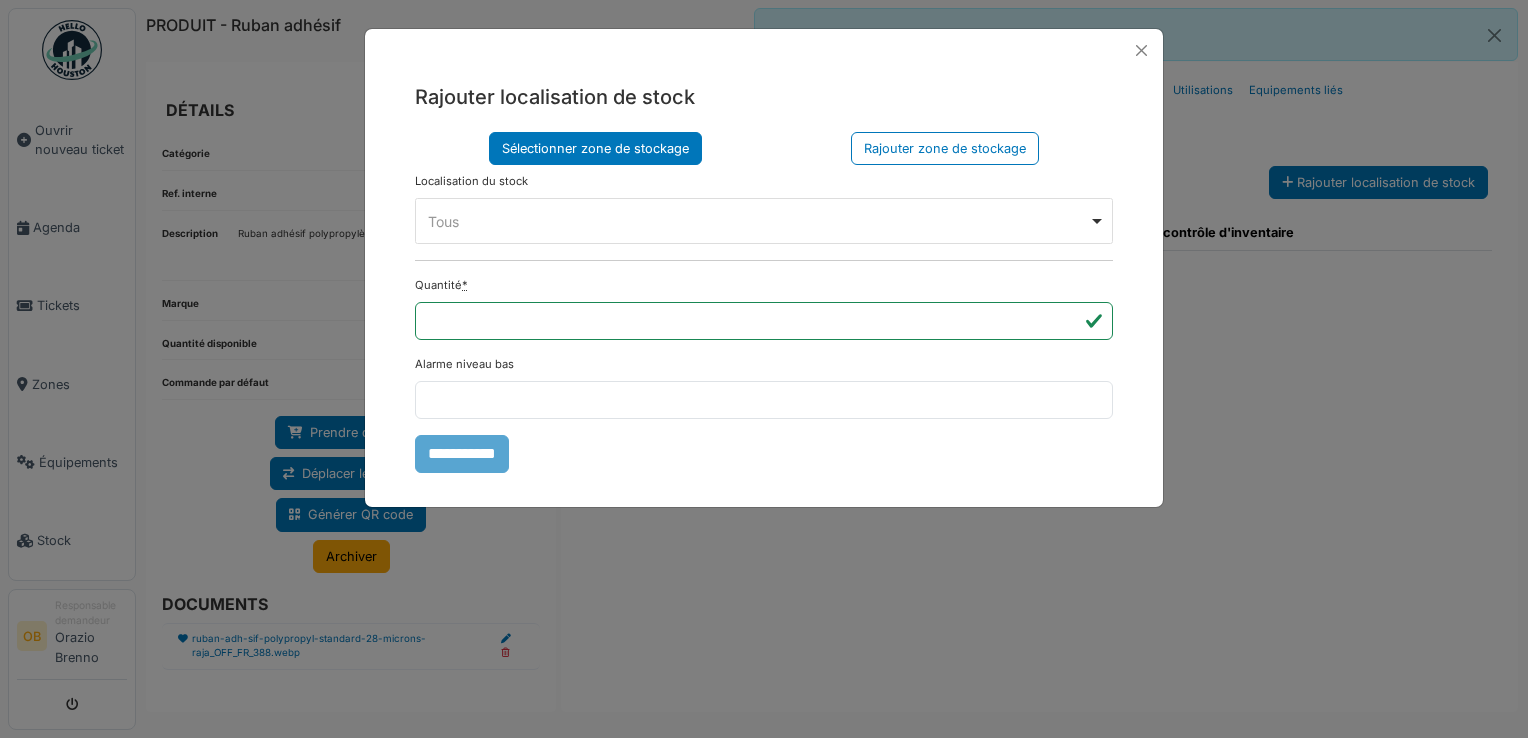 click on "Tous Remove item" at bounding box center [758, 221] 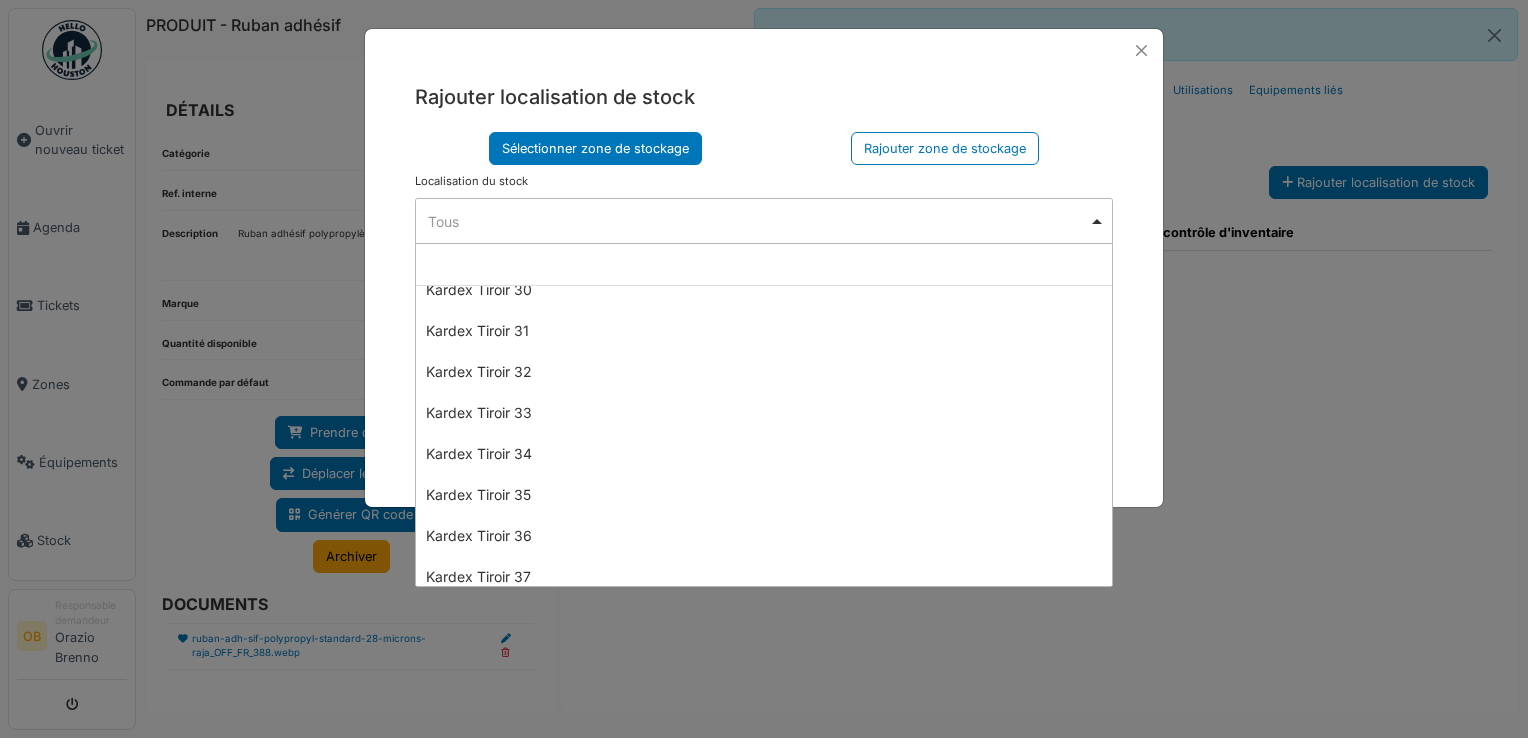 scroll, scrollTop: 1466, scrollLeft: 0, axis: vertical 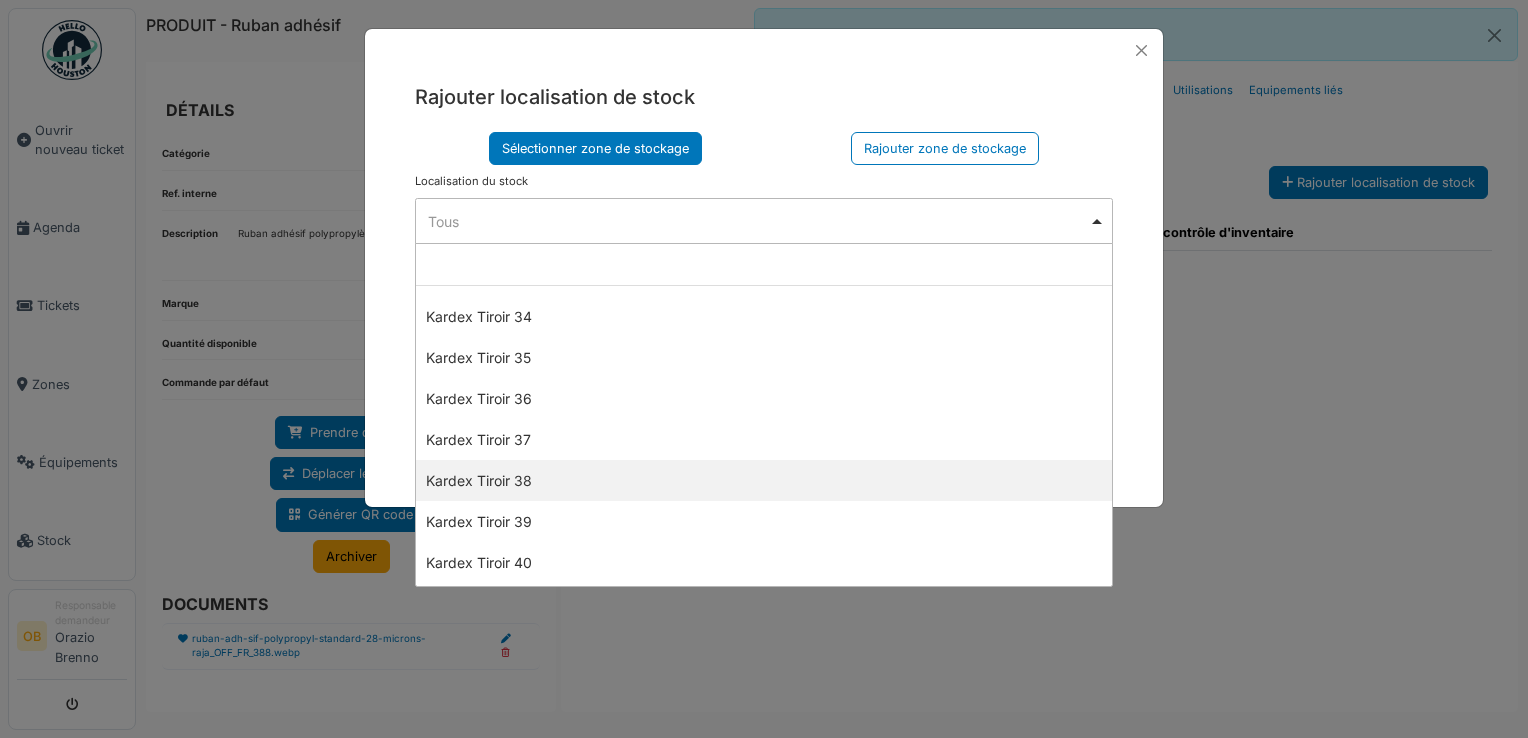 select on "****" 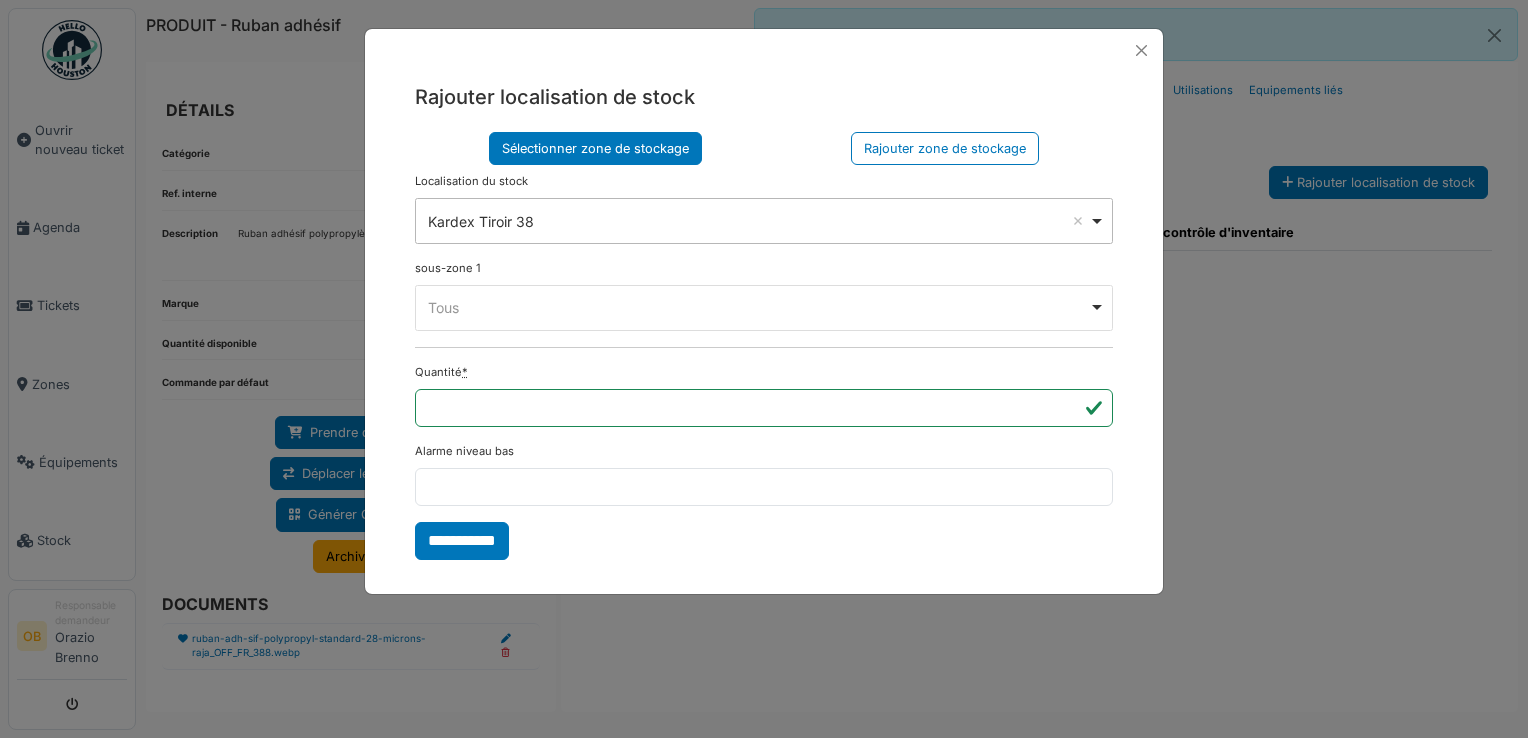 click on "Tous Remove item" at bounding box center [758, 307] 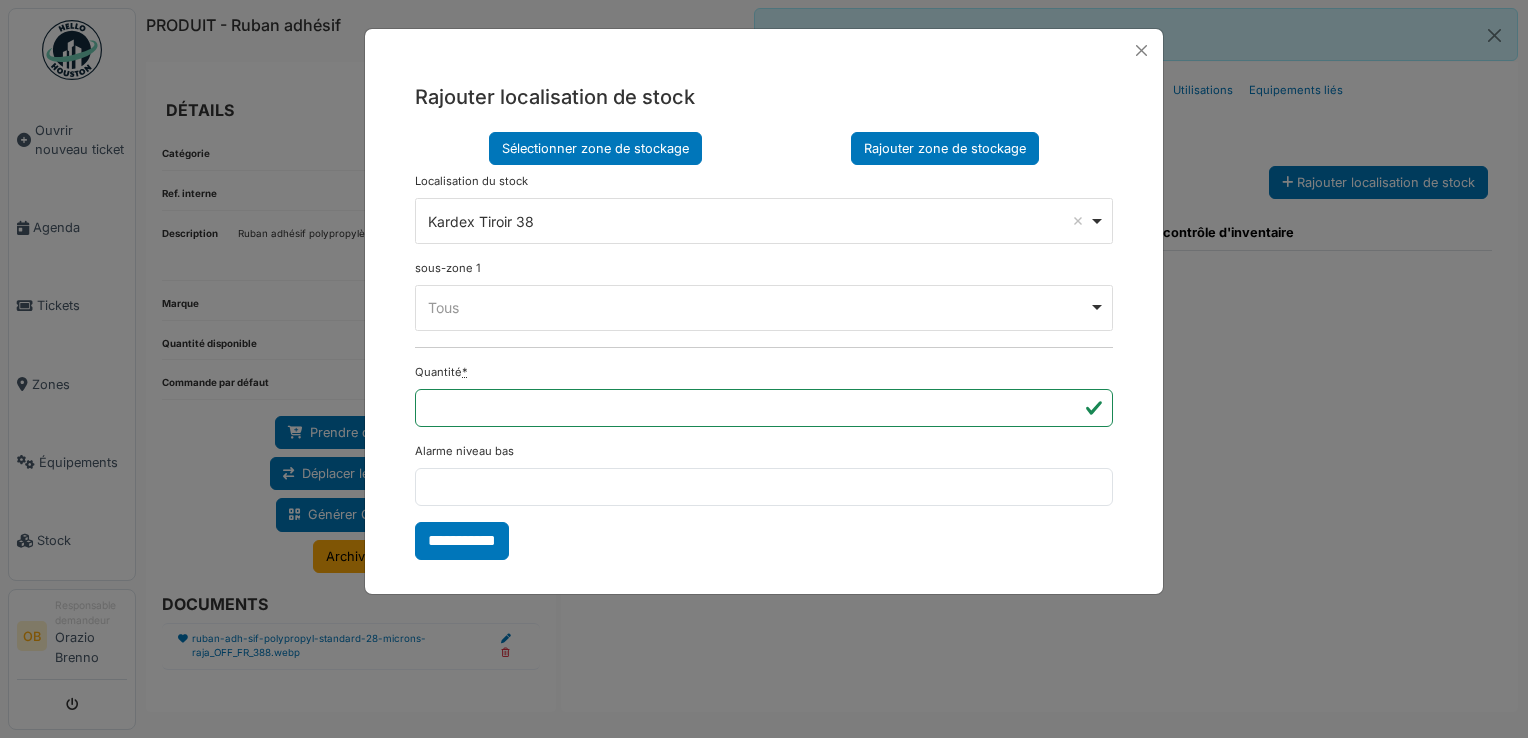 click on "Rajouter zone de stockage" at bounding box center (945, 148) 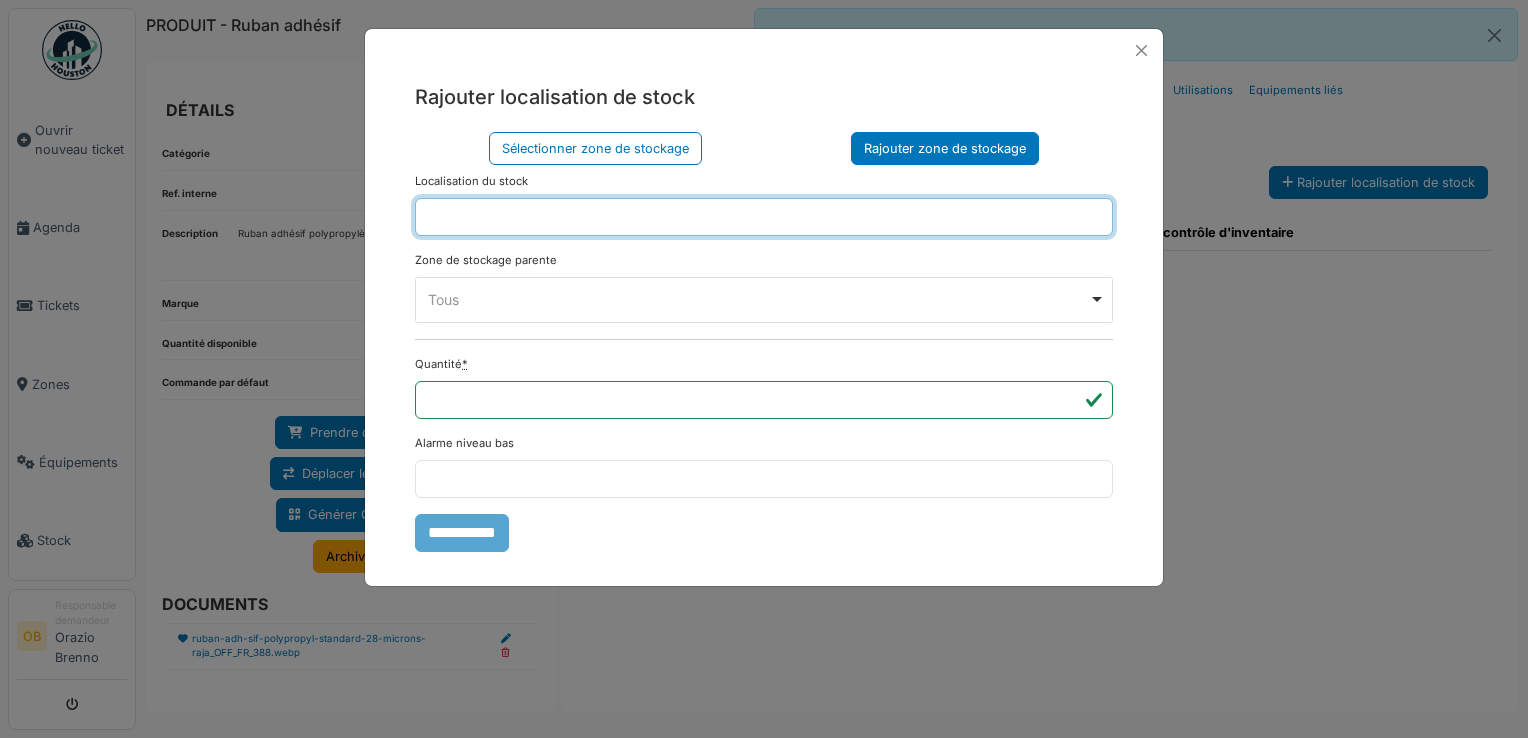 click at bounding box center [764, 217] 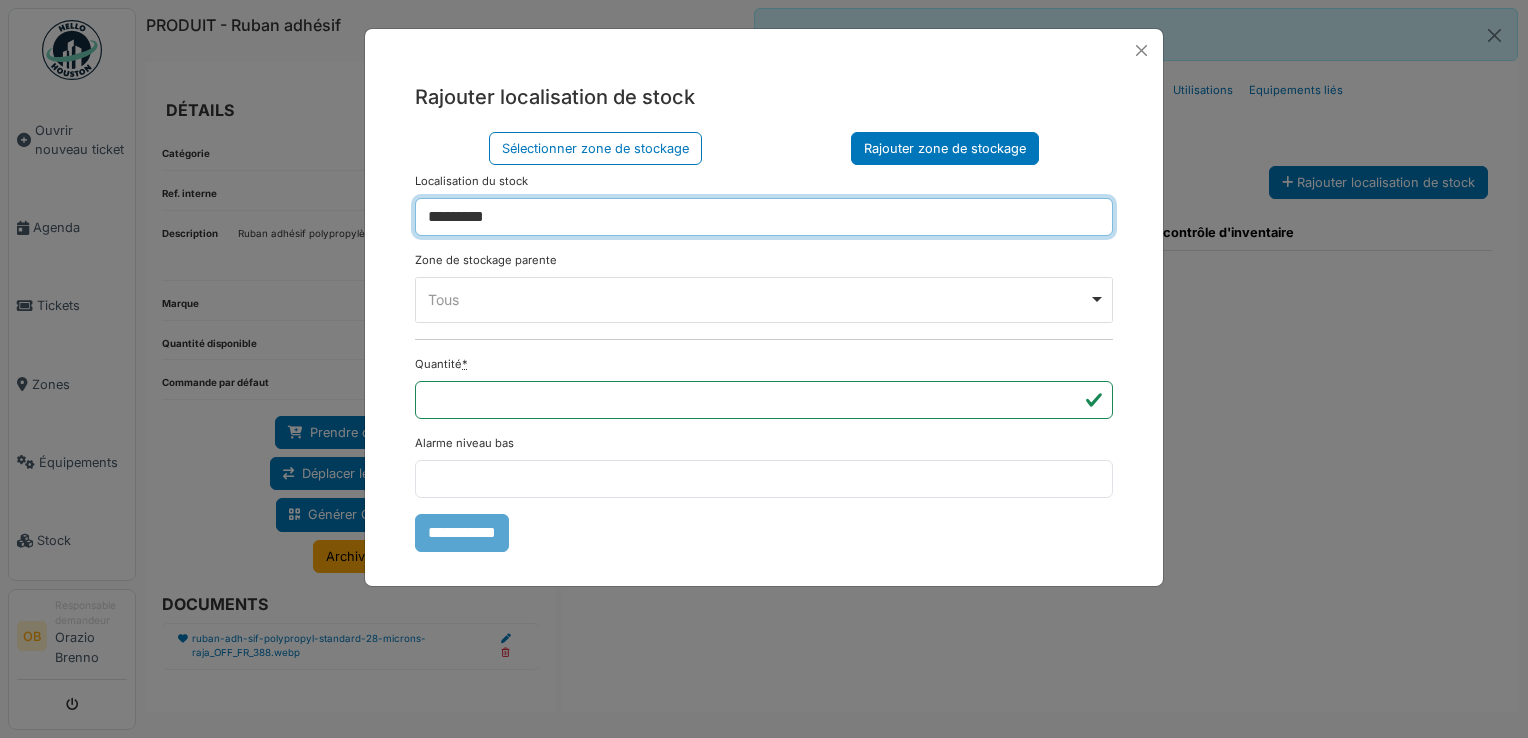 click on "Tous Remove item" at bounding box center [758, 299] 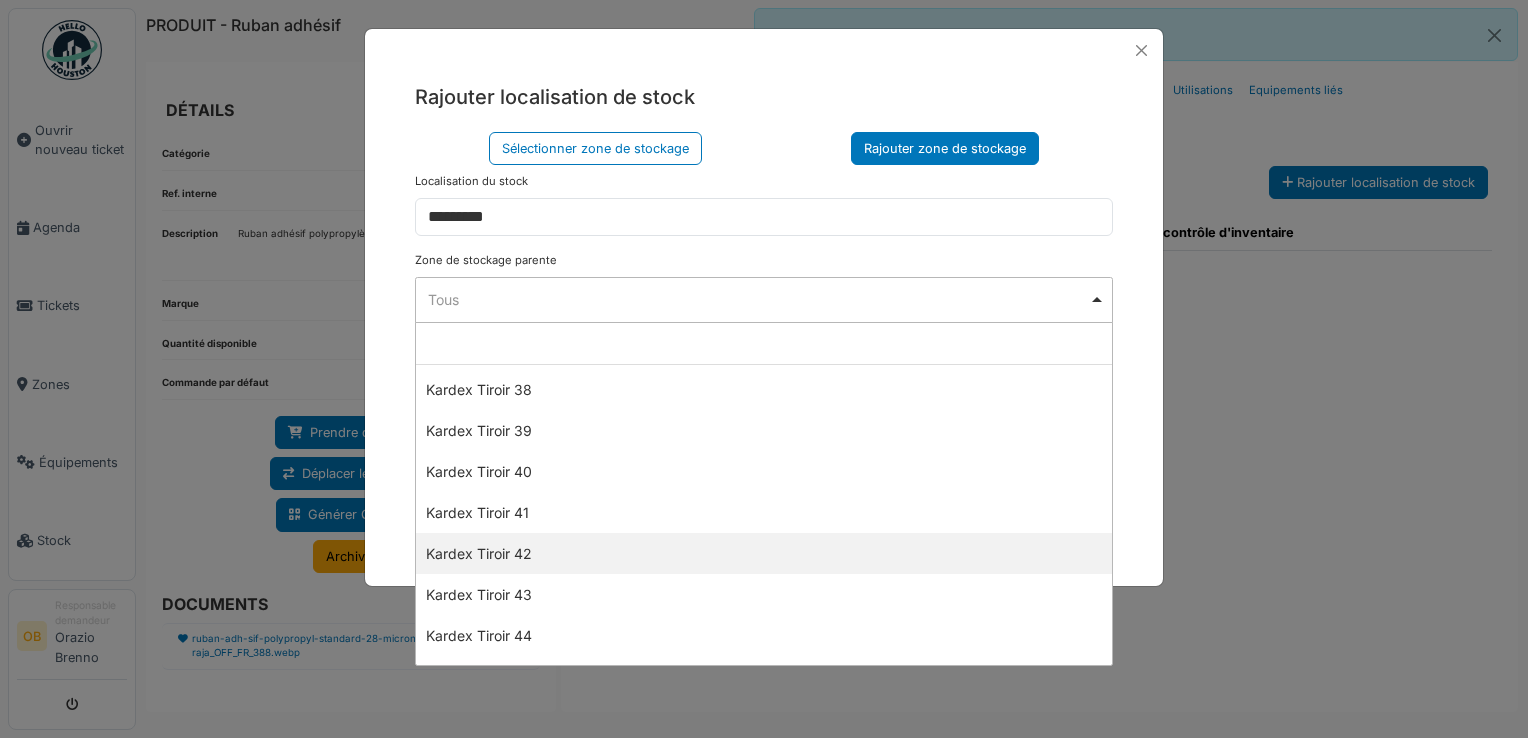scroll, scrollTop: 1600, scrollLeft: 0, axis: vertical 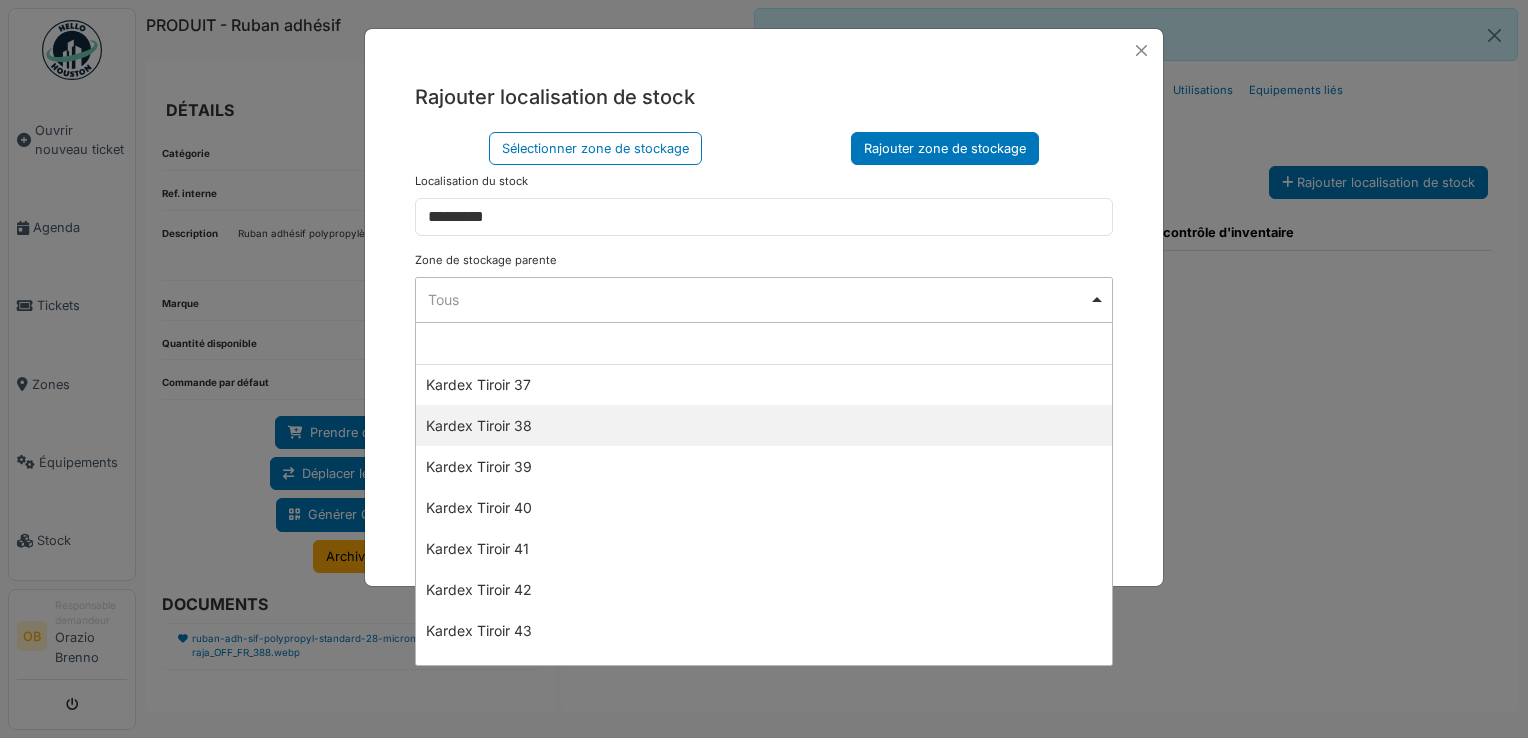 select on "****" 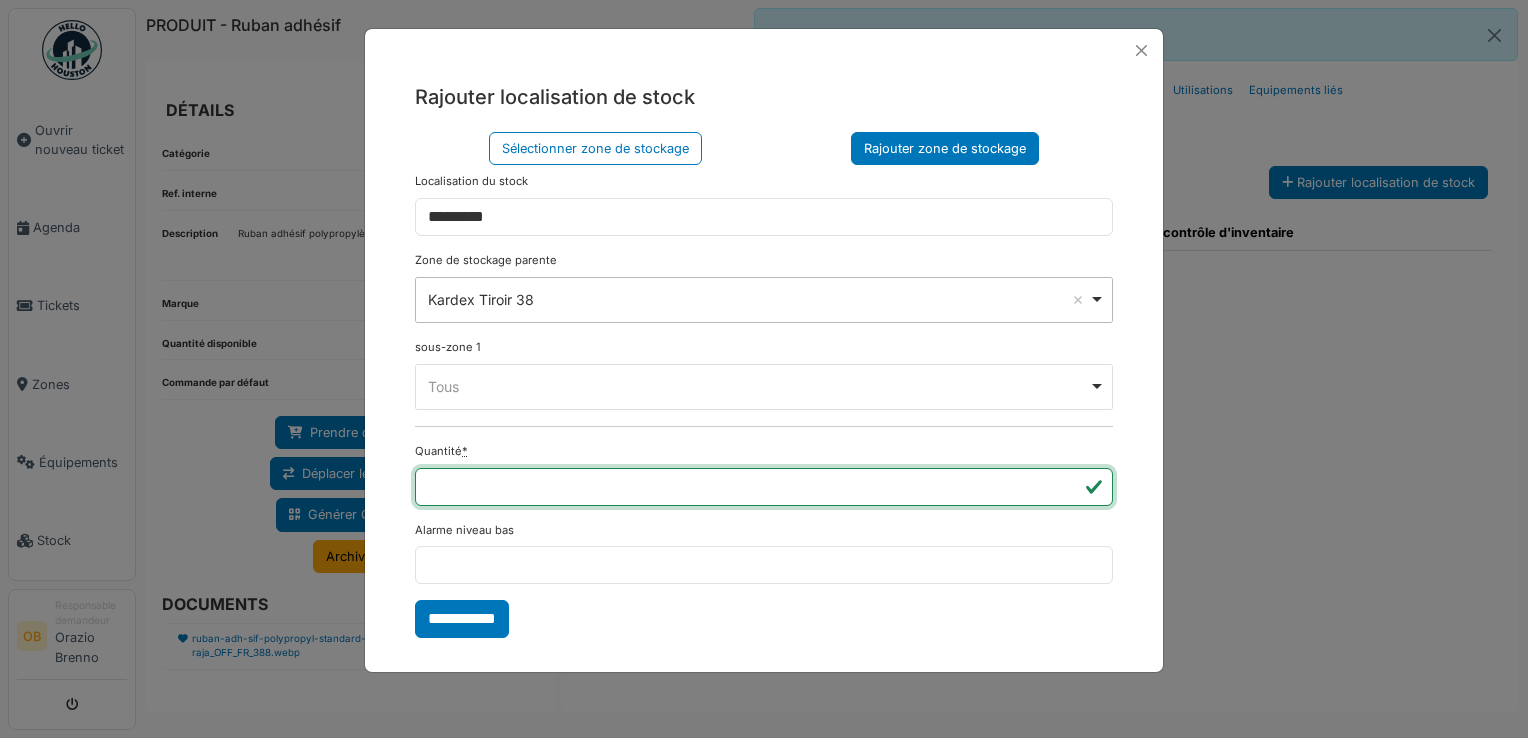 click on "*" at bounding box center [764, 487] 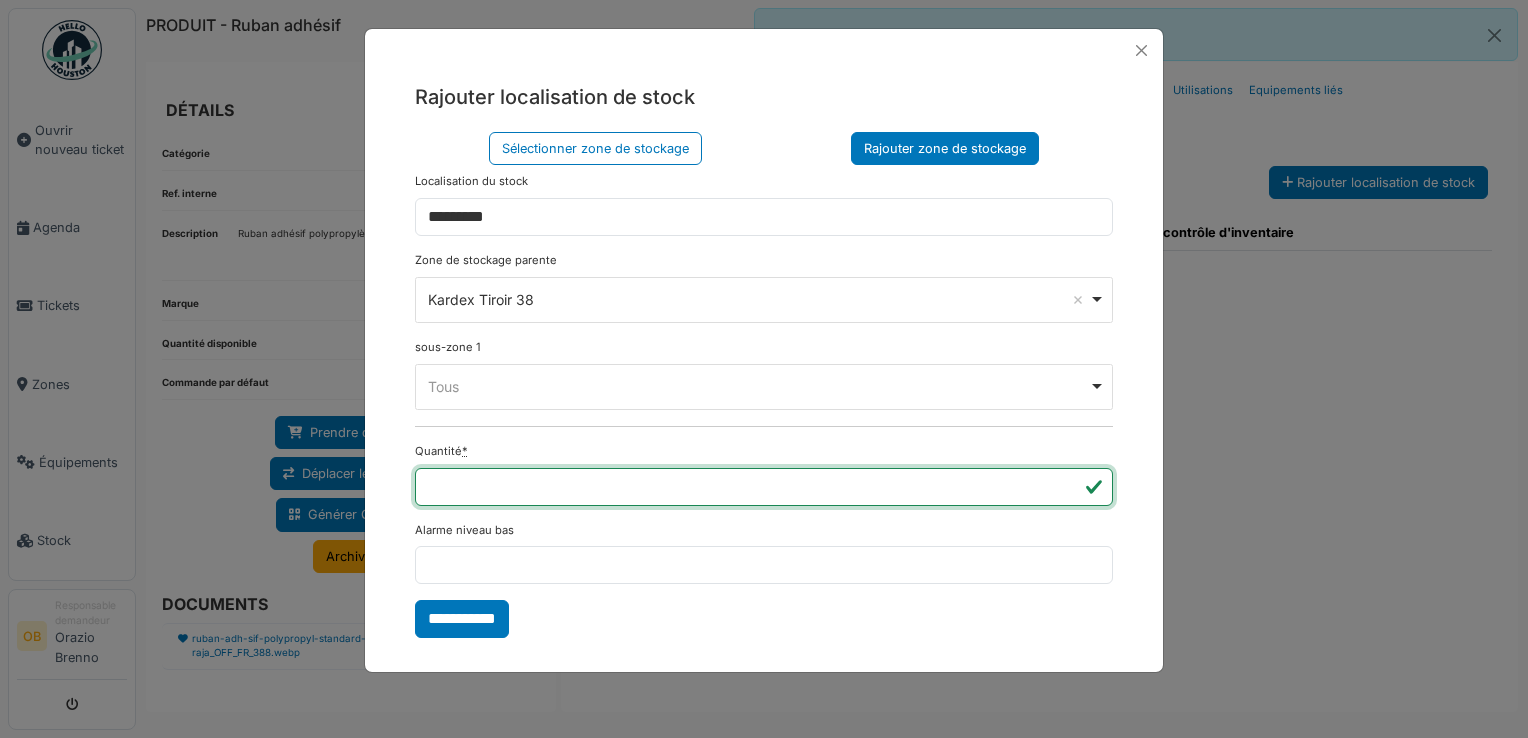 click on "*" at bounding box center [764, 487] 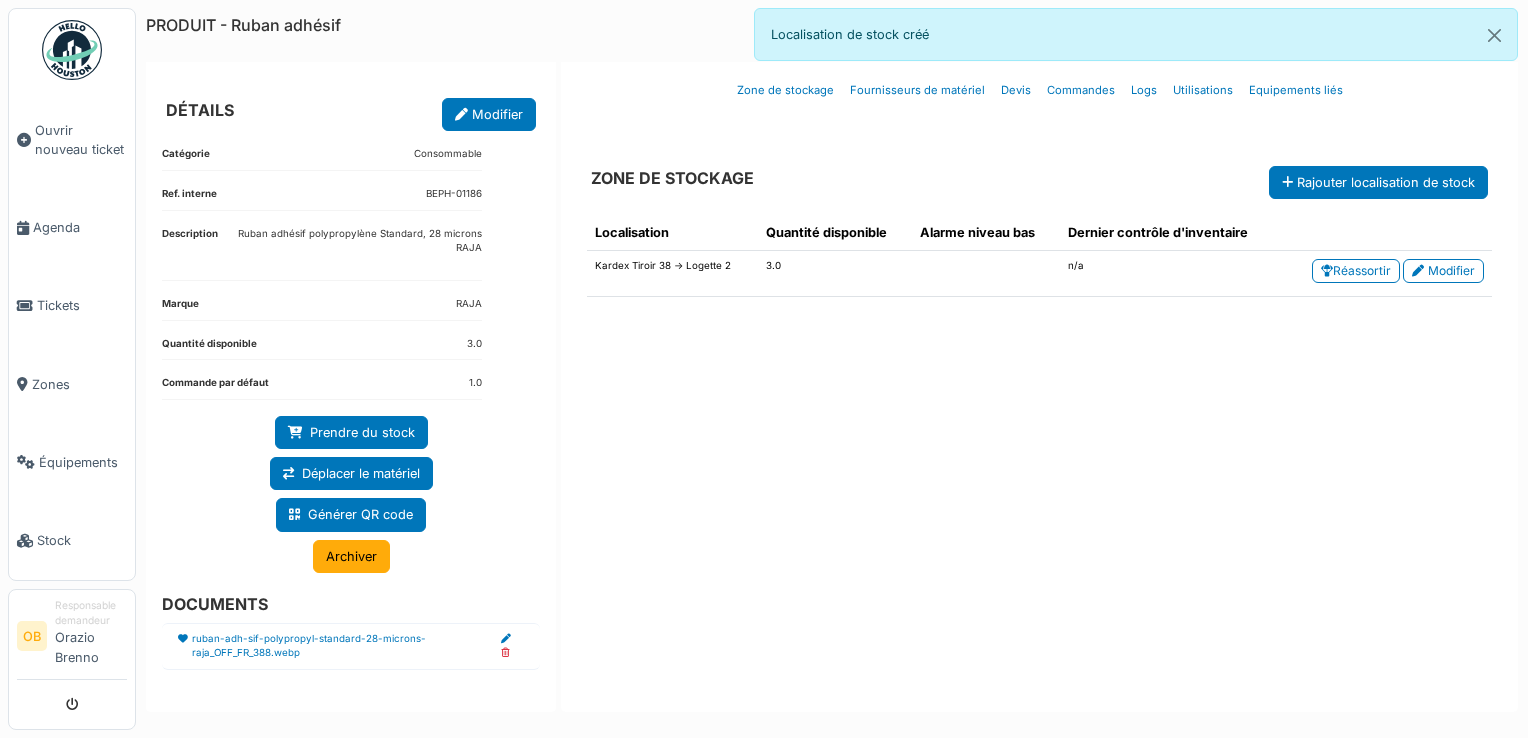 click on "Localisation
Quantité disponible
Alarme niveau bas
Dernier contrôle d'inventaire
Kardex Tiroir 38 -> Logette 2
3.0
n/a
Réassortir
Modifier" at bounding box center (1039, 445) 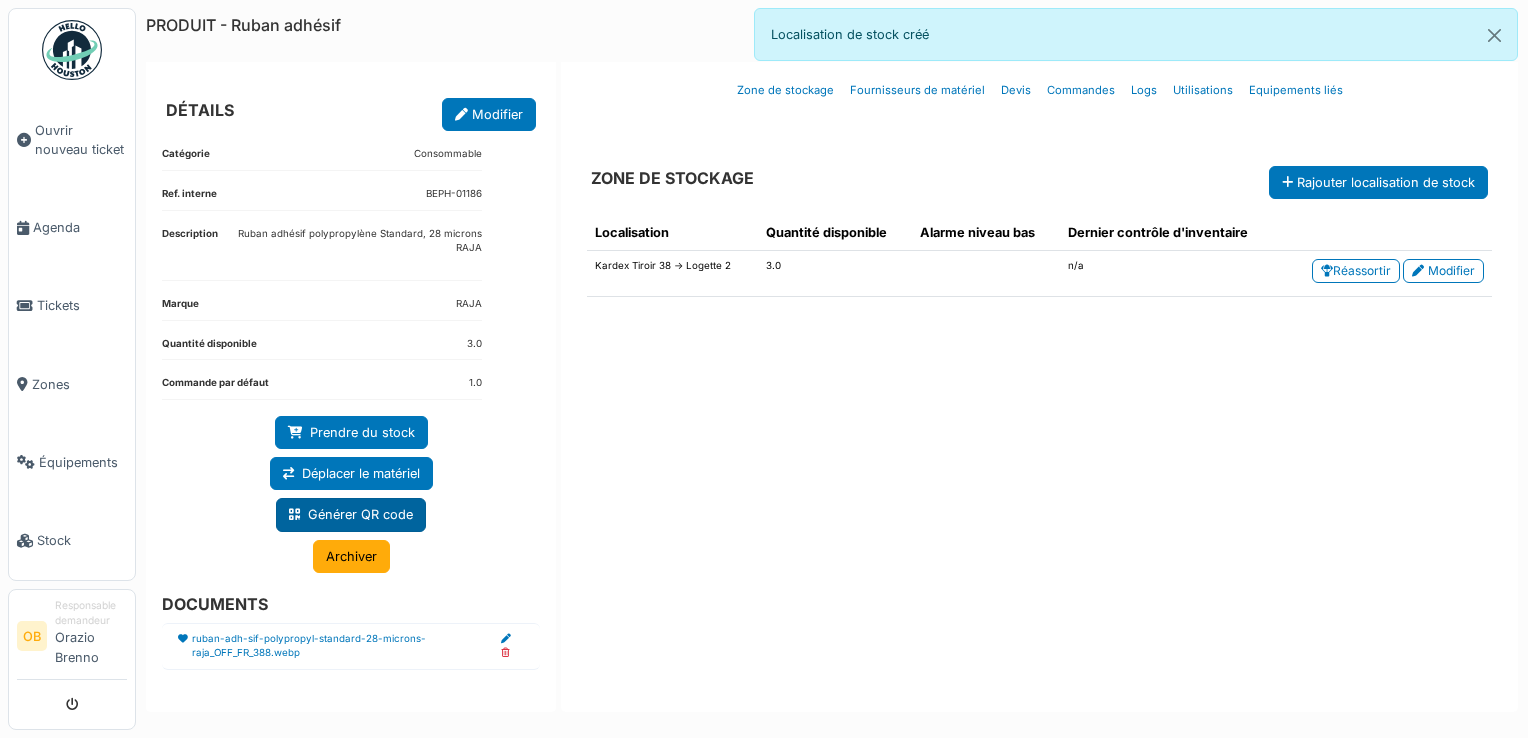 click on "Générer QR code" at bounding box center [351, 514] 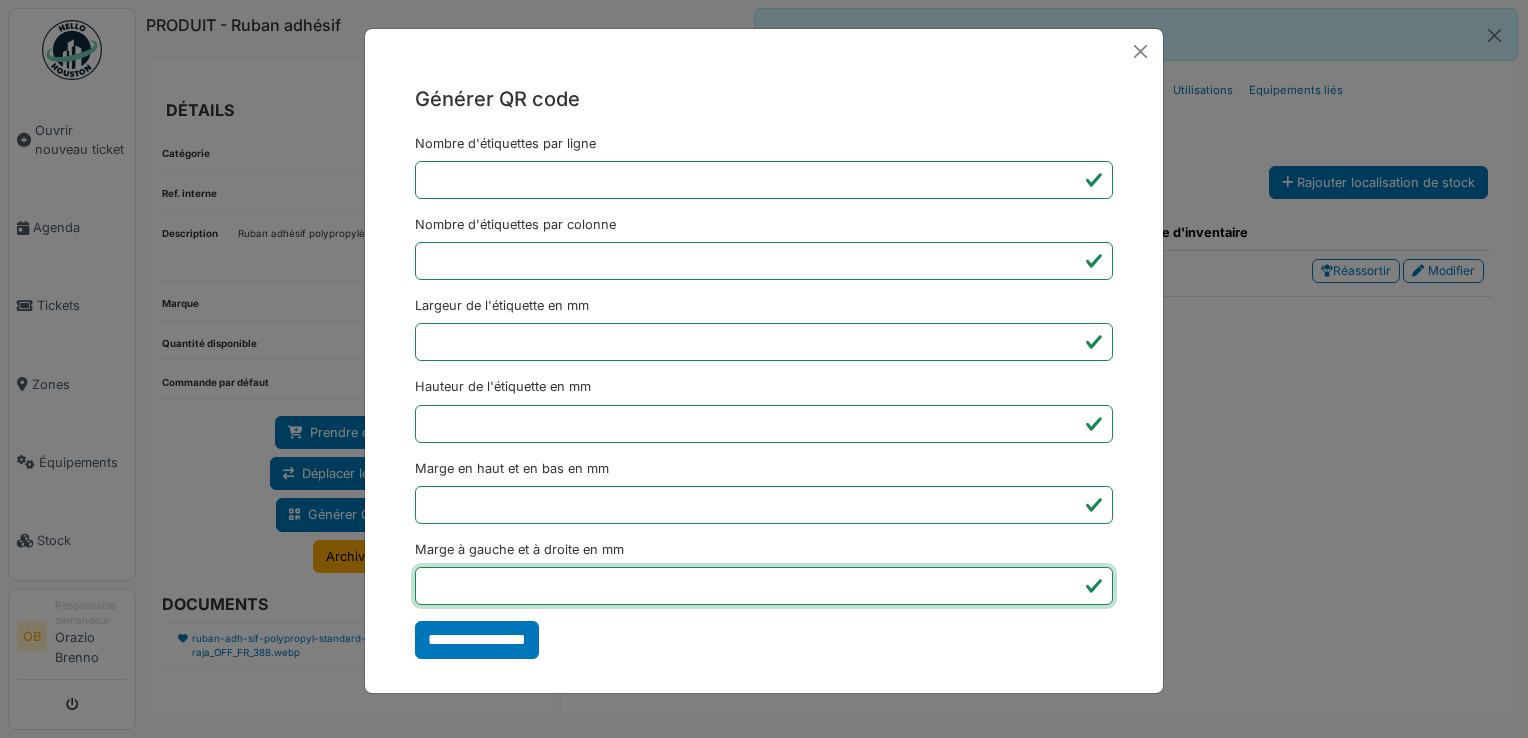 click on "*" at bounding box center [764, 586] 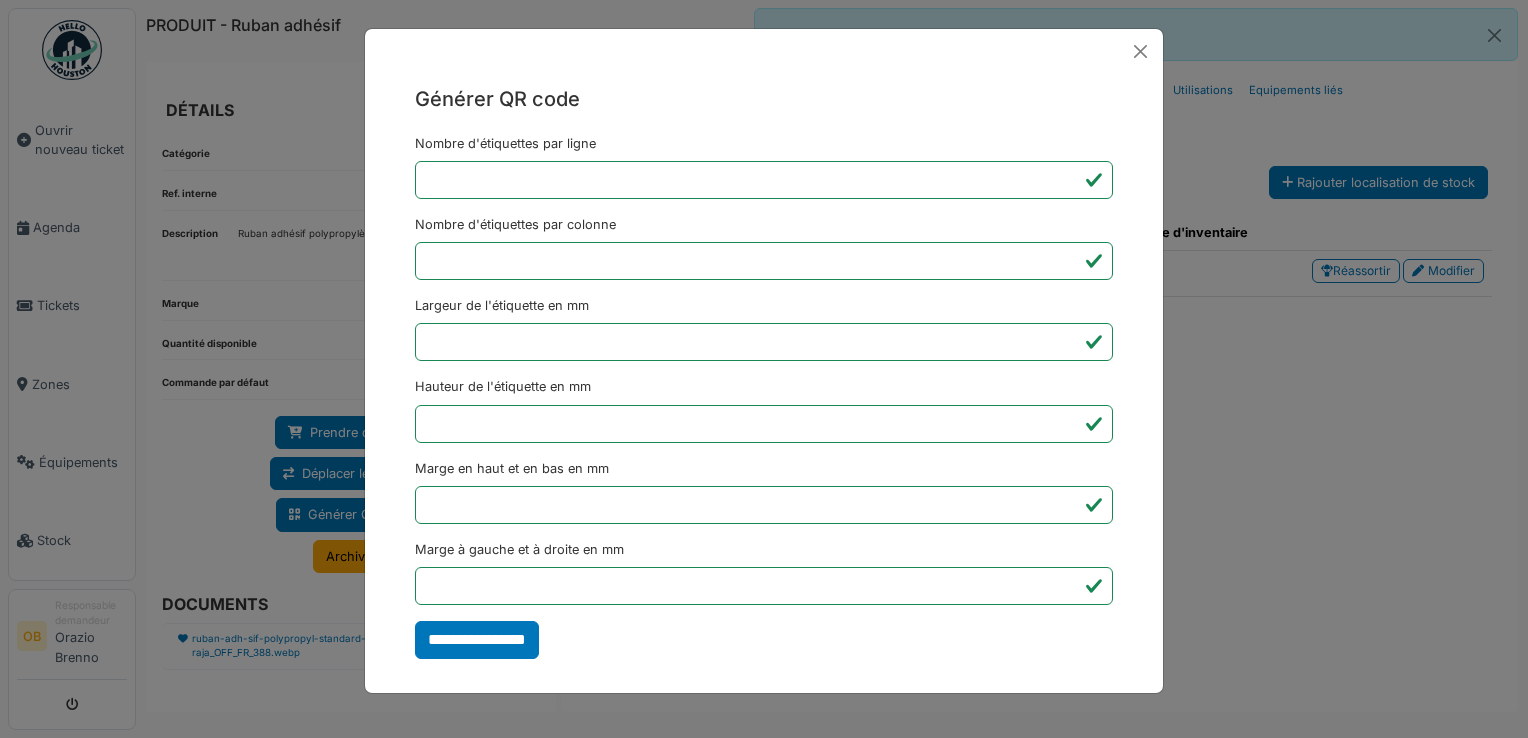 type on "*******" 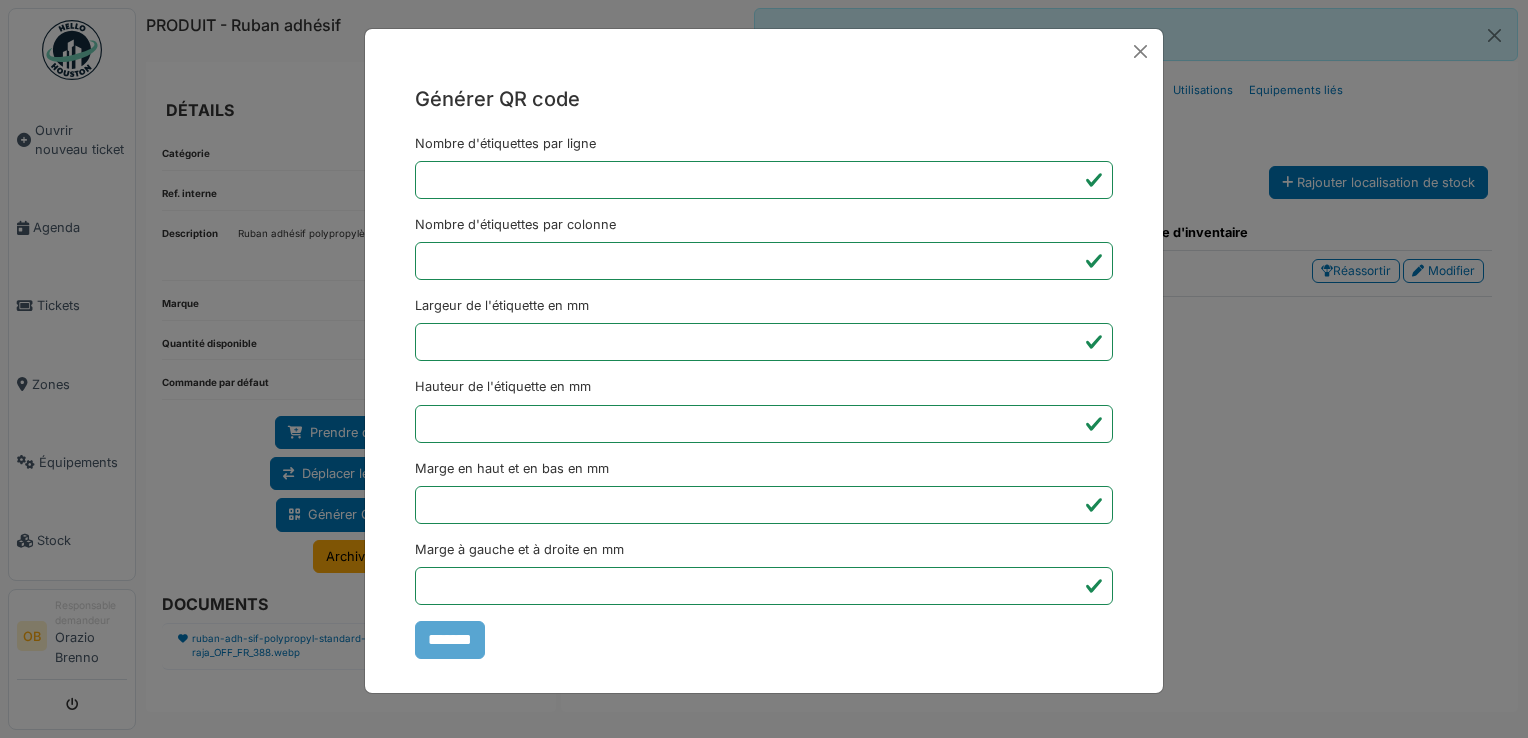 click on "Générer QR code
Nombre d'étiquettes par ligne
*
Nombre d'étiquettes par colonne
*
Largeur de l'étiquette en mm
**
Hauteur de l'étiquette en mm
**
Marge en haut et en bas en mm
*
Marge à gauche et à droite en mm
***
*******" at bounding box center [764, 369] 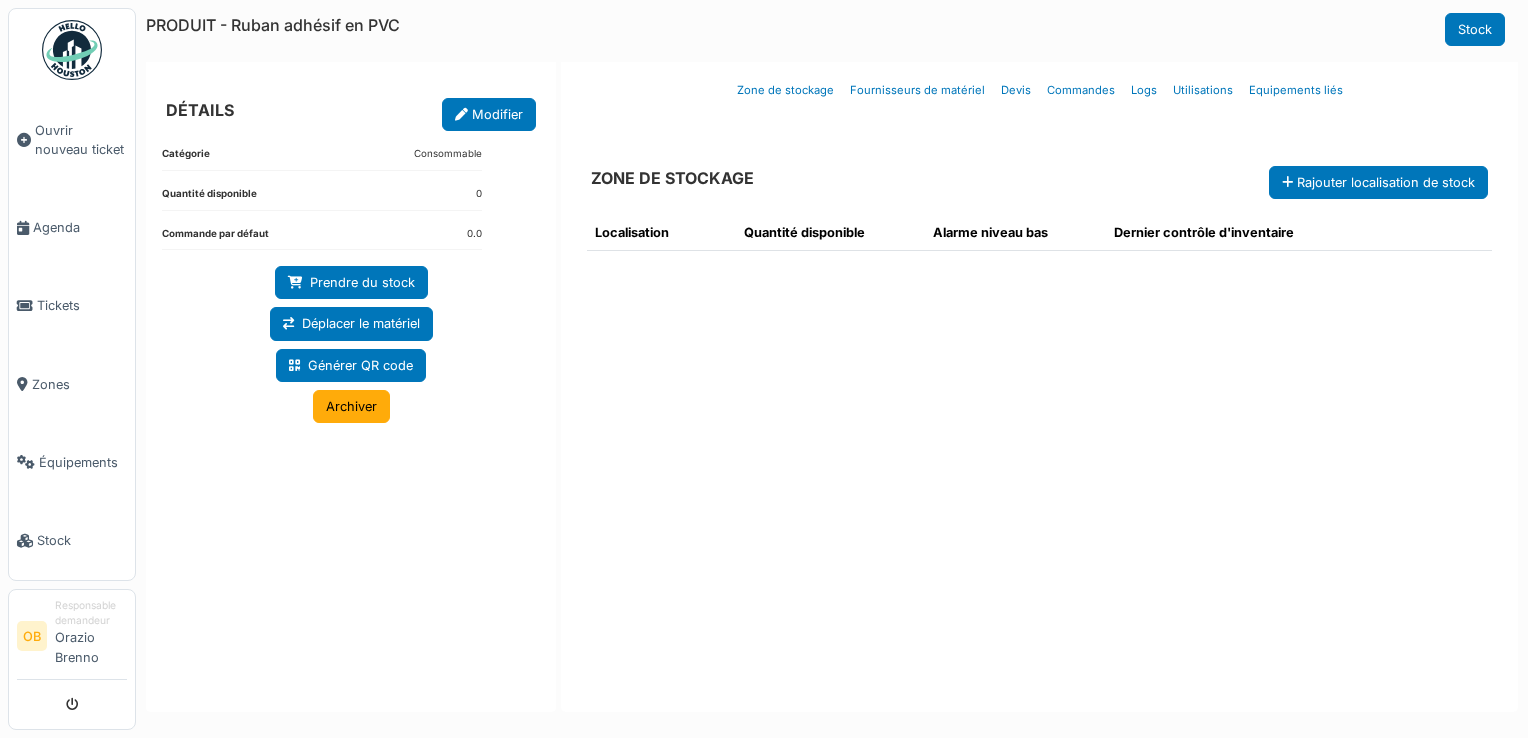 scroll, scrollTop: 0, scrollLeft: 0, axis: both 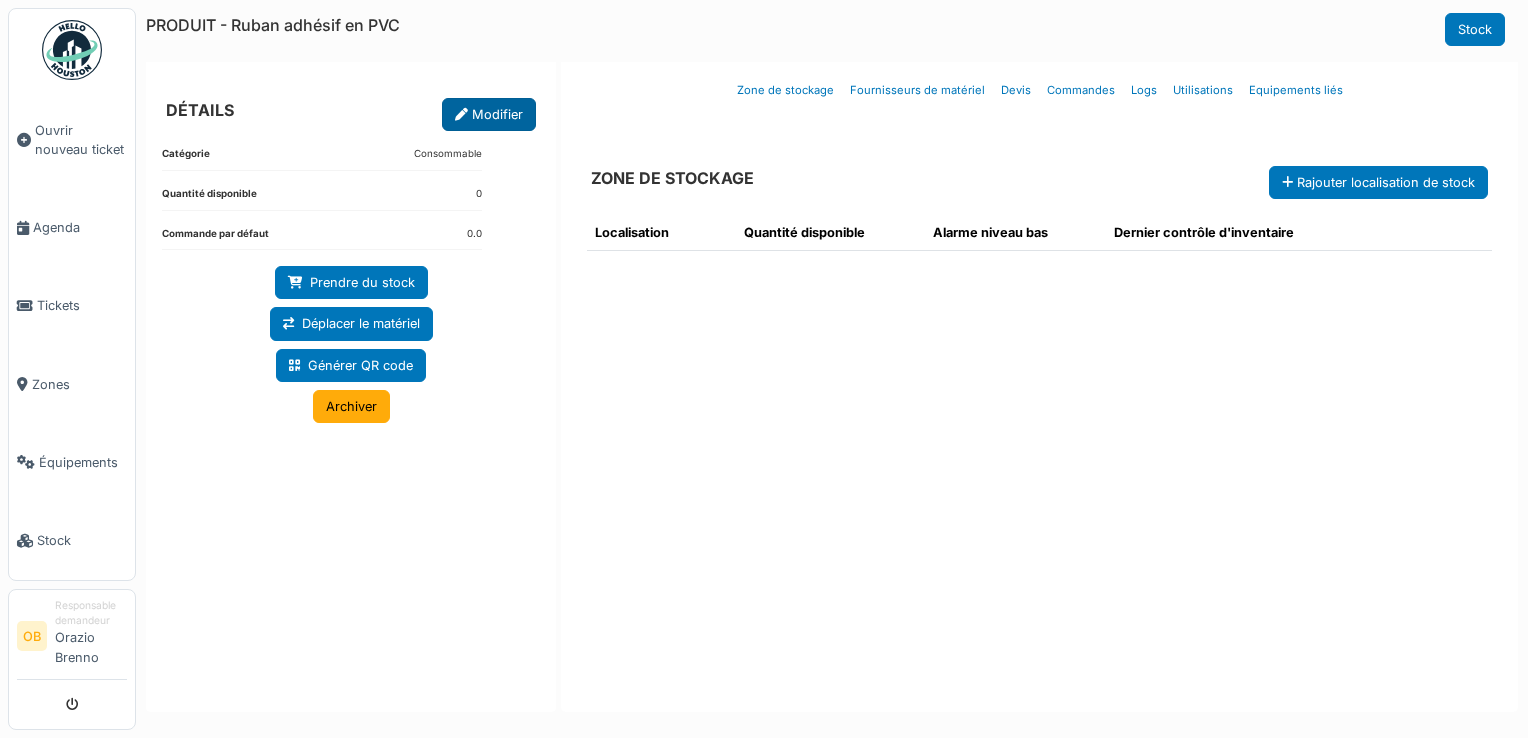 click on "Modifier" at bounding box center [489, 114] 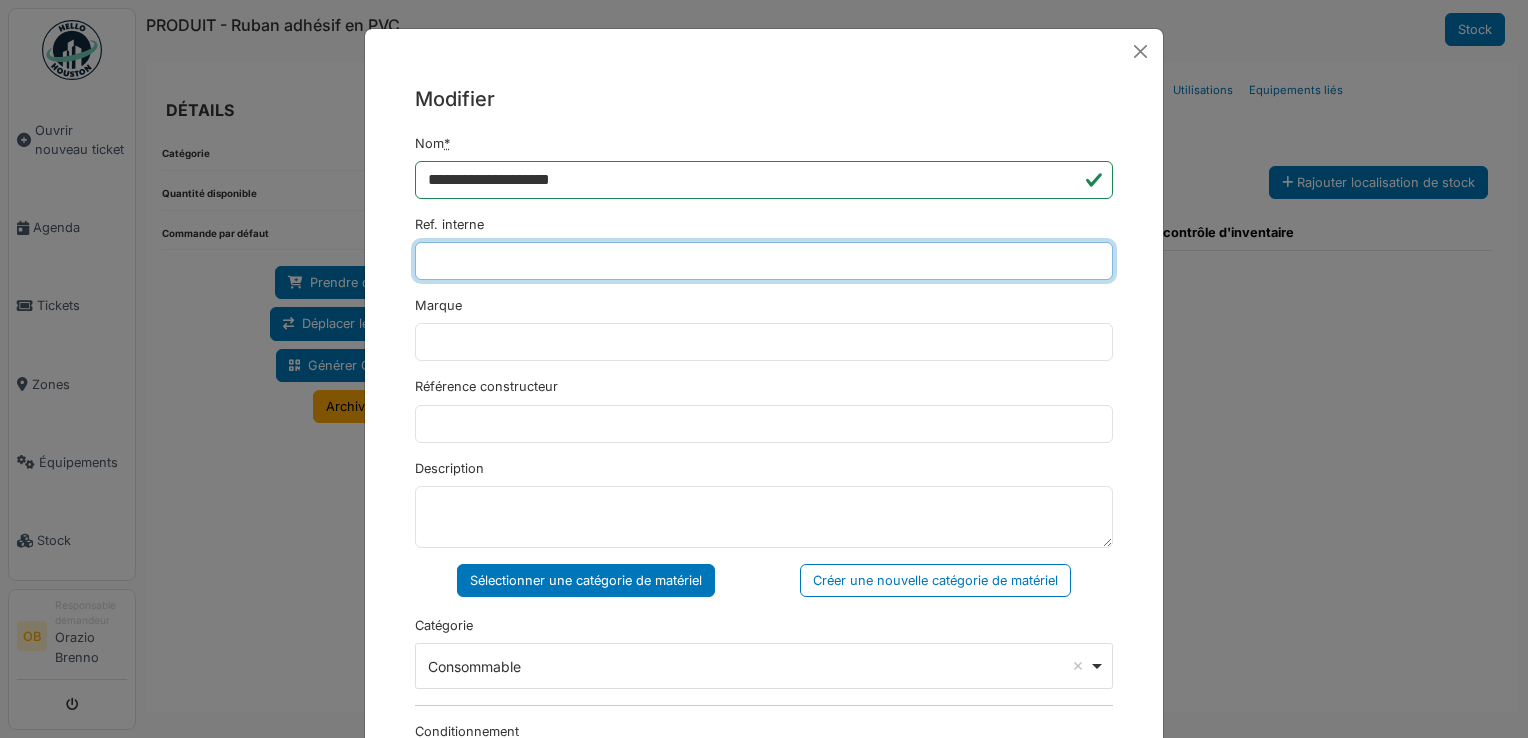 click on "Ref. interne" at bounding box center (764, 261) 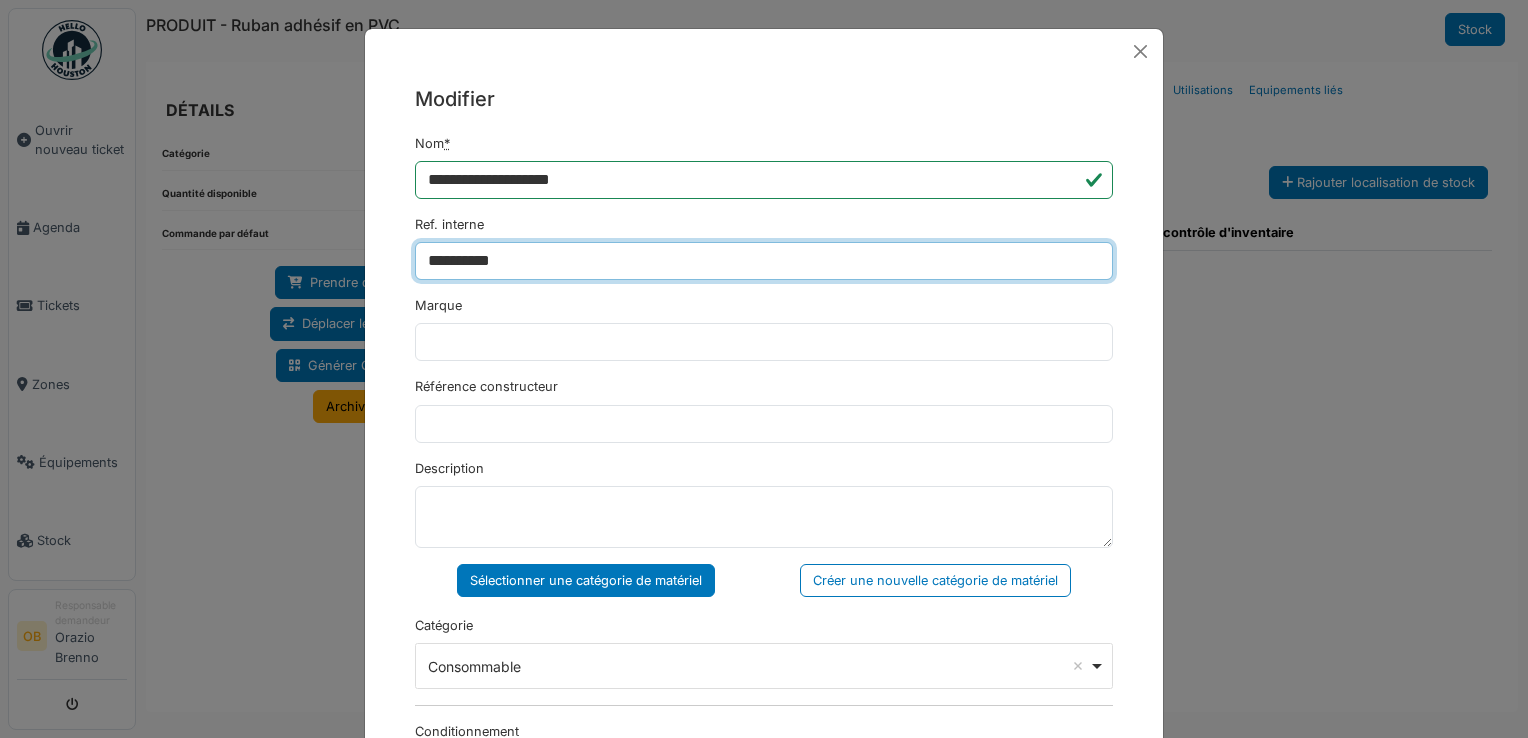 type on "**********" 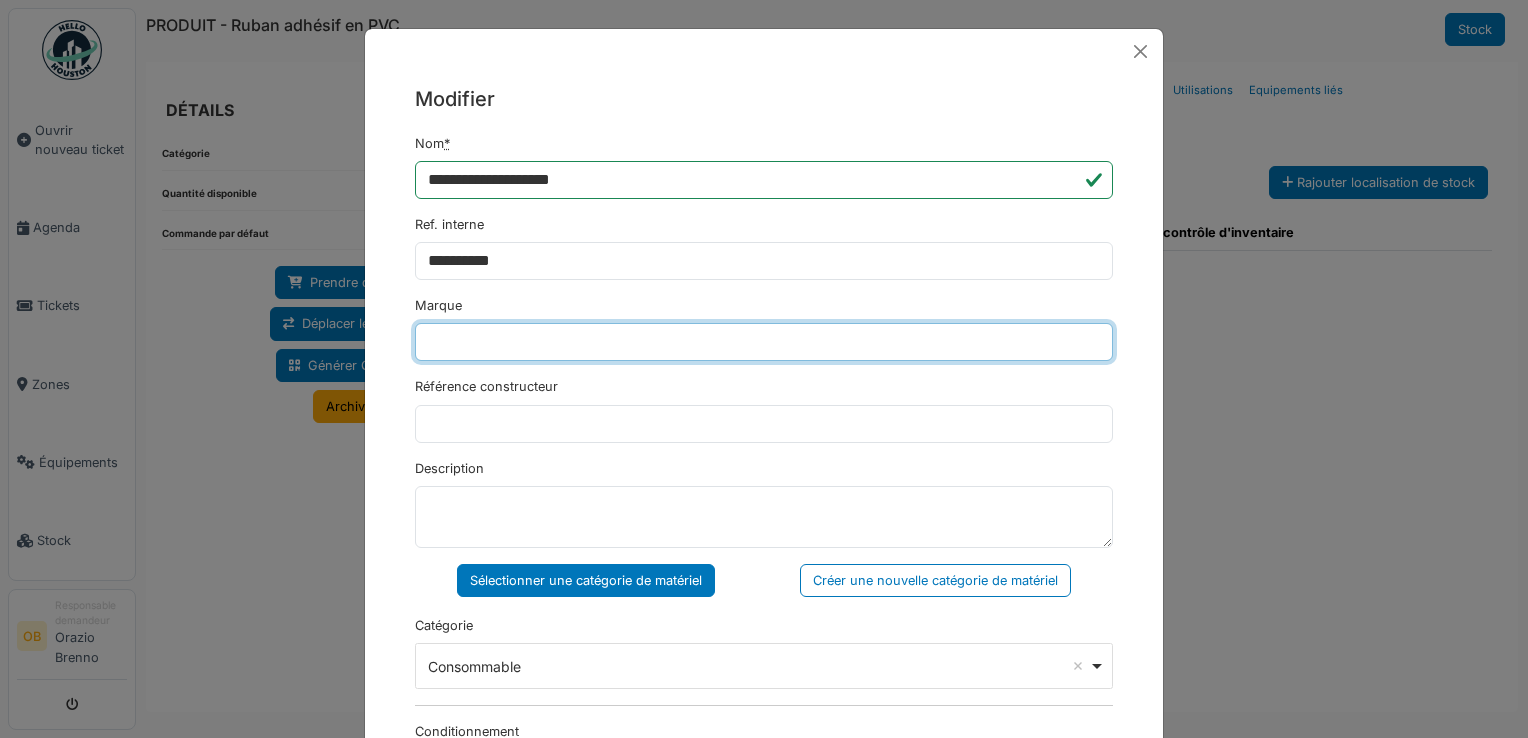 click on "Marque" at bounding box center [764, 342] 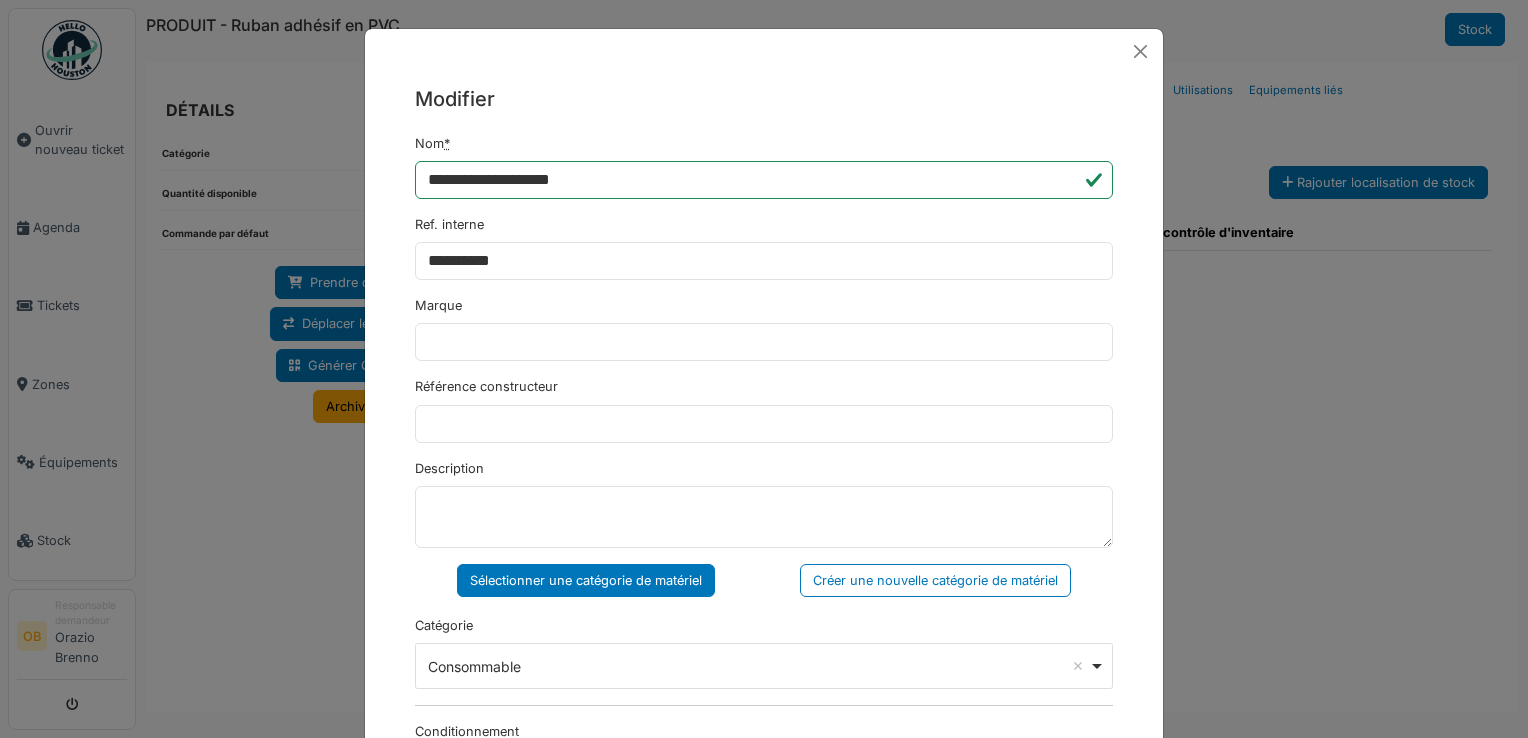 click on "**********" at bounding box center [764, 708] 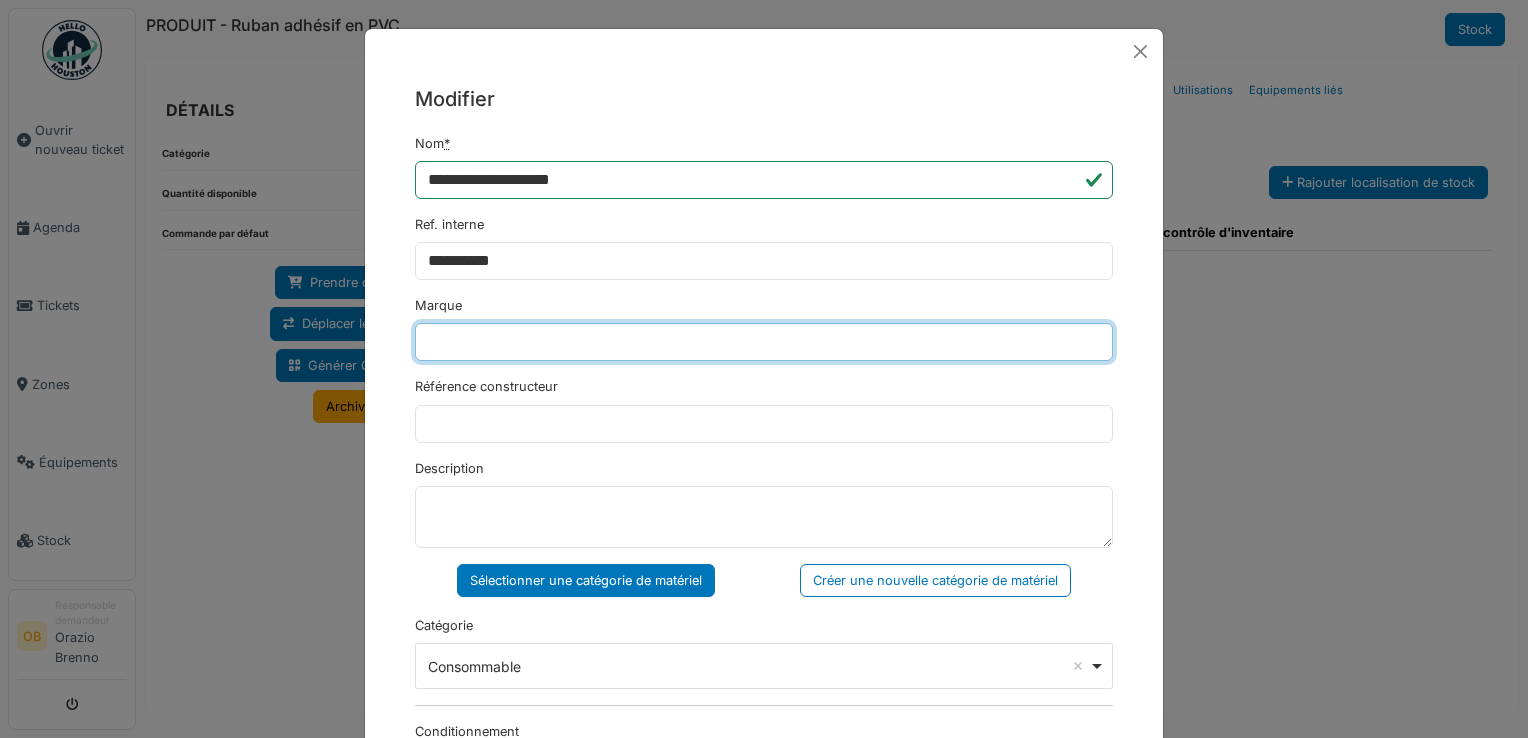 drag, startPoint x: 405, startPoint y: 410, endPoint x: 613, endPoint y: 350, distance: 216.48094 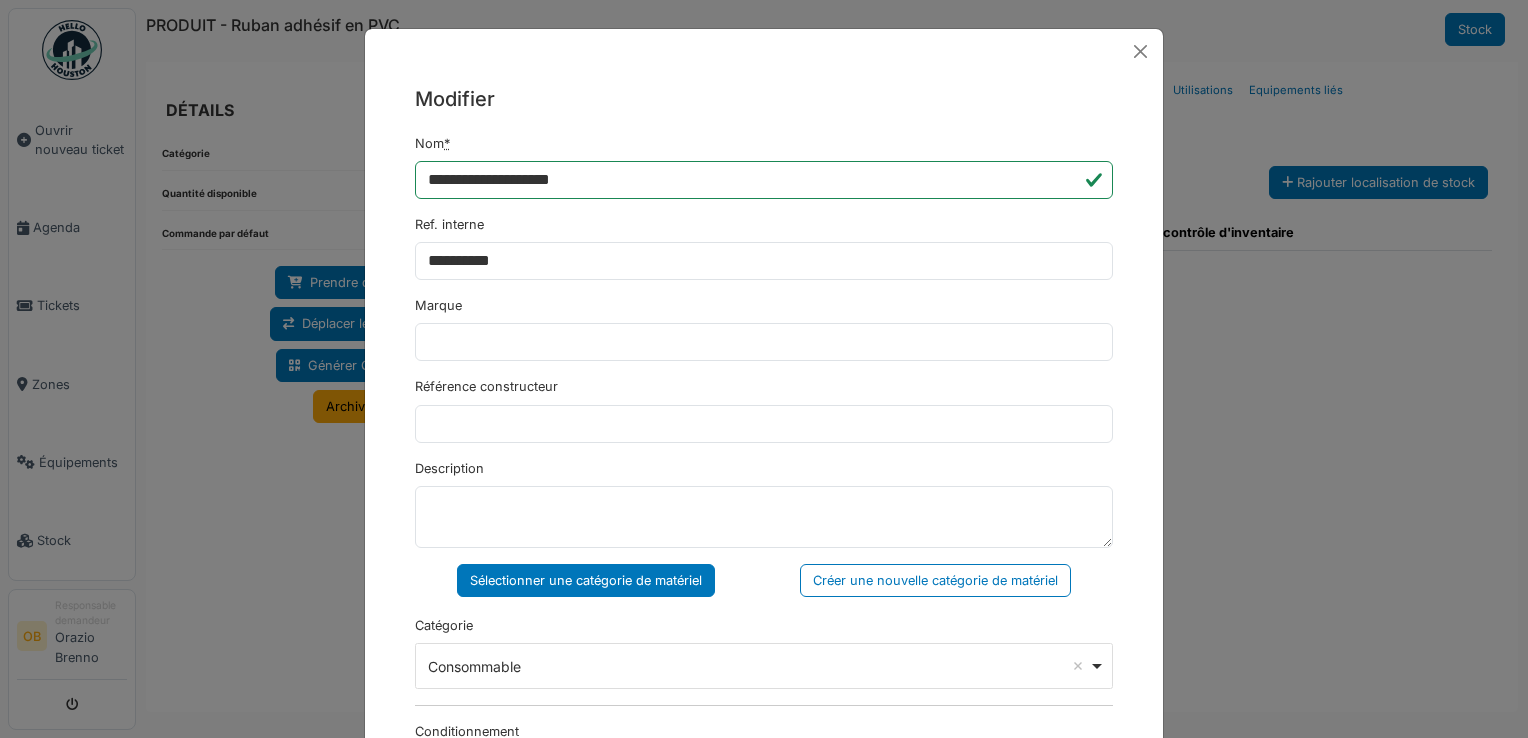 click on "**********" at bounding box center (764, 708) 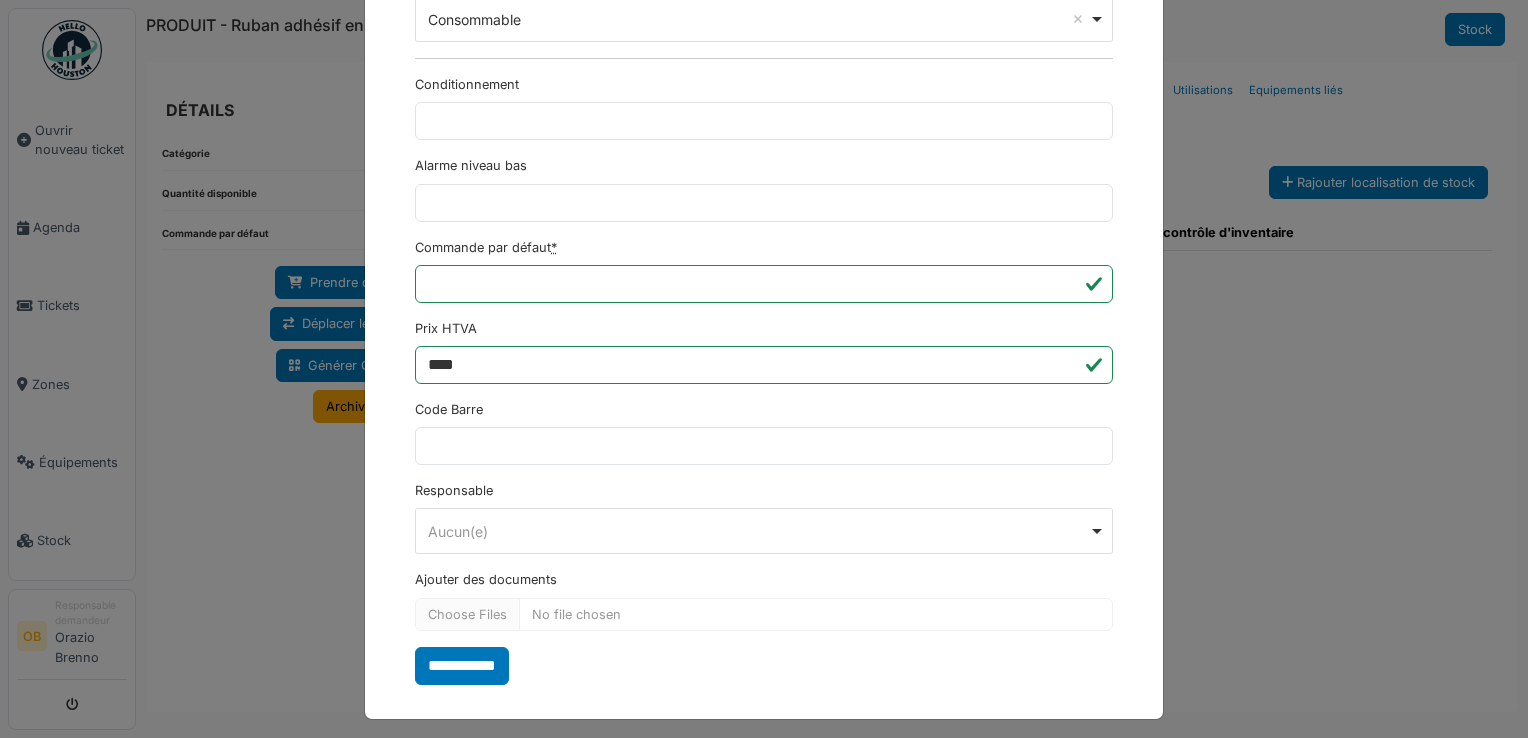 scroll, scrollTop: 650, scrollLeft: 0, axis: vertical 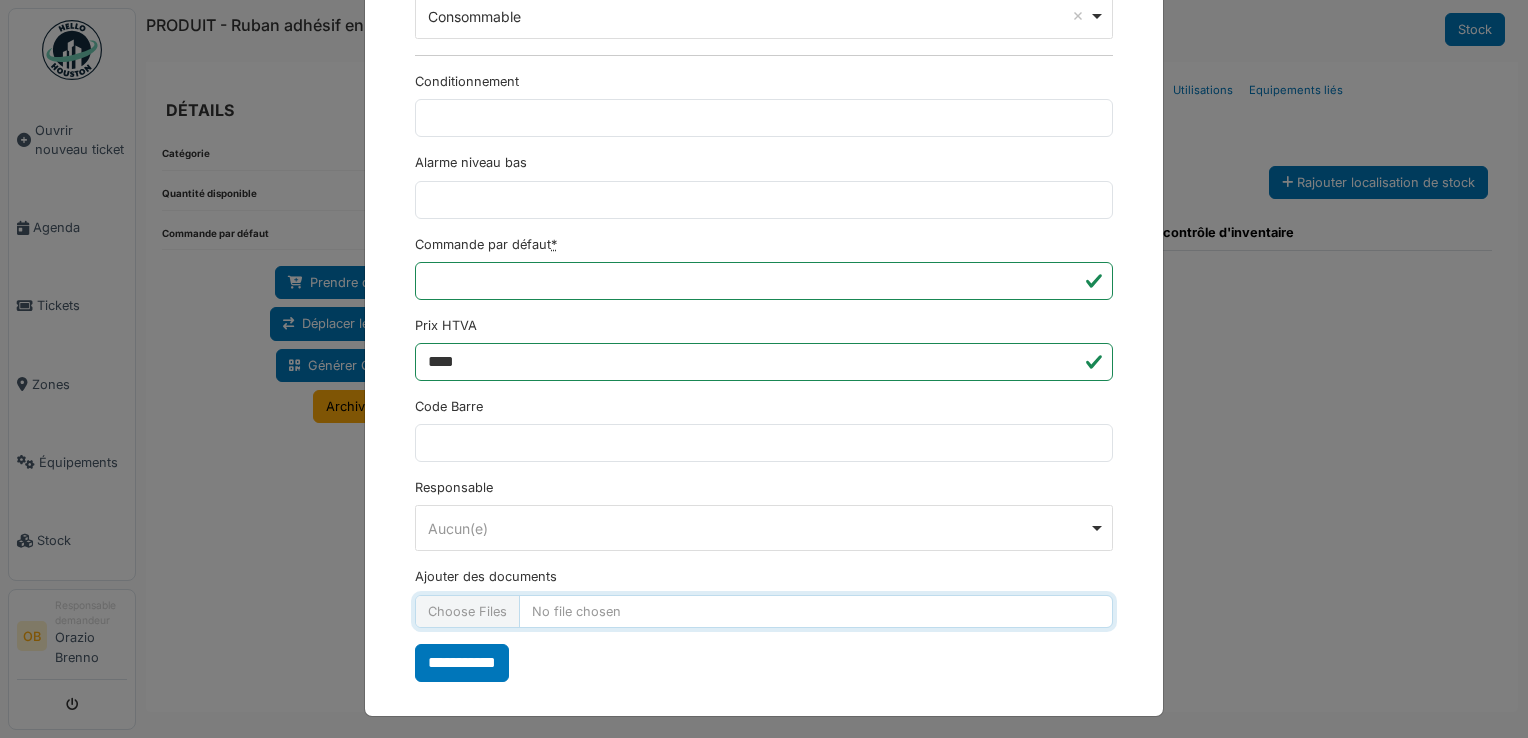 click on "Ajouter des documents" at bounding box center [764, 611] 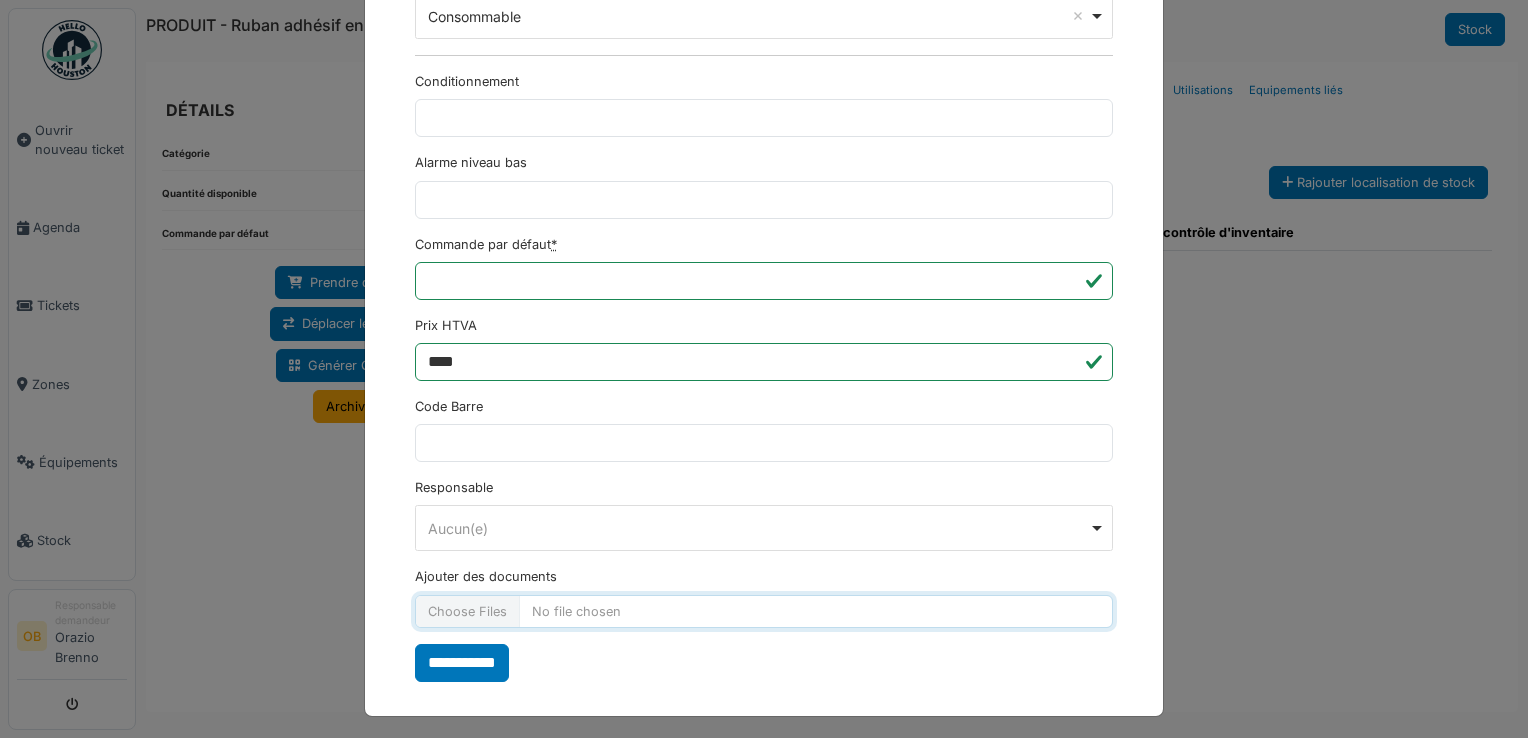 type on "**********" 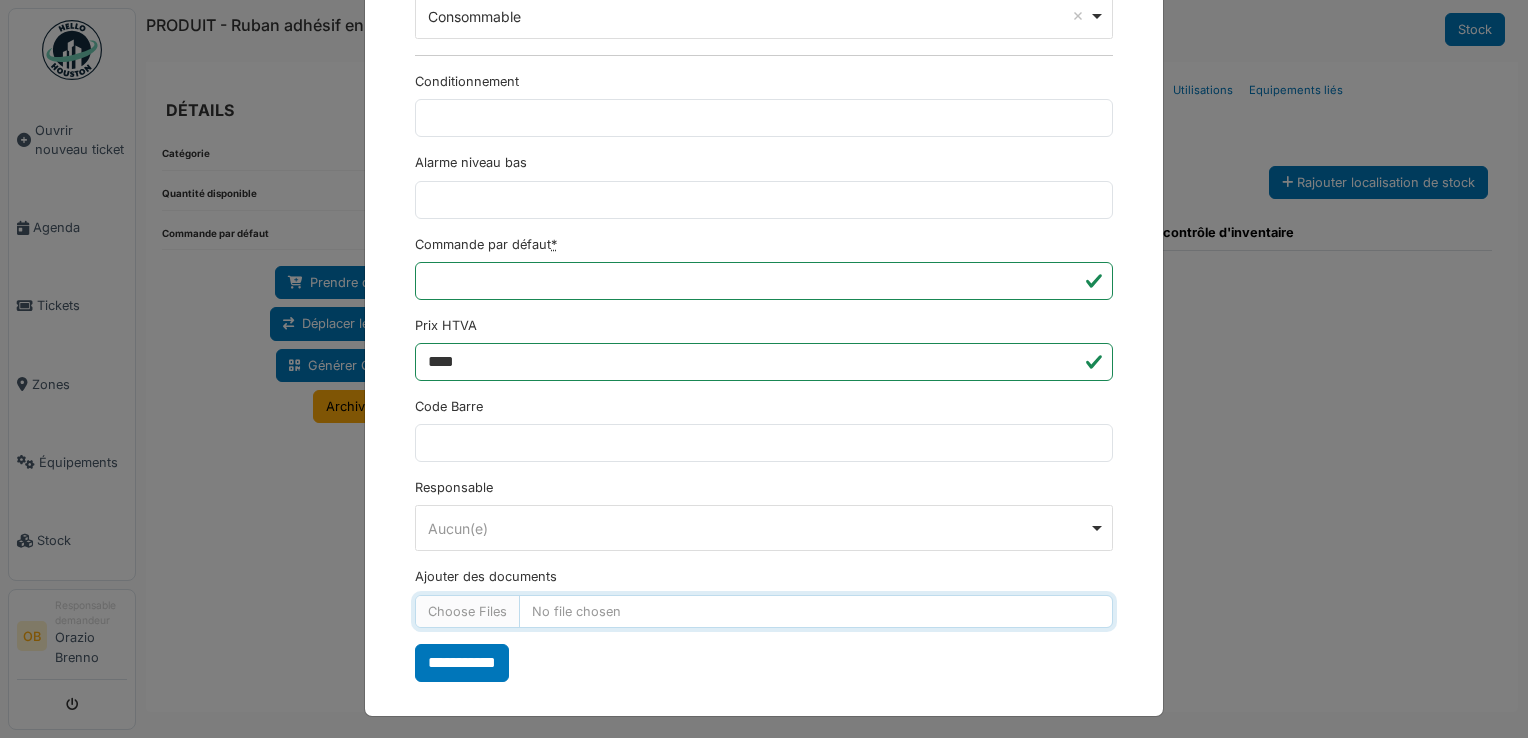 click on "Aucun(e) Remove item" at bounding box center (758, 528) 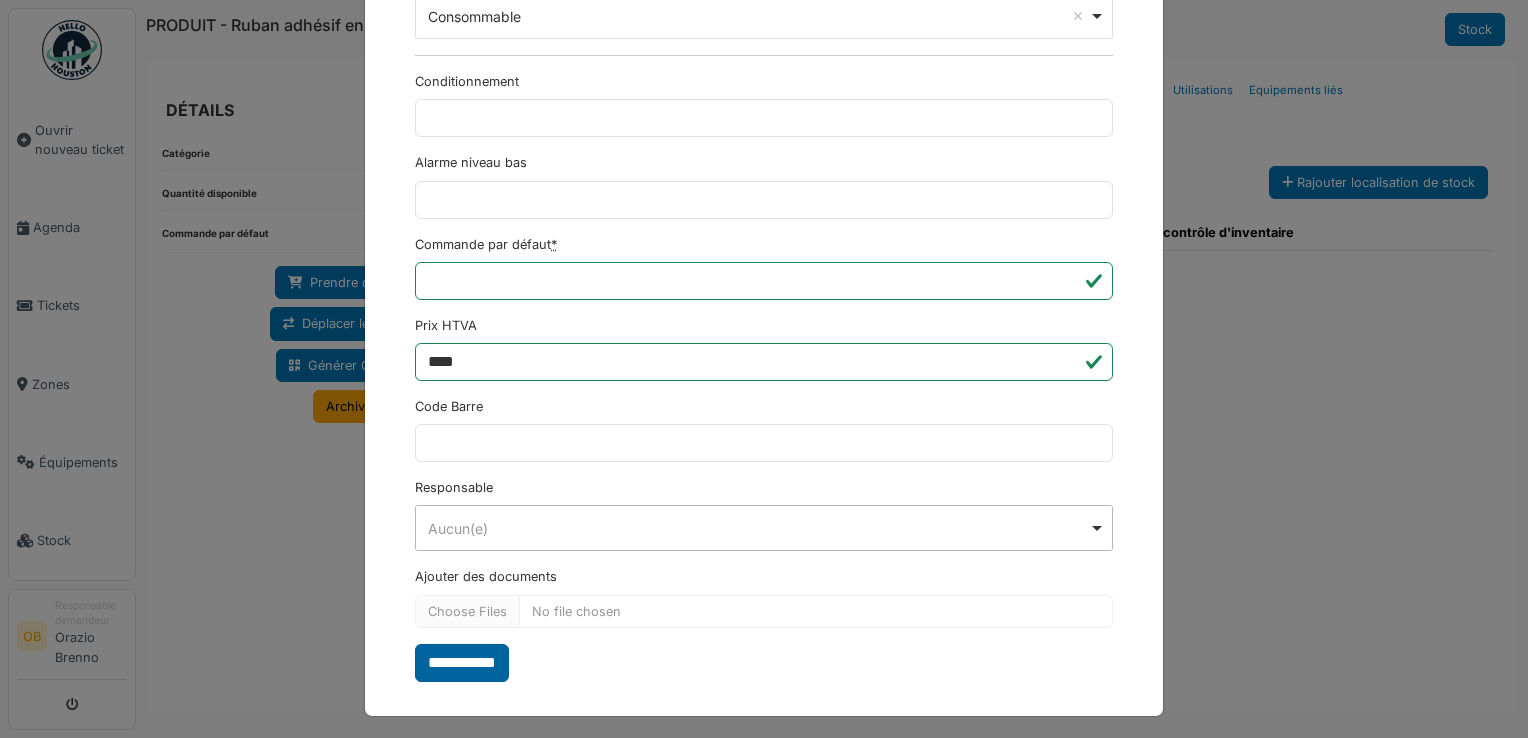 click on "**********" at bounding box center (462, 663) 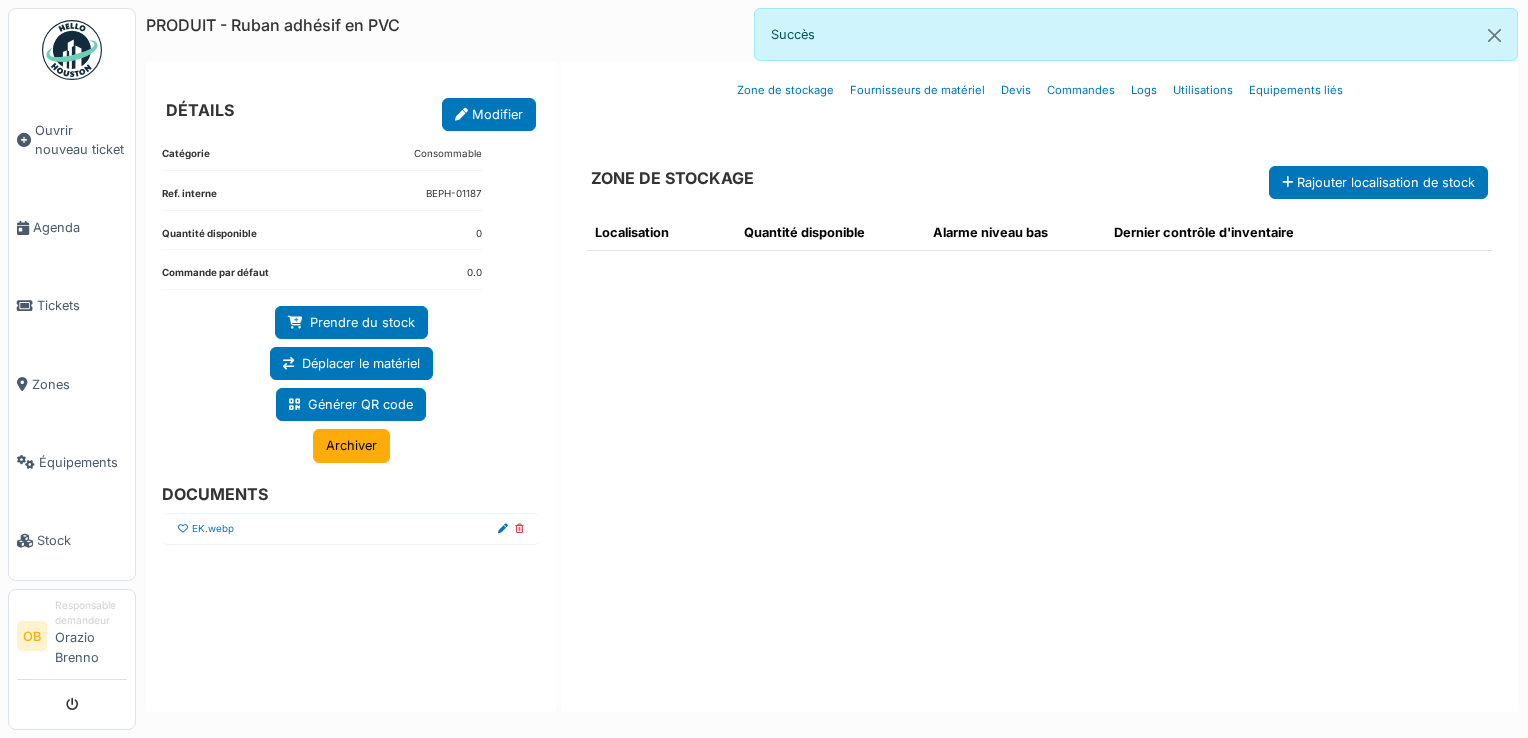 click at bounding box center [183, 529] 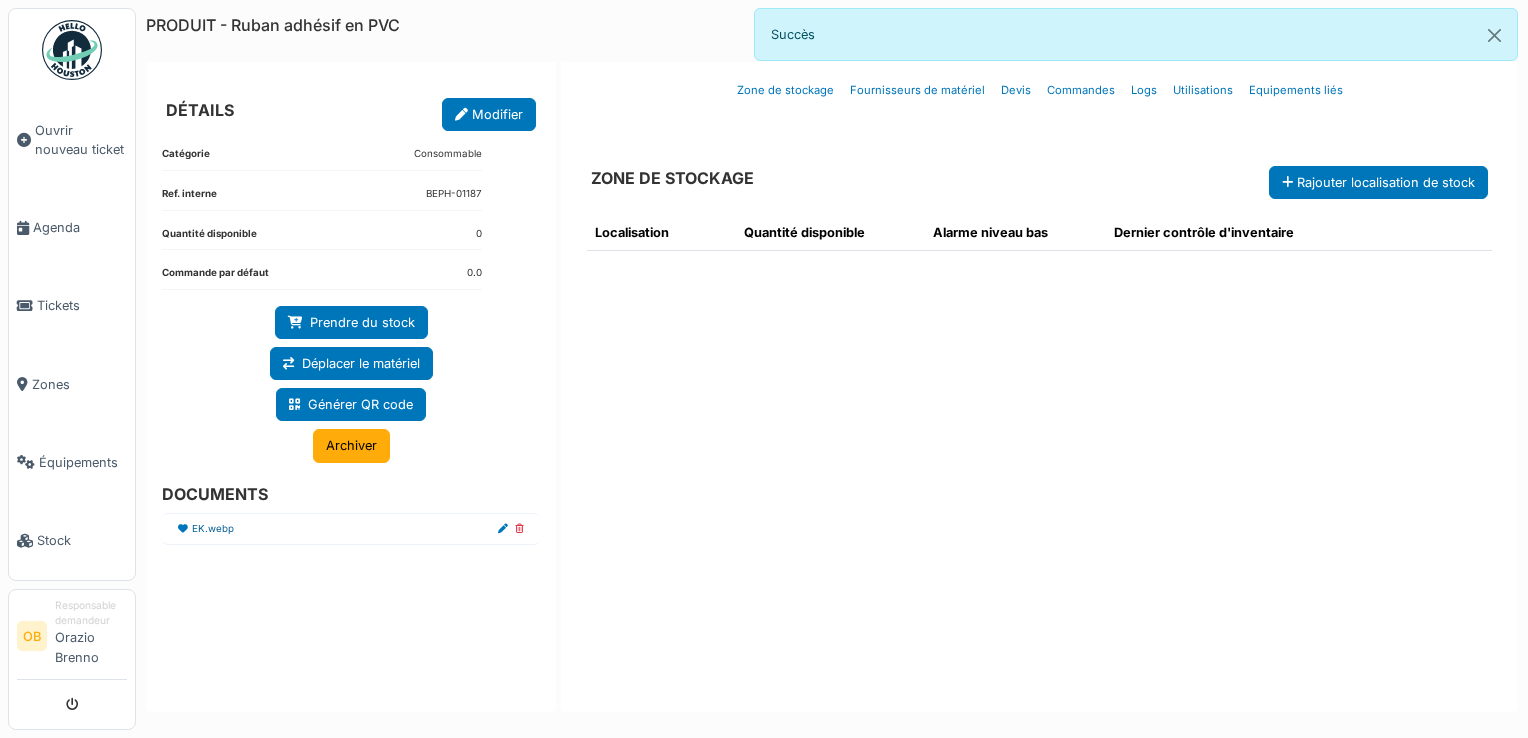 click on "EK.webp" at bounding box center (213, 529) 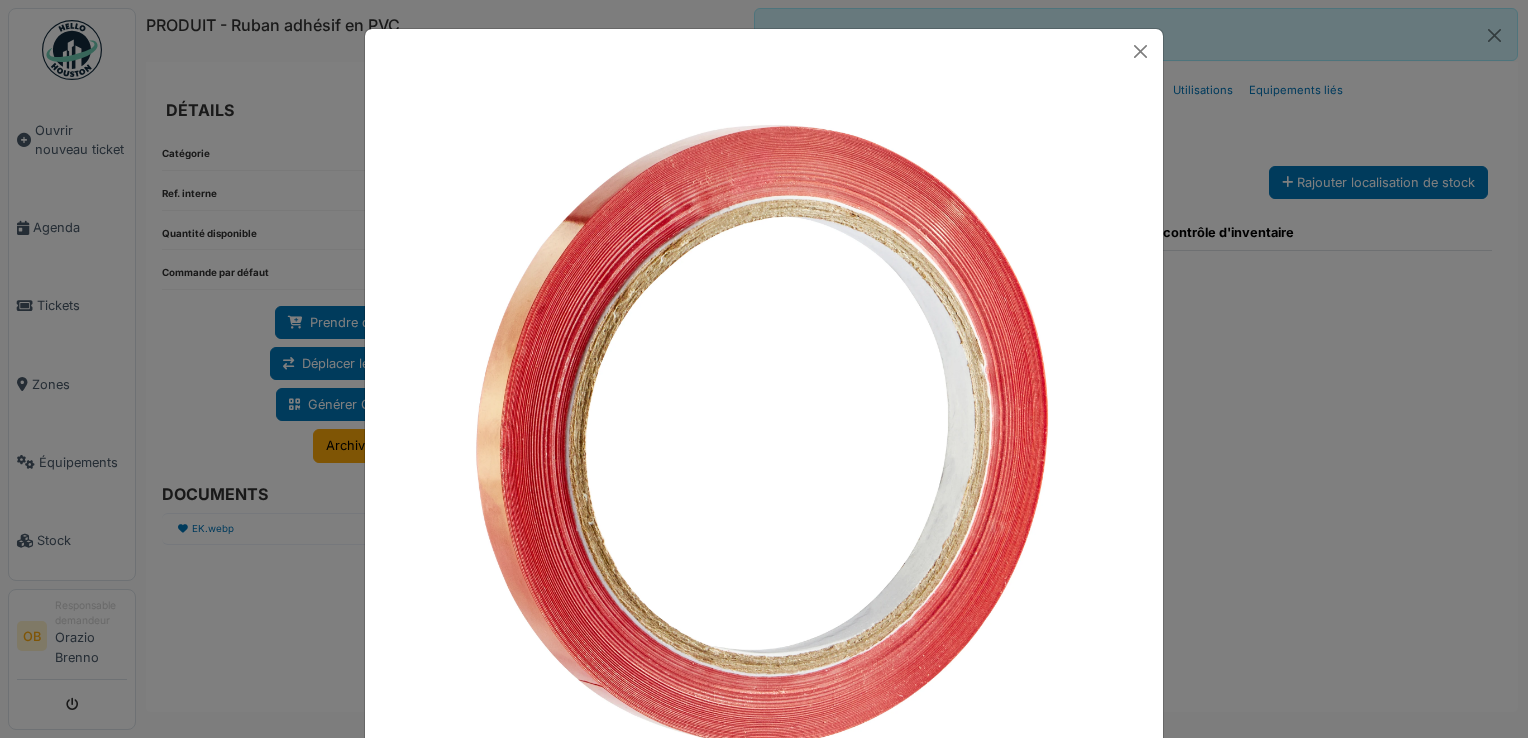 click at bounding box center [764, 369] 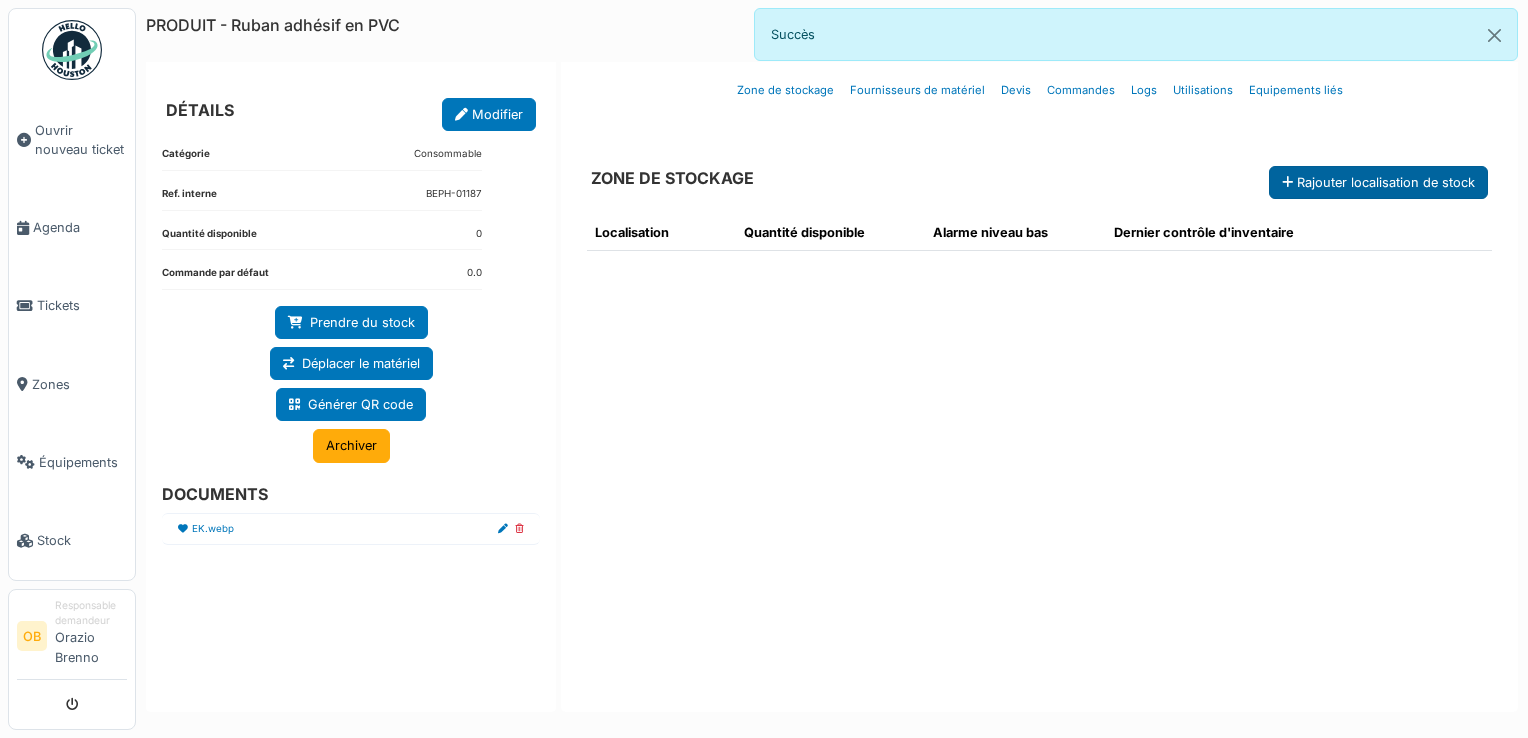 click on "Rajouter localisation de stock" at bounding box center [1378, 182] 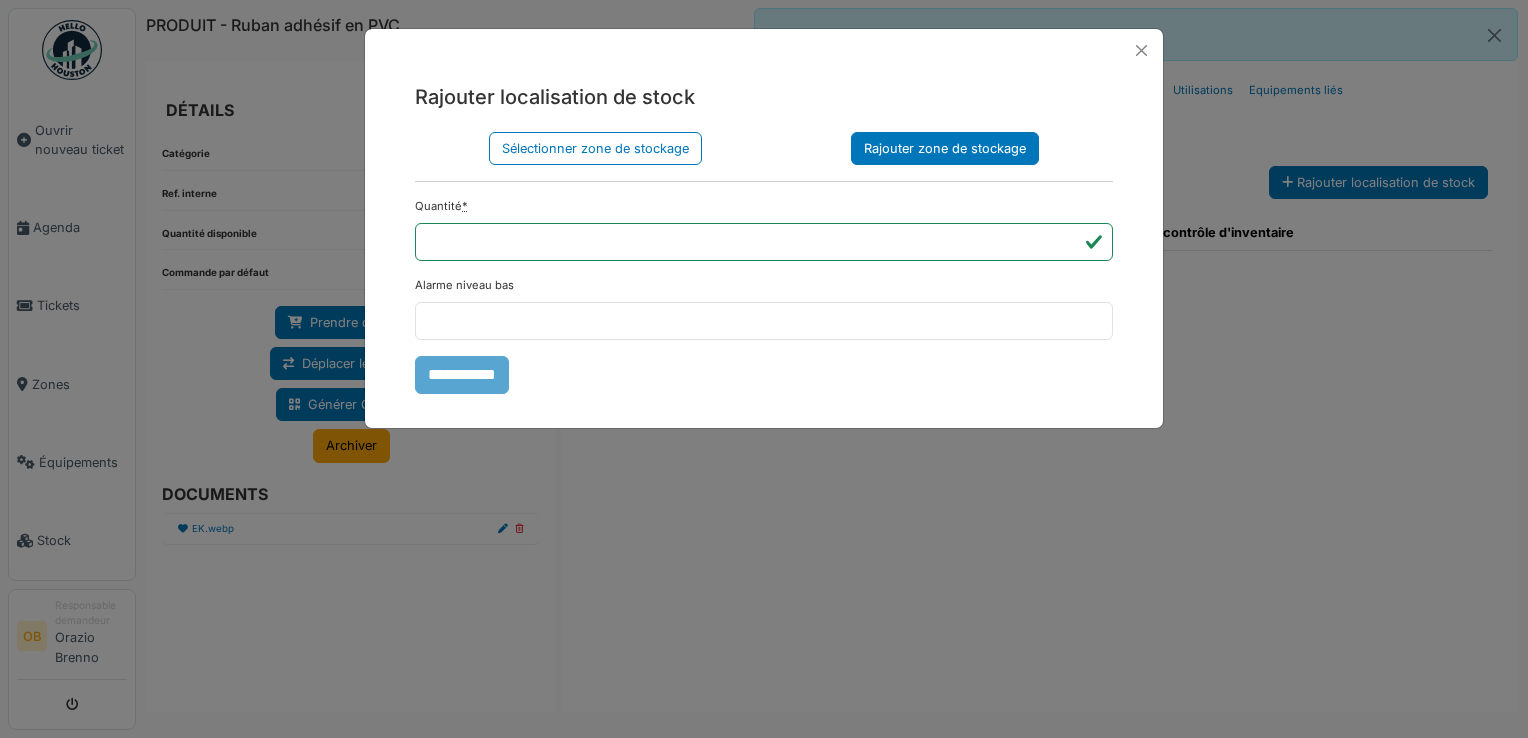 click on "Rajouter zone de stockage" at bounding box center [945, 148] 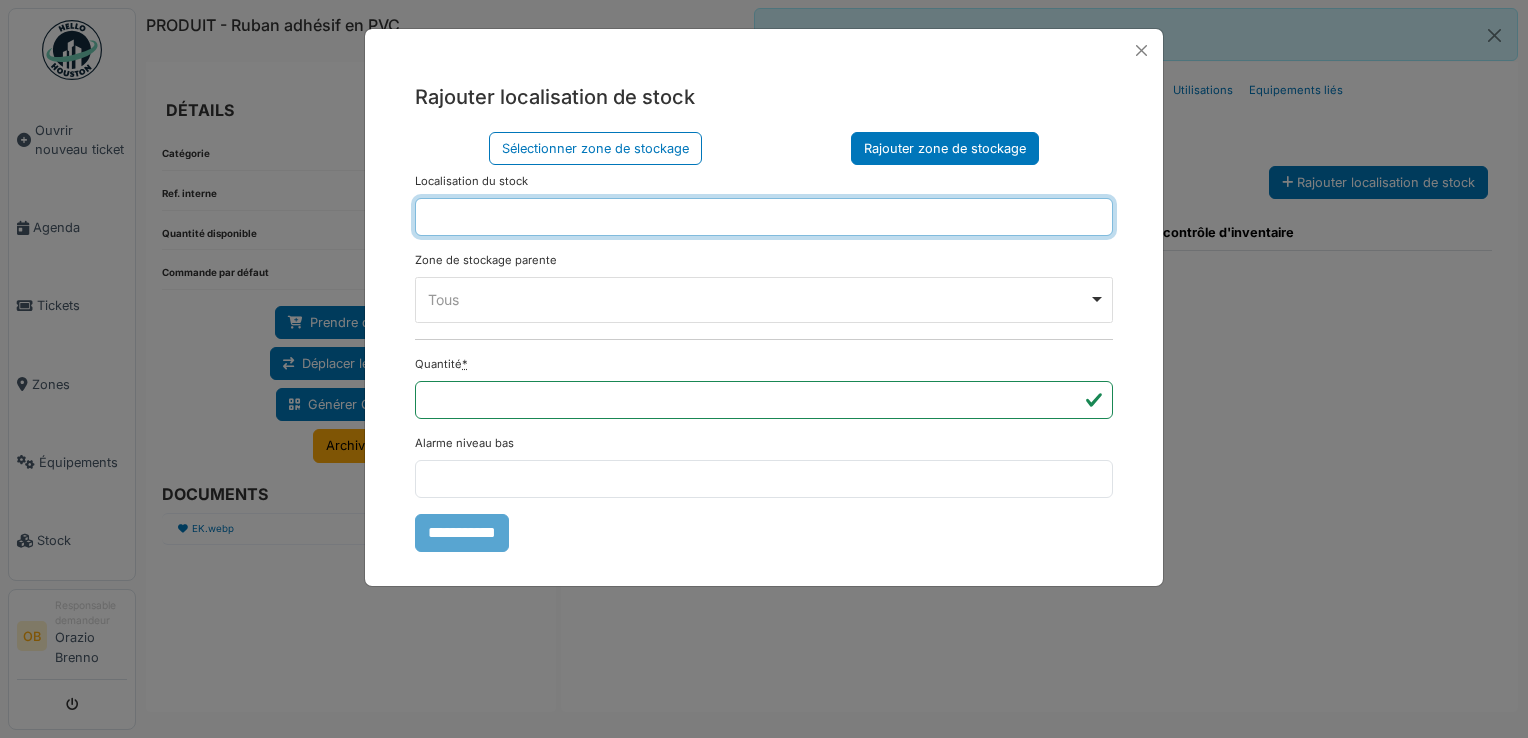 click at bounding box center [764, 217] 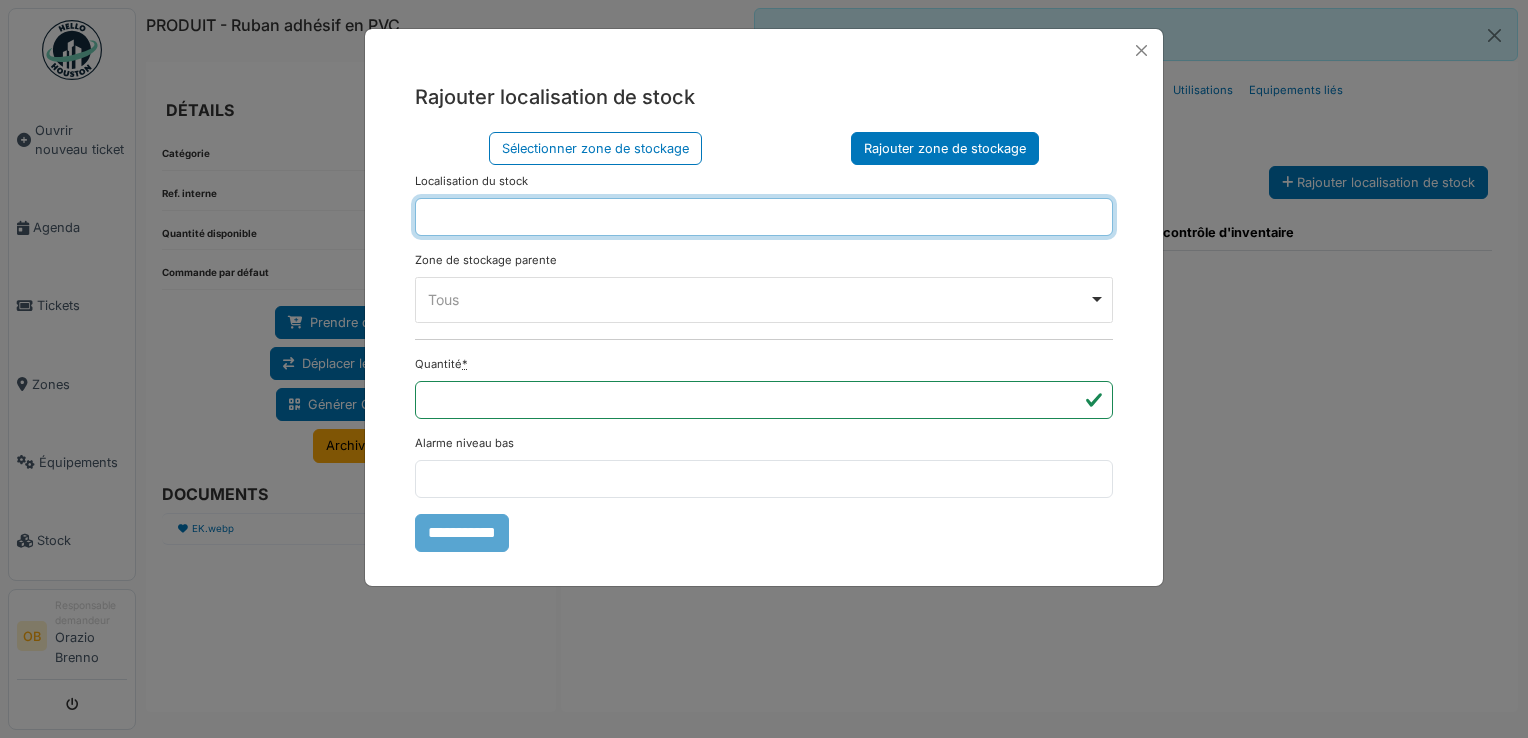 type on "*********" 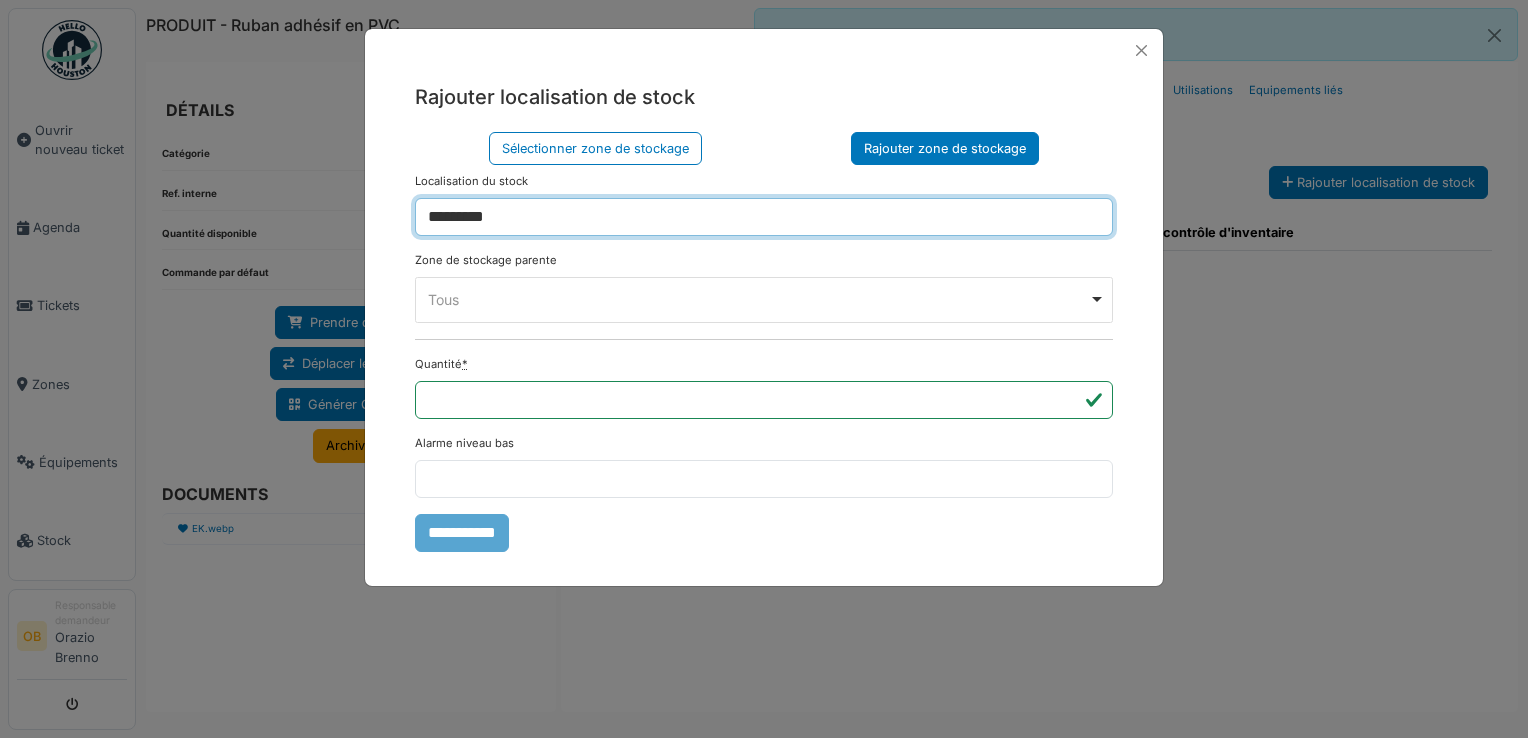click on "Tous Remove item" at bounding box center (758, 299) 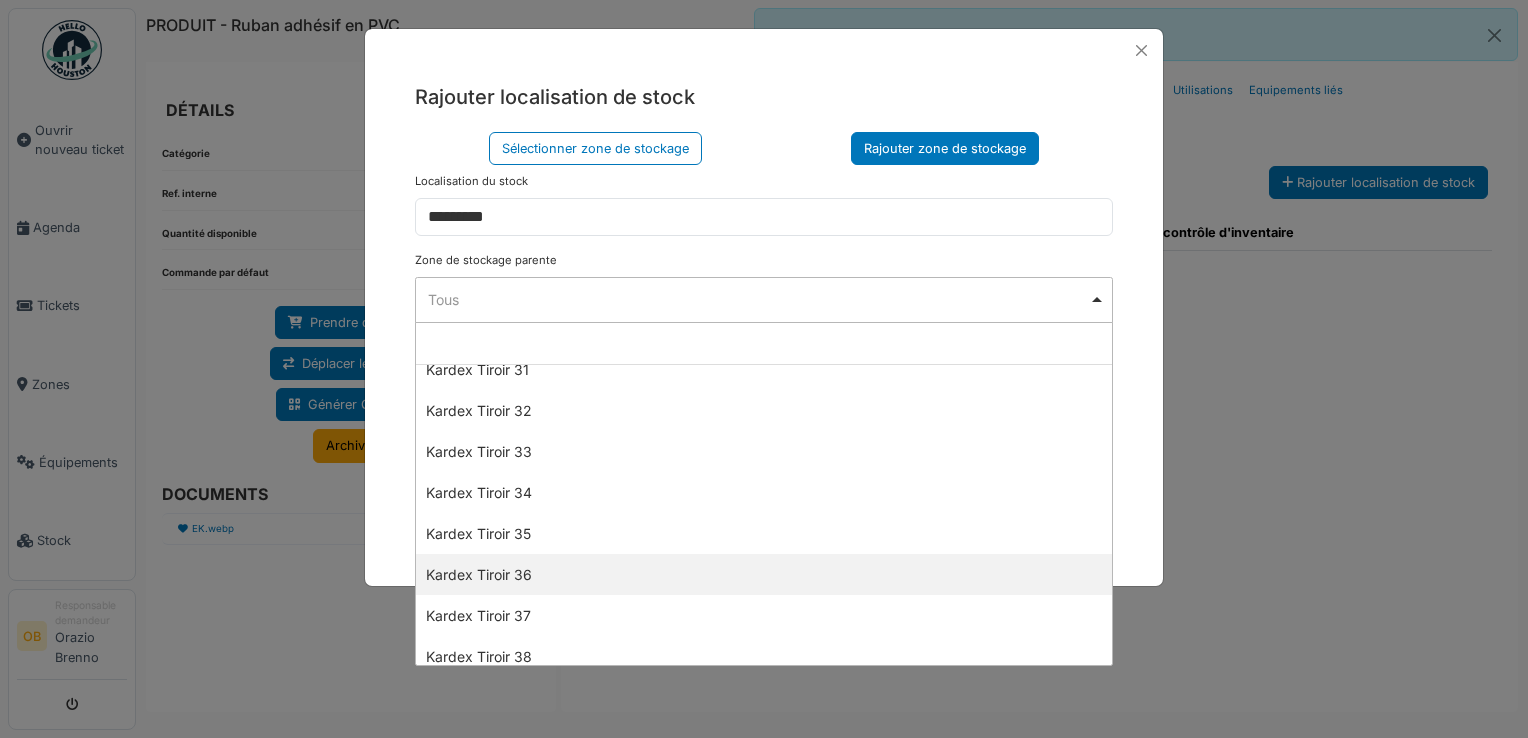 scroll, scrollTop: 1466, scrollLeft: 0, axis: vertical 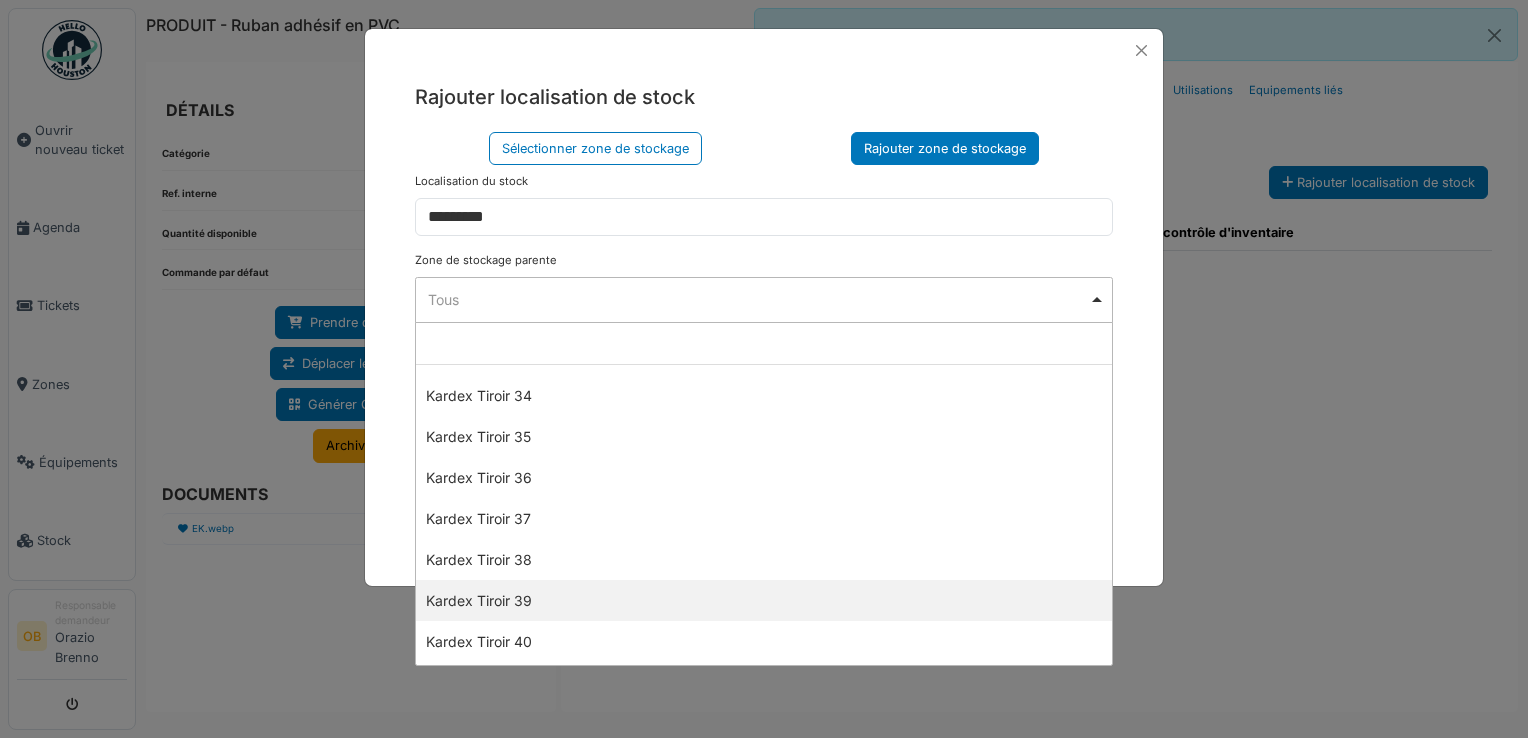 select on "****" 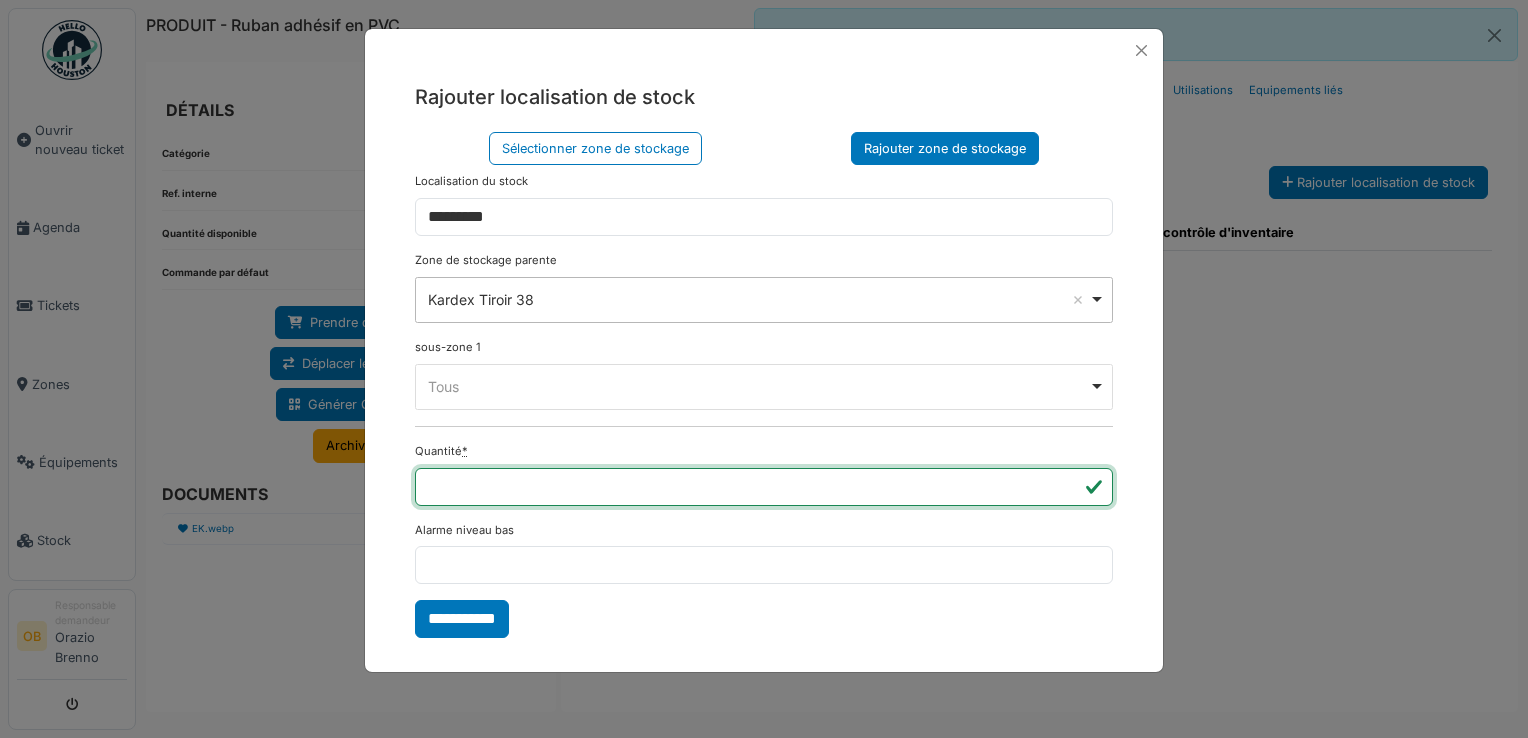click on "*" at bounding box center (764, 487) 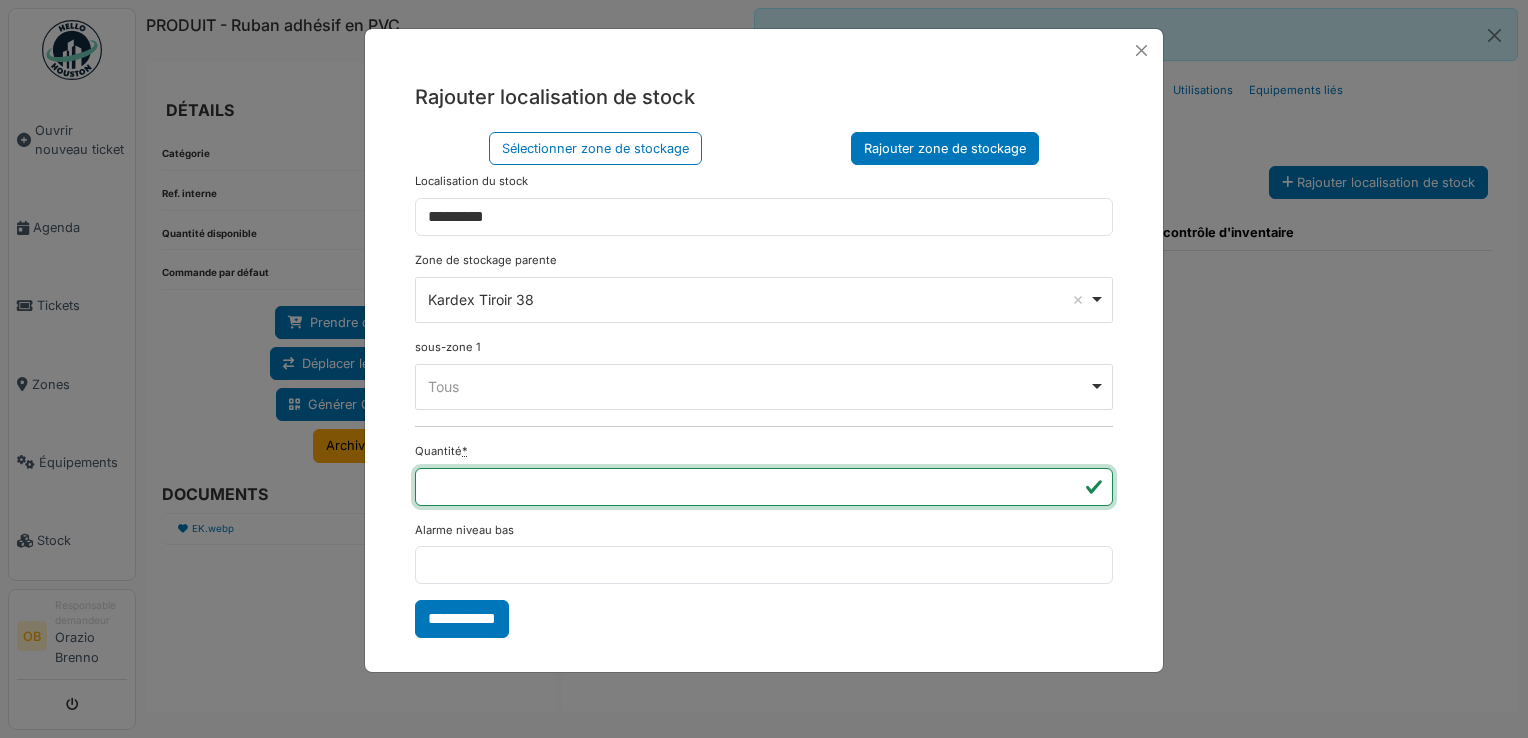 click on "*" at bounding box center (764, 487) 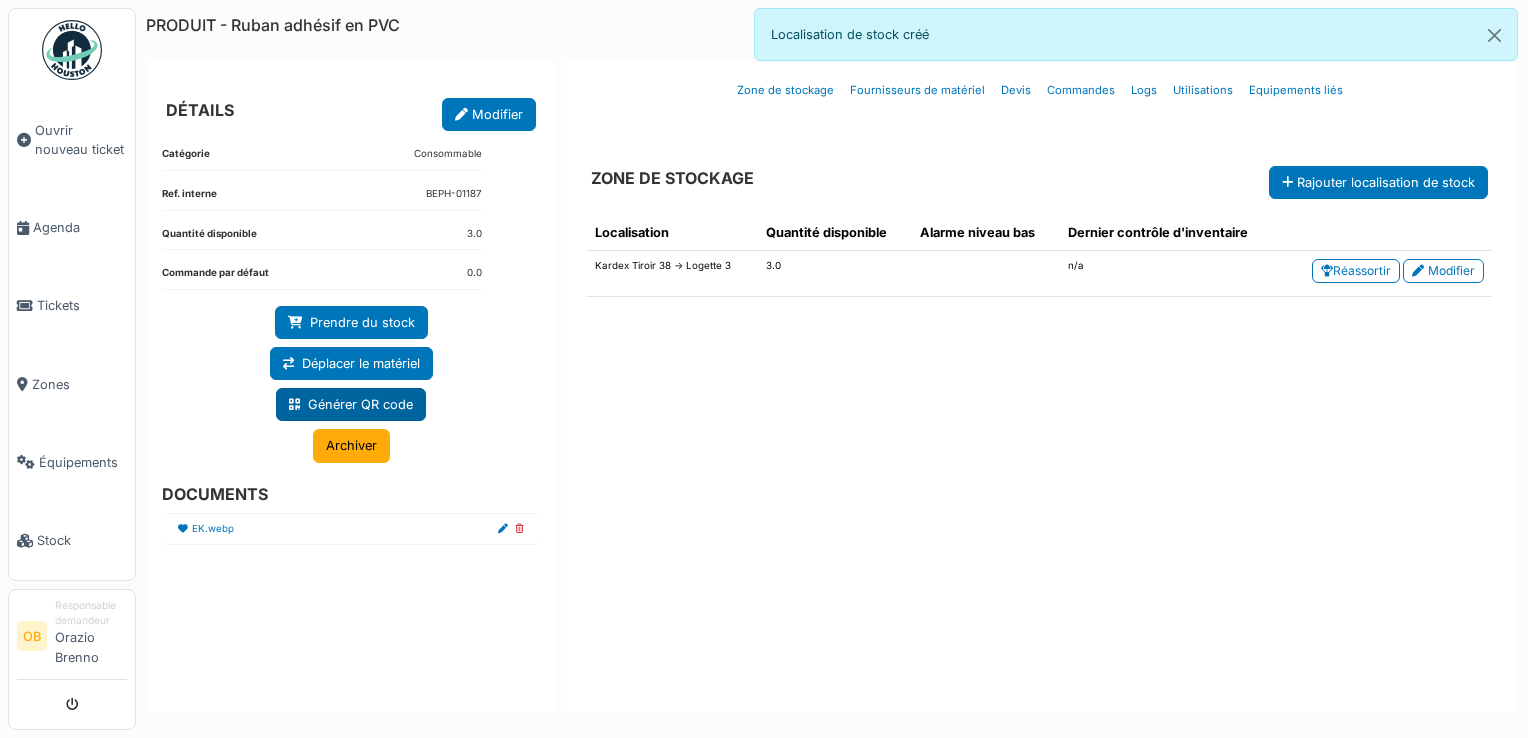click on "Générer QR code" at bounding box center [351, 404] 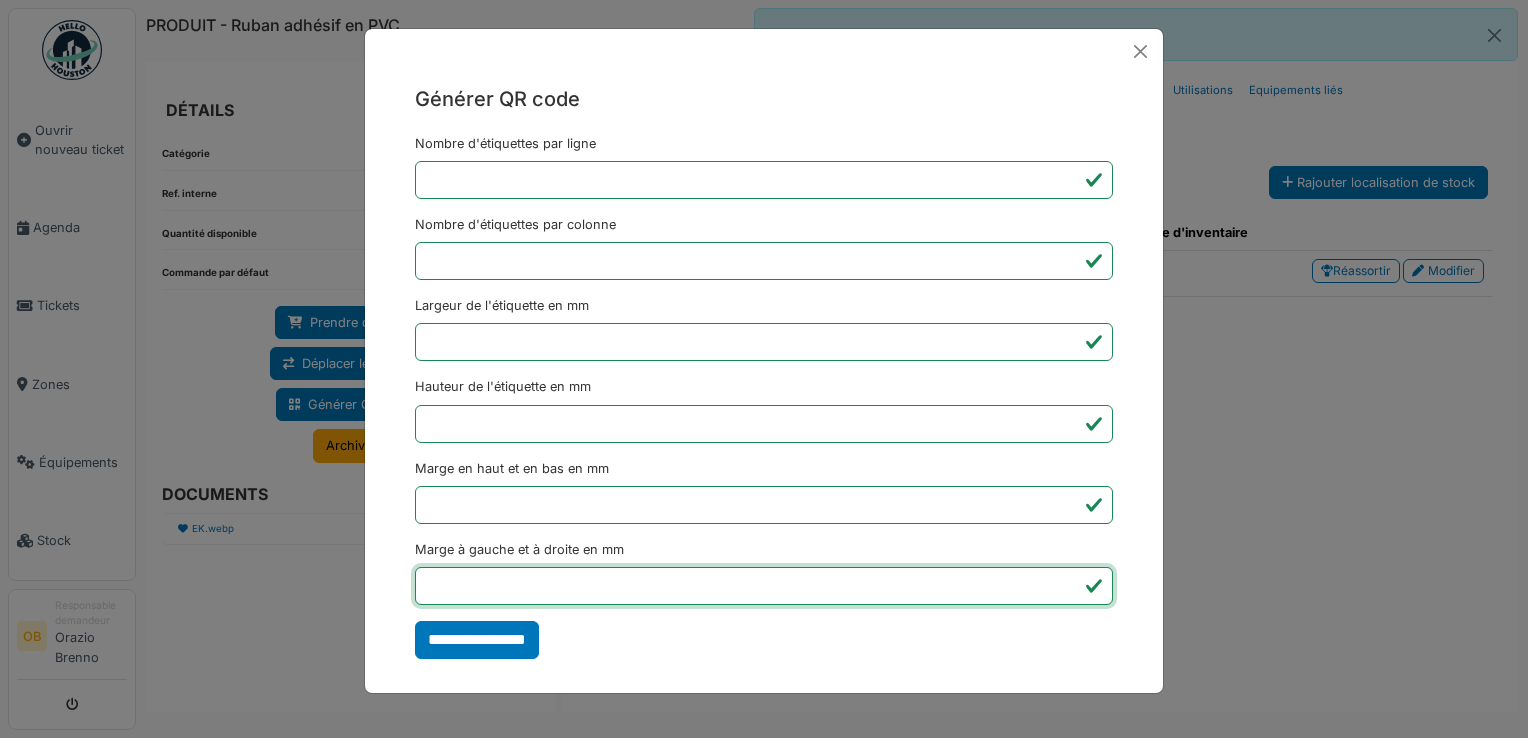 click on "*" at bounding box center [764, 586] 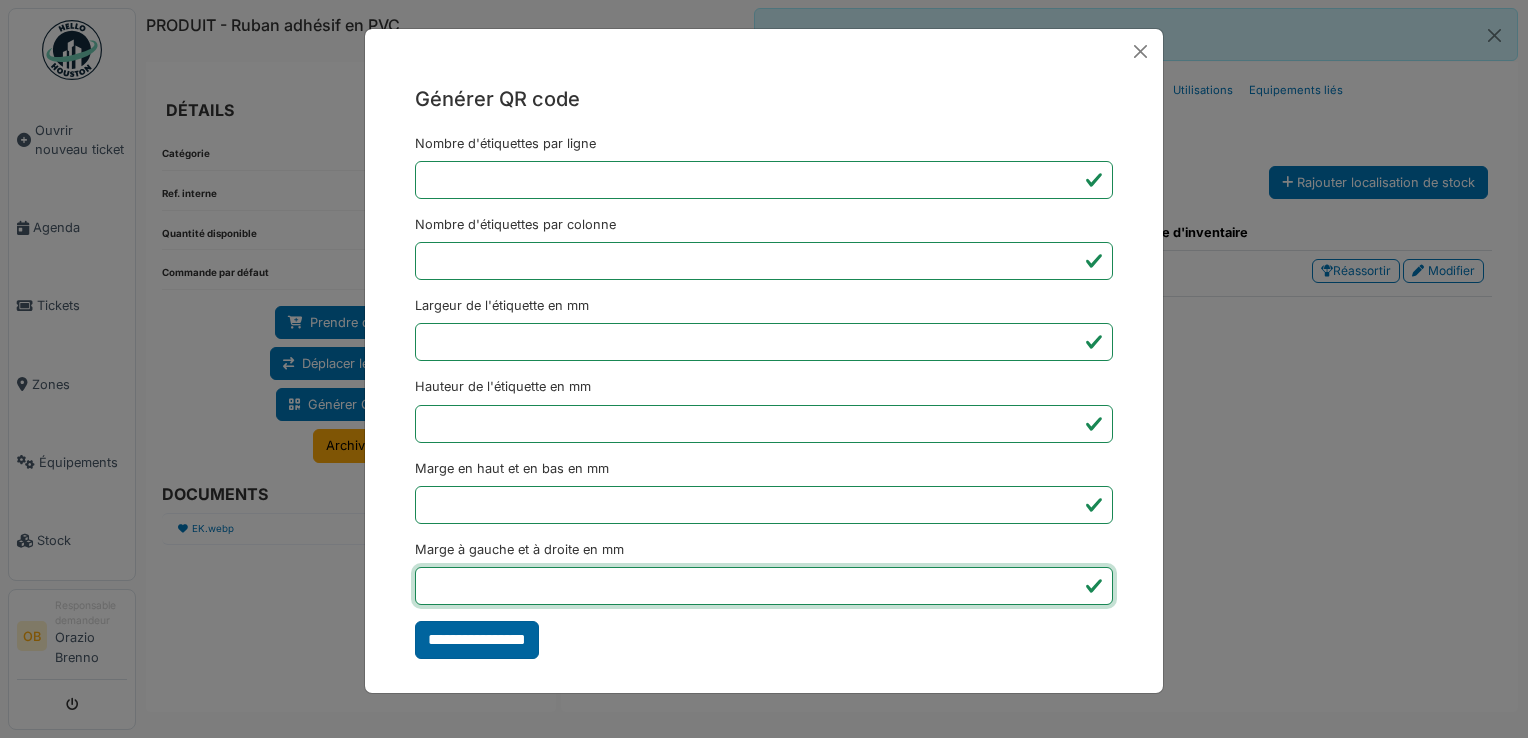 type on "***" 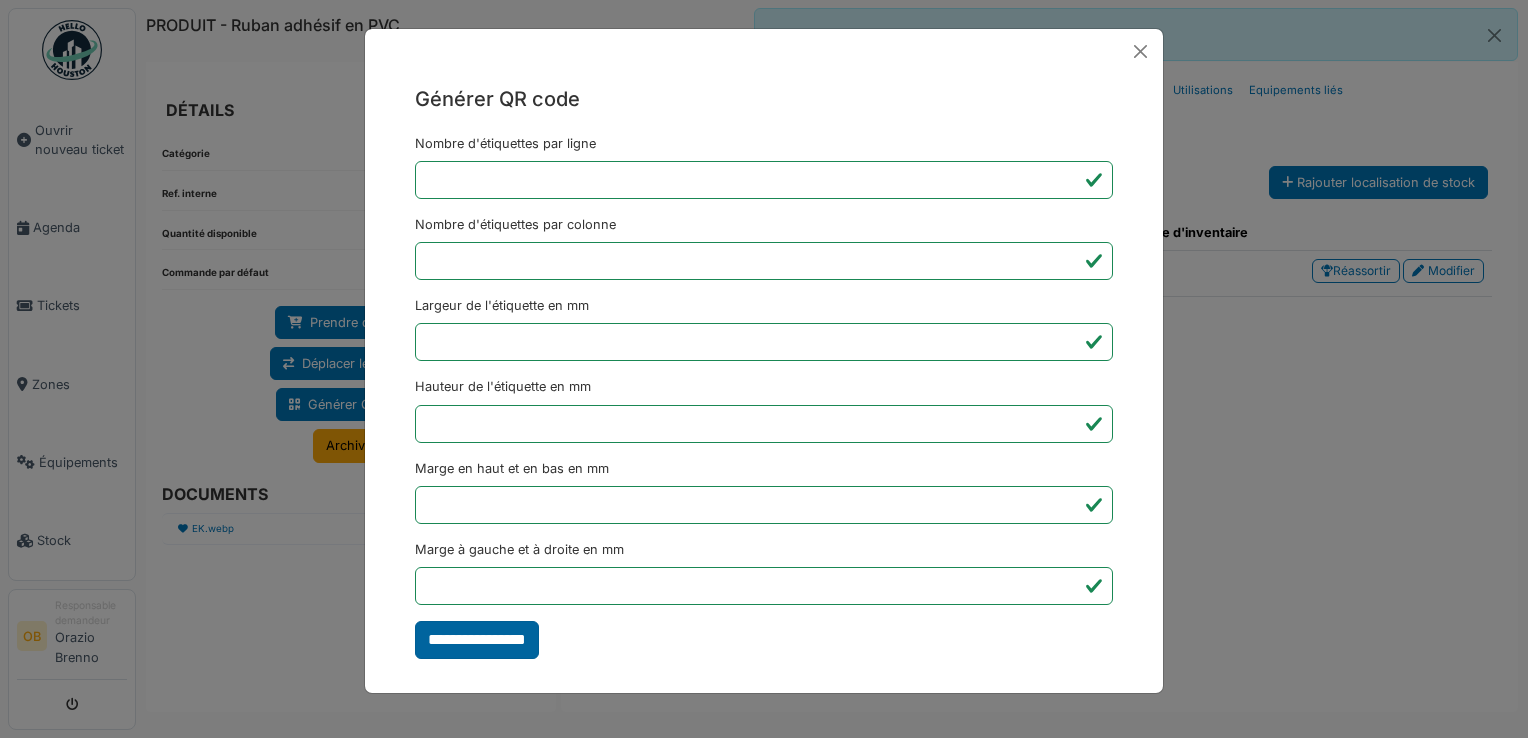 type on "*******" 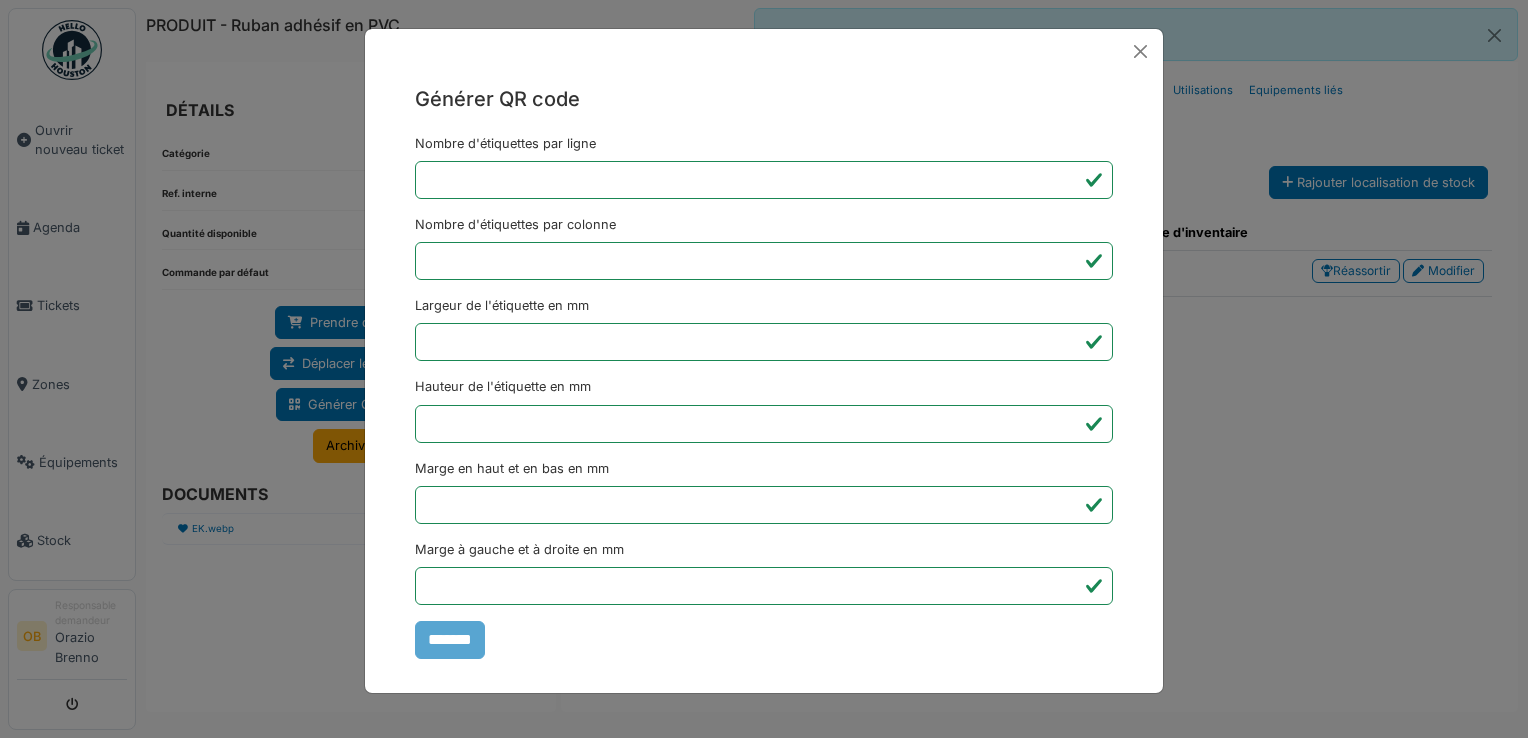 click on "Générer QR code
Nombre d'étiquettes par ligne
*
Nombre d'étiquettes par colonne
*
Largeur de l'étiquette en mm
**
Hauteur de l'étiquette en mm
**
Marge en haut et en bas en mm
*
Marge à gauche et à droite en mm
***
*******" at bounding box center [764, 369] 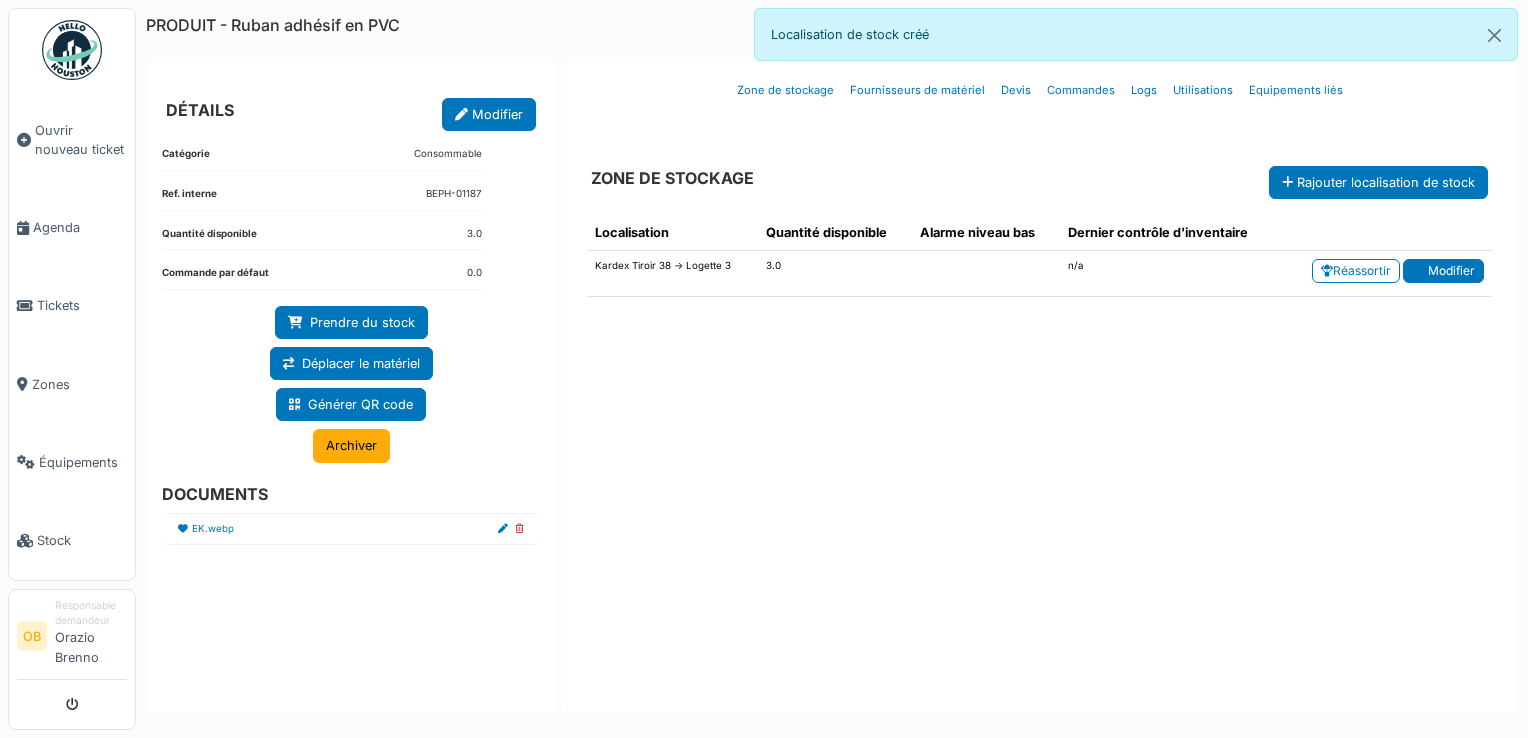 click on "Modifier" at bounding box center (1443, 271) 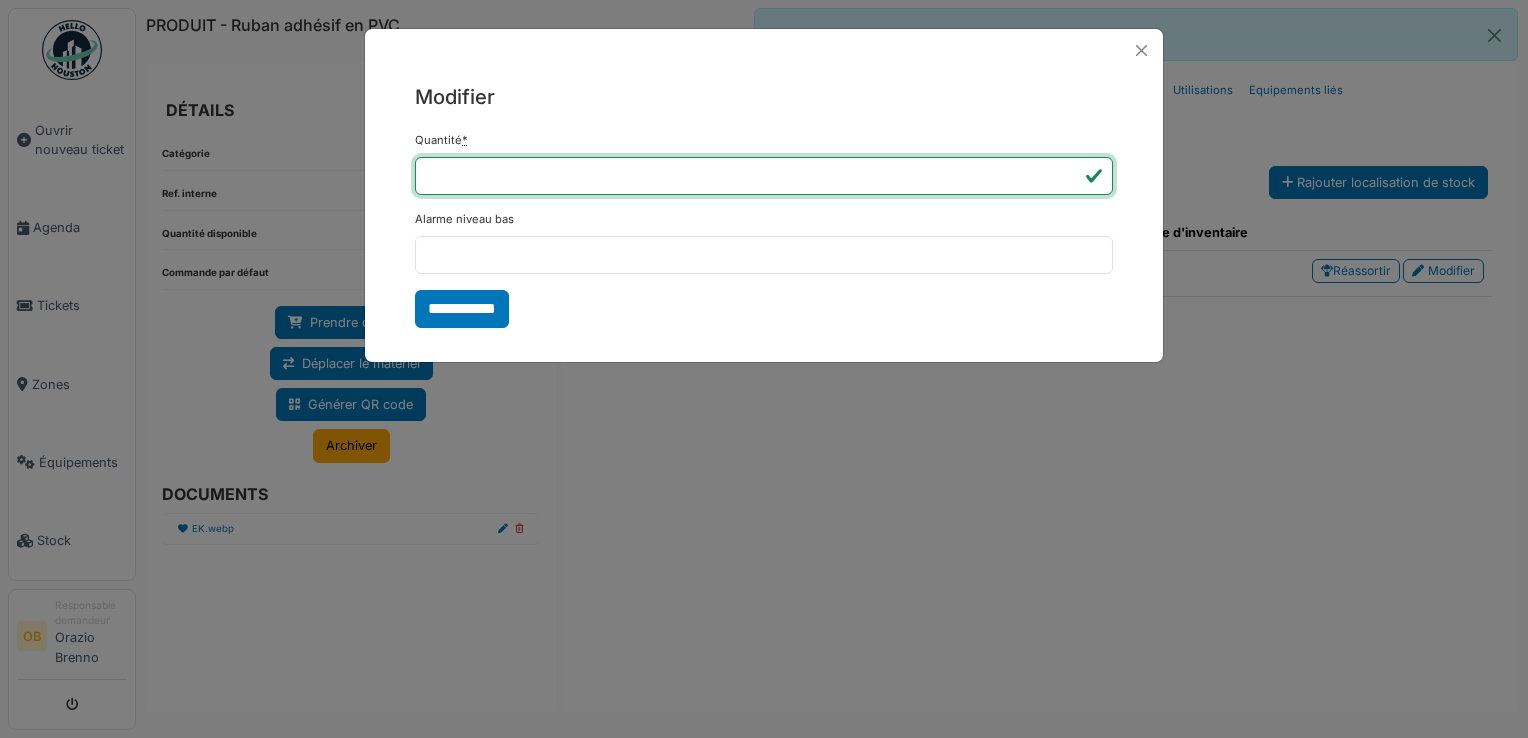 type on "*" 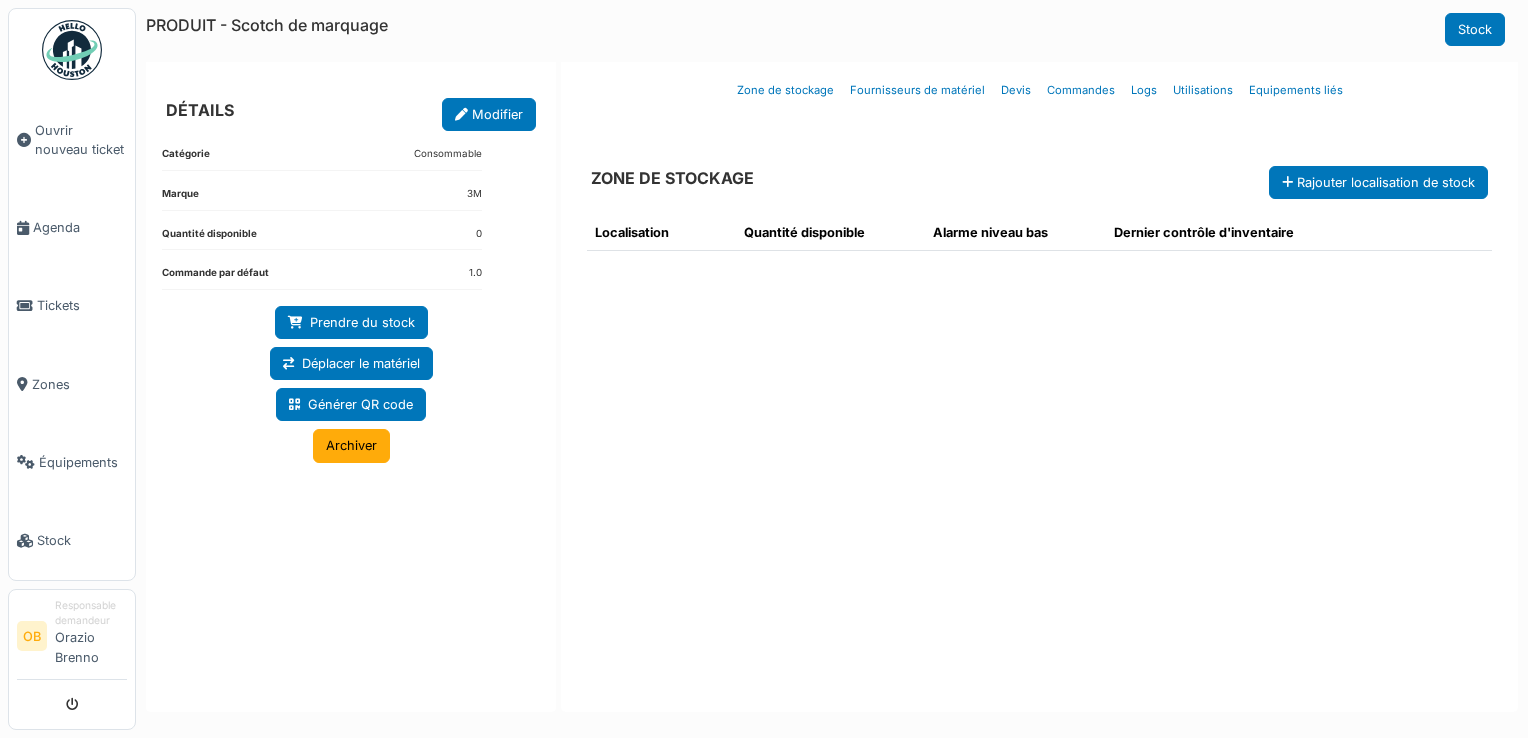 scroll, scrollTop: 0, scrollLeft: 0, axis: both 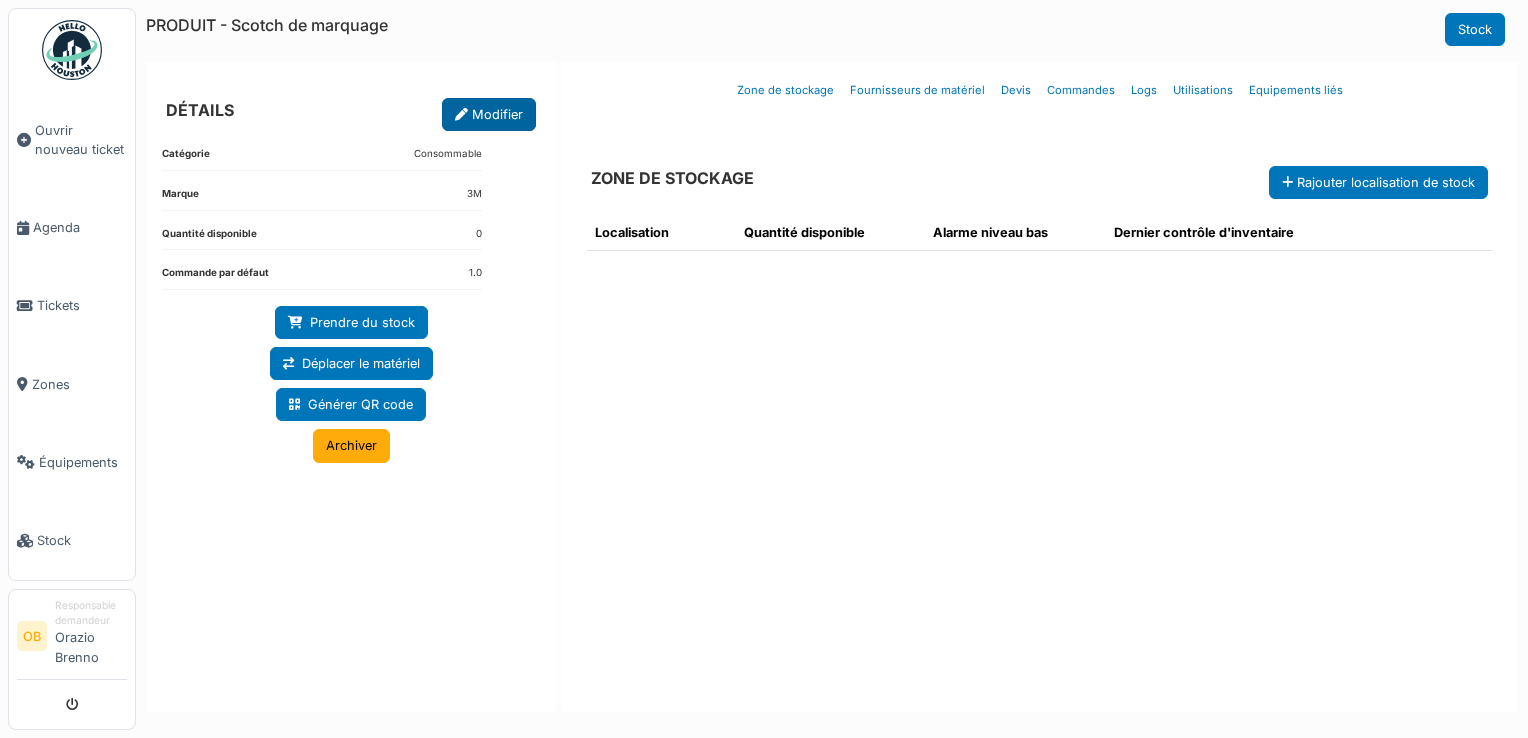click on "Modifier" at bounding box center [489, 114] 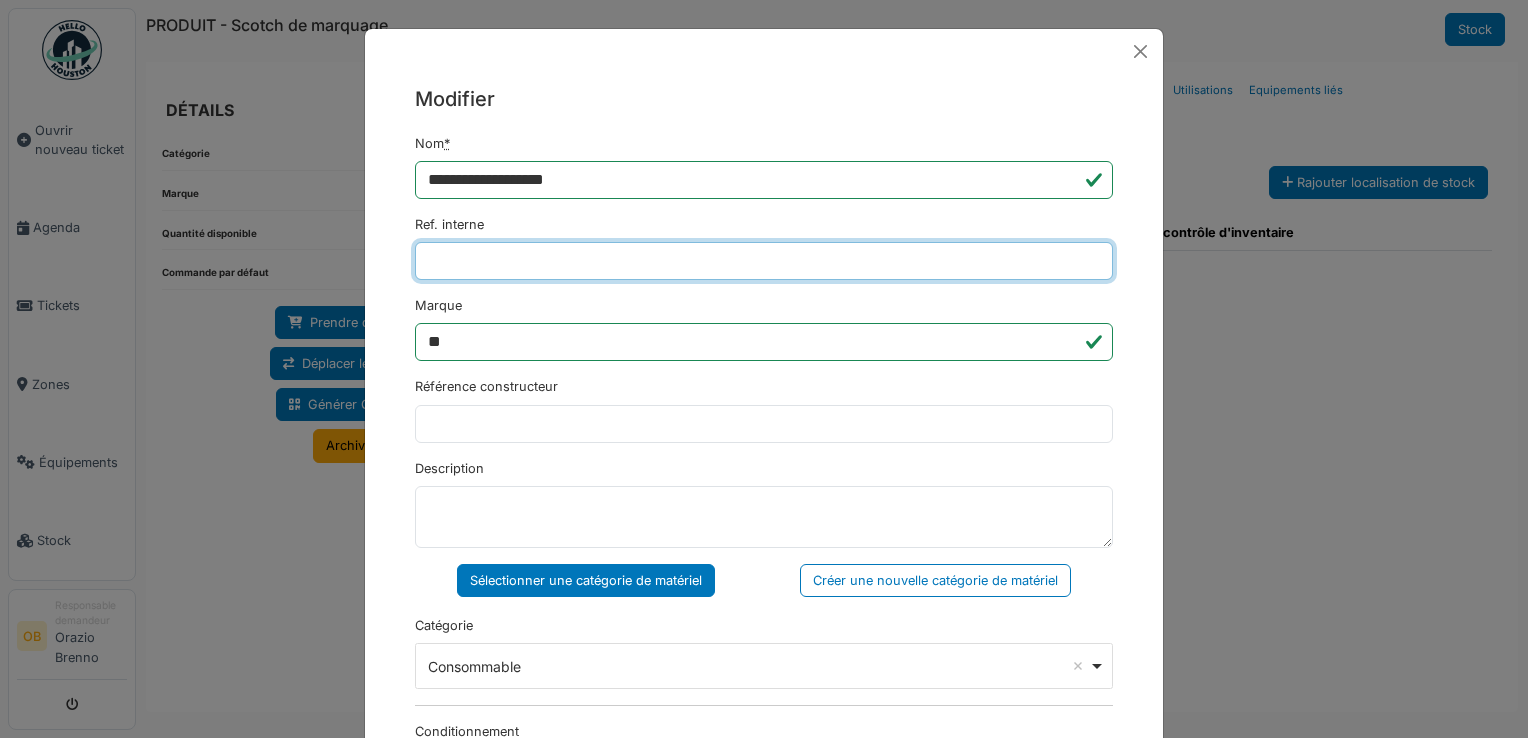click on "Ref. interne" at bounding box center (764, 261) 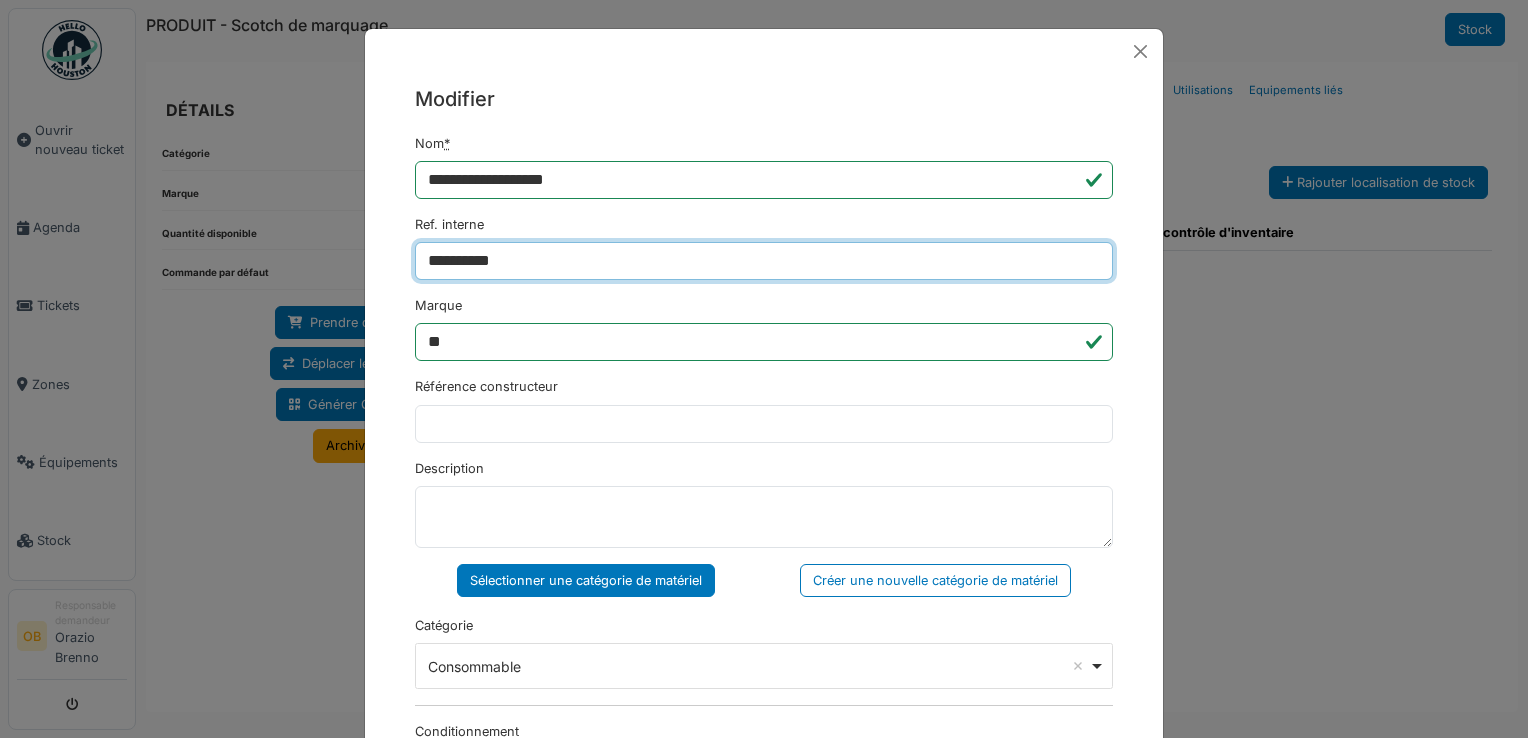type on "**********" 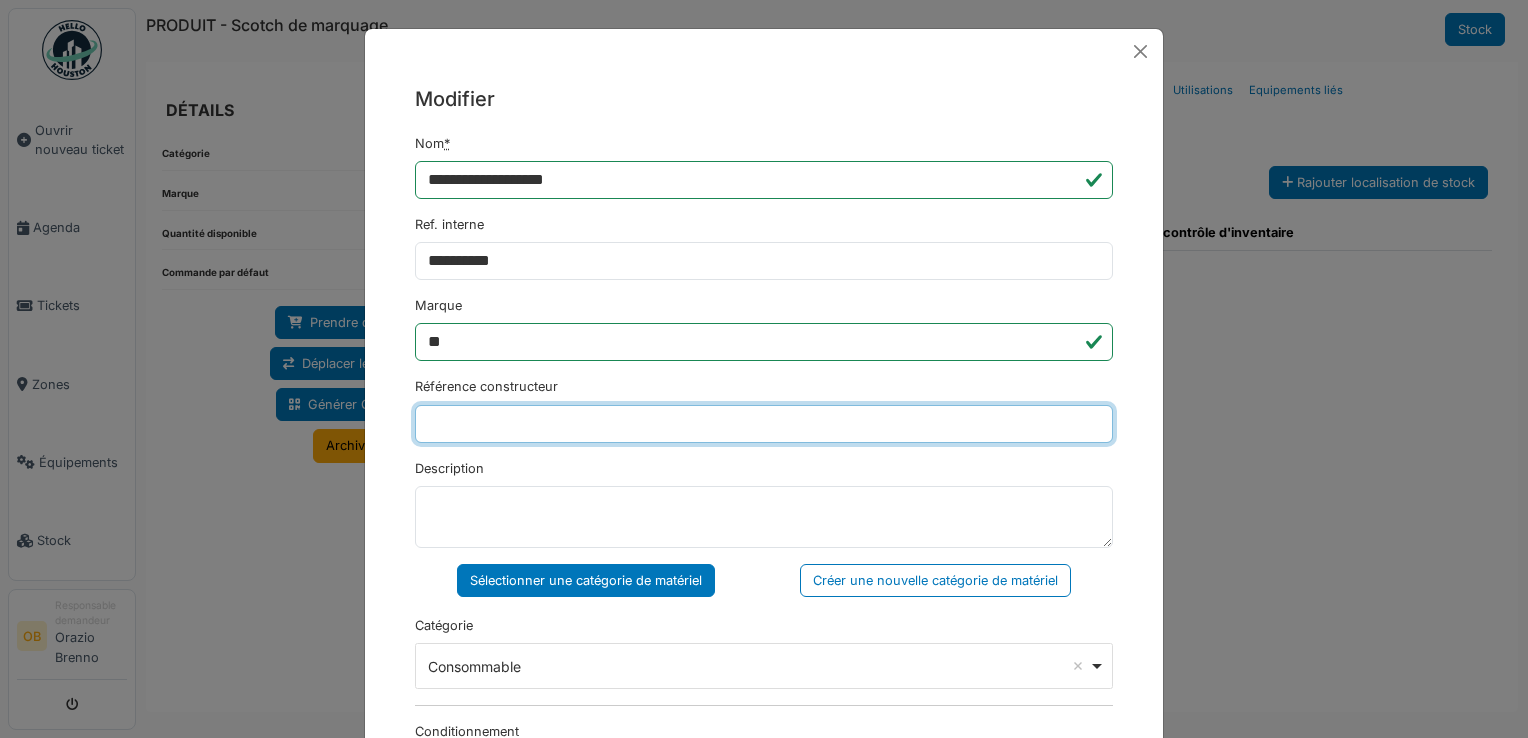 click on "Référence constructeur" at bounding box center (764, 424) 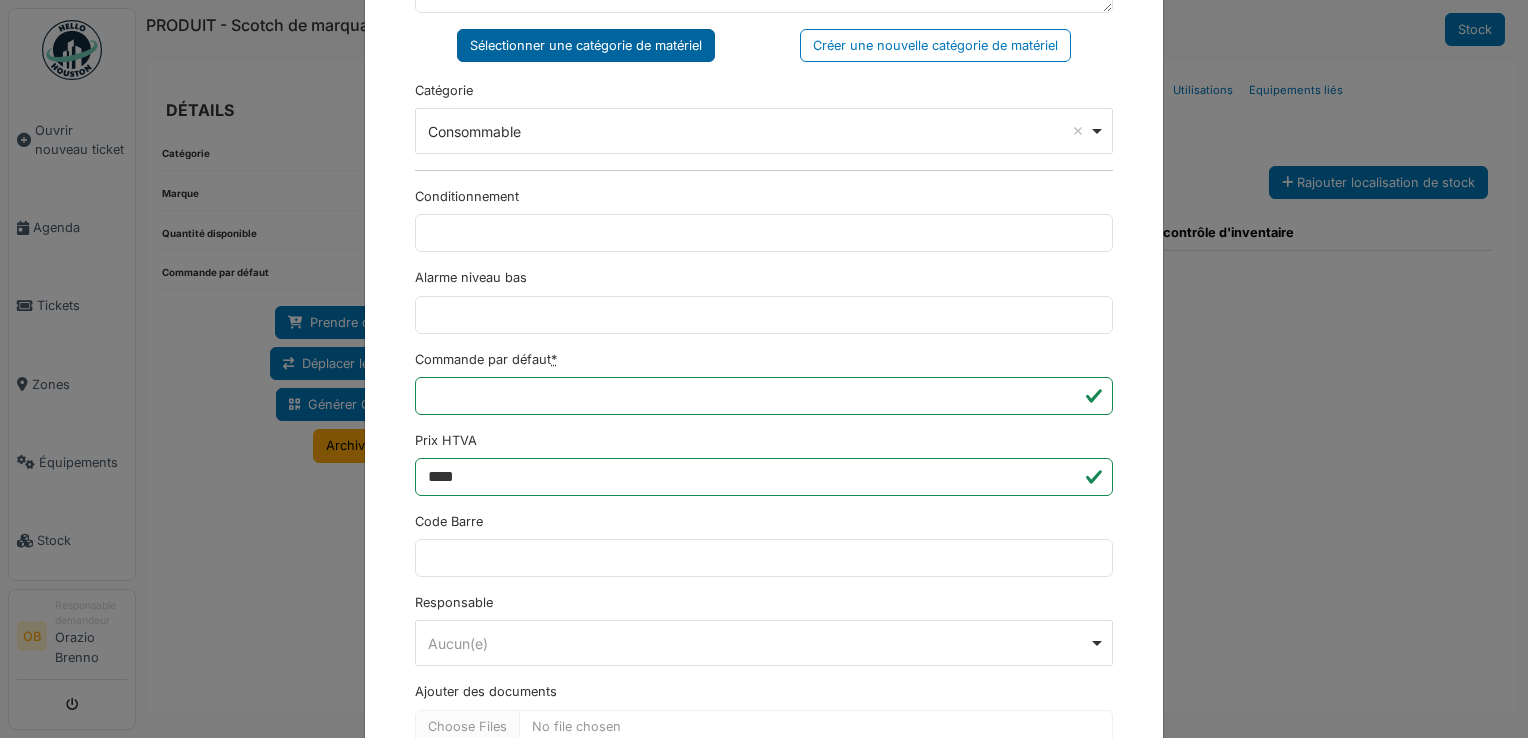 scroll, scrollTop: 650, scrollLeft: 0, axis: vertical 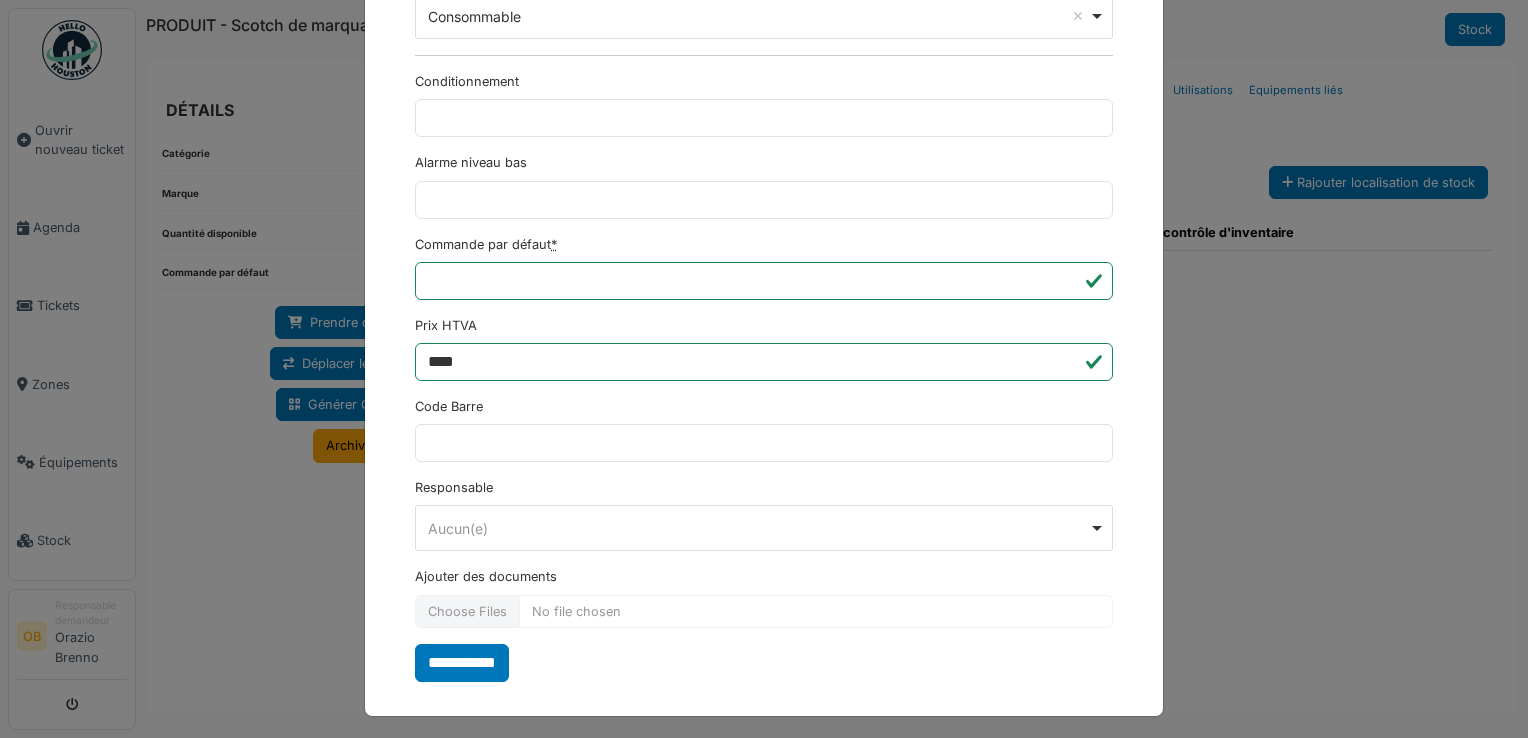 type on "**********" 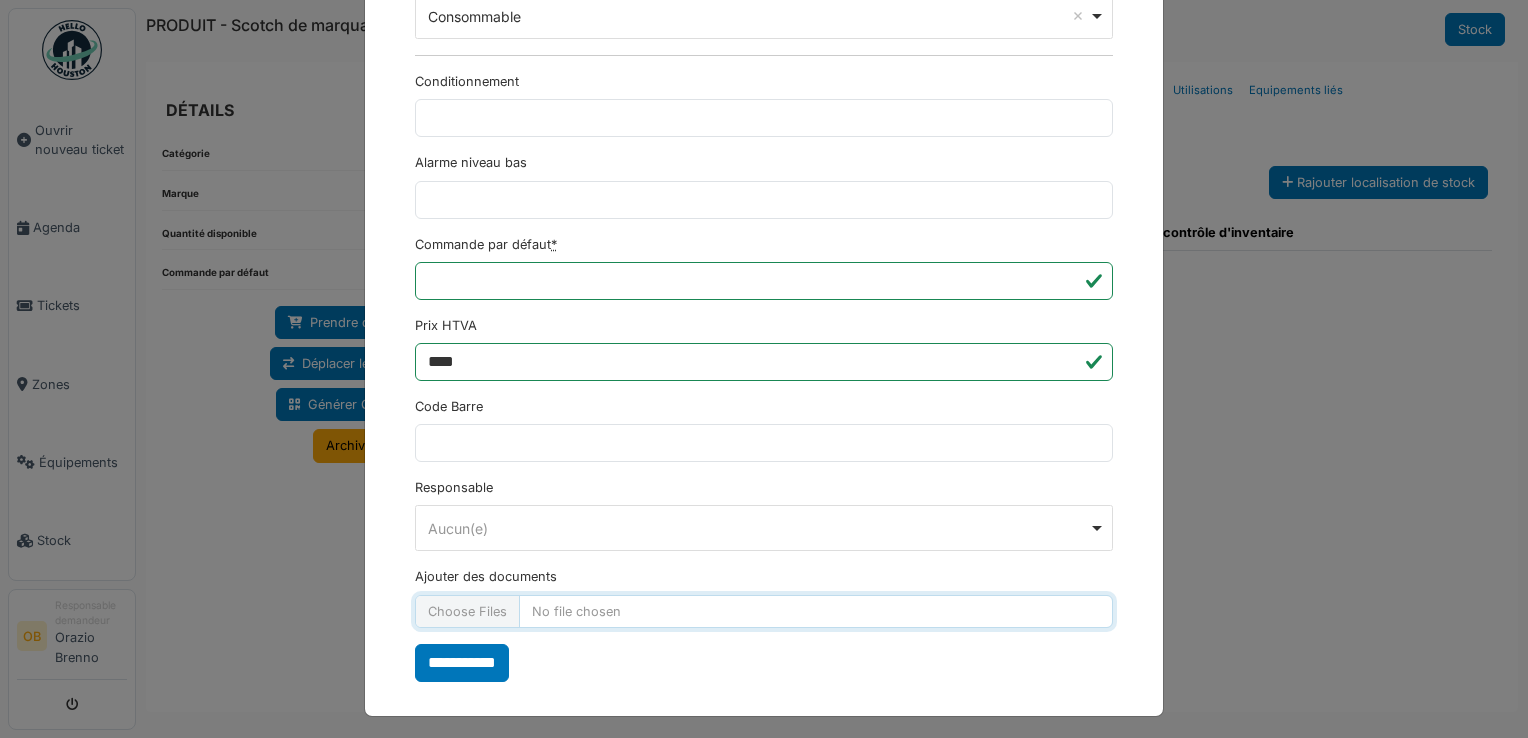 click on "Ajouter des documents" at bounding box center [764, 611] 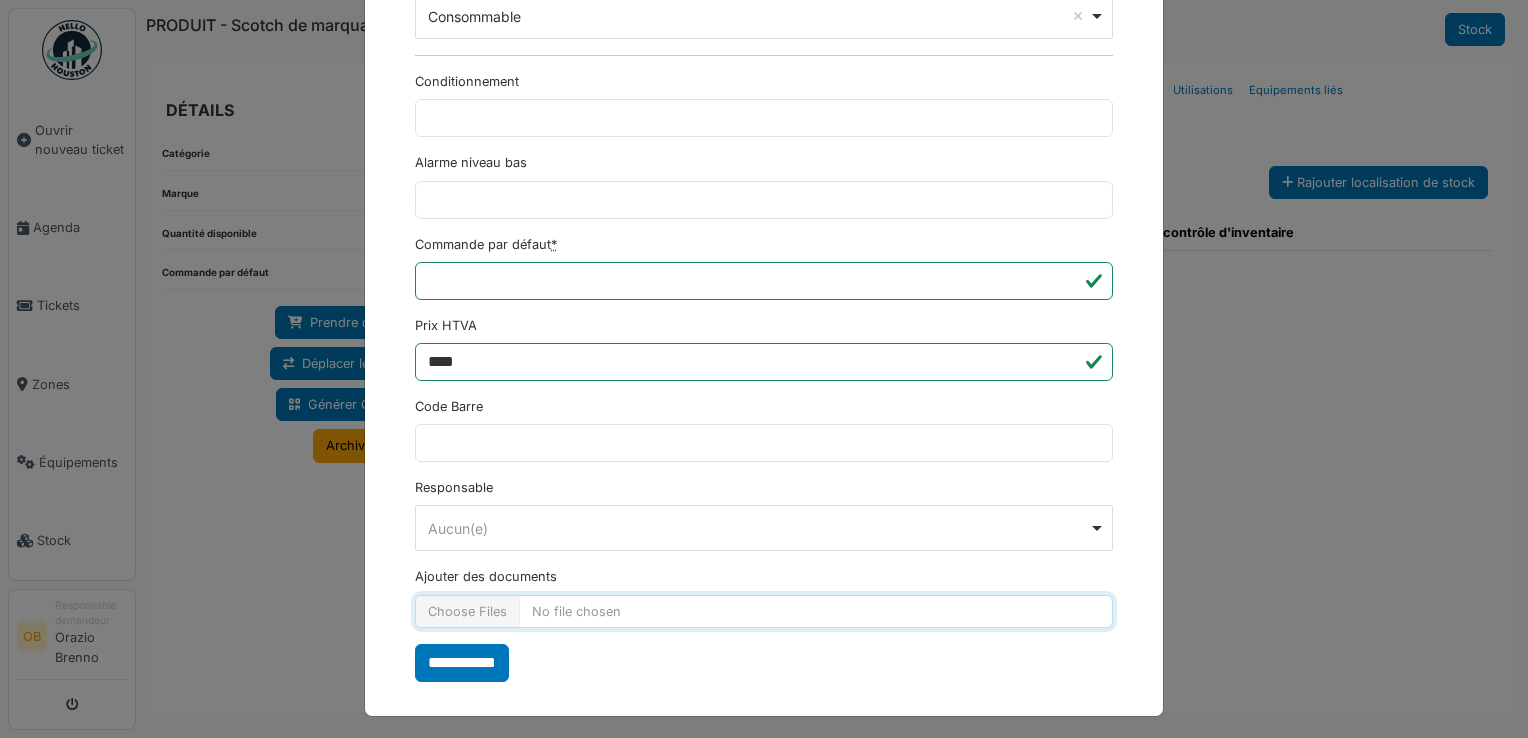 type on "**********" 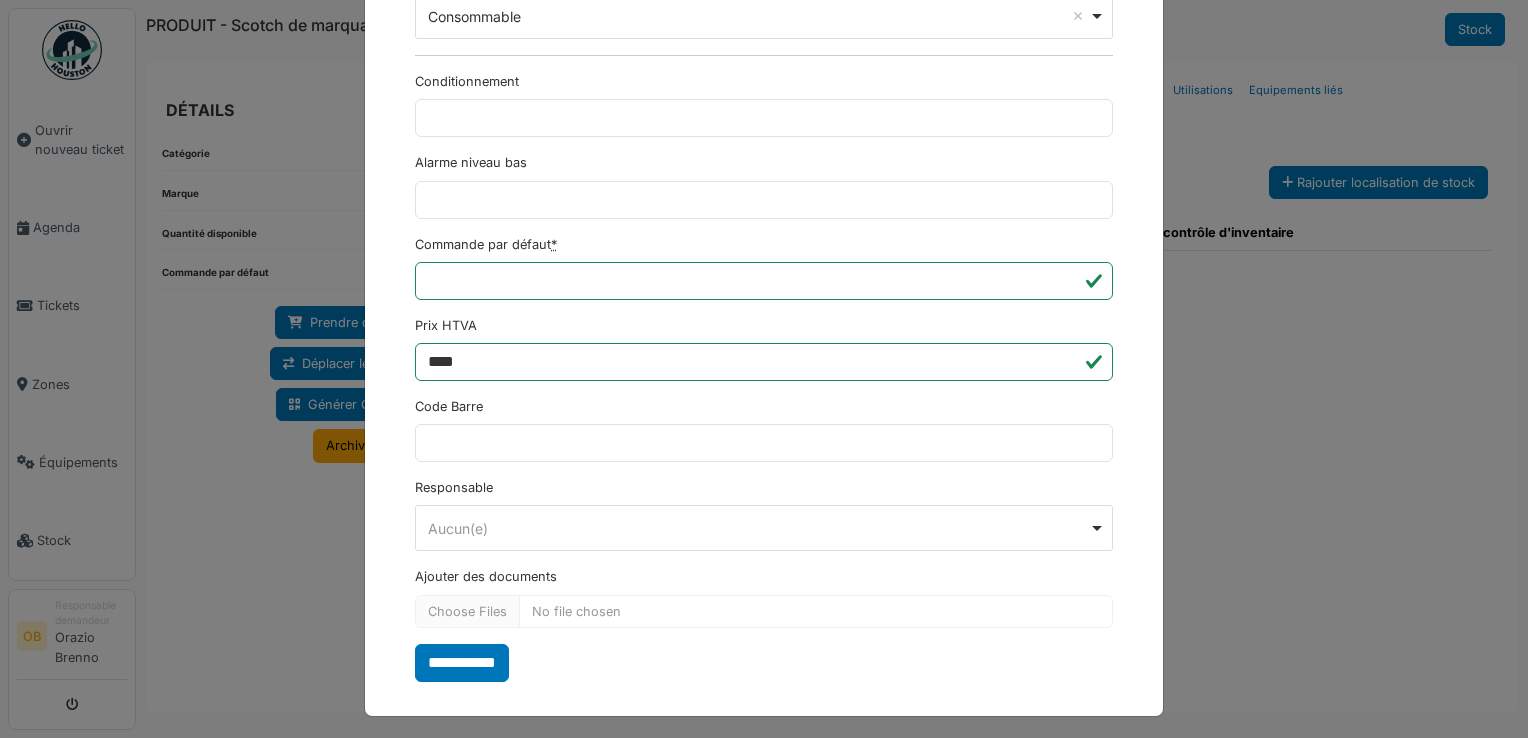 click on "**********" at bounding box center (462, 663) 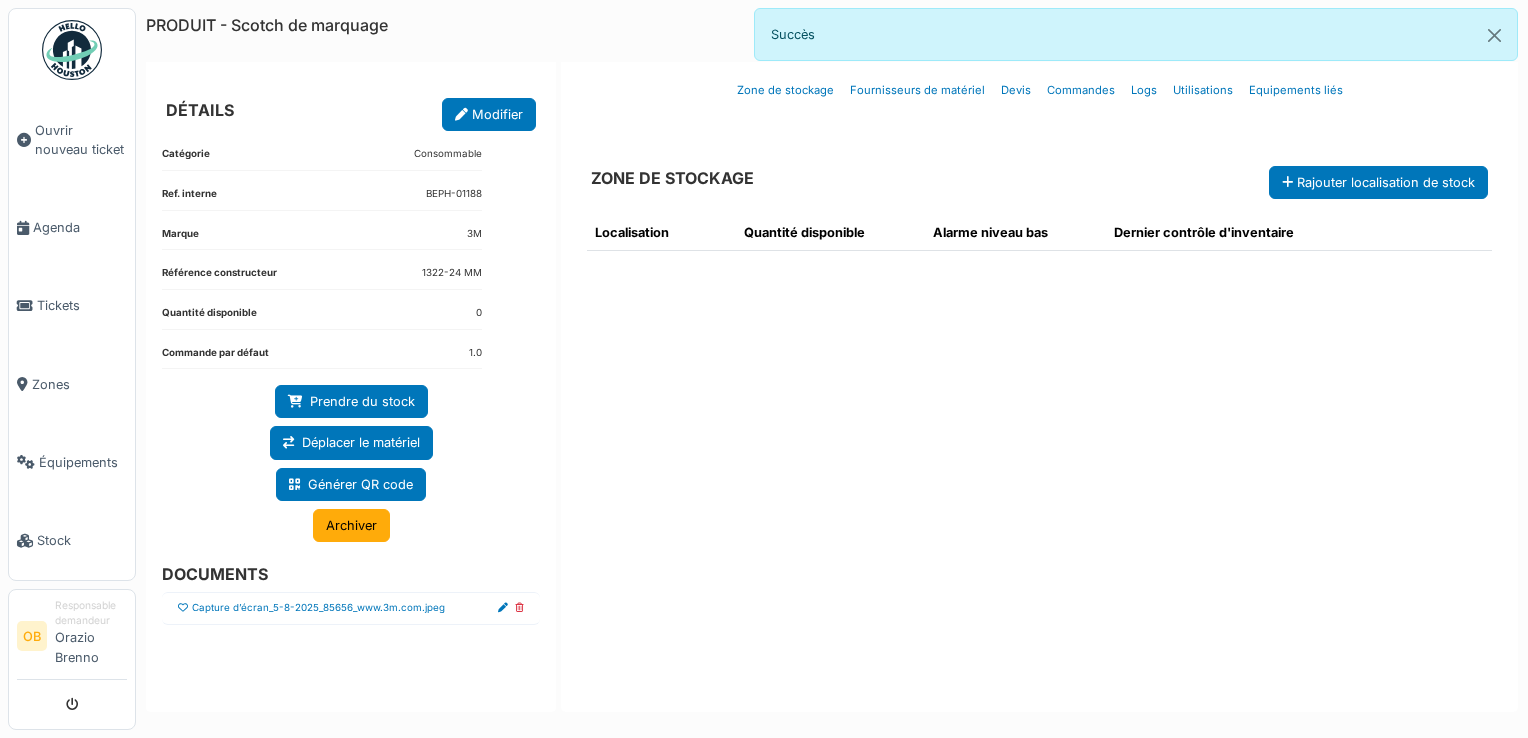 click at bounding box center [183, 608] 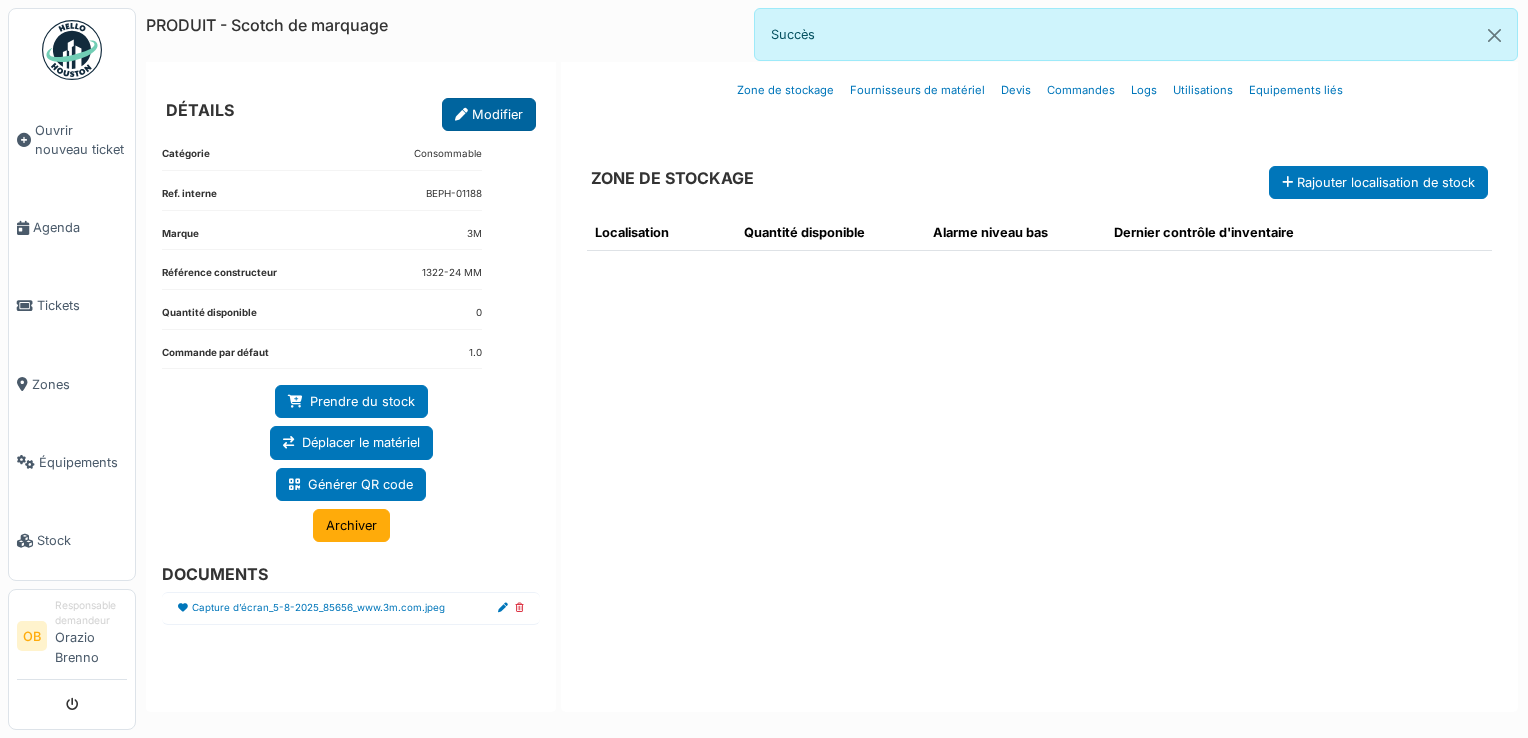 click at bounding box center (461, 115) 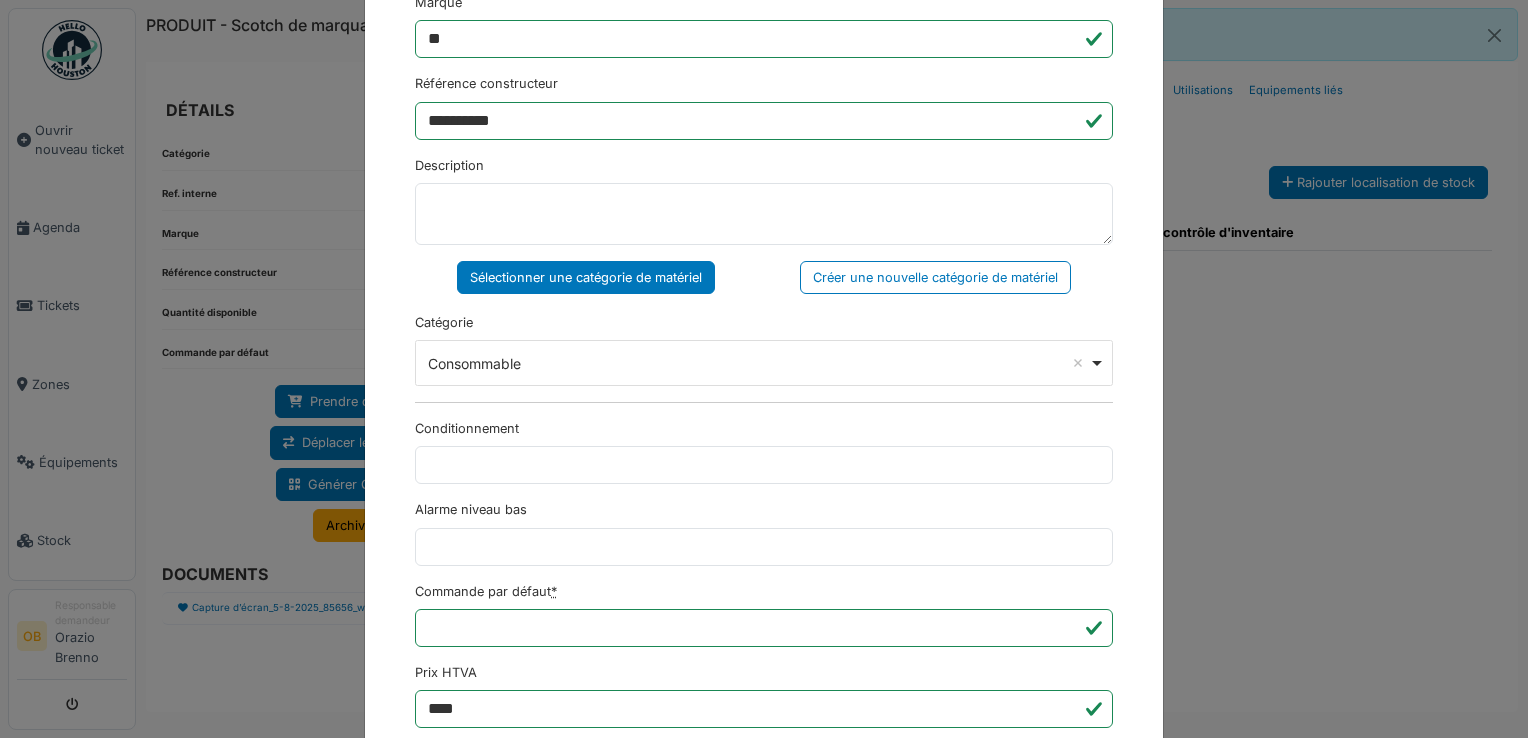 scroll, scrollTop: 0, scrollLeft: 0, axis: both 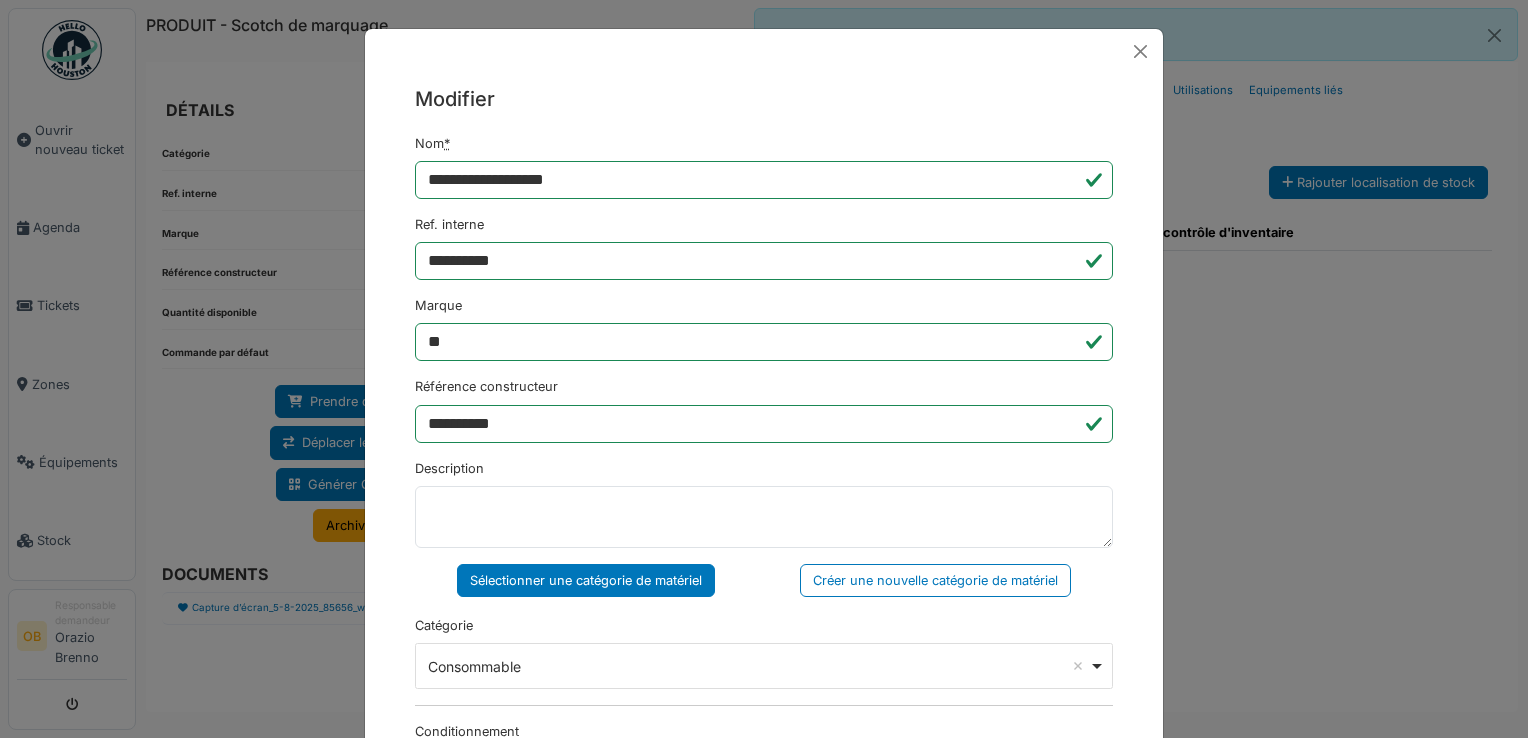 click on "**********" at bounding box center [764, 369] 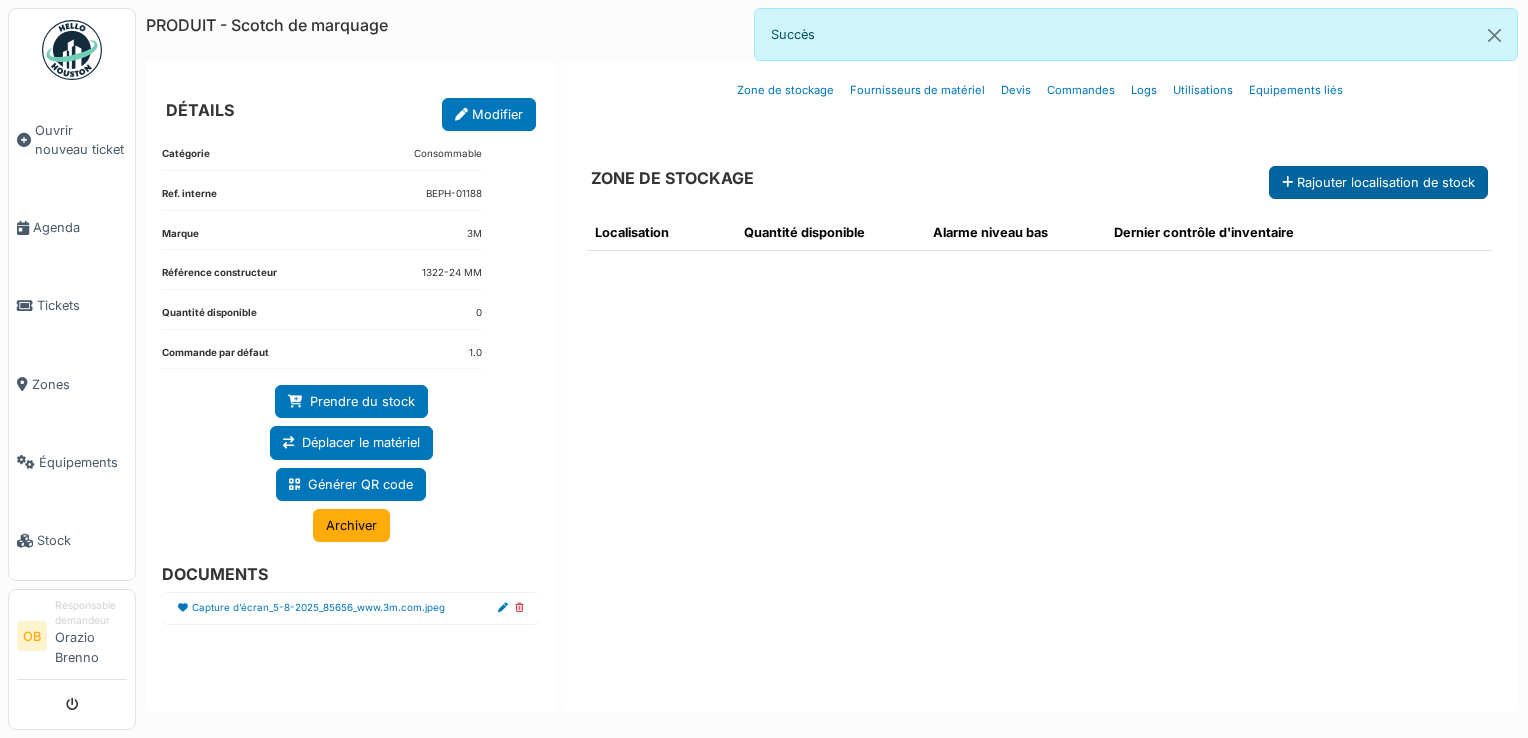 click on "Rajouter localisation de stock" at bounding box center (1378, 182) 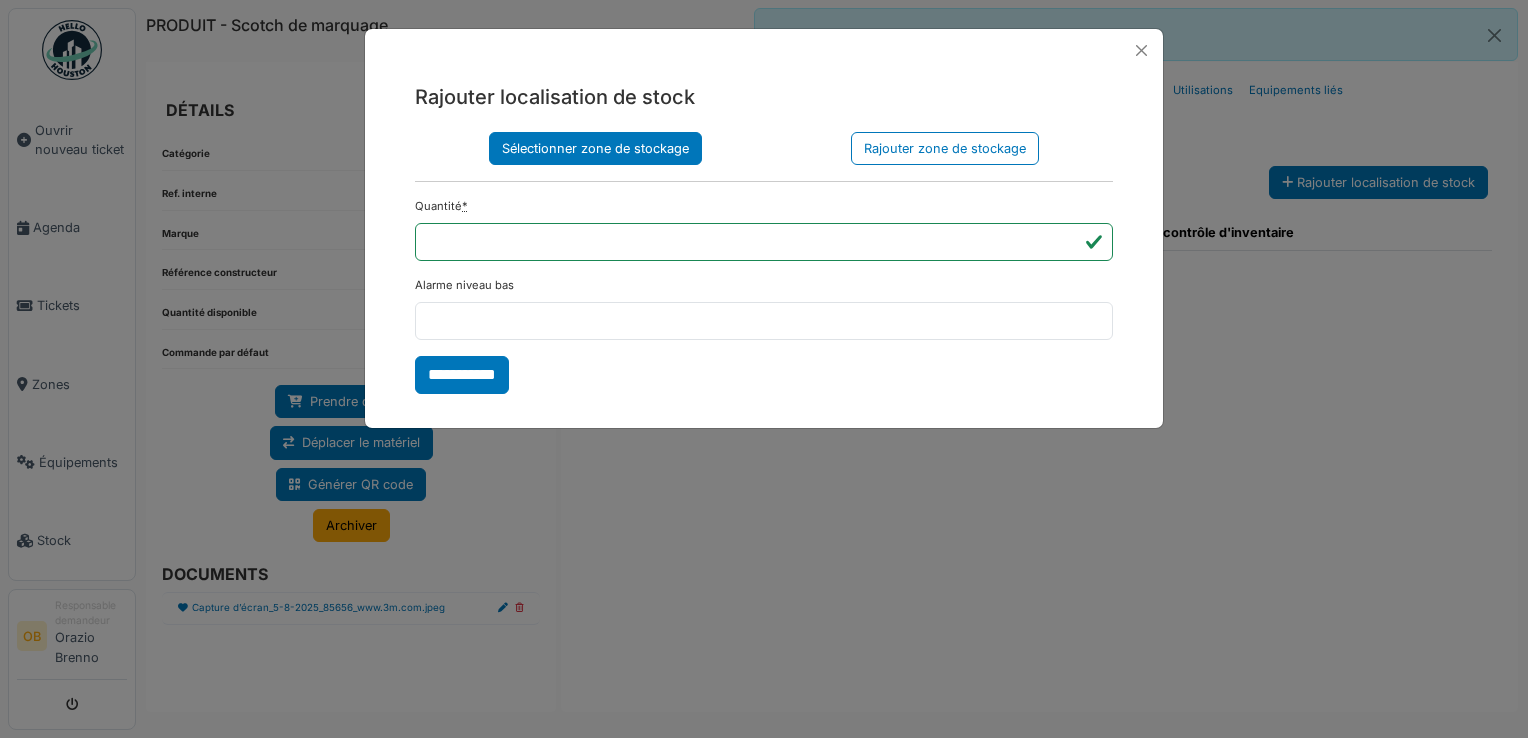 click on "Sélectionner zone de stockage" at bounding box center [595, 148] 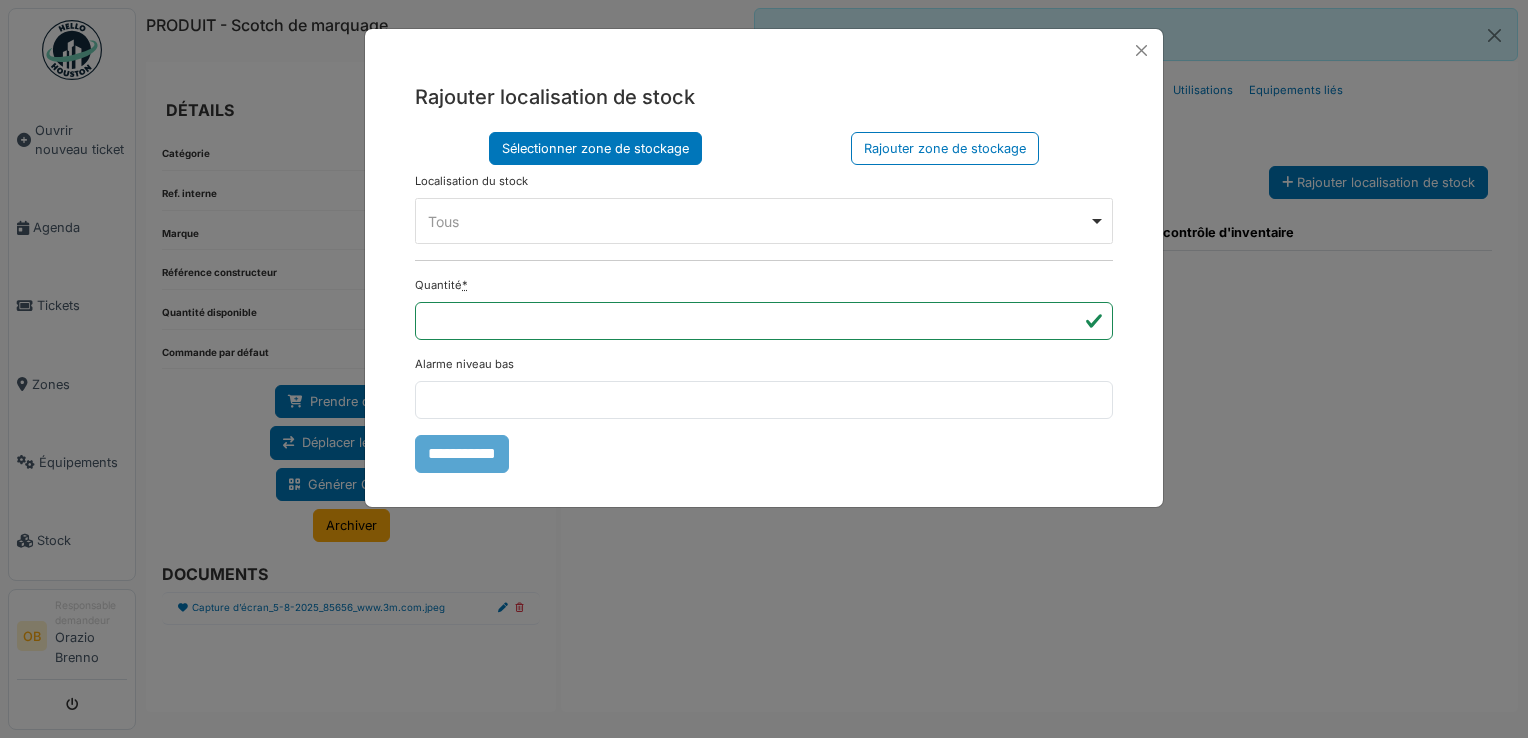 click on "Tous Remove item" at bounding box center [758, 221] 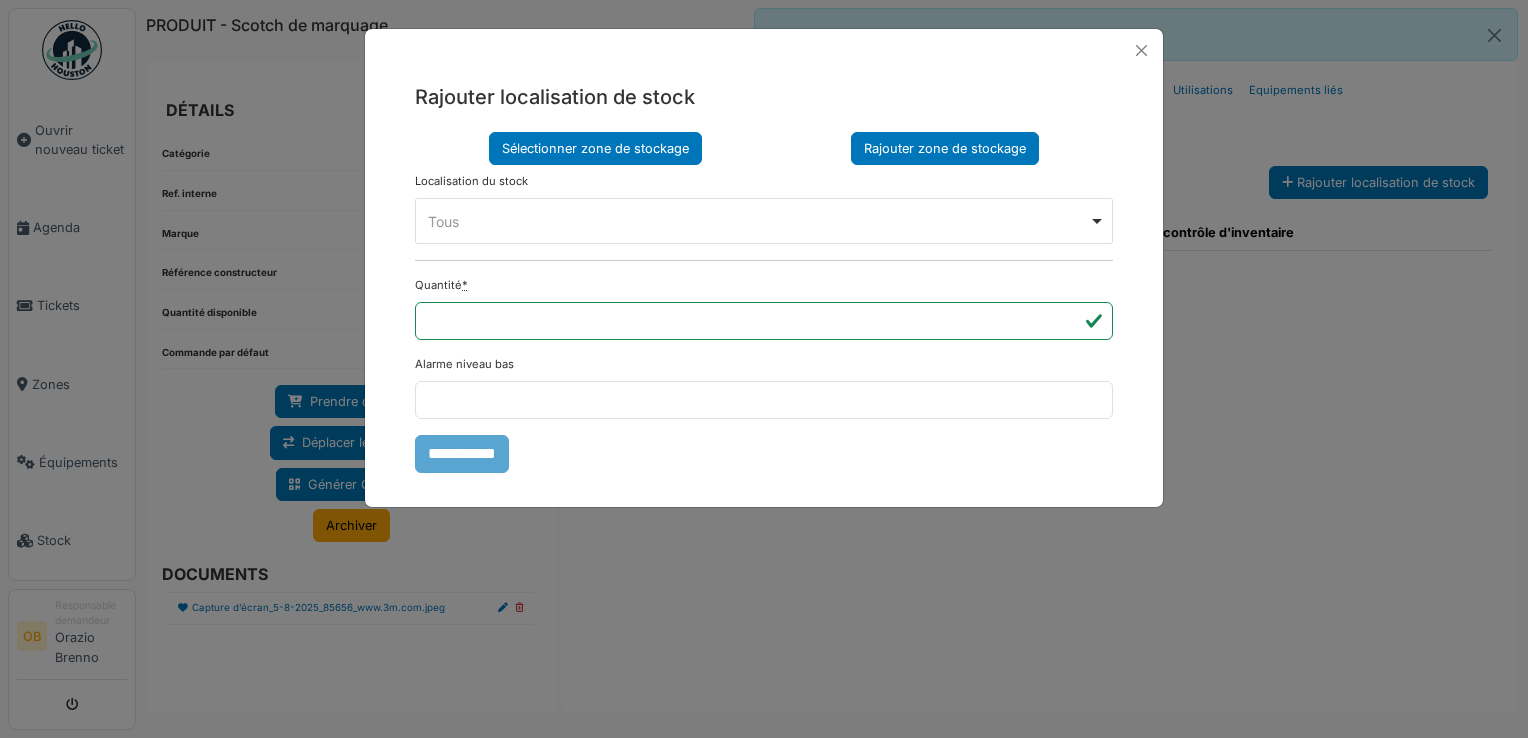 click on "Rajouter zone de stockage" at bounding box center (945, 148) 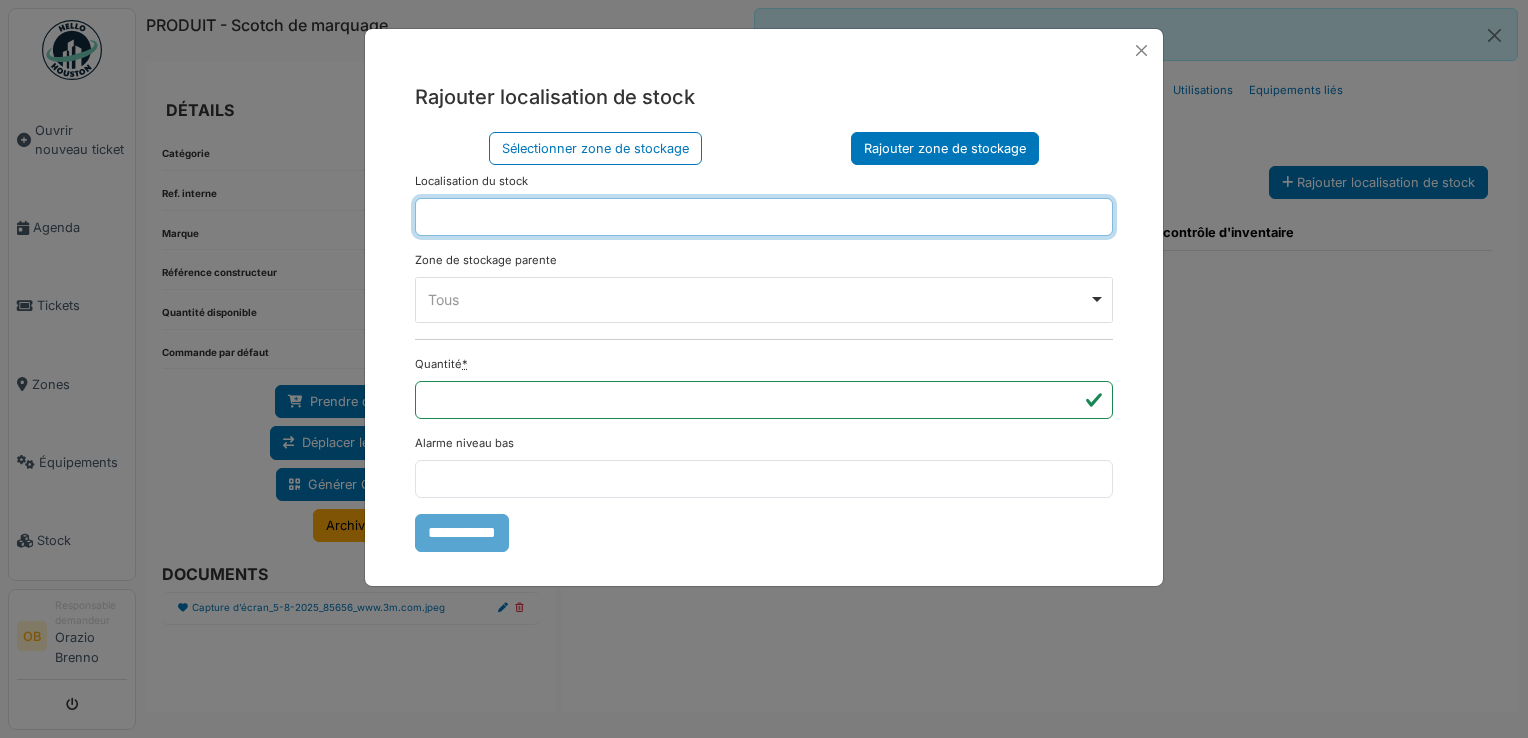 click at bounding box center [764, 217] 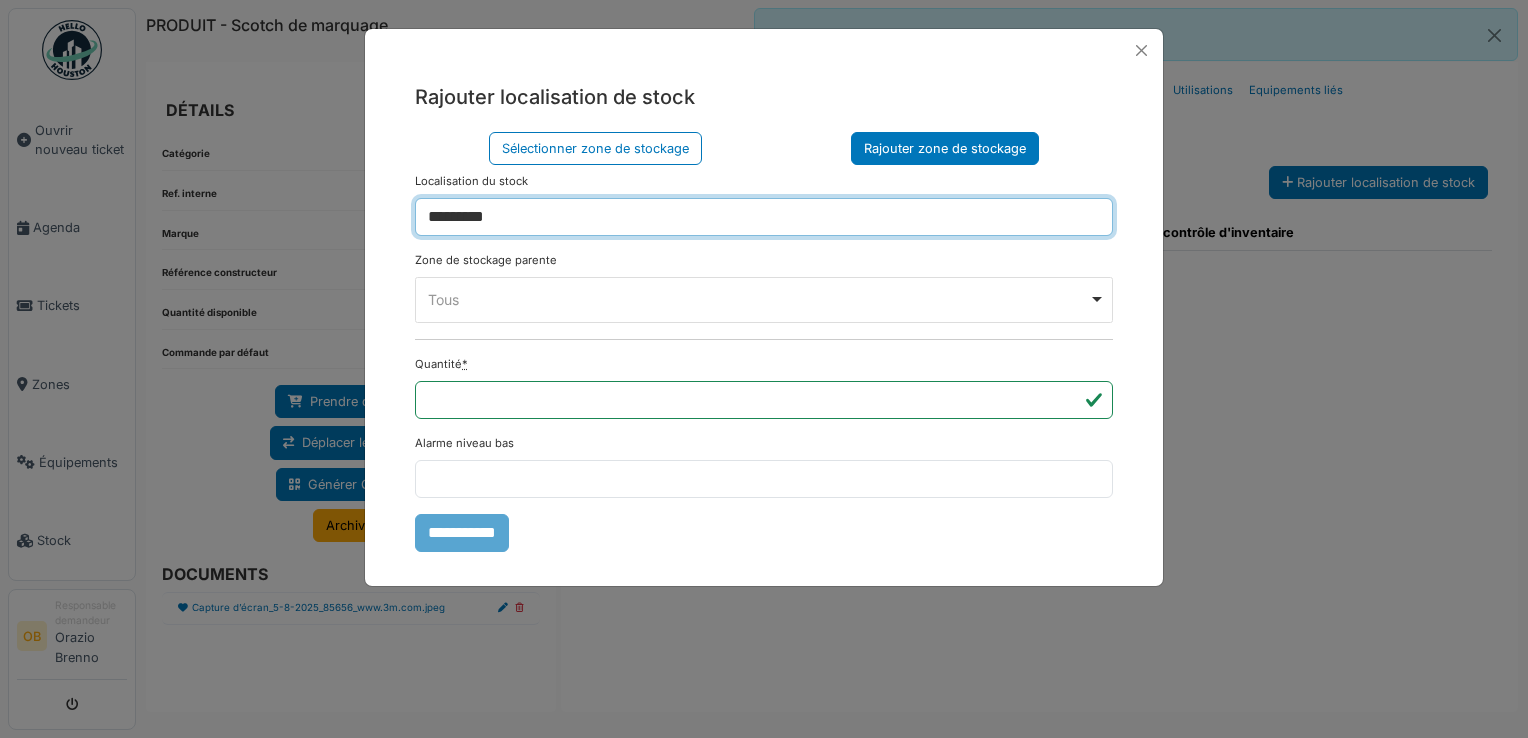 click on "Tous Remove item" at bounding box center (764, 299) 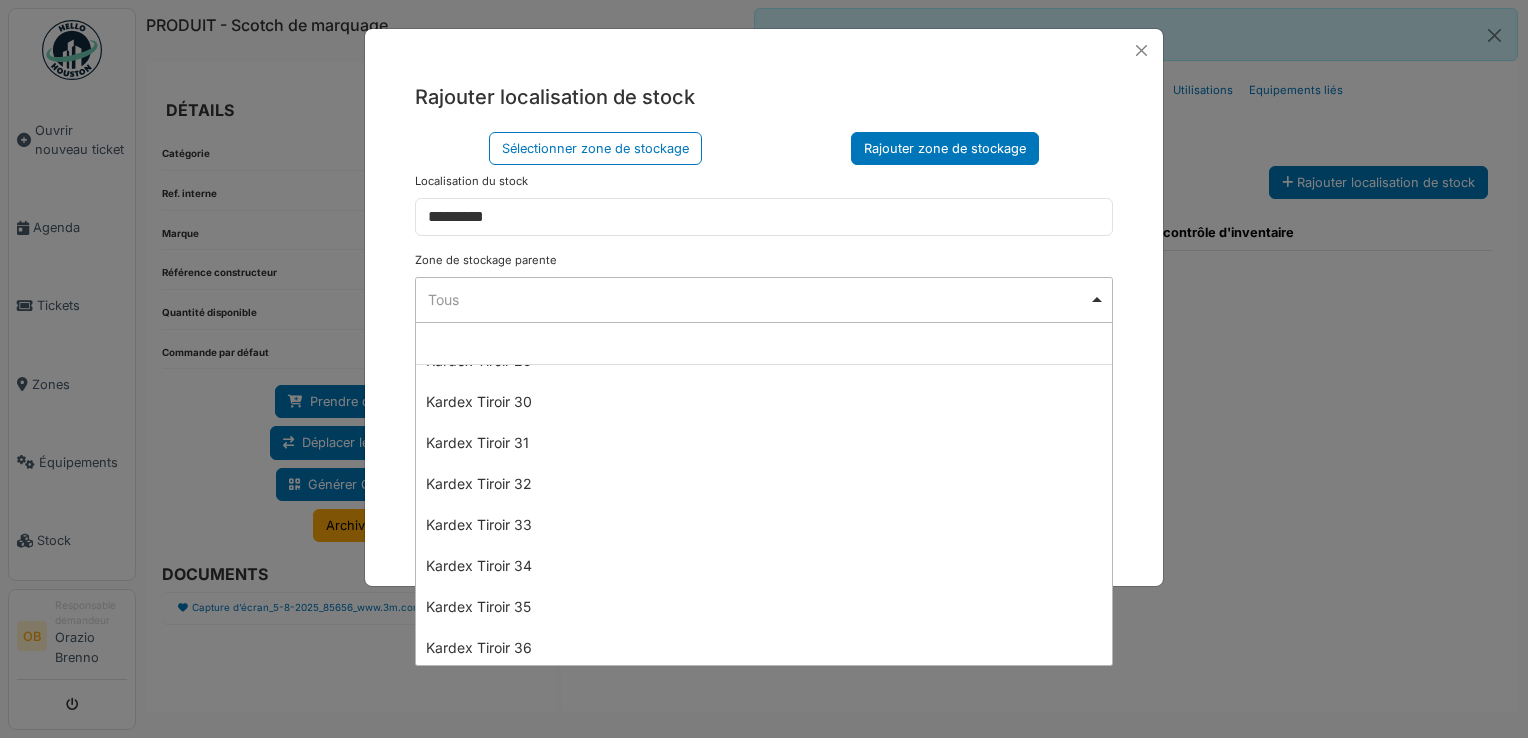scroll, scrollTop: 1600, scrollLeft: 0, axis: vertical 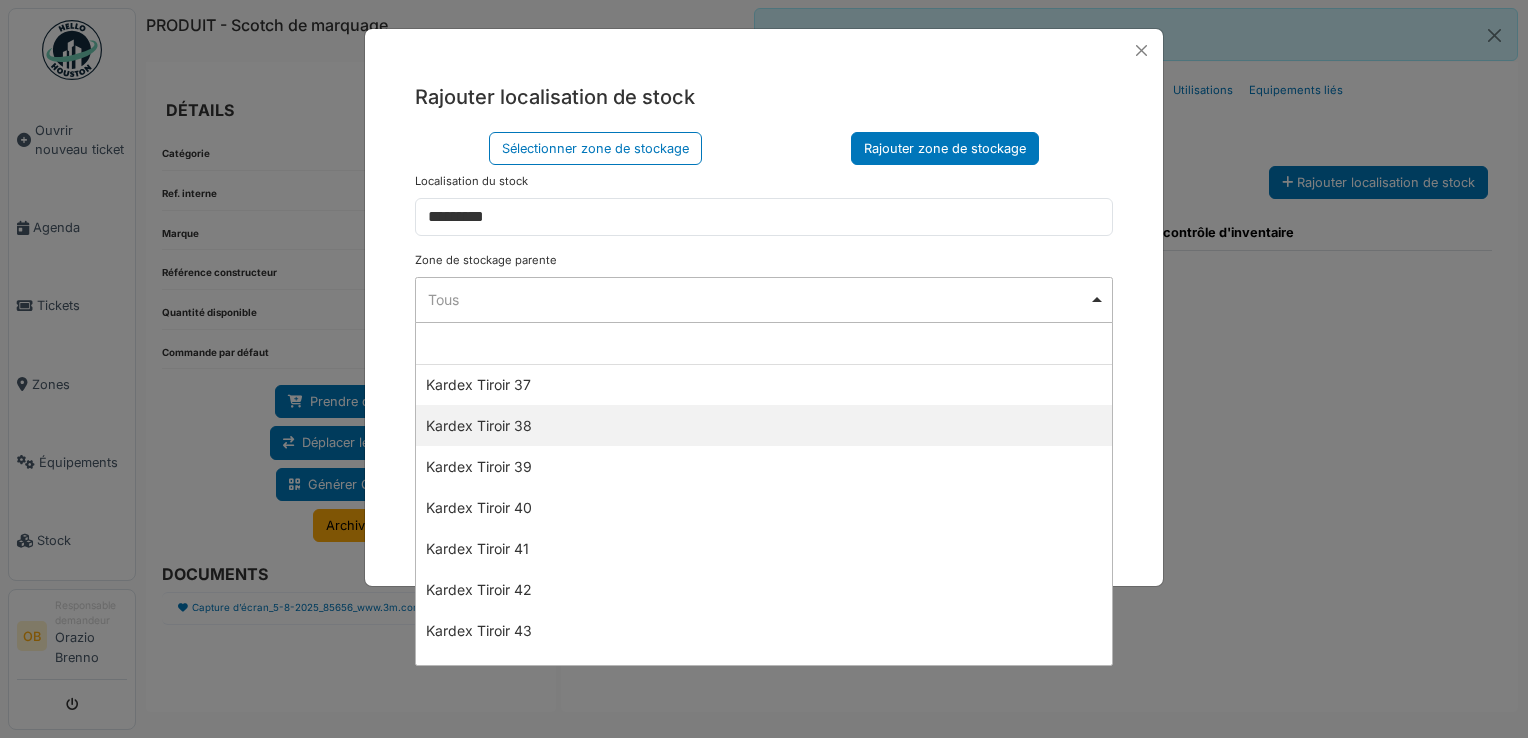 select on "****" 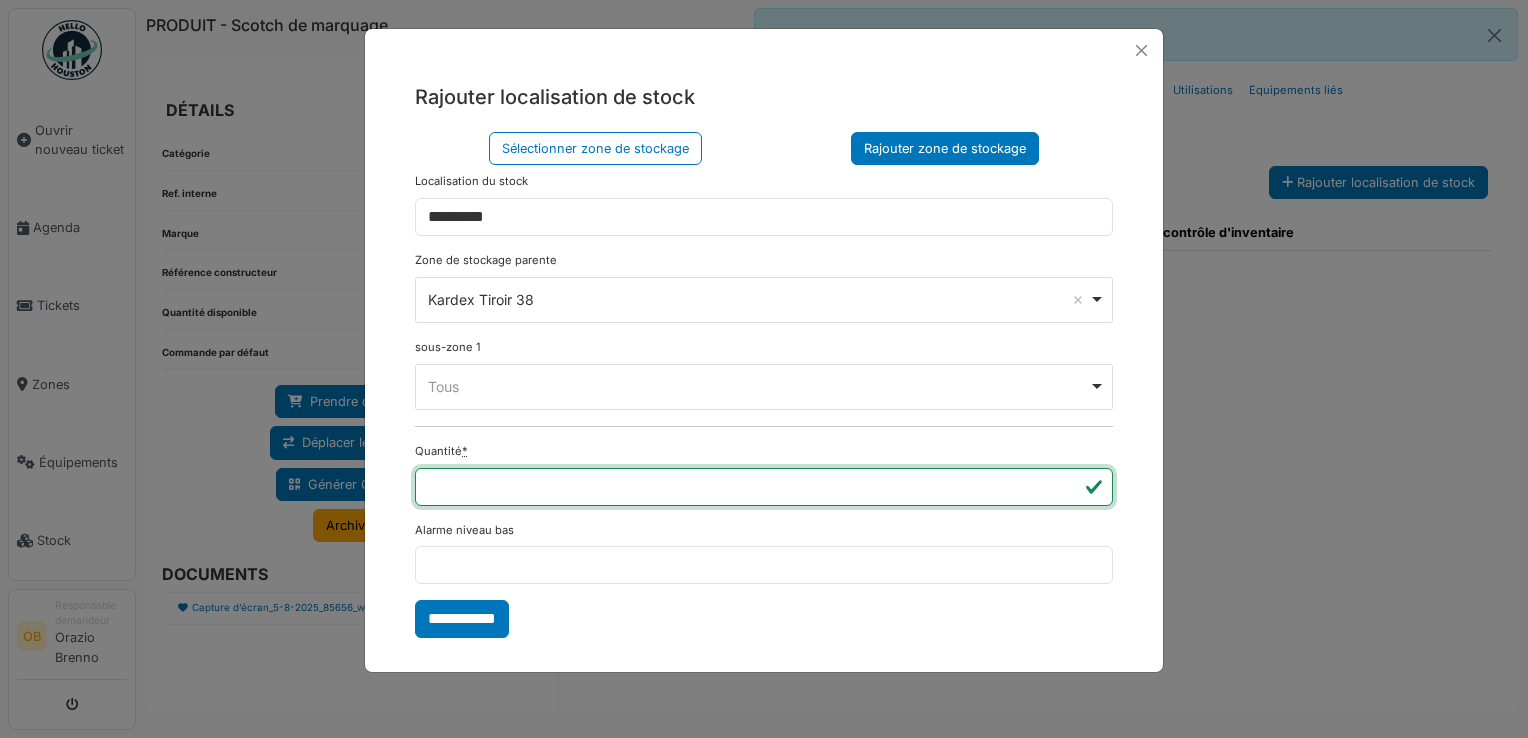 click on "*" at bounding box center [764, 487] 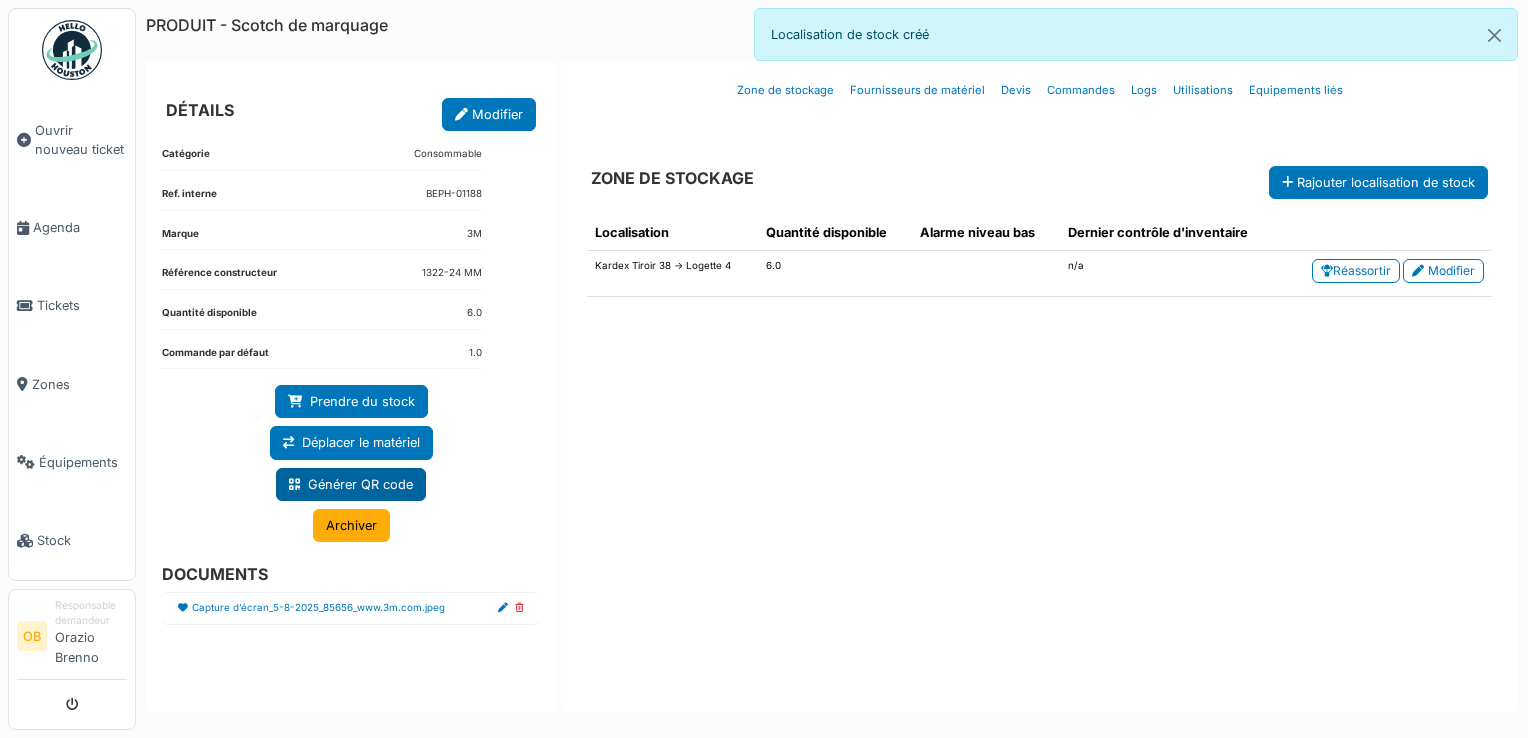 click on "Générer QR code" at bounding box center (351, 484) 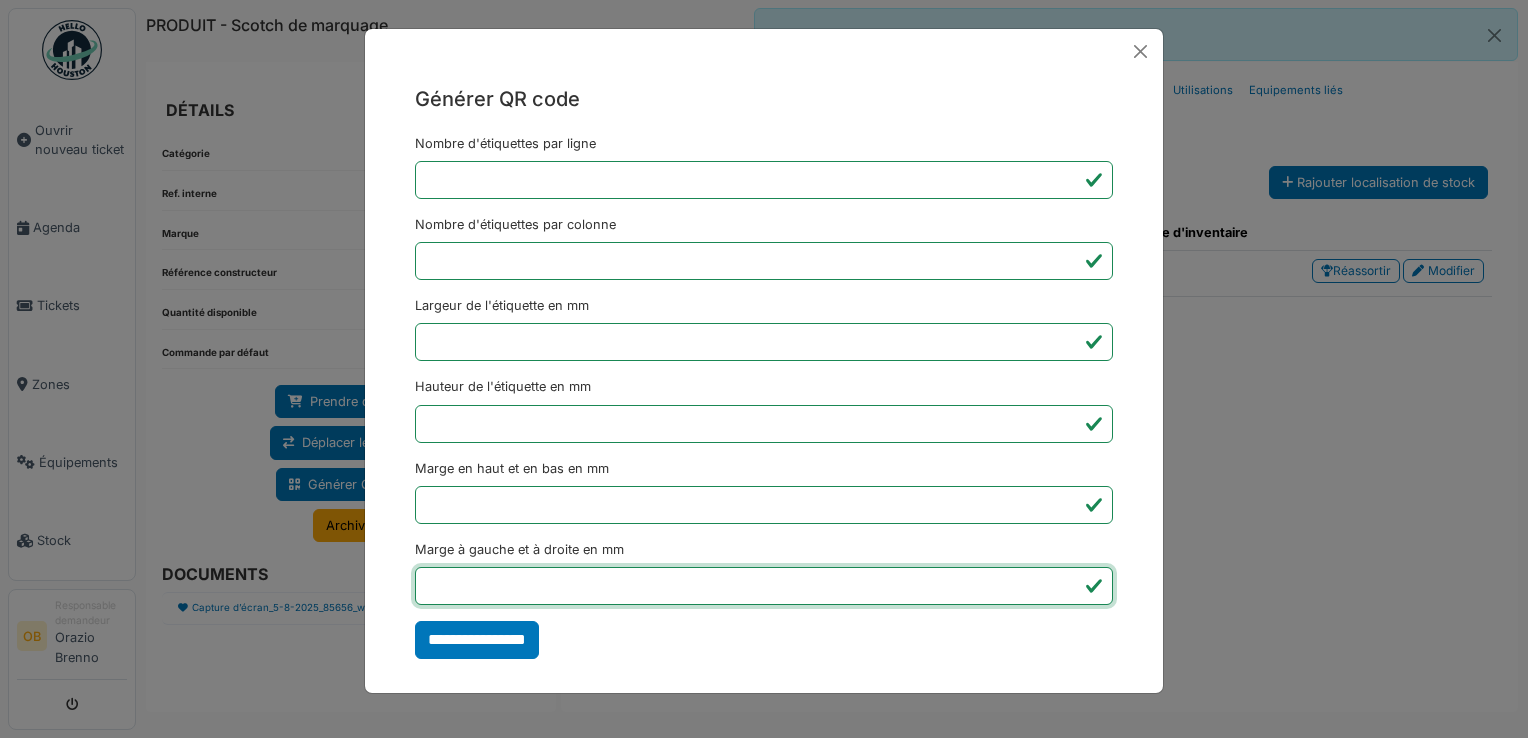 click on "*" at bounding box center (764, 586) 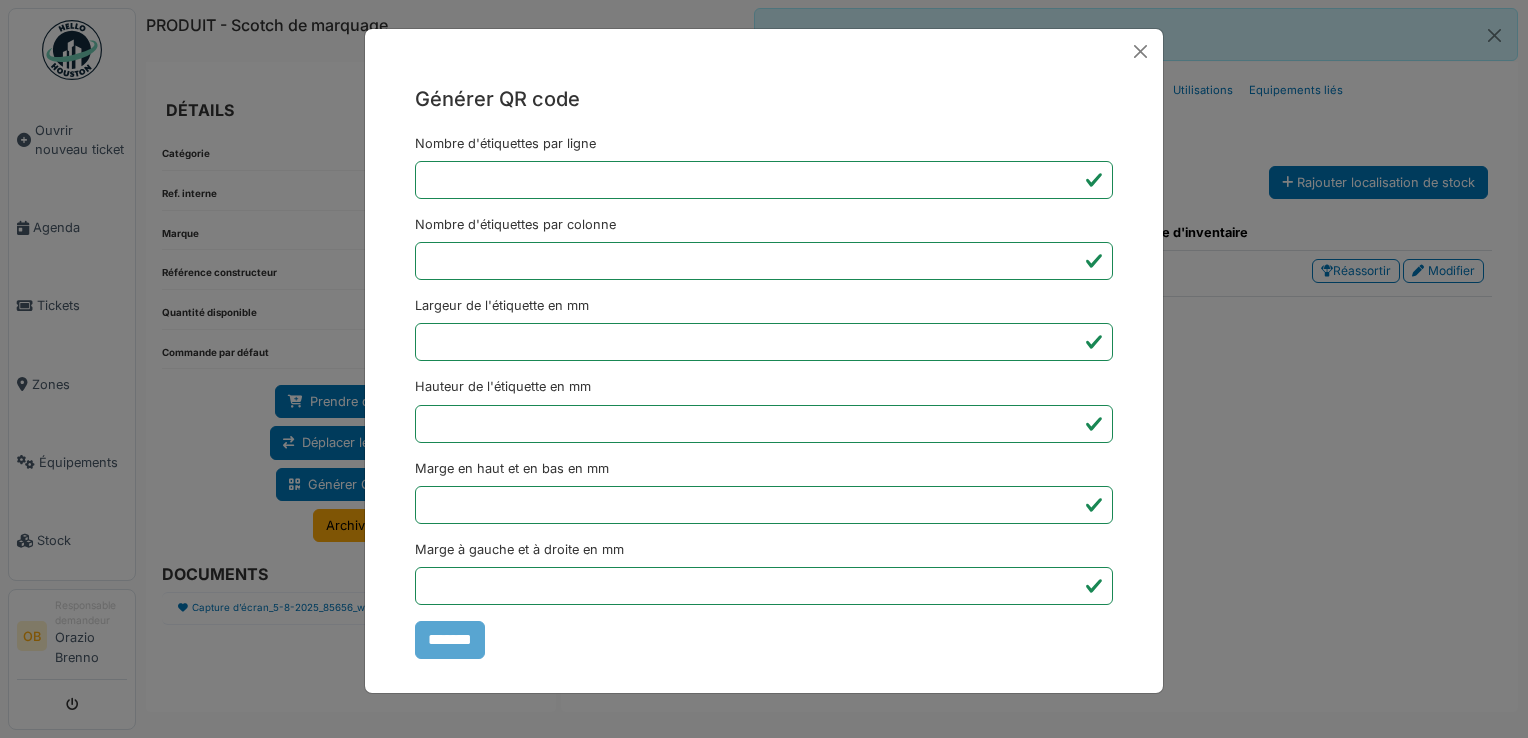 type on "*******" 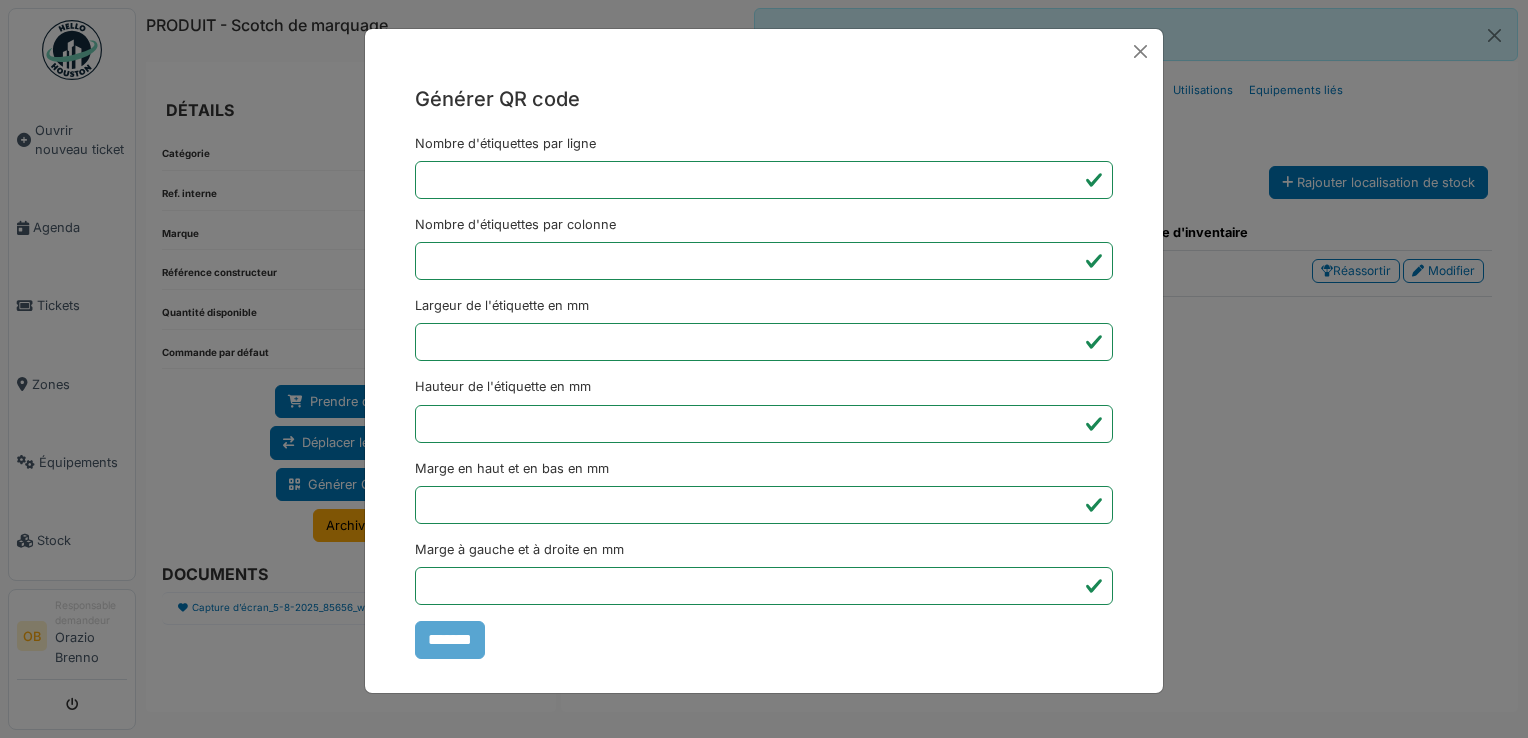 click on "Générer QR code
Nombre d'étiquettes par ligne
*
Nombre d'étiquettes par colonne
*
Largeur de l'étiquette en mm
**
Hauteur de l'étiquette en mm
**
Marge en haut et en bas en mm
*
Marge à gauche et à droite en mm
***
*******" at bounding box center (764, 369) 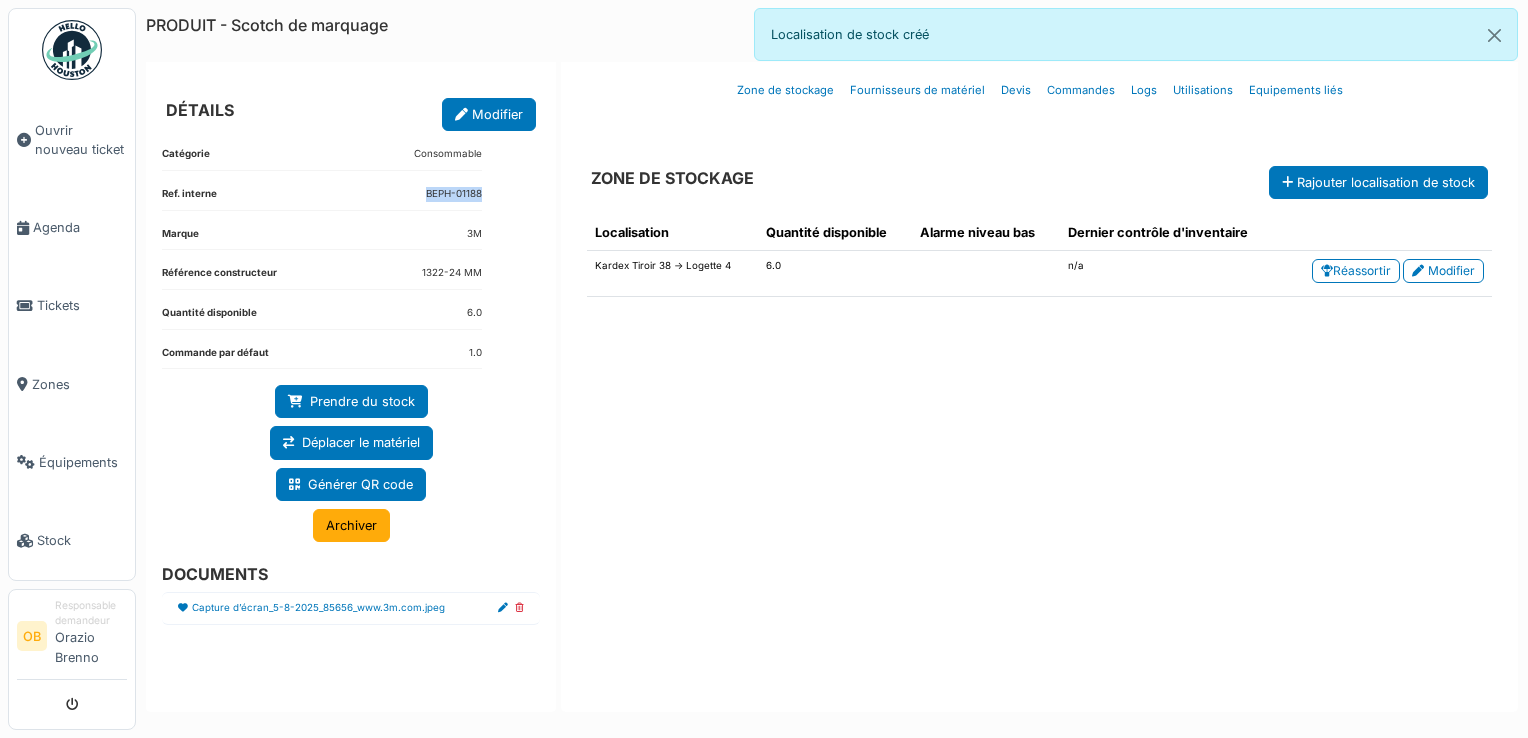 drag, startPoint x: 497, startPoint y: 202, endPoint x: 391, endPoint y: 182, distance: 107.87029 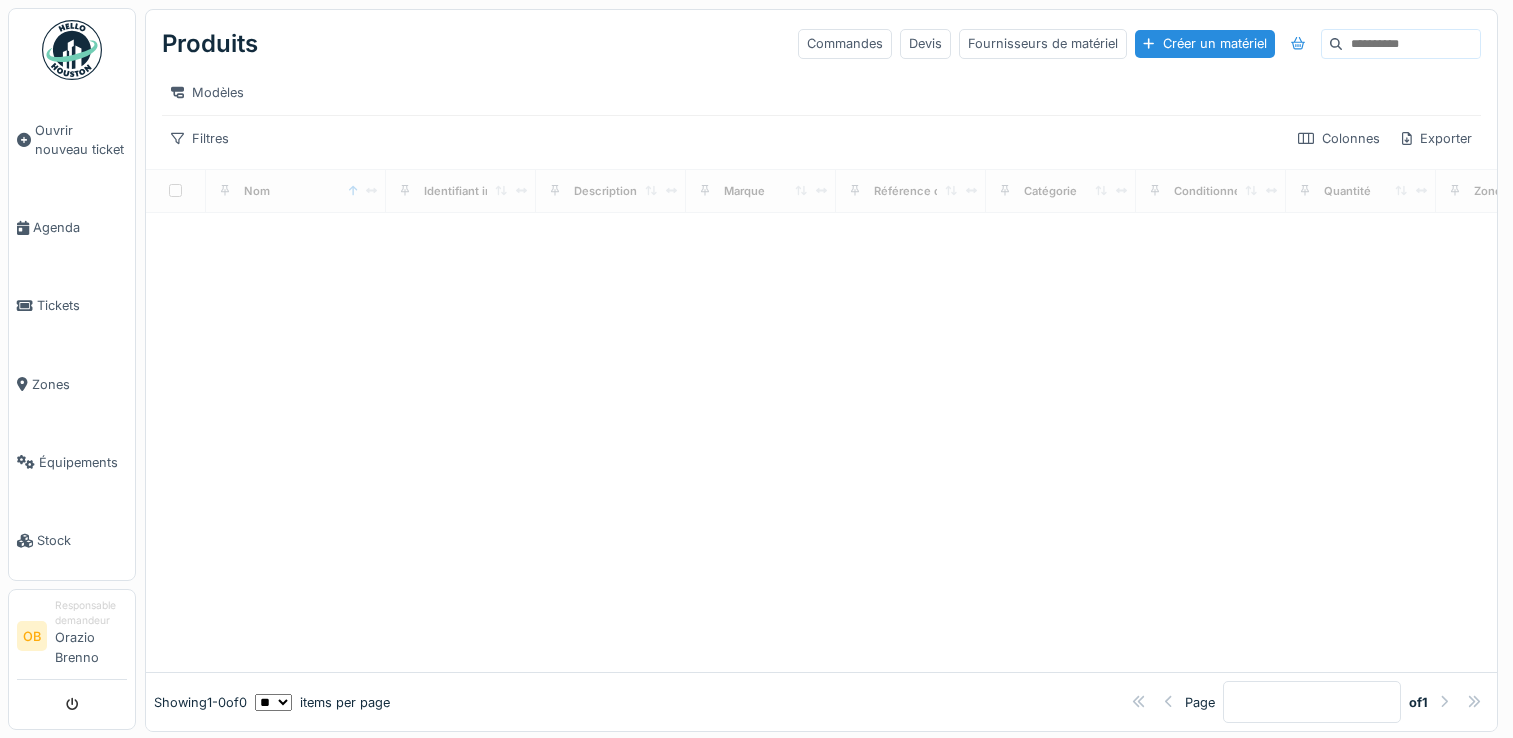 scroll, scrollTop: 0, scrollLeft: 0, axis: both 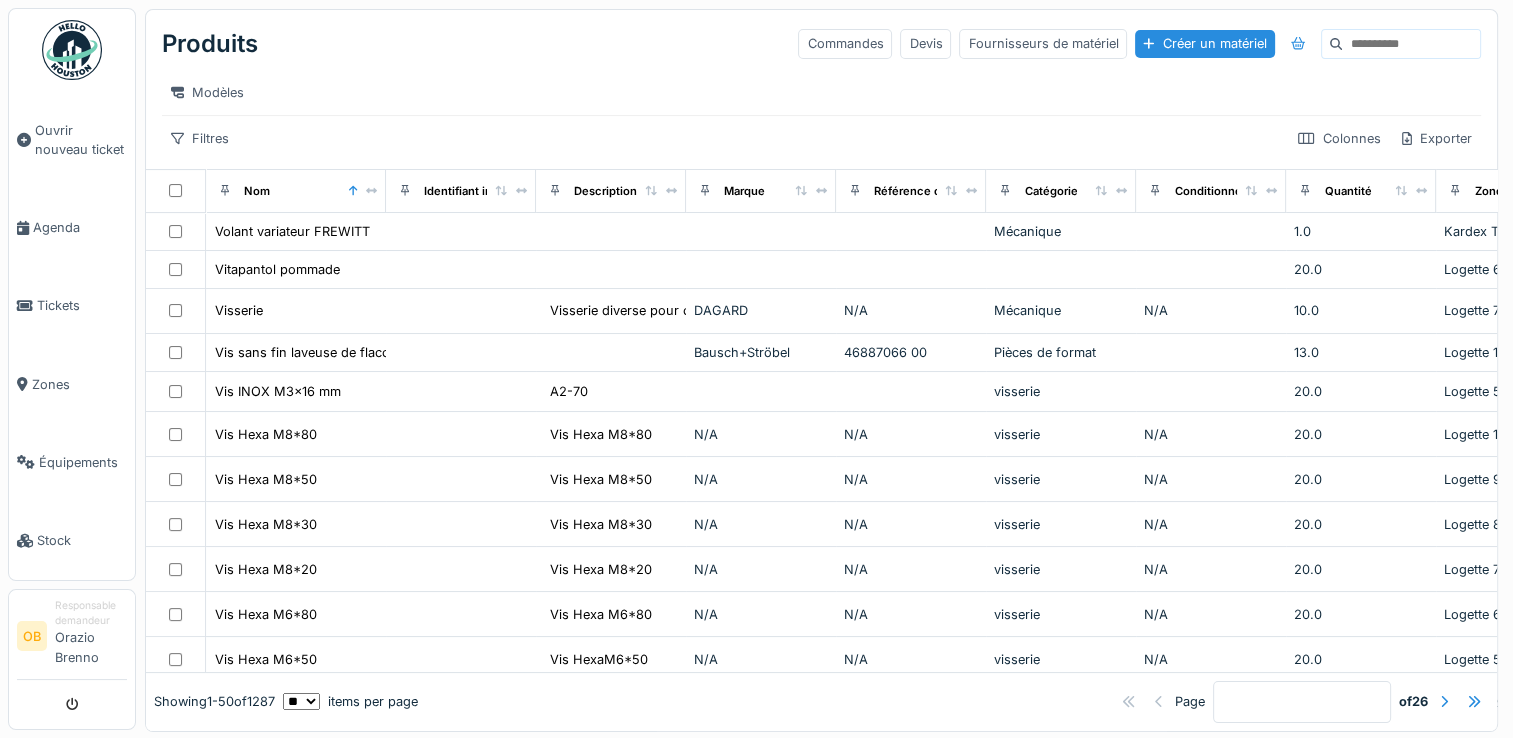click at bounding box center [1411, 44] 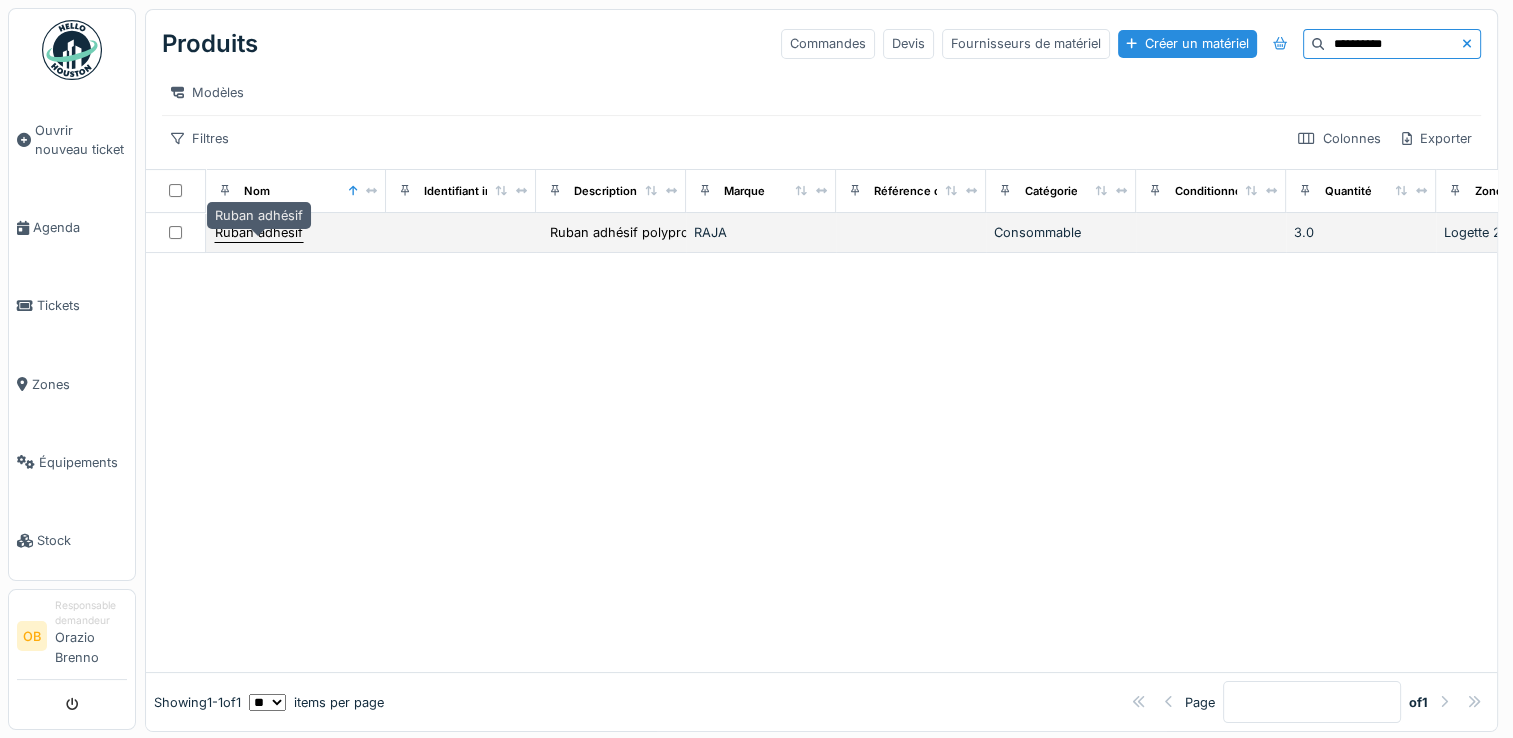 type on "**********" 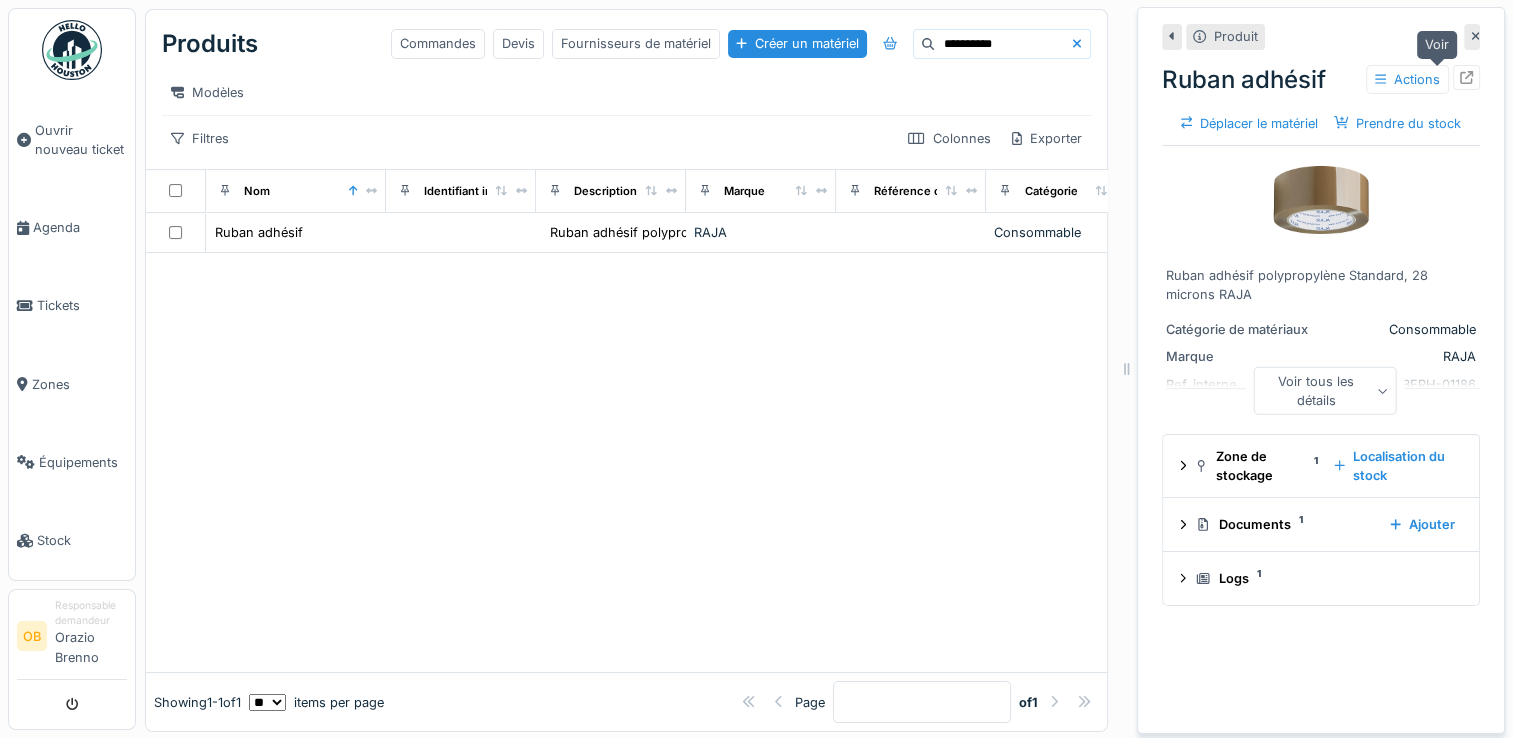 click 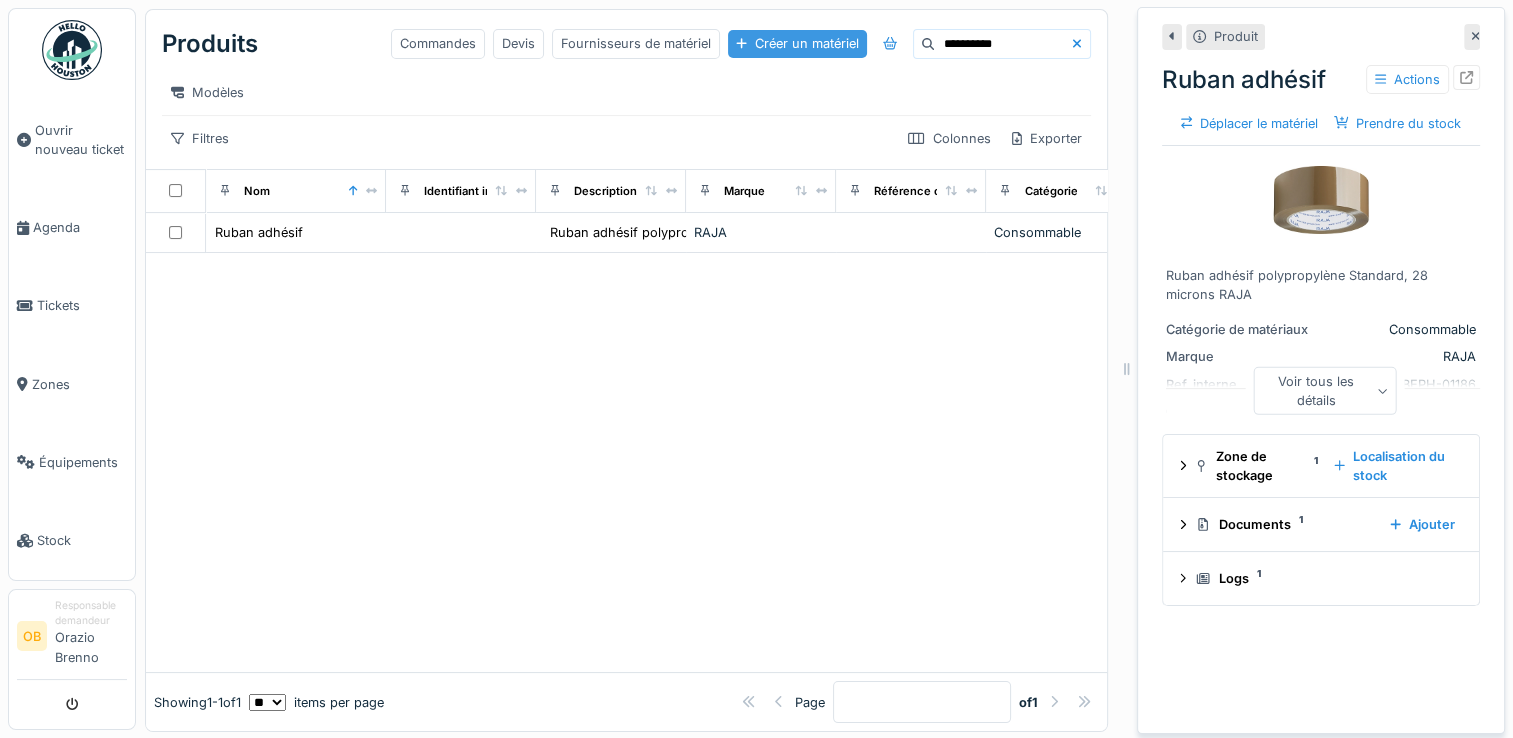 click on "Créer un matériel" at bounding box center (797, 43) 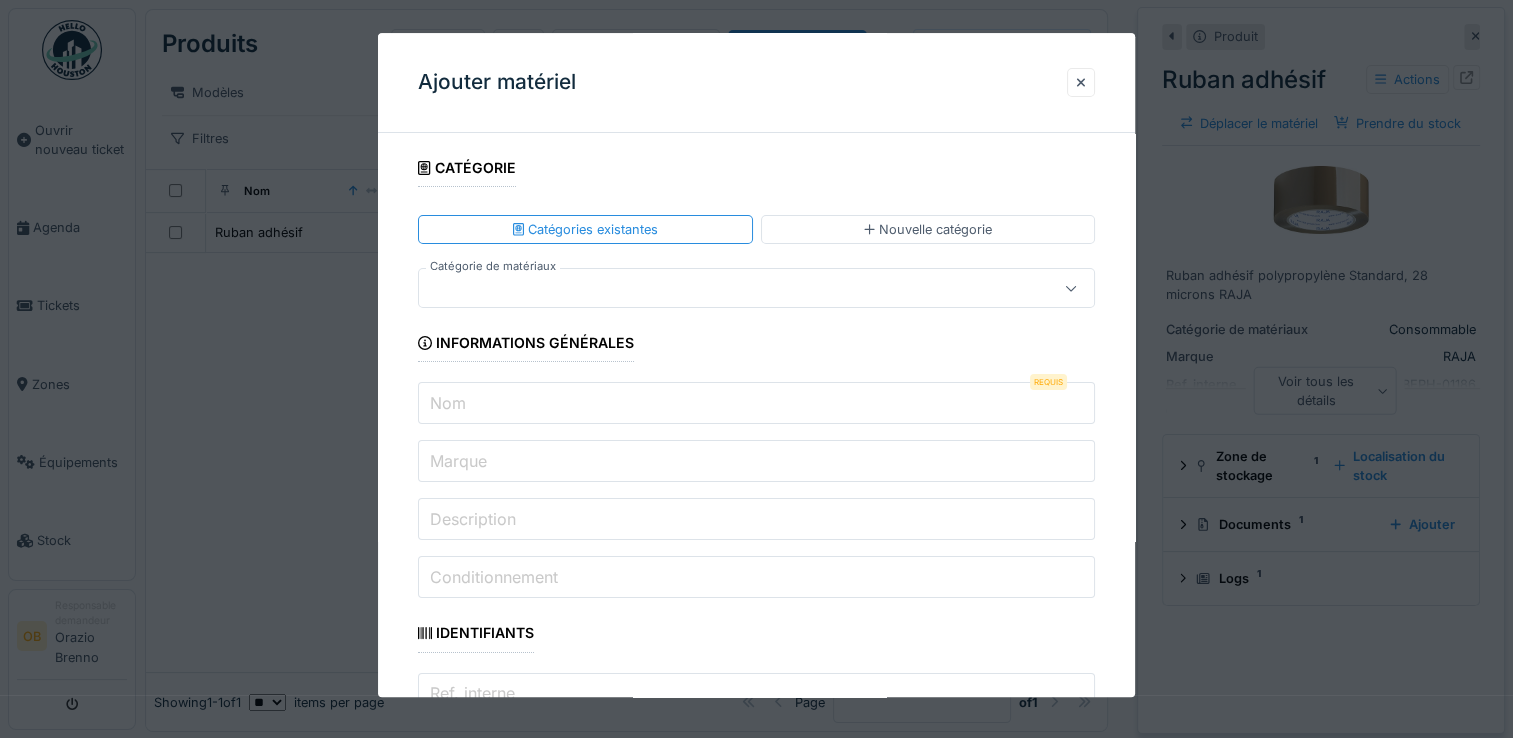 click at bounding box center [722, 289] 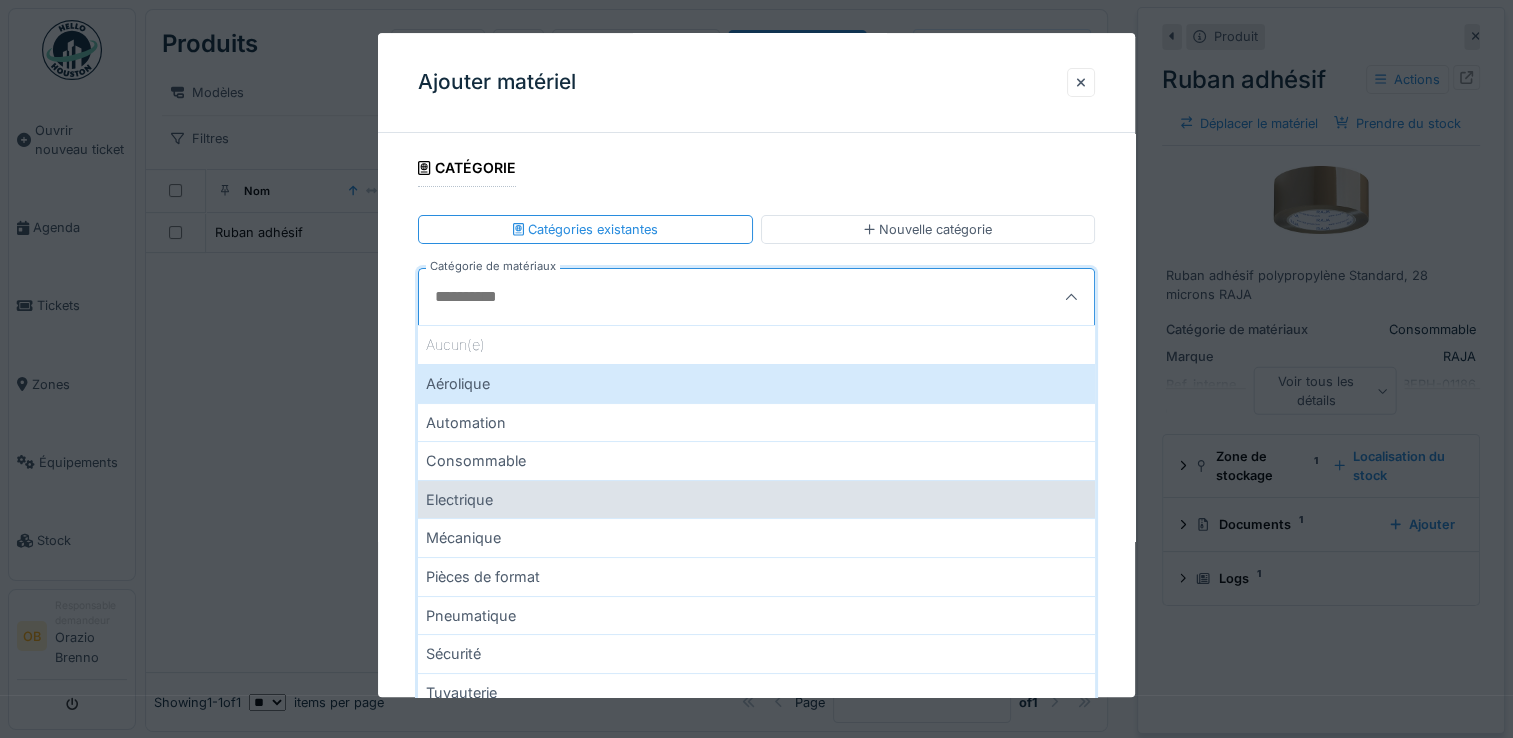 click on "Electrique" at bounding box center (756, 499) 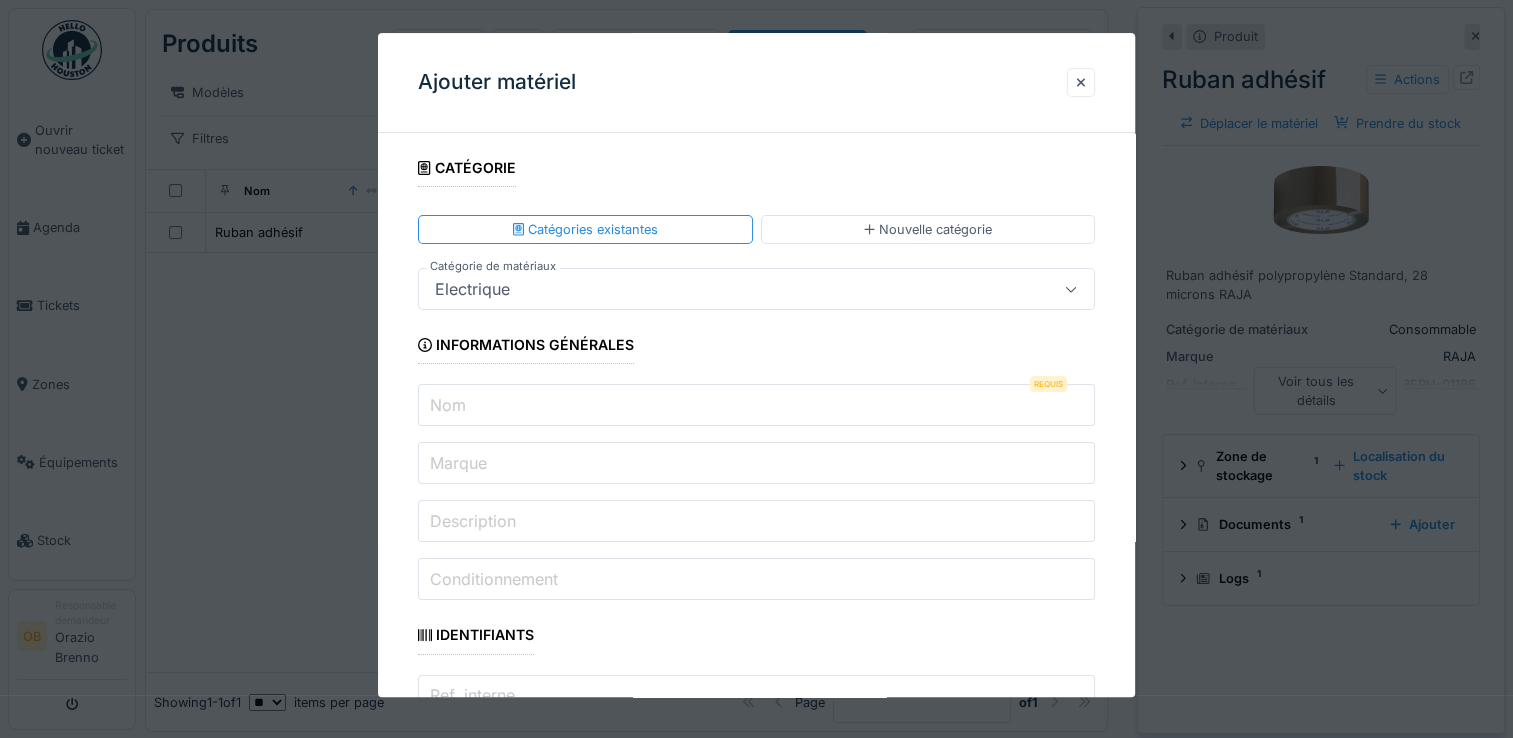 click on "Nom" at bounding box center (756, 406) 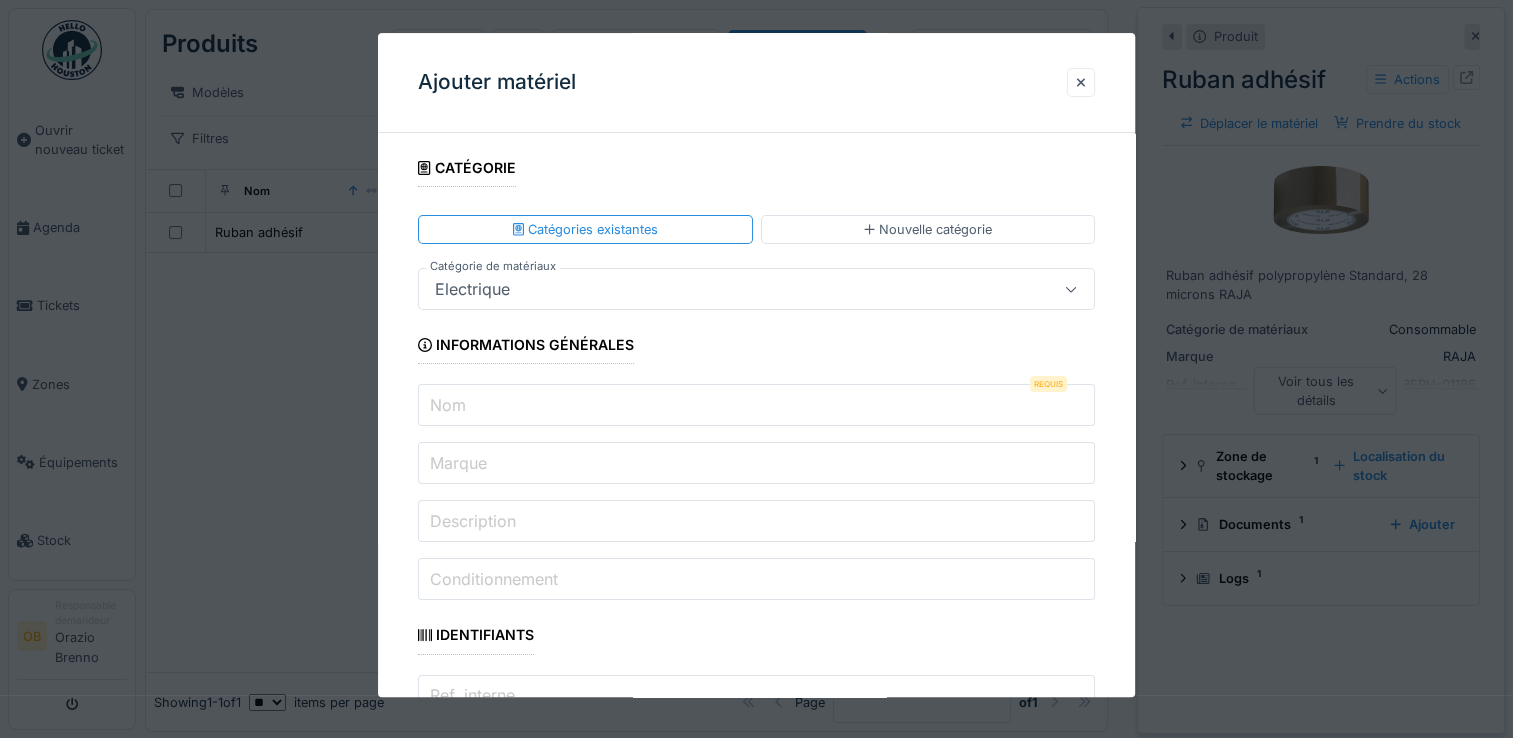 click on "**********" at bounding box center (756, 1028) 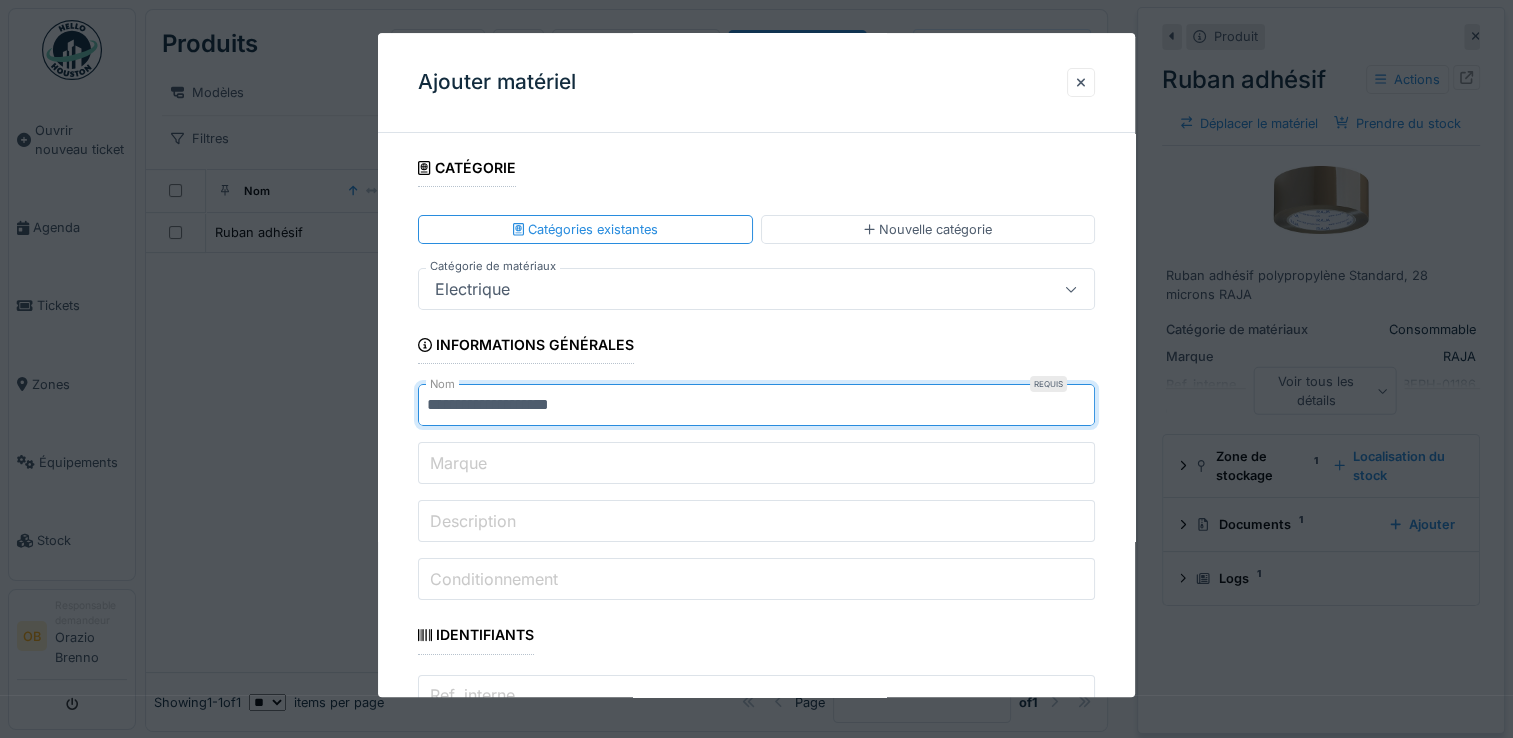 type on "**********" 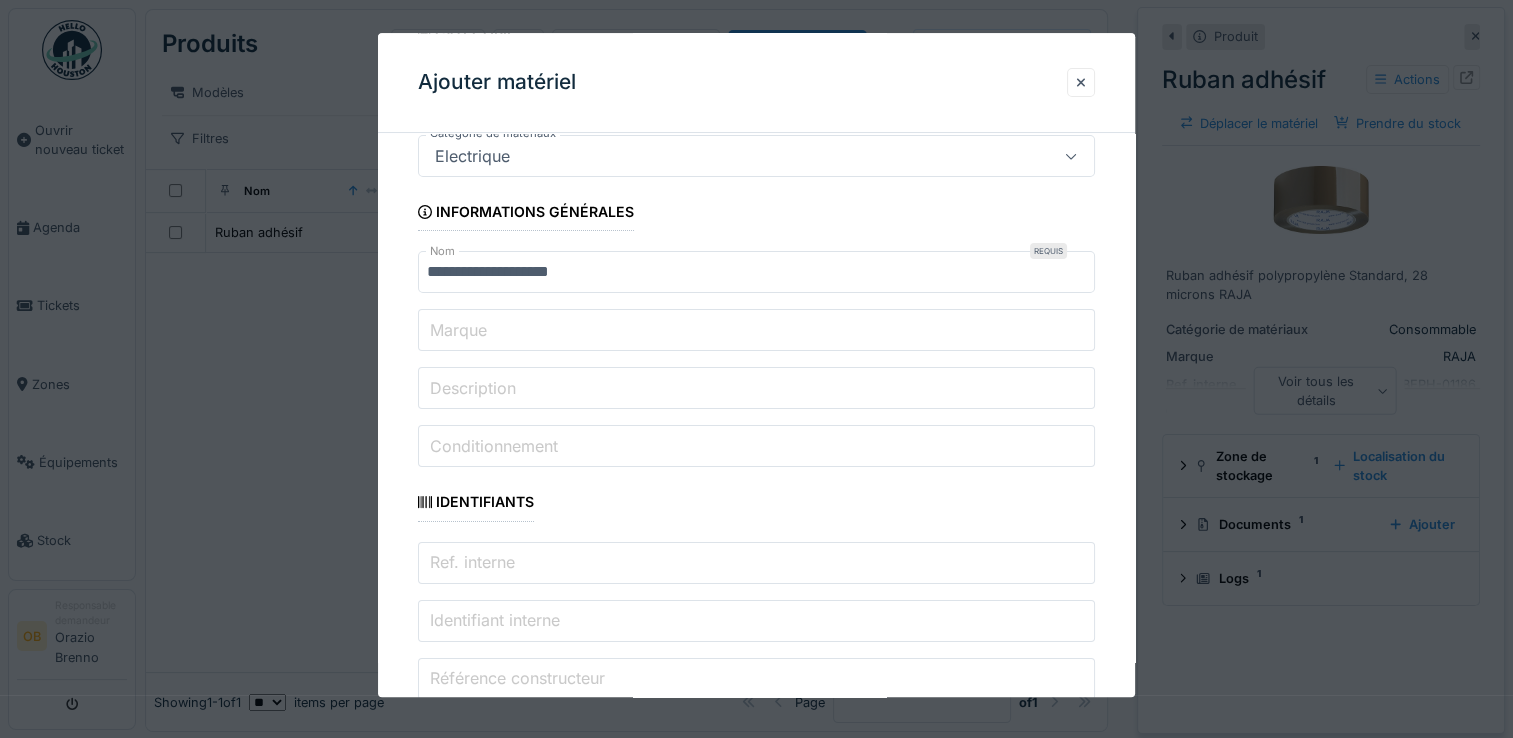 click on "**********" at bounding box center (756, 1738) 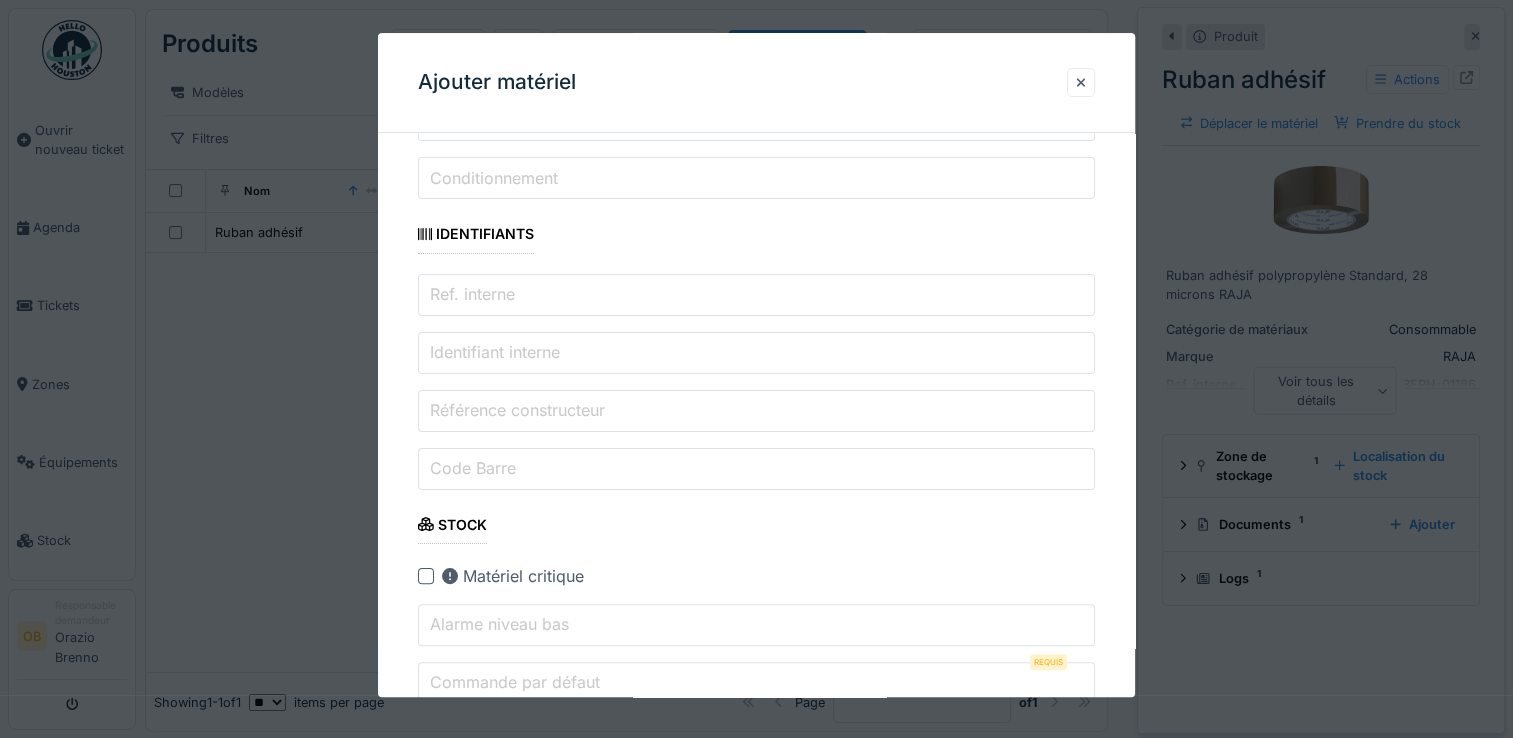 type on "*" 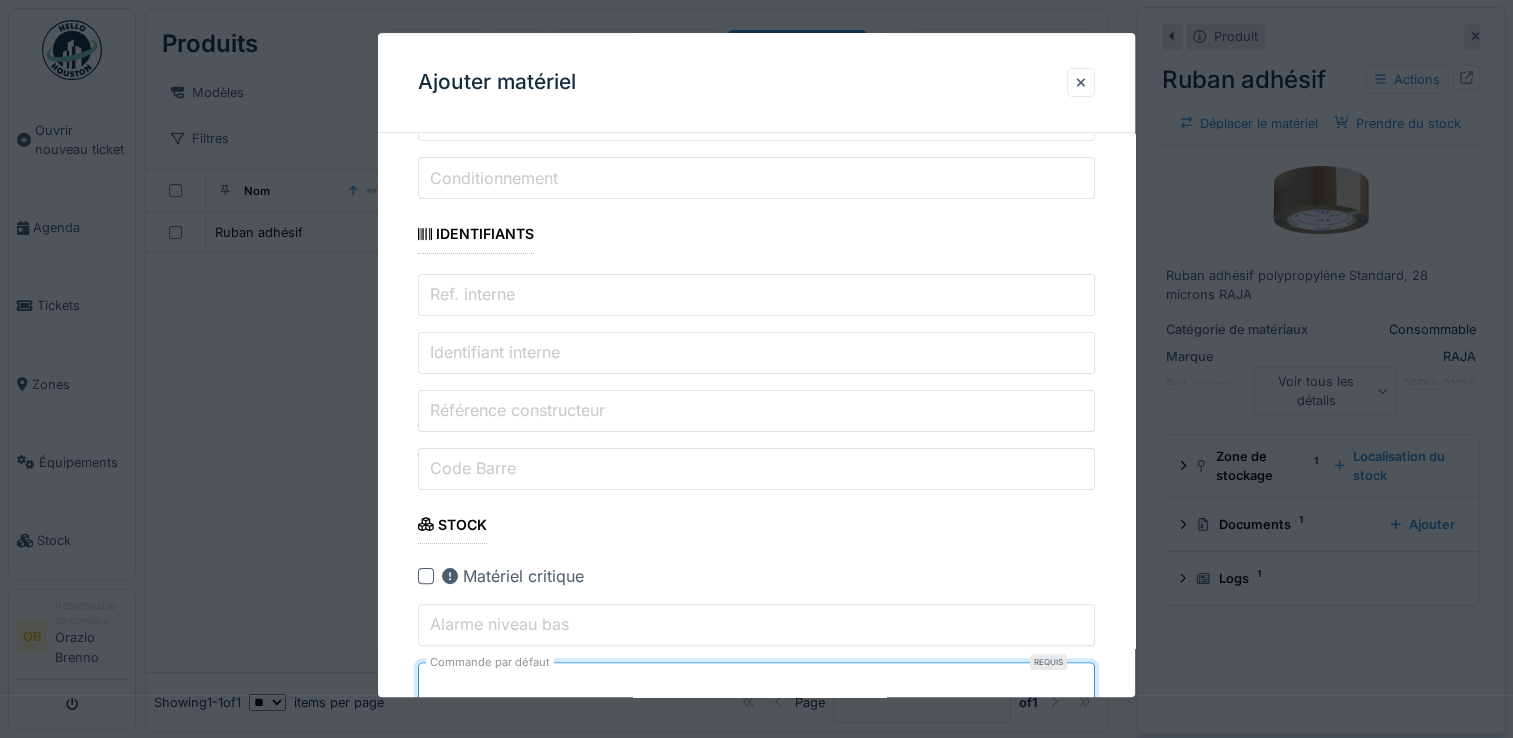 click on "**********" at bounding box center [756, 1470] 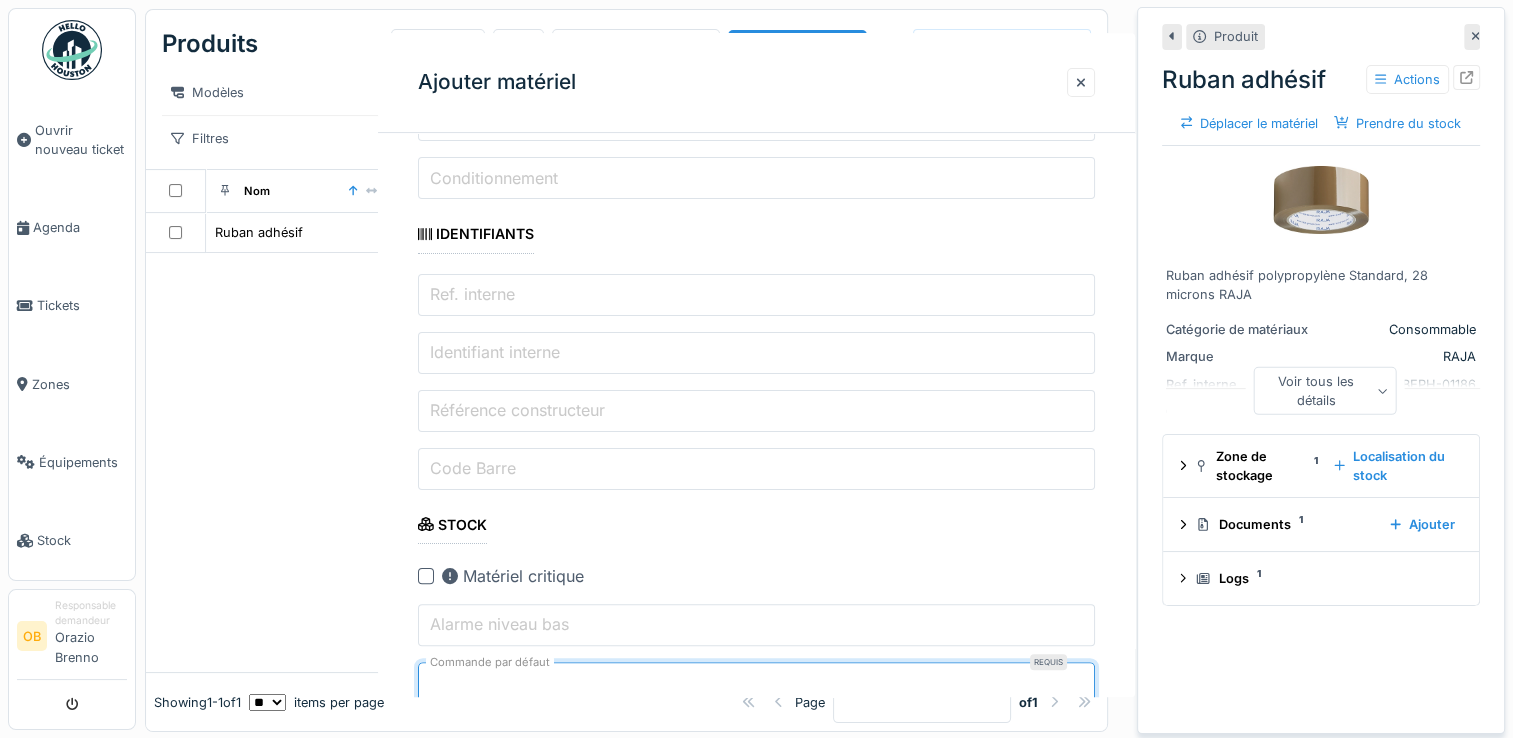 scroll, scrollTop: 0, scrollLeft: 0, axis: both 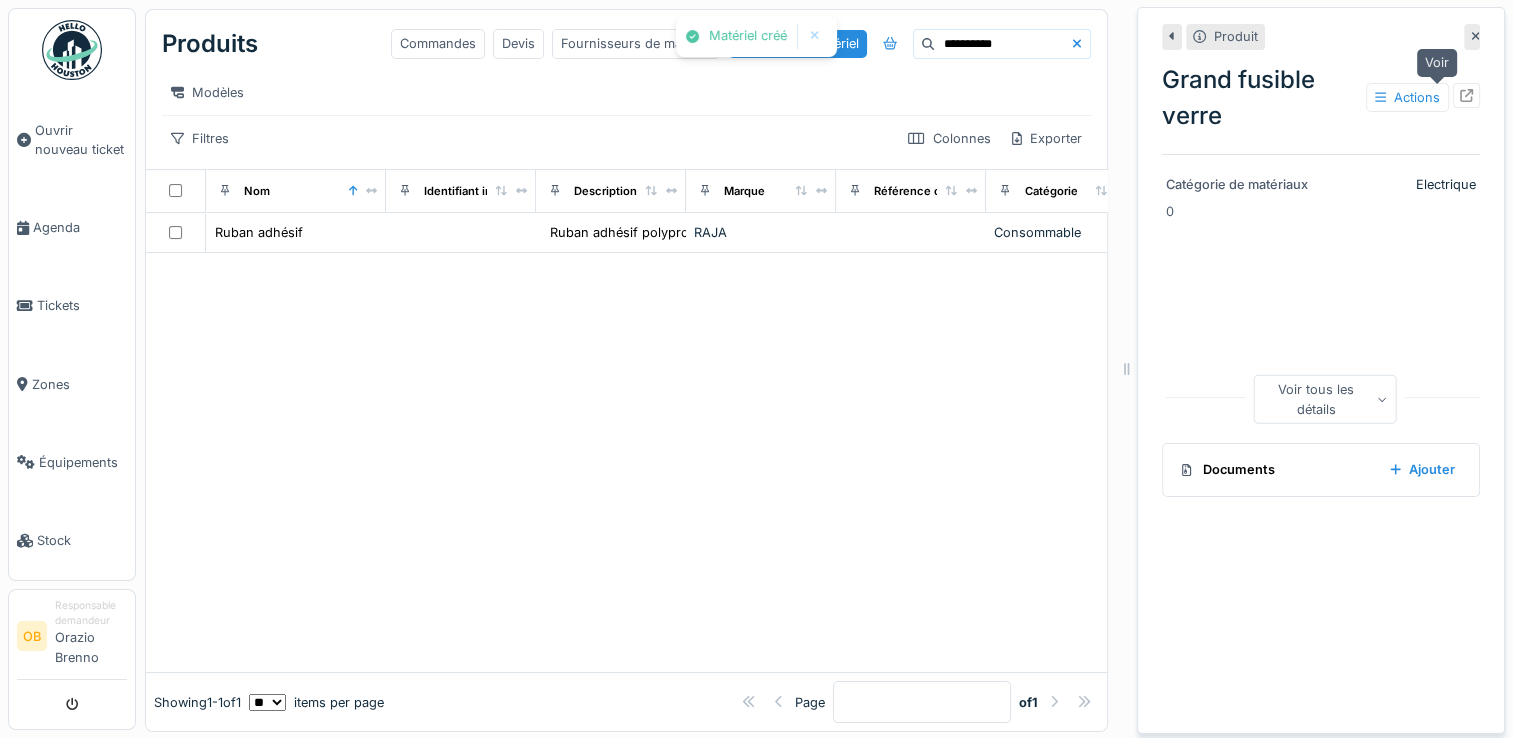 click 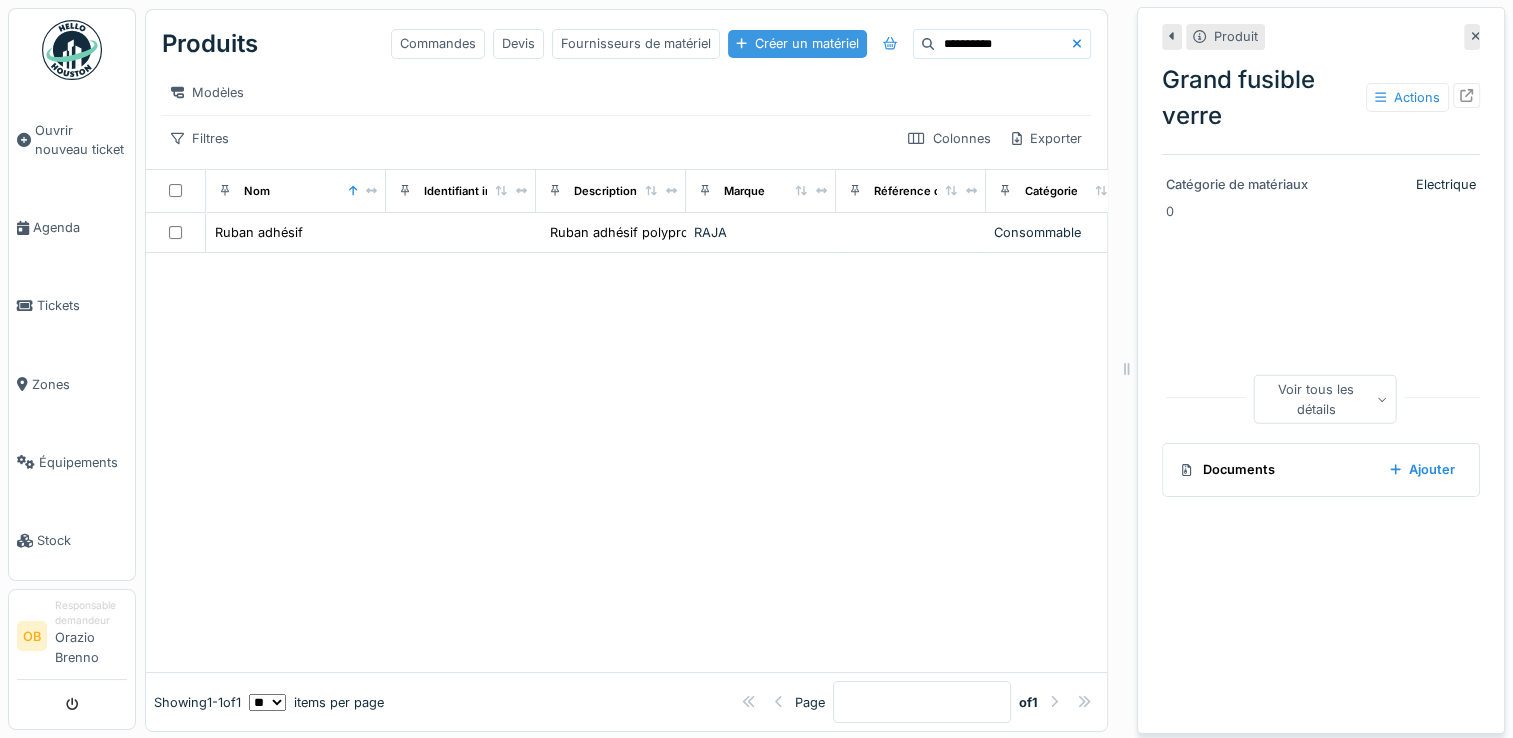 click on "Créer un matériel" at bounding box center (797, 43) 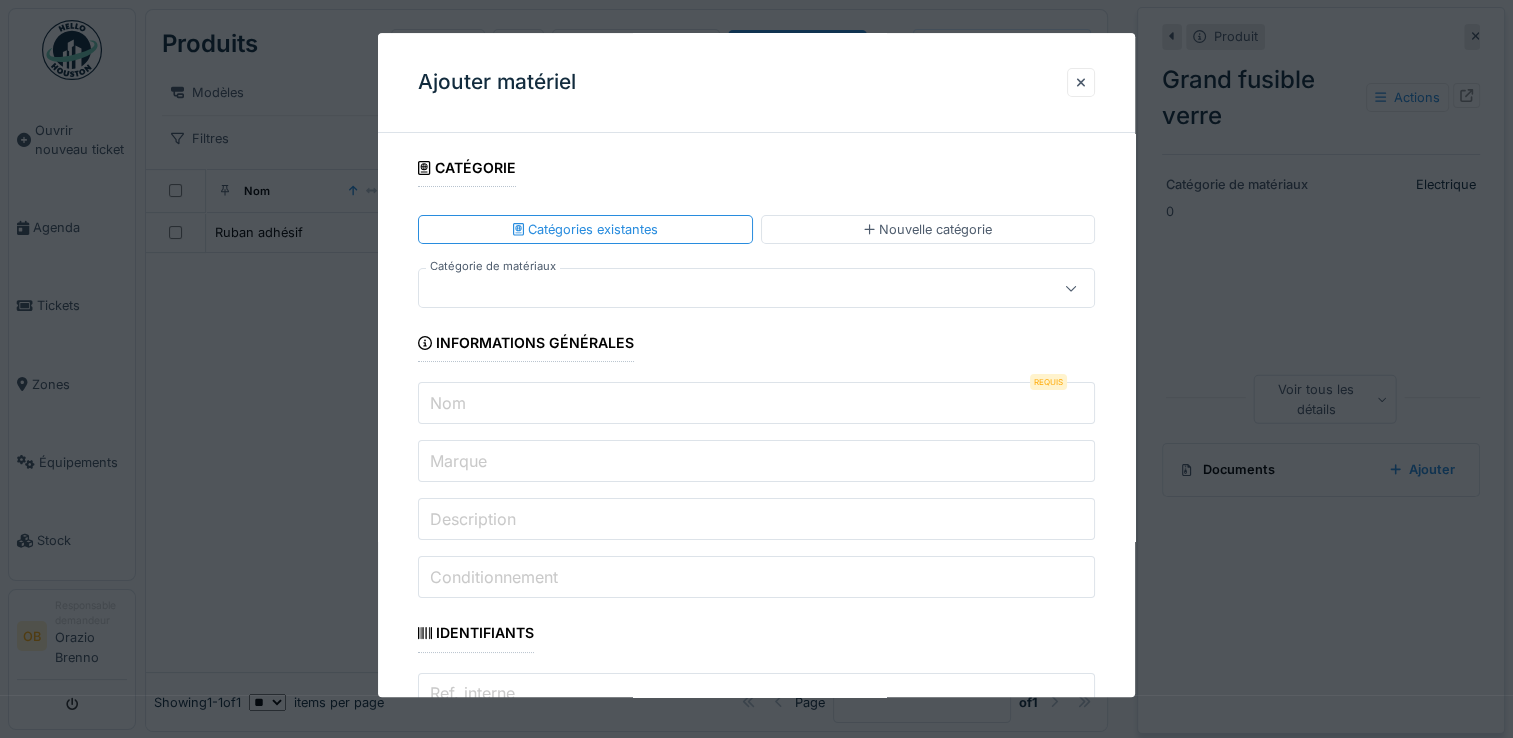 click at bounding box center [722, 289] 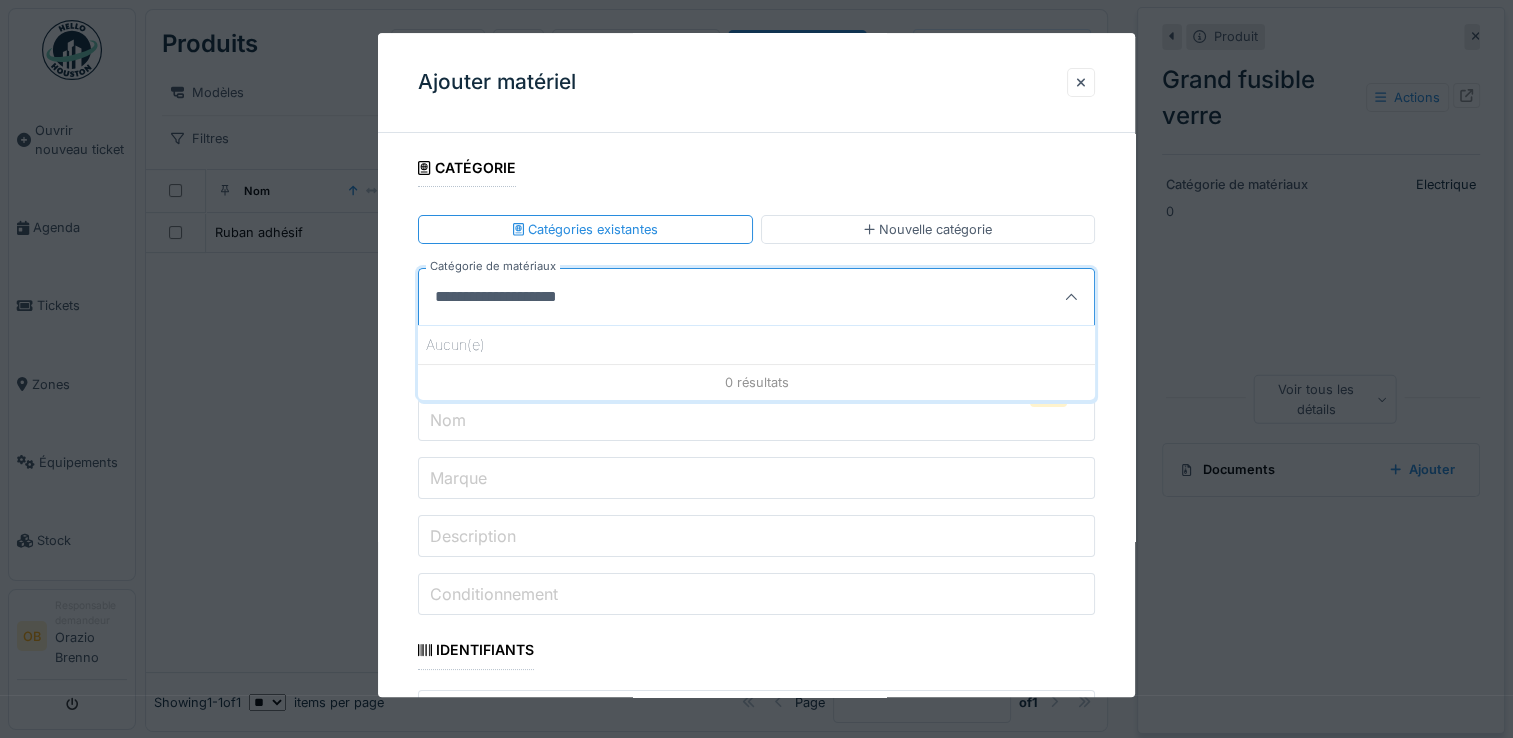 drag, startPoint x: 656, startPoint y: 312, endPoint x: 254, endPoint y: 358, distance: 404.6233 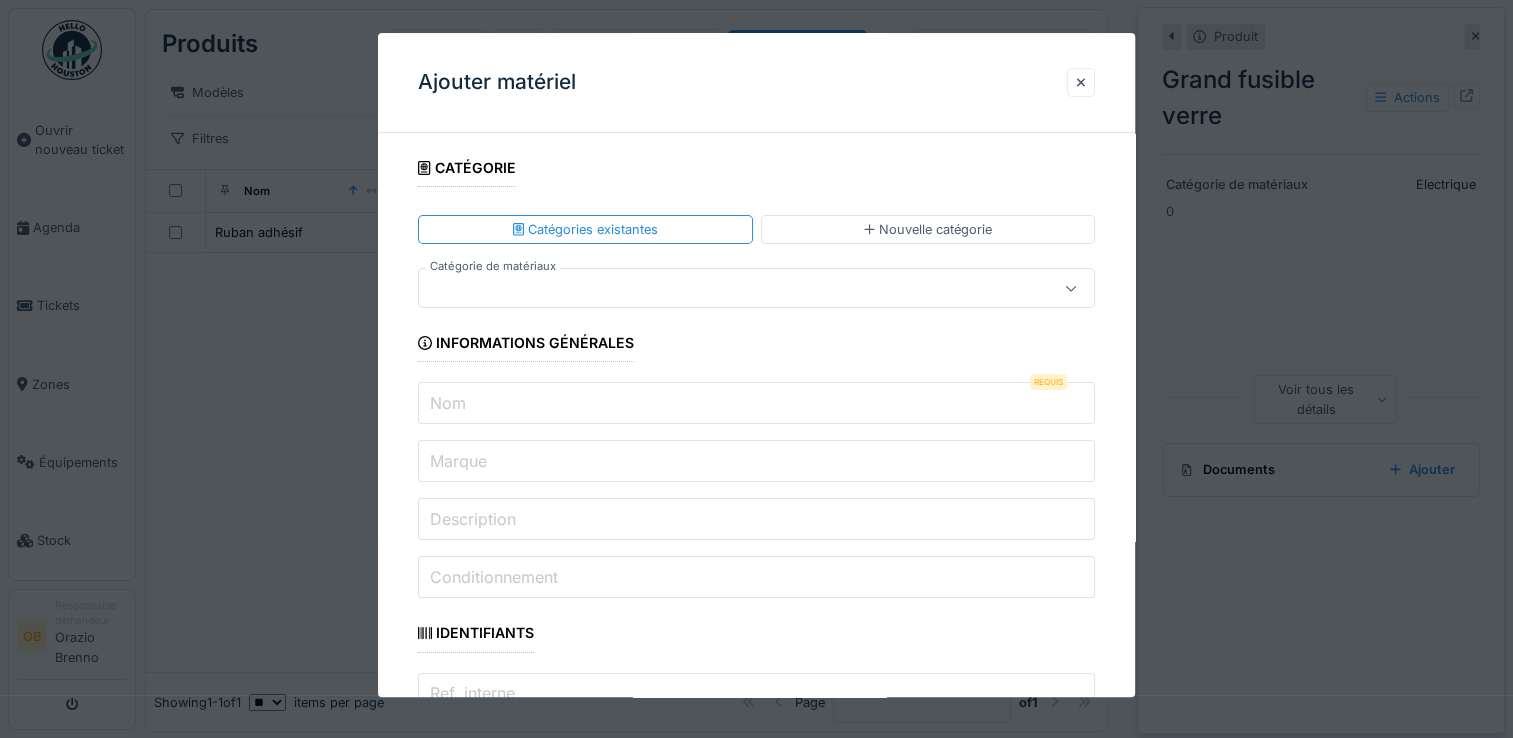 click at bounding box center (722, 289) 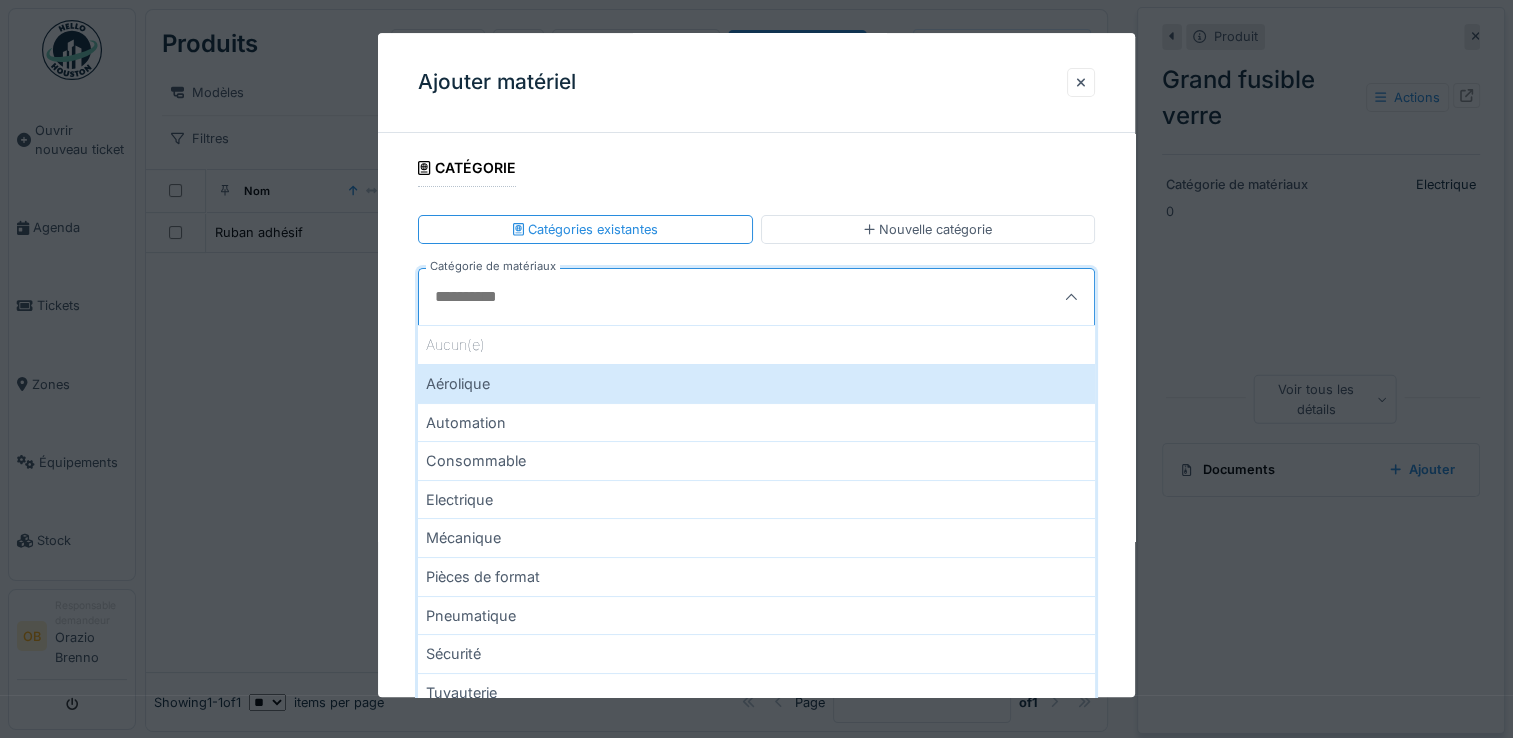 click on "Electrique" at bounding box center [756, 499] 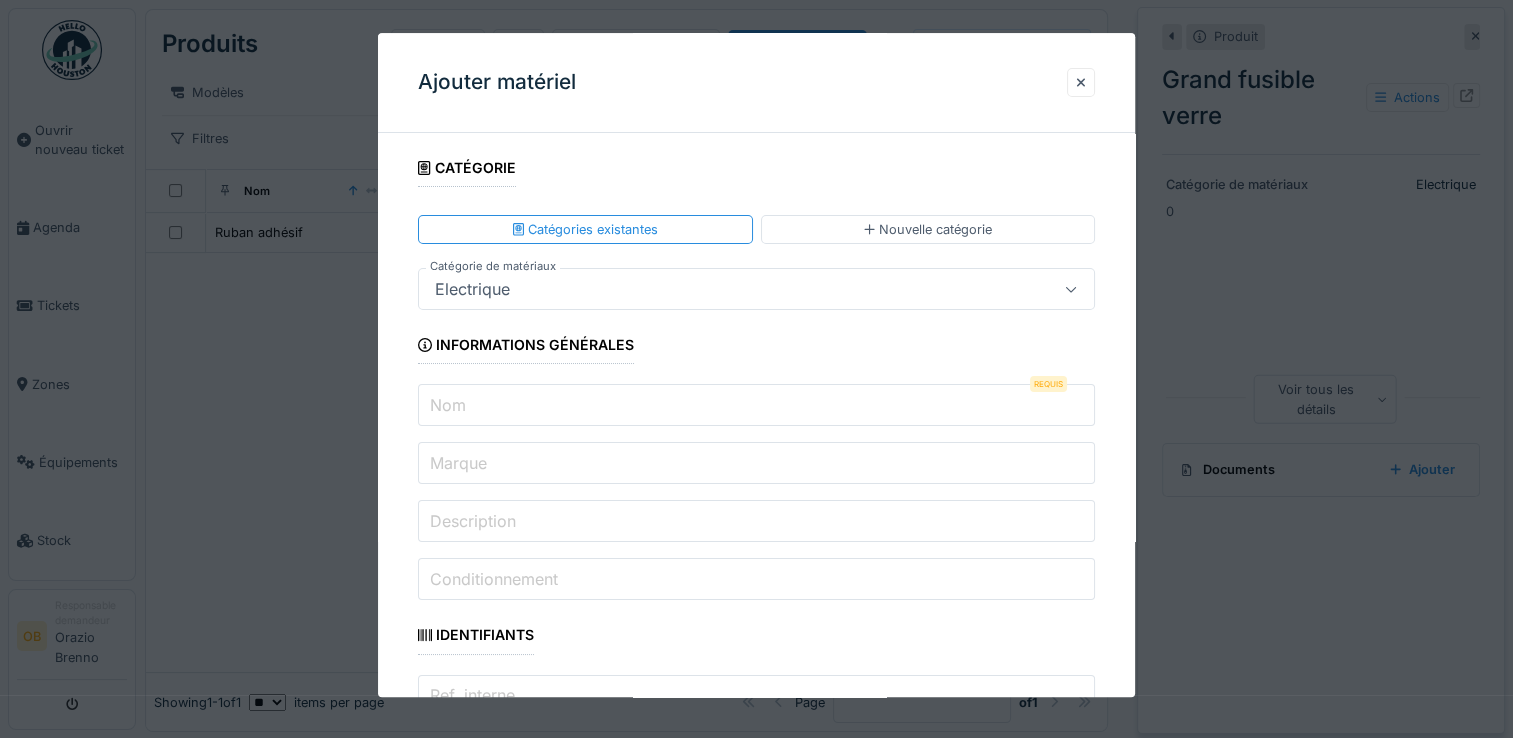 click on "Nom" at bounding box center (756, 406) 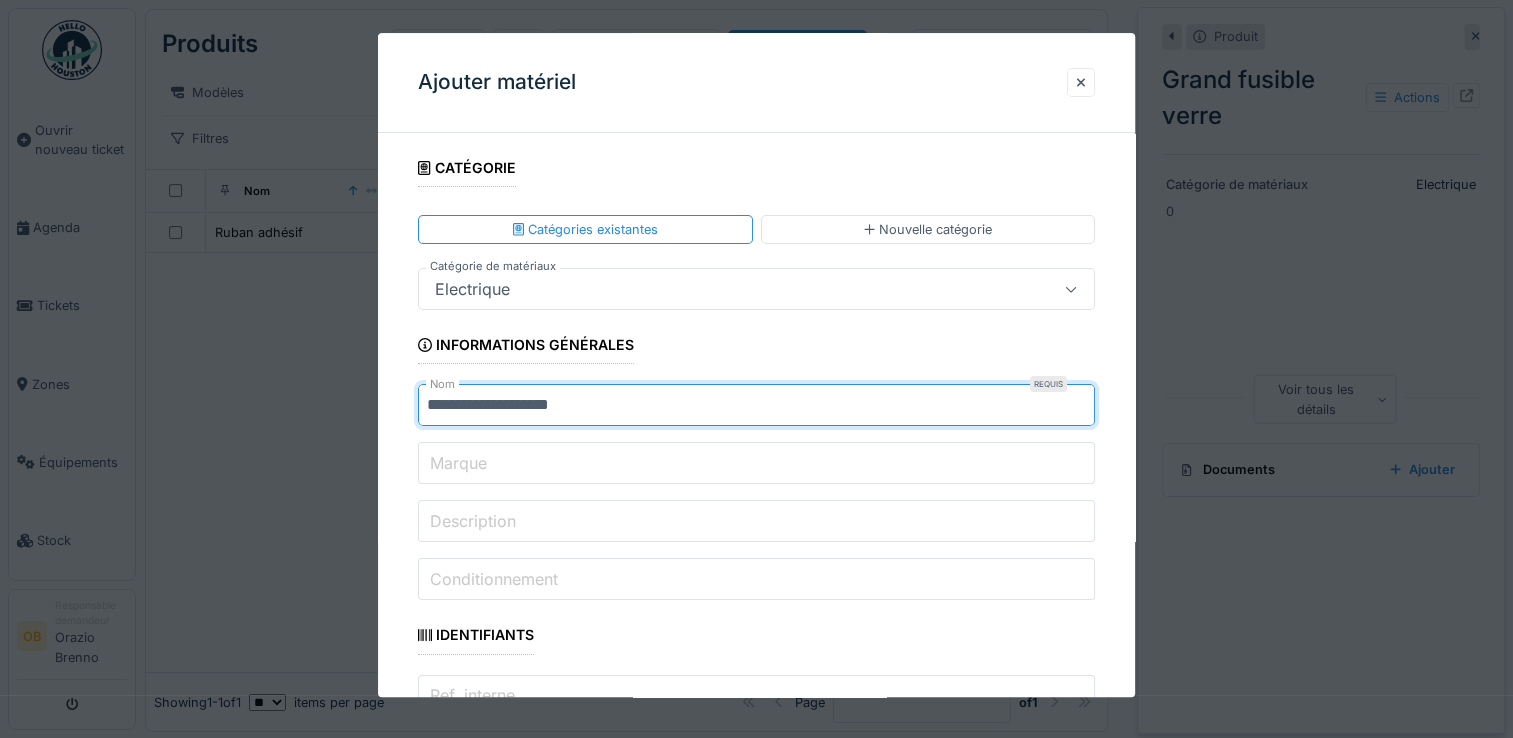 drag, startPoint x: 474, startPoint y: 402, endPoint x: 332, endPoint y: 414, distance: 142.50613 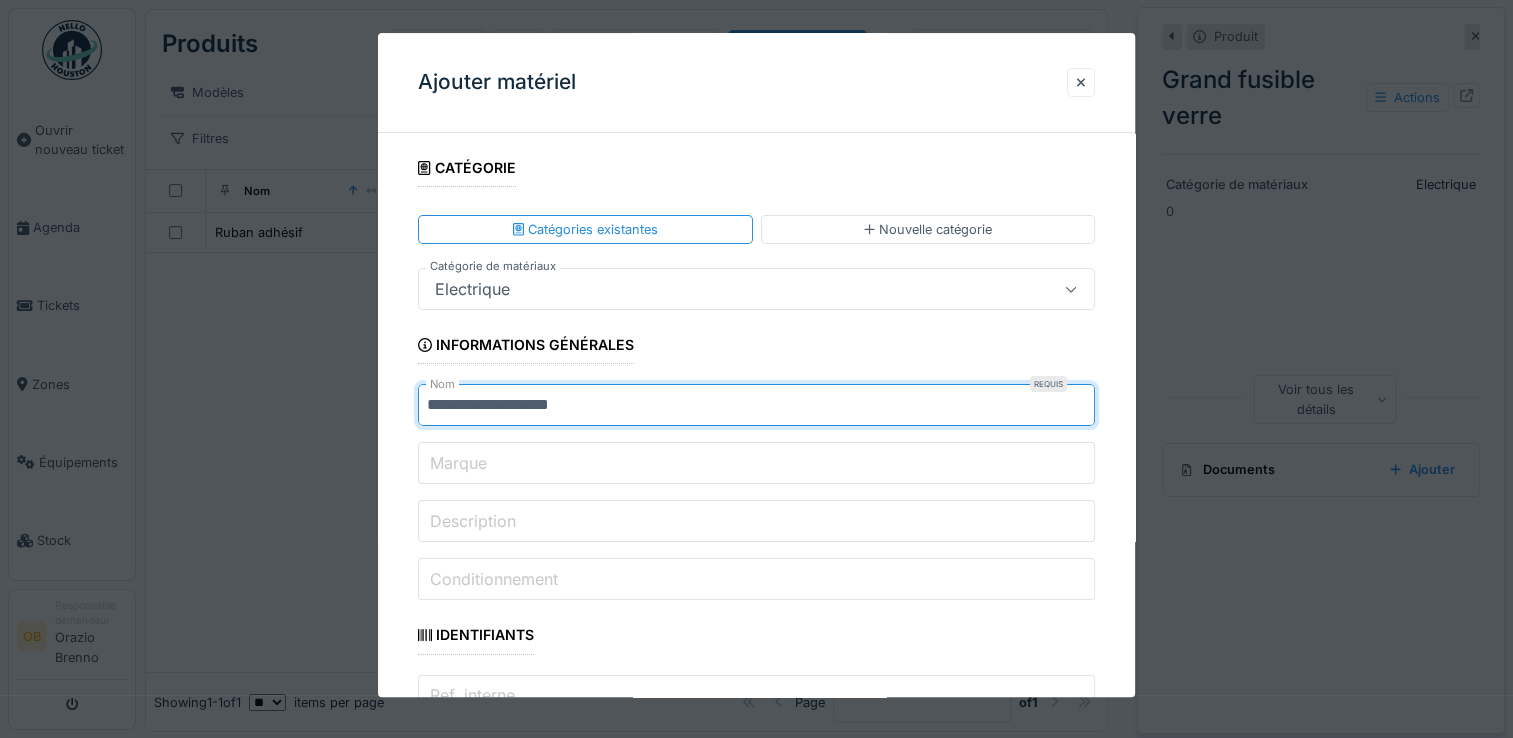type on "**********" 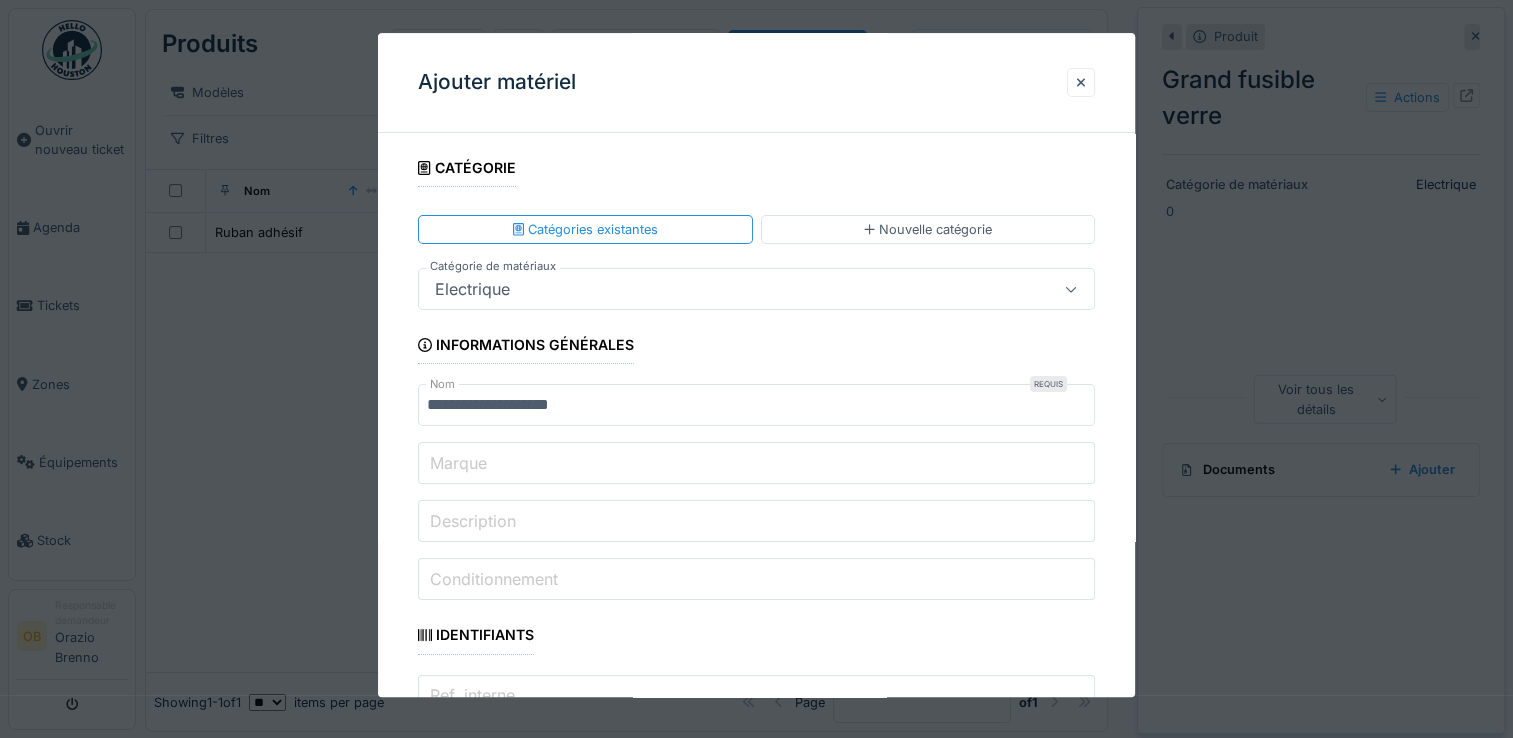 click on "**********" at bounding box center (756, 1871) 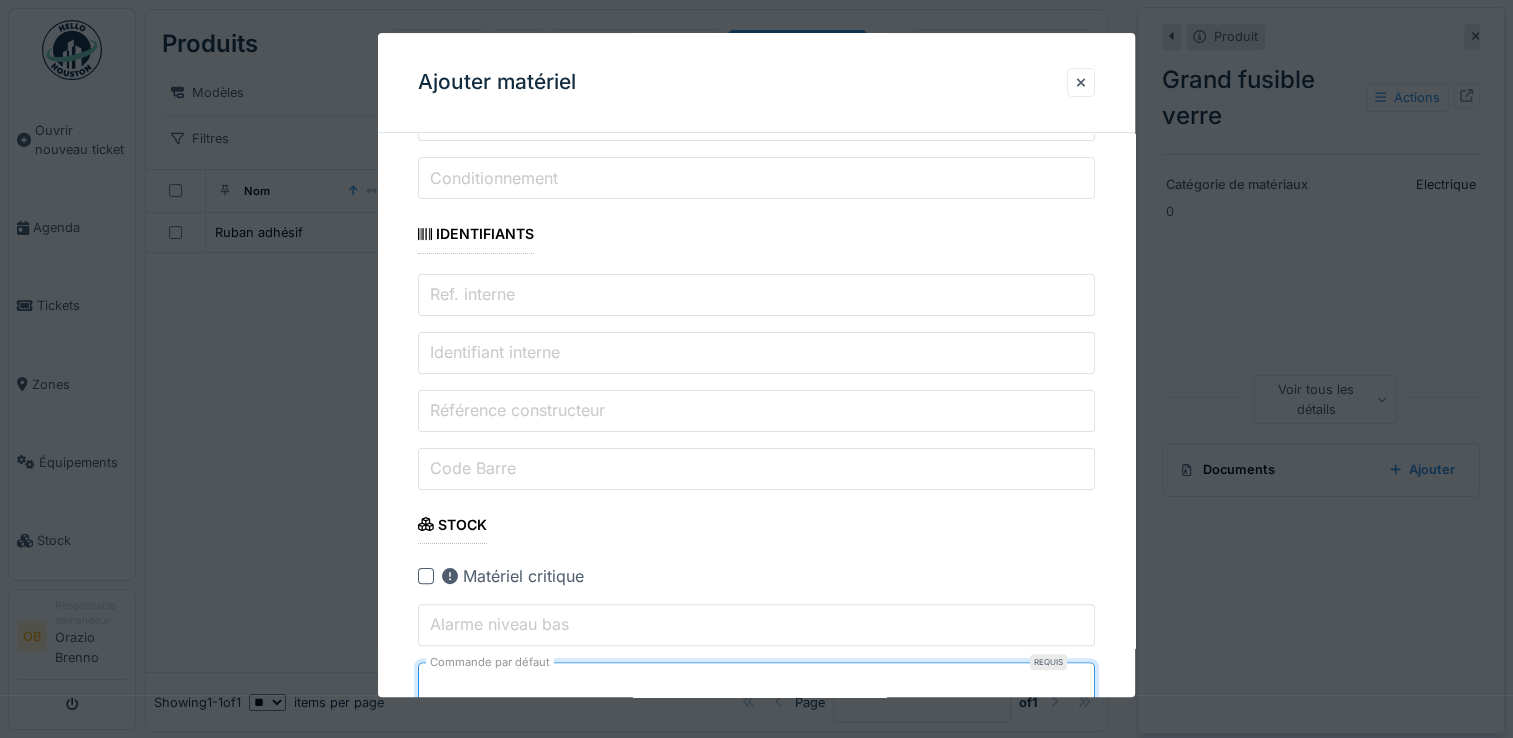 type on "*" 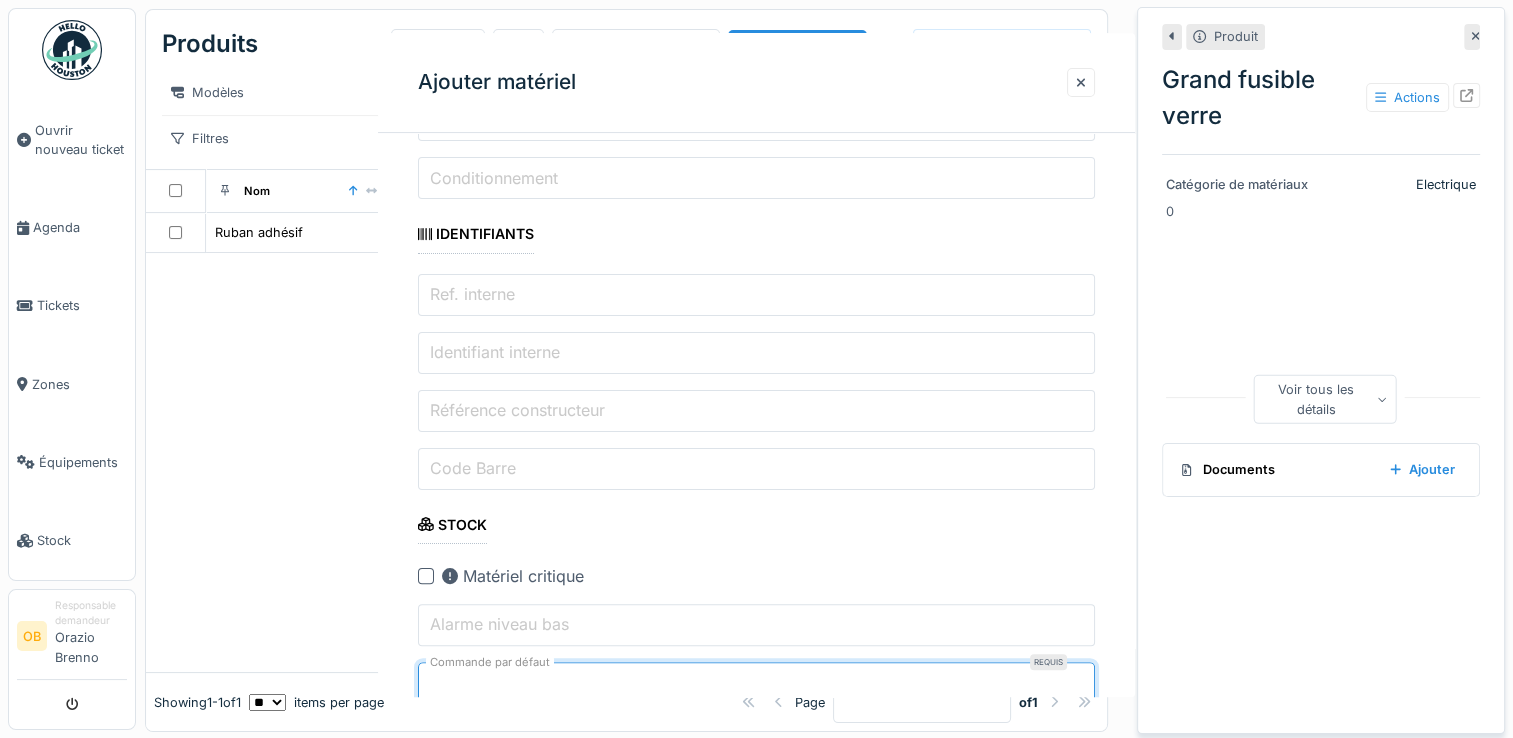 scroll, scrollTop: 0, scrollLeft: 0, axis: both 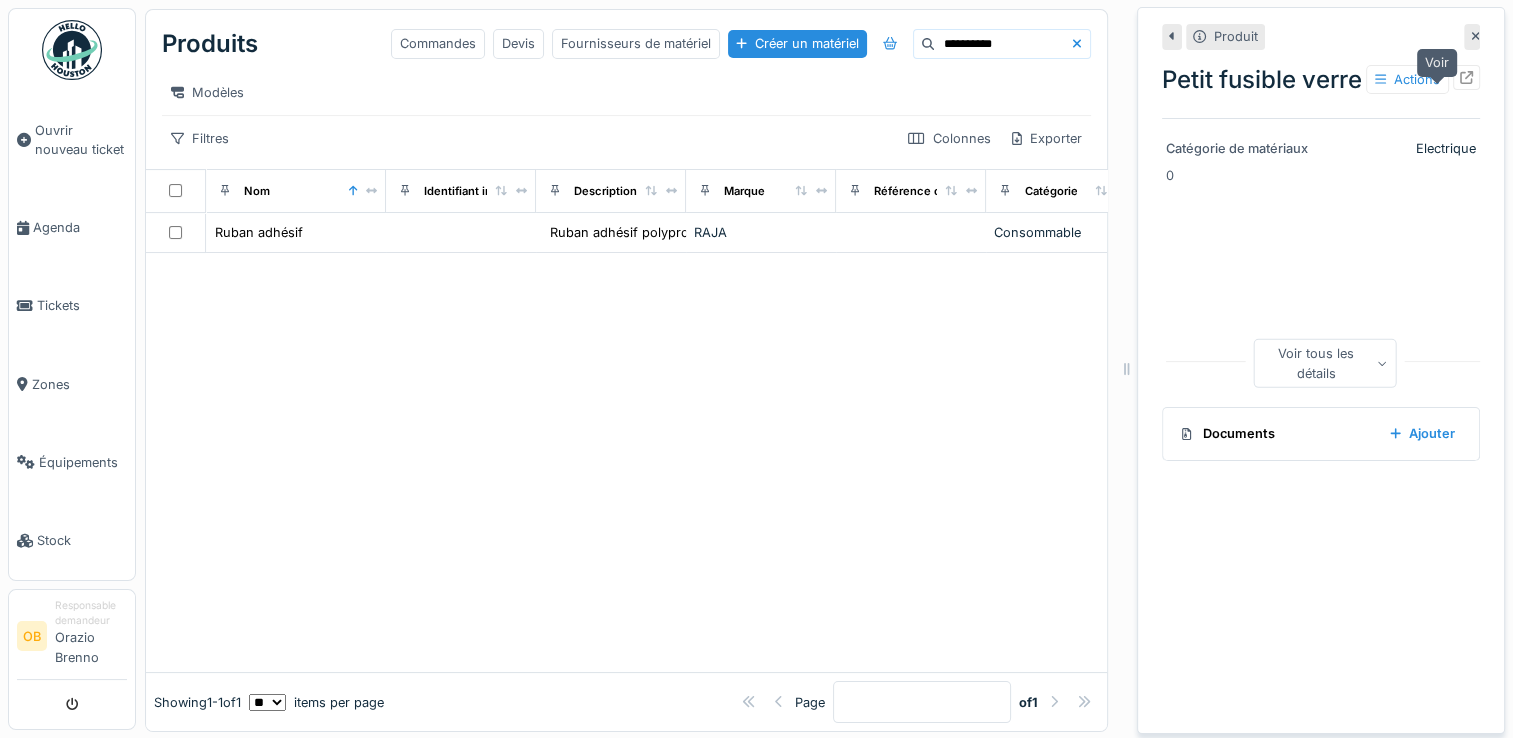 click 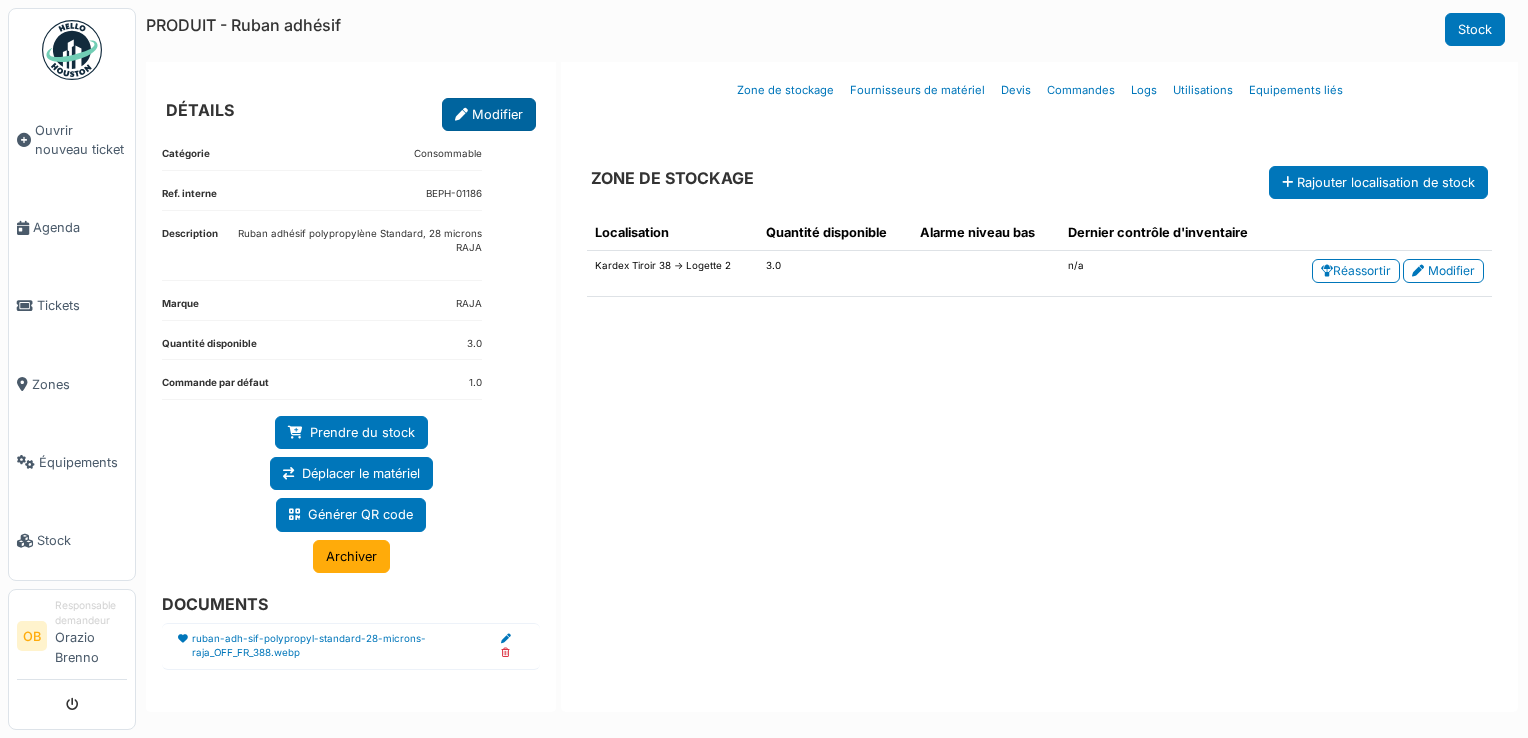 scroll, scrollTop: 0, scrollLeft: 0, axis: both 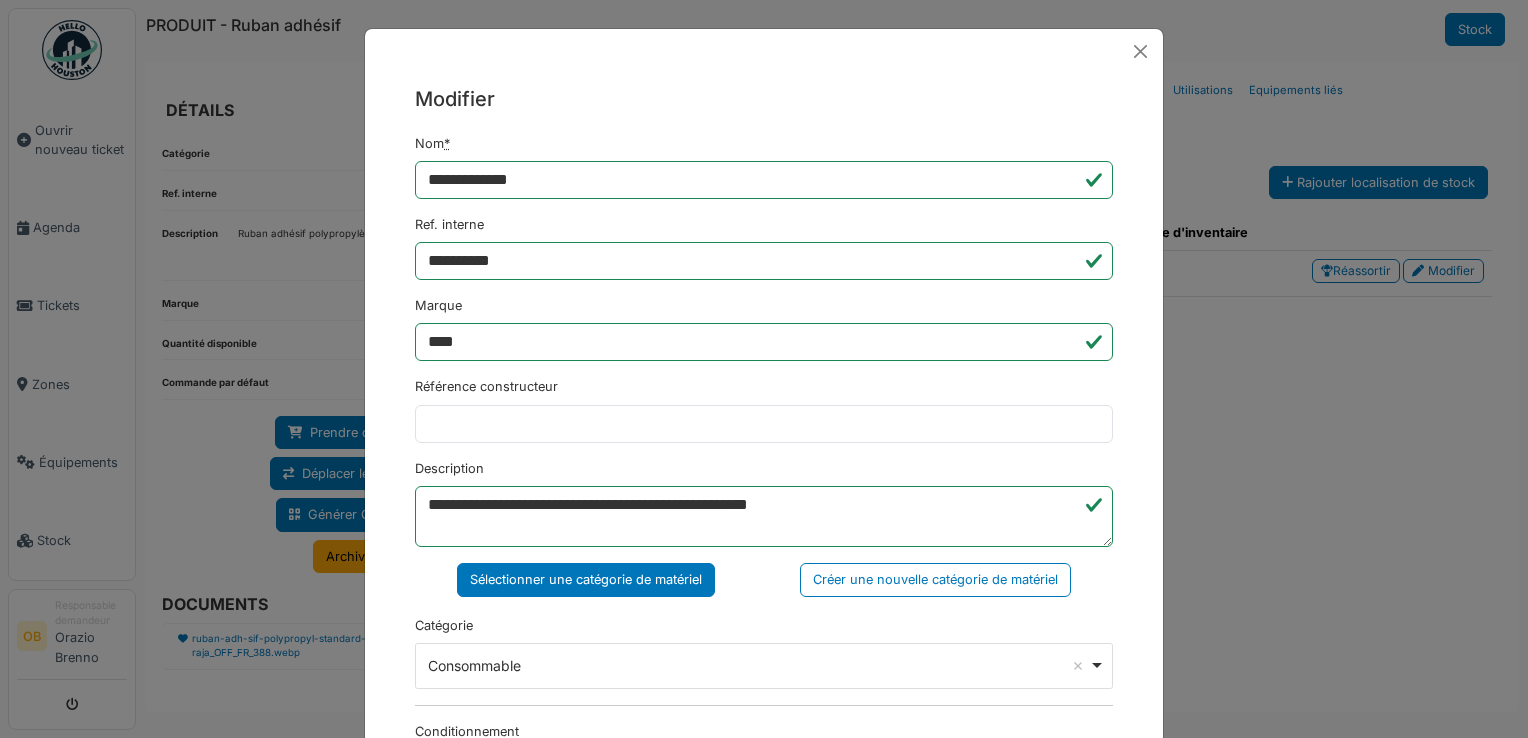 click on "**********" at bounding box center (764, 369) 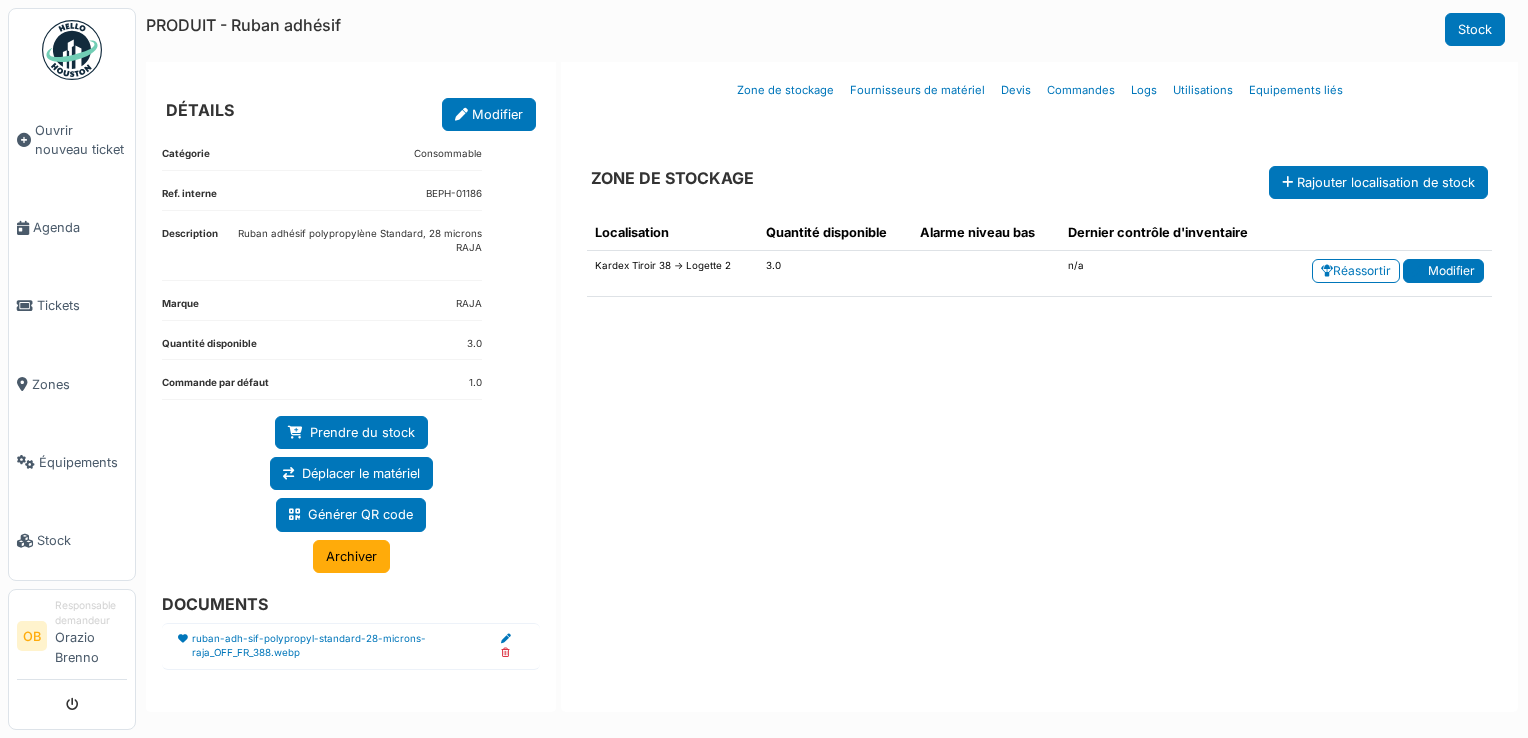 click at bounding box center [1418, 271] 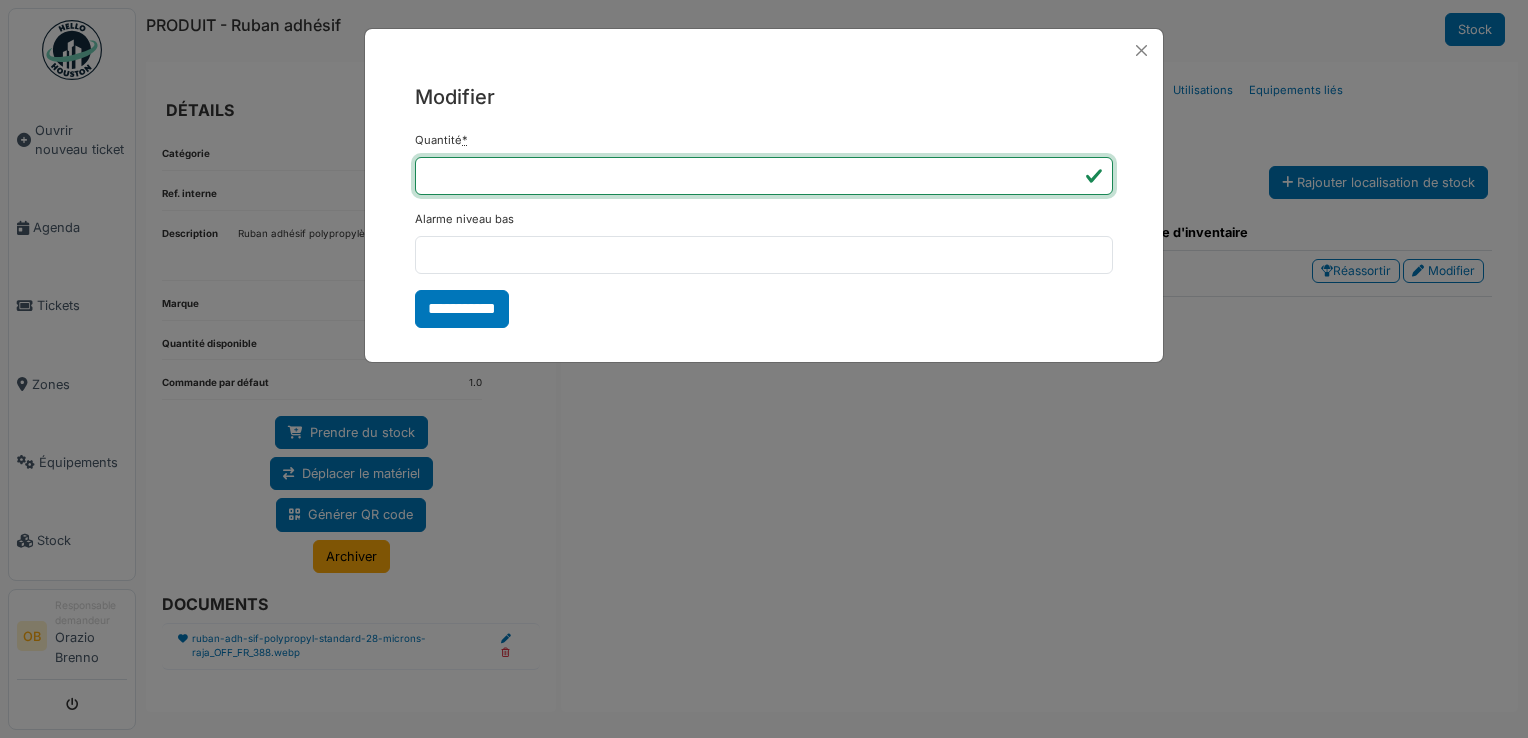 click on "*" at bounding box center (764, 176) 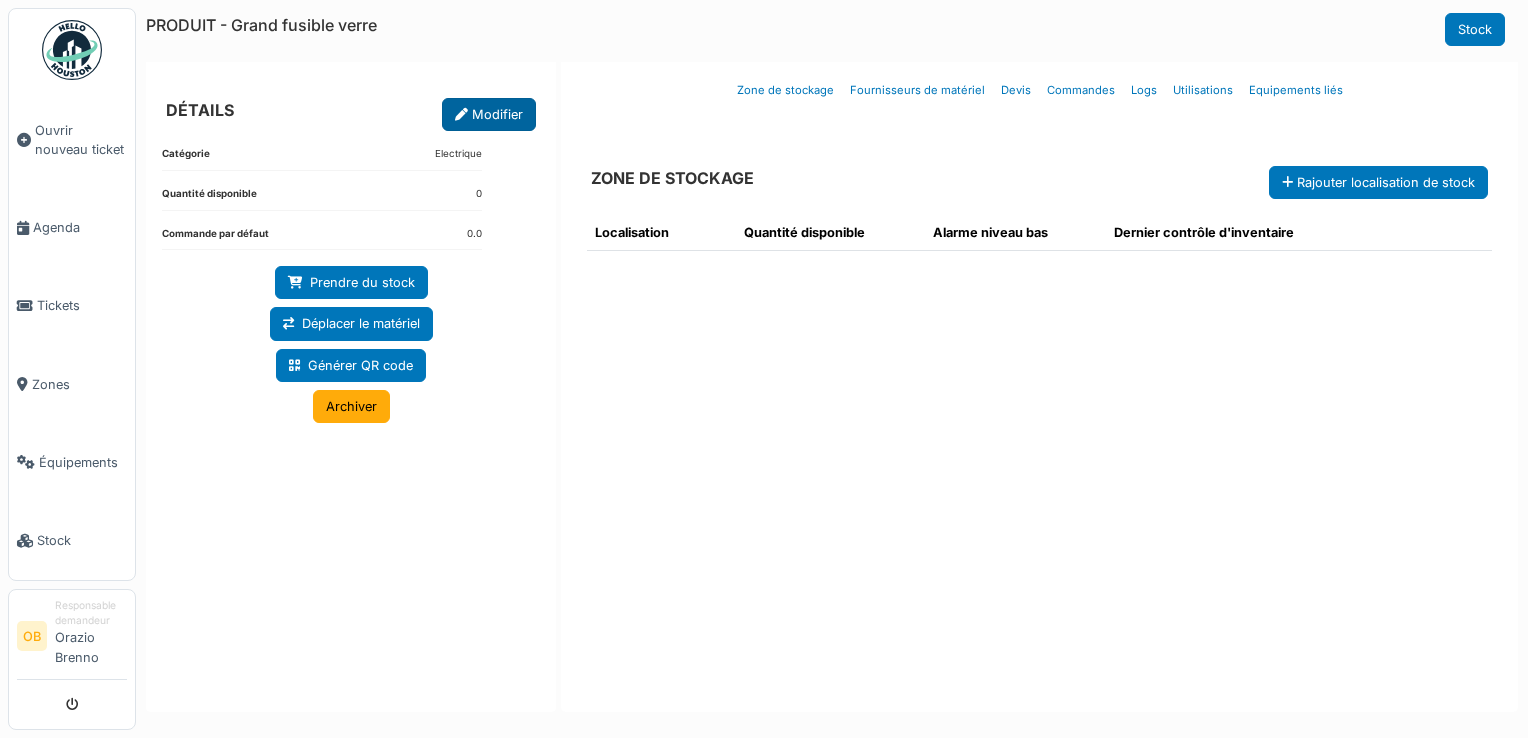 click on "Modifier" at bounding box center (489, 114) 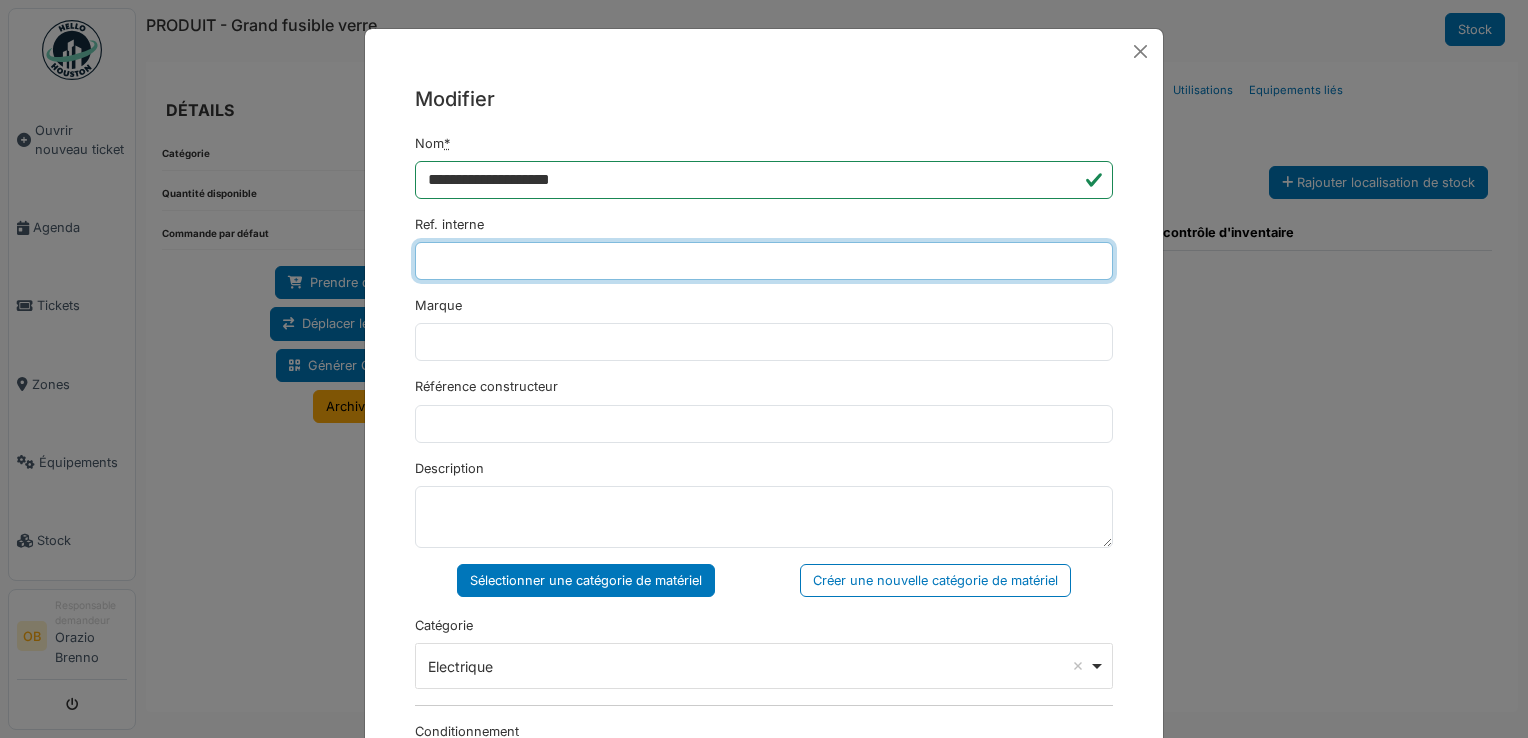 click on "Ref. interne" at bounding box center (764, 261) 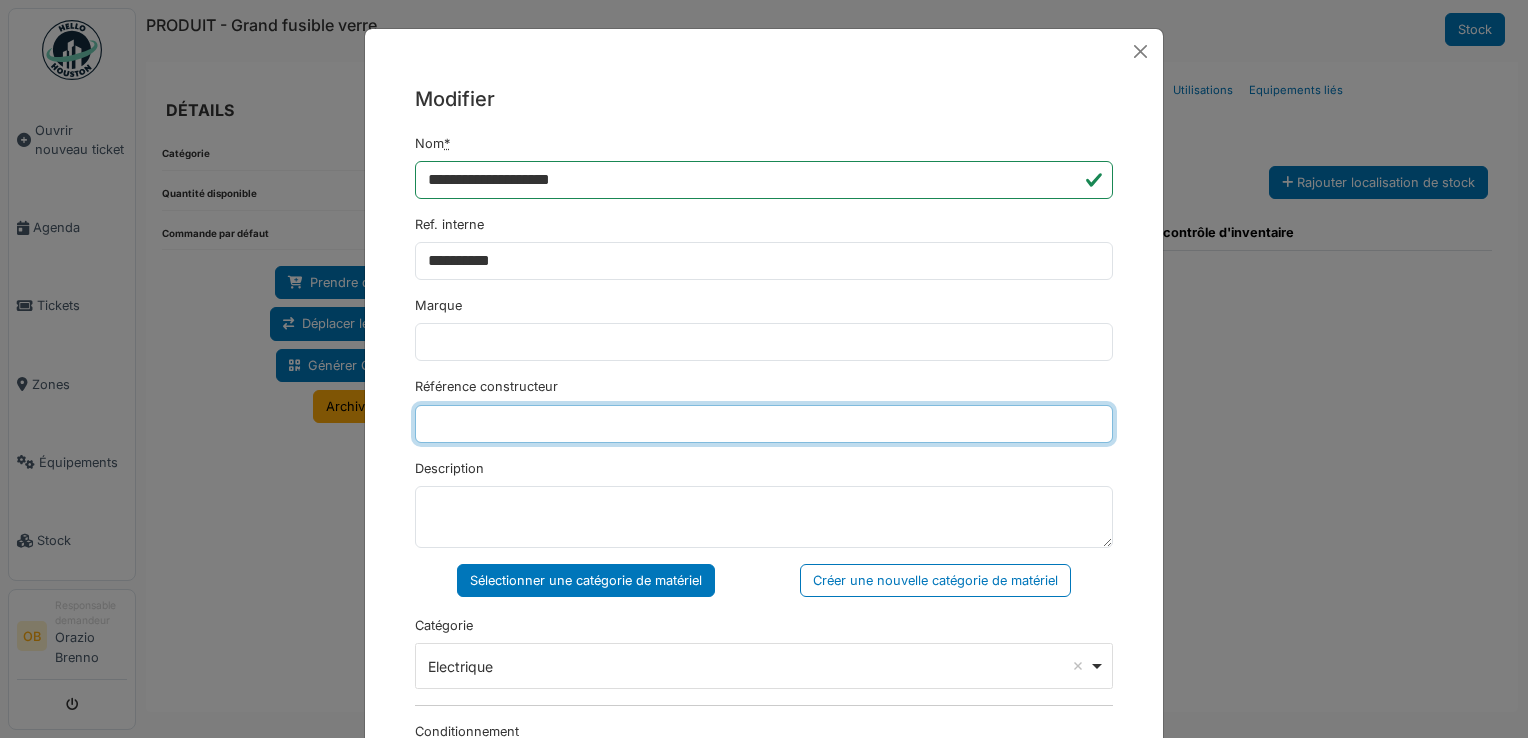 type on "**********" 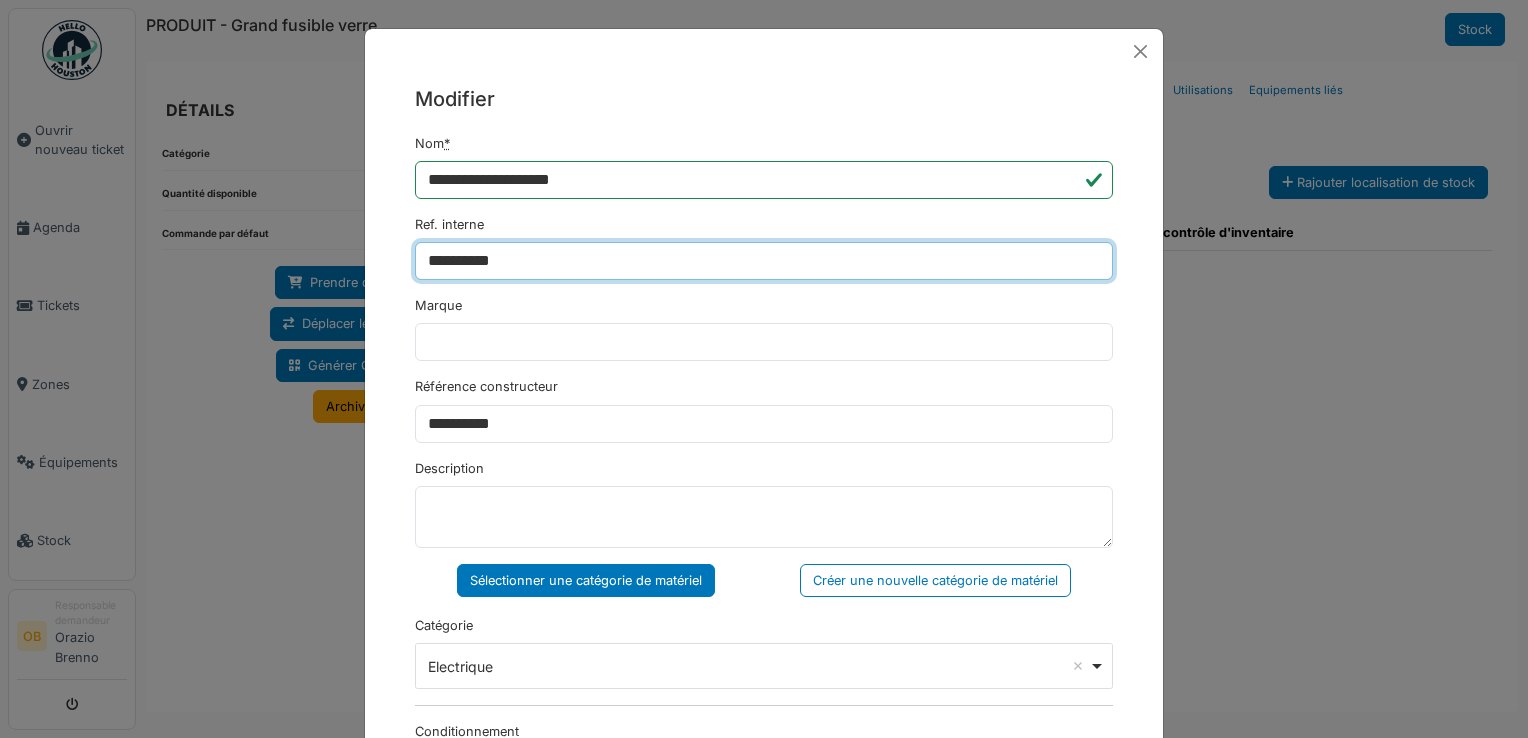 type on "**********" 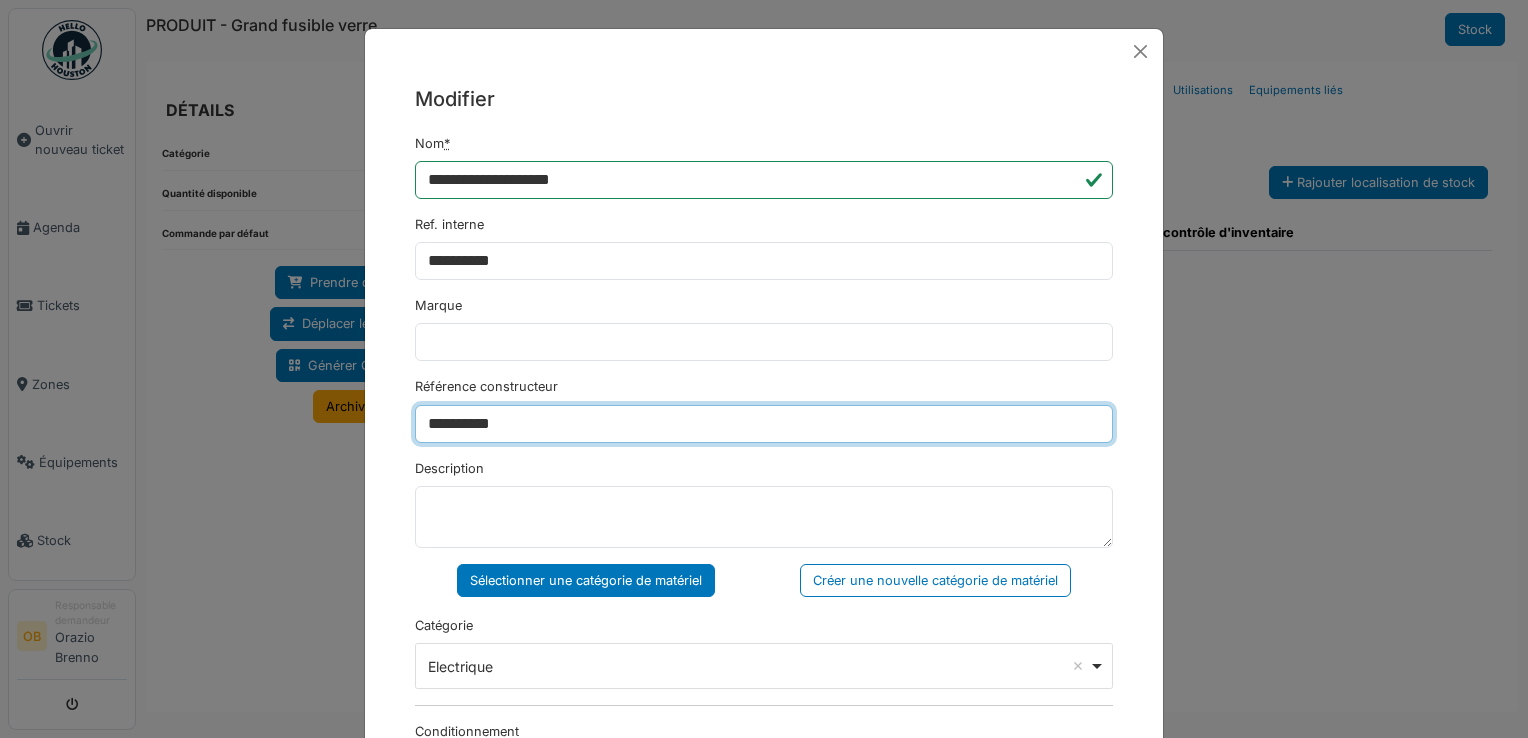 drag, startPoint x: 525, startPoint y: 414, endPoint x: 83, endPoint y: 526, distance: 455.9693 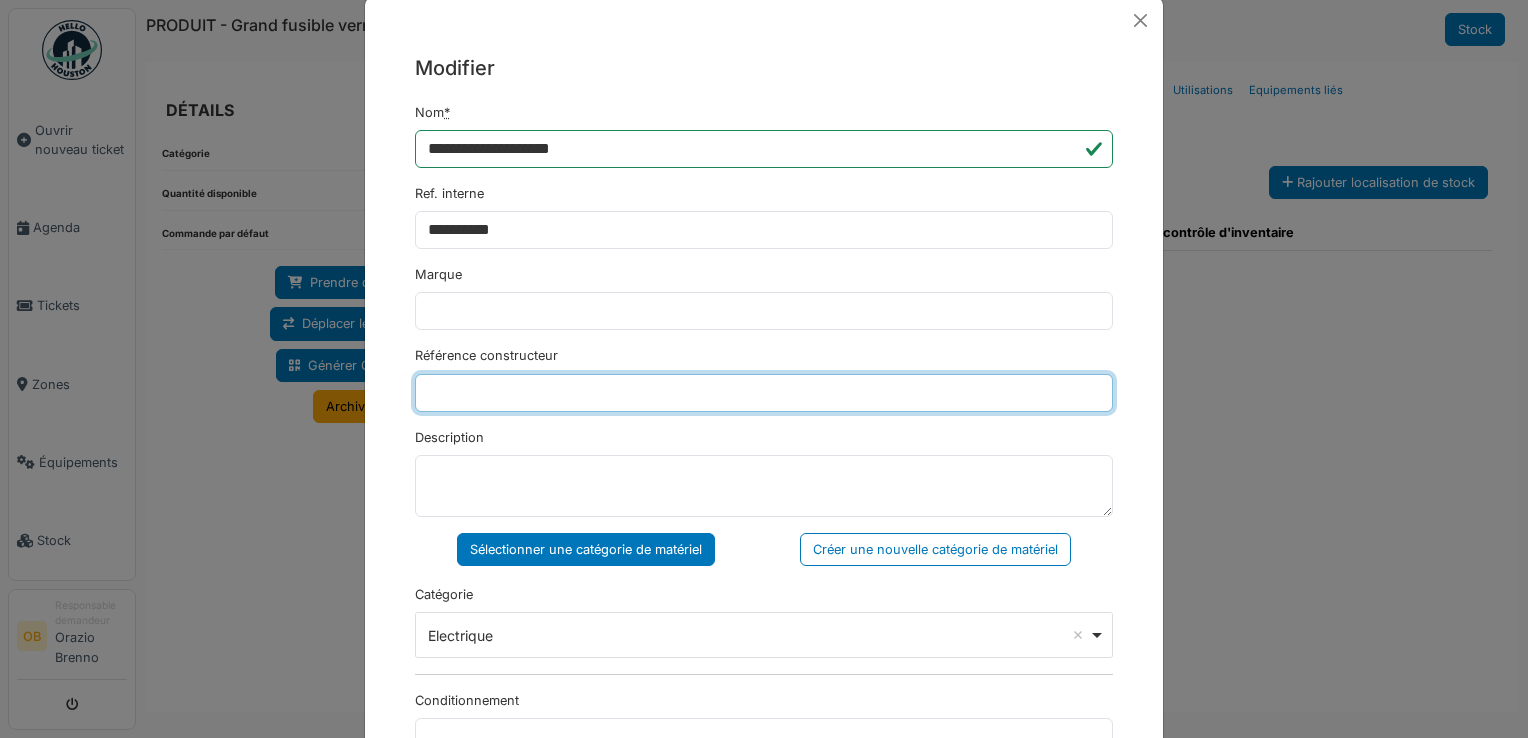 scroll, scrollTop: 0, scrollLeft: 0, axis: both 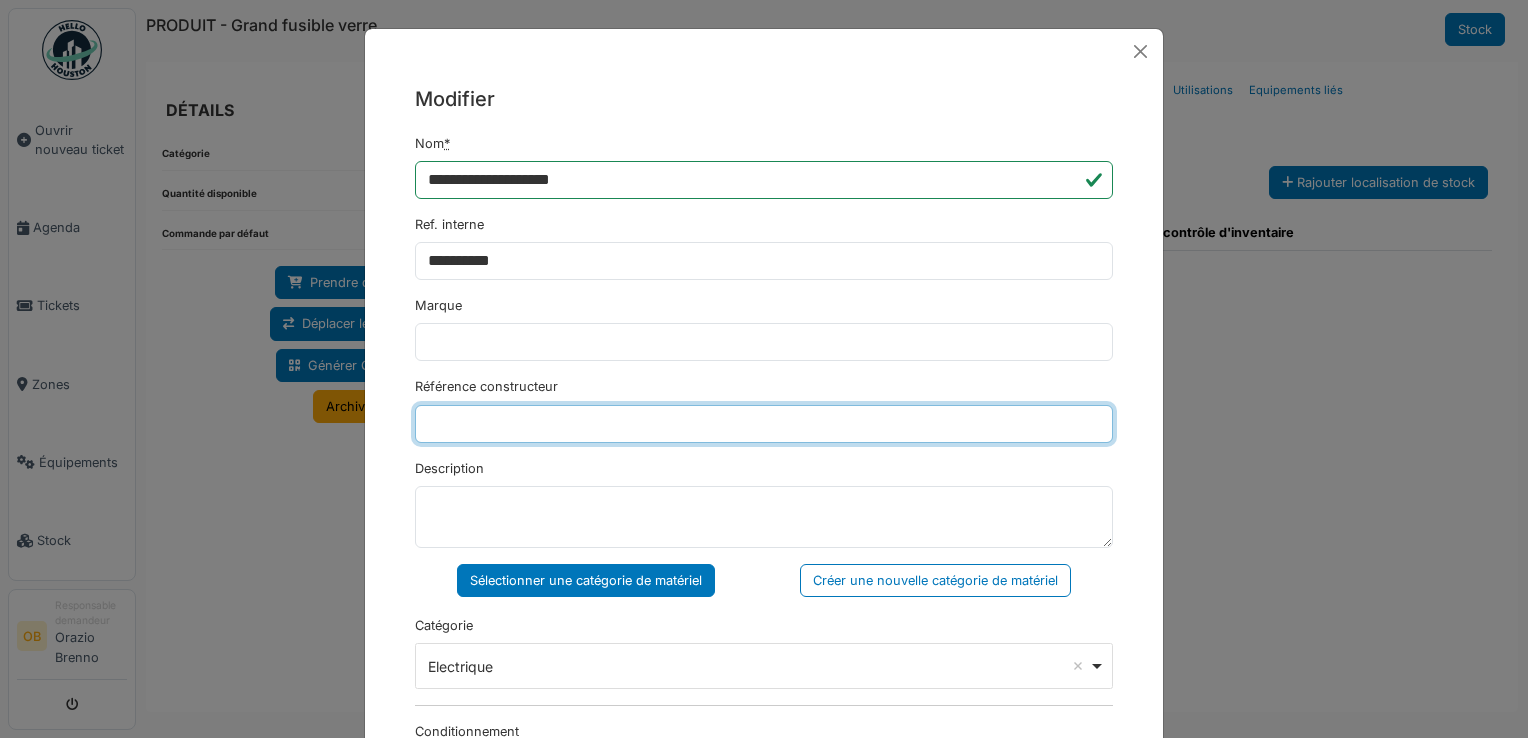 type 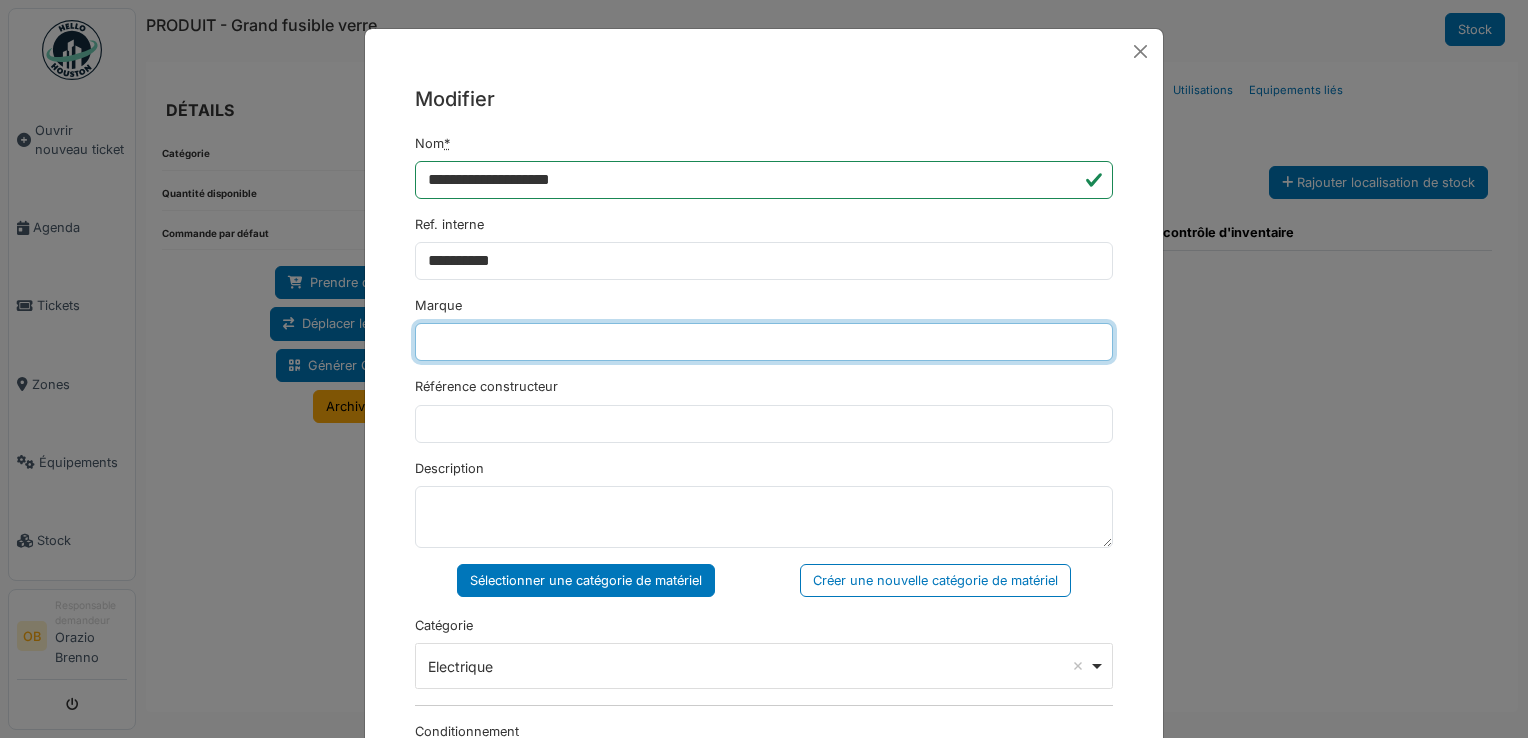 click on "Marque" at bounding box center (764, 342) 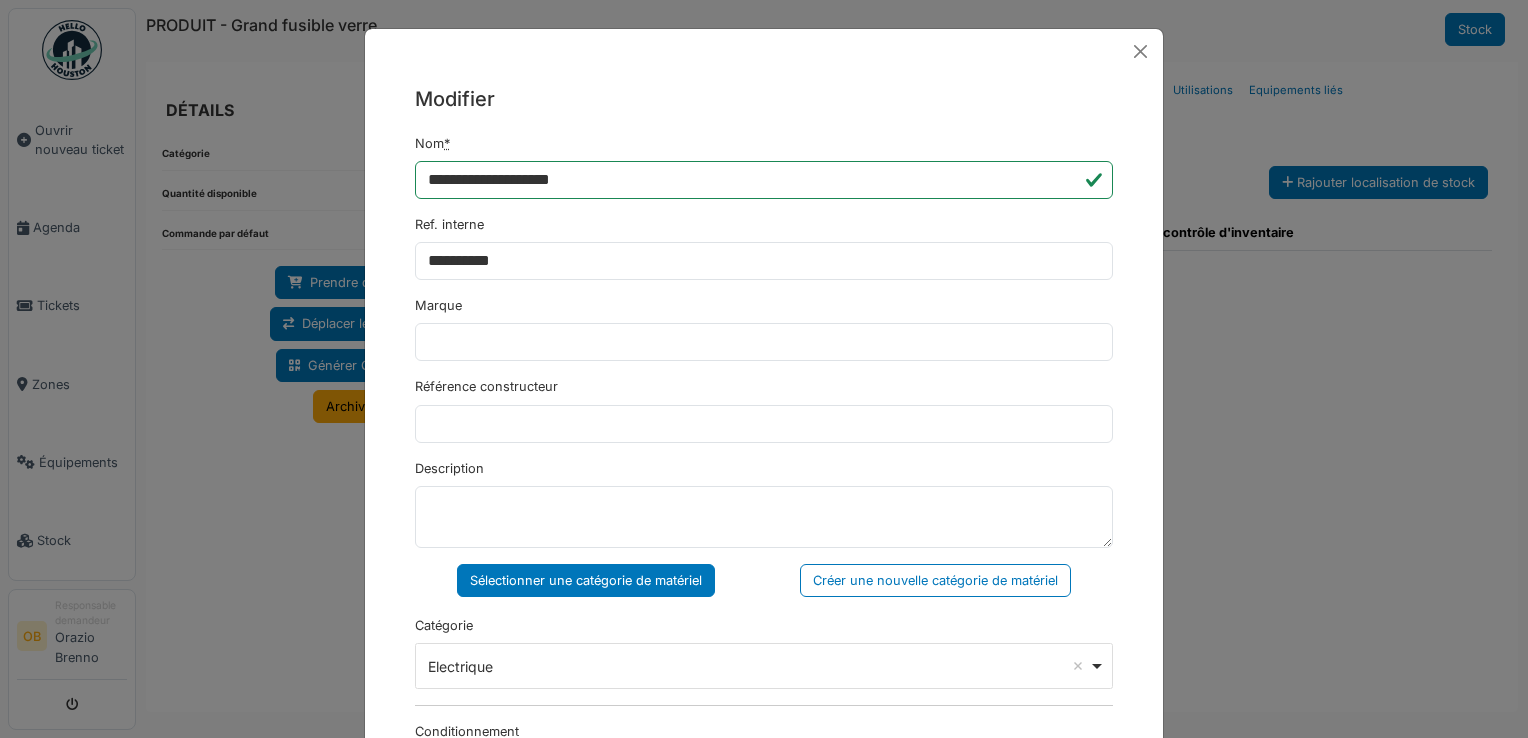 click on "**********" at bounding box center [764, 708] 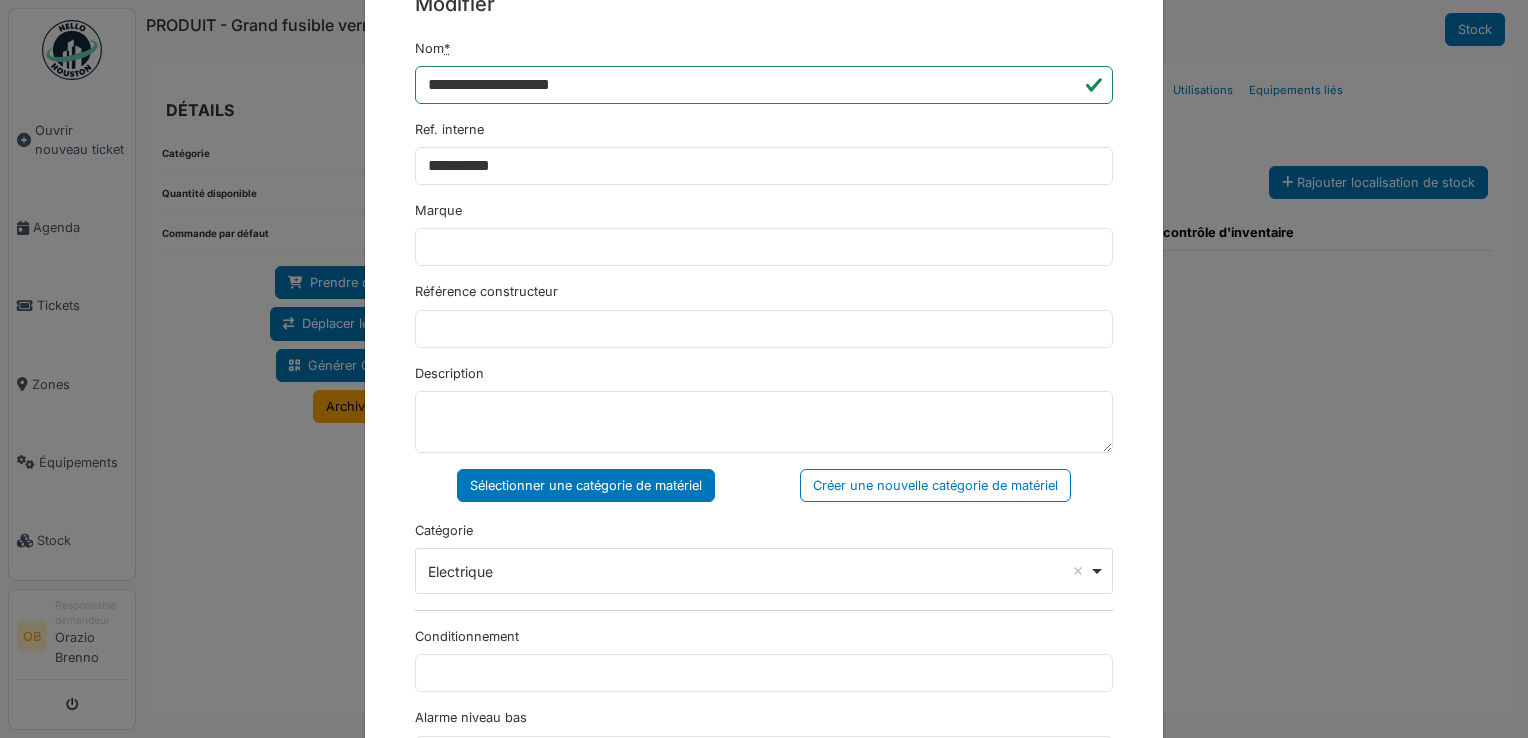 scroll, scrollTop: 133, scrollLeft: 0, axis: vertical 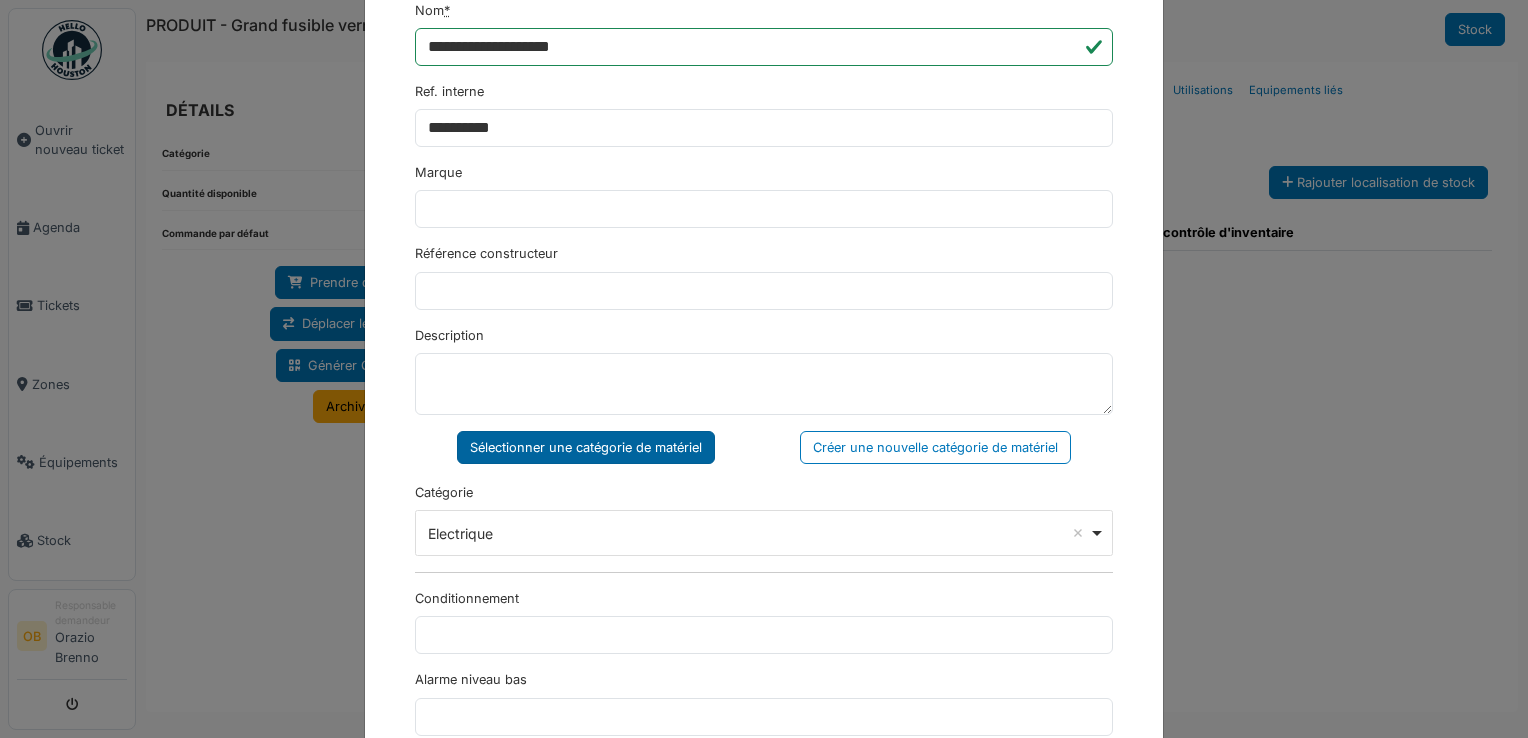 click on "Sélectionner une catégorie de matériel" at bounding box center (586, 447) 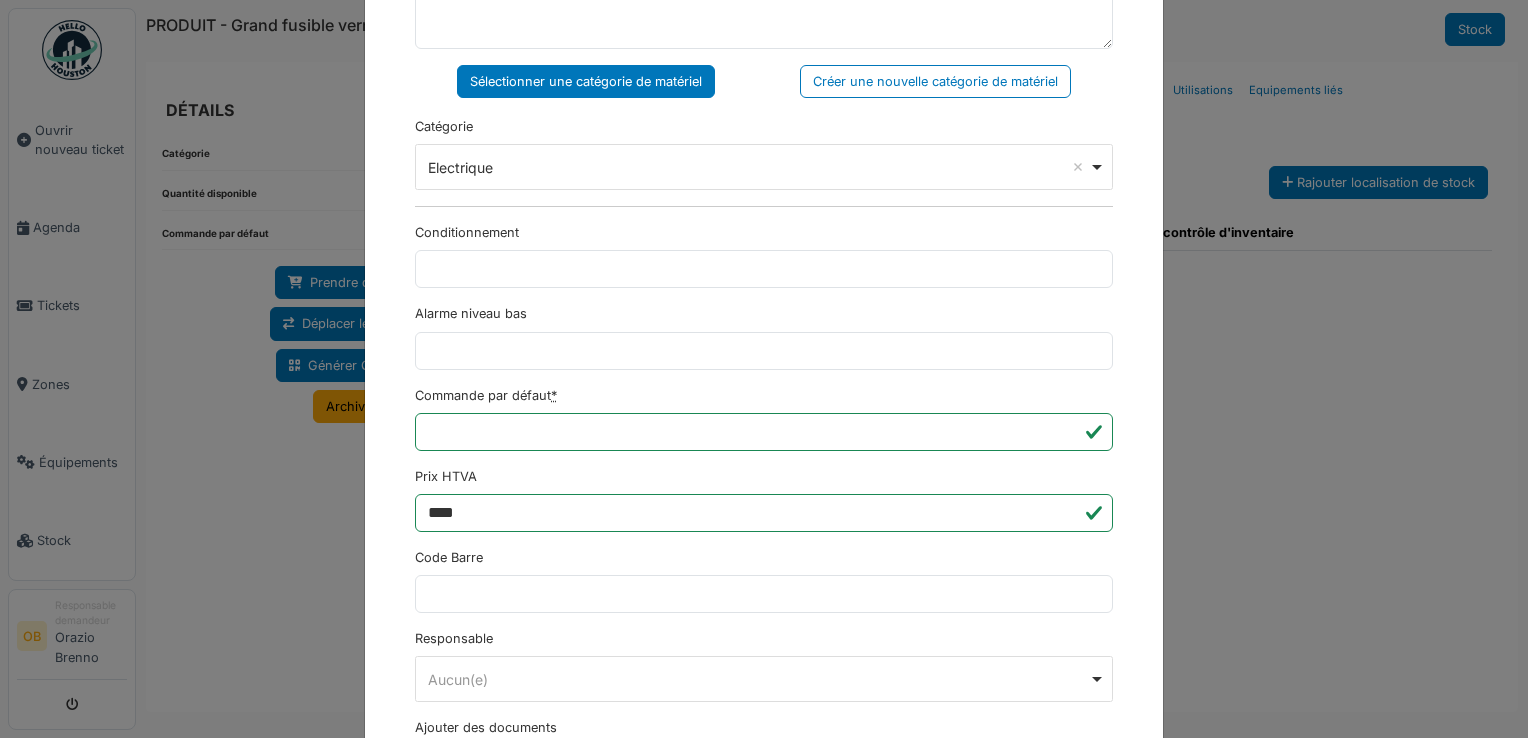scroll, scrollTop: 650, scrollLeft: 0, axis: vertical 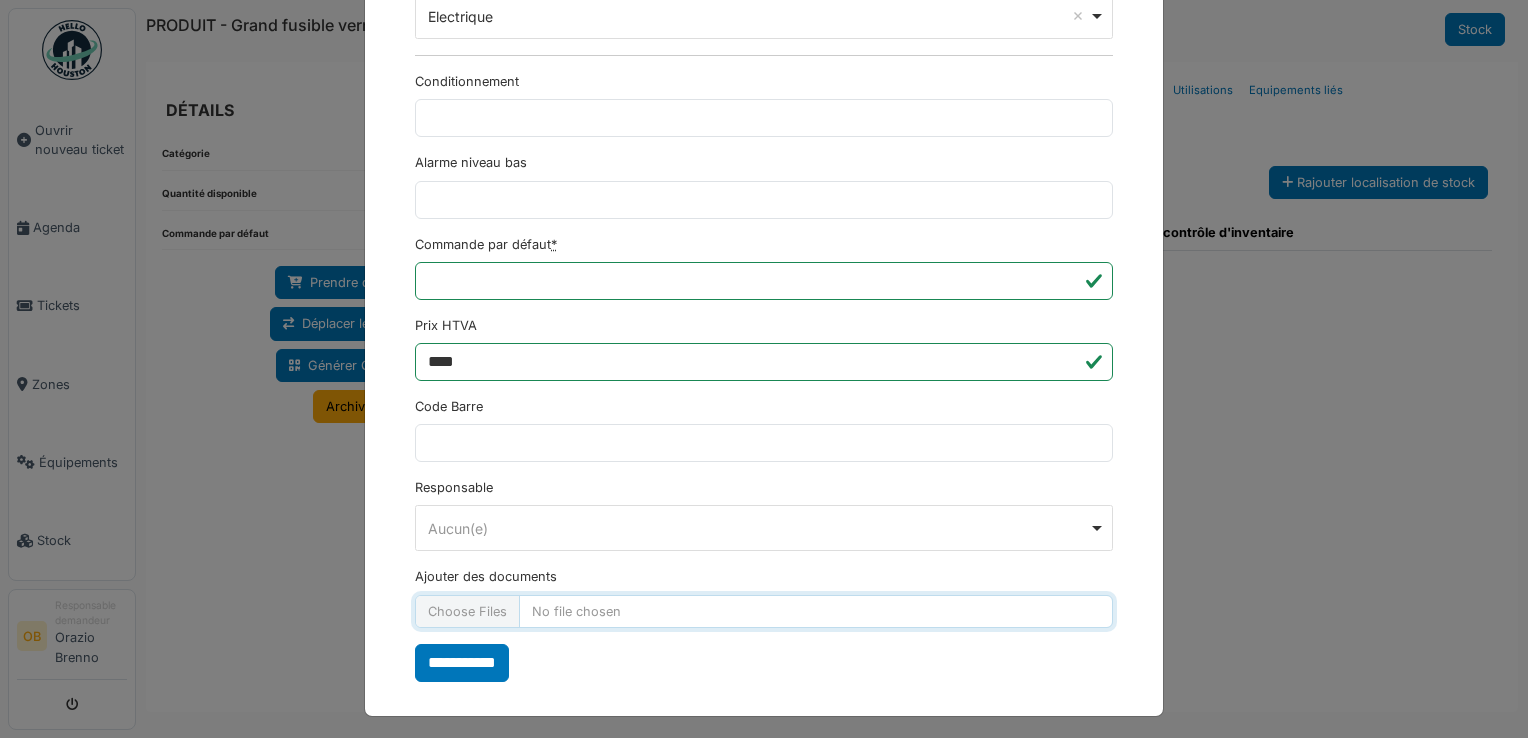 click on "Ajouter des documents" at bounding box center (764, 611) 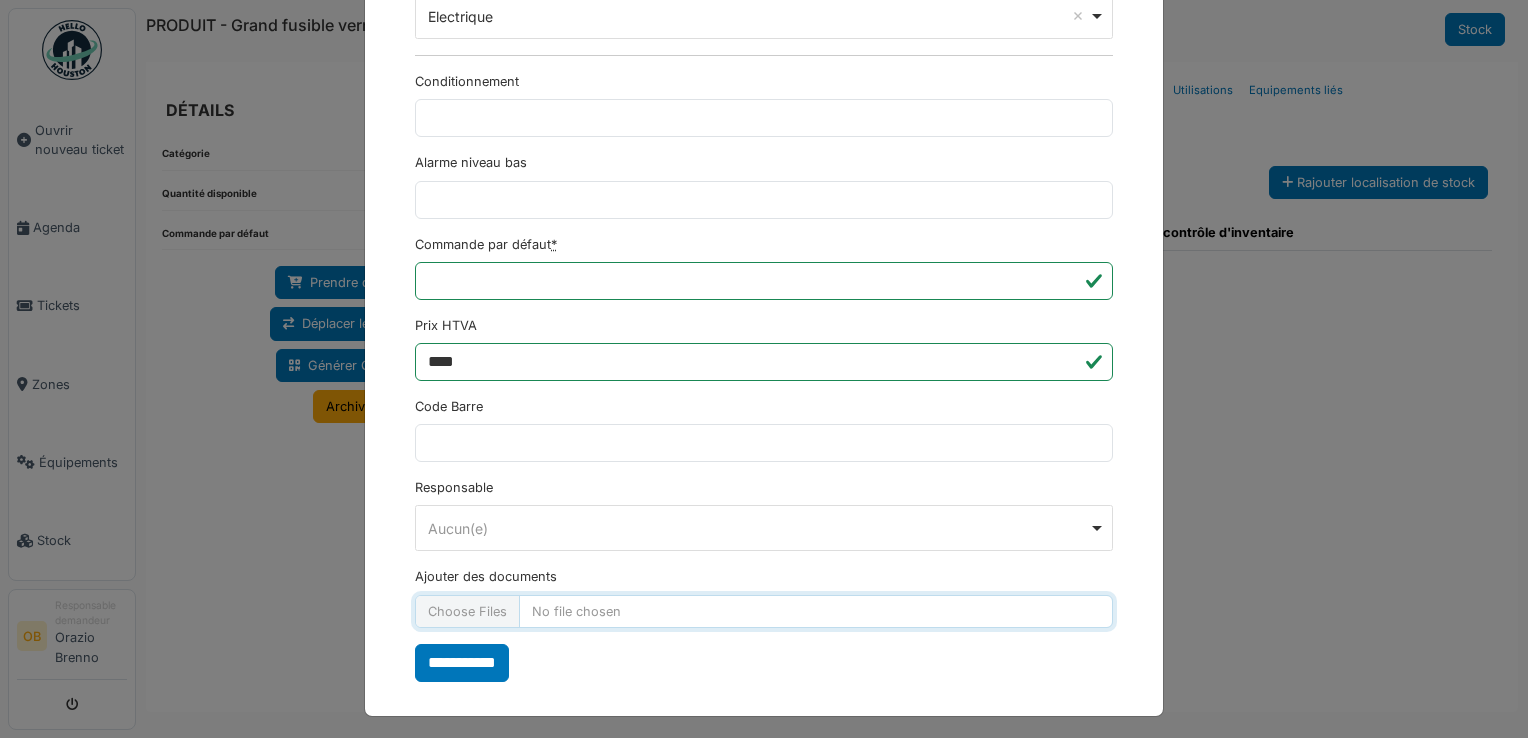 type on "**********" 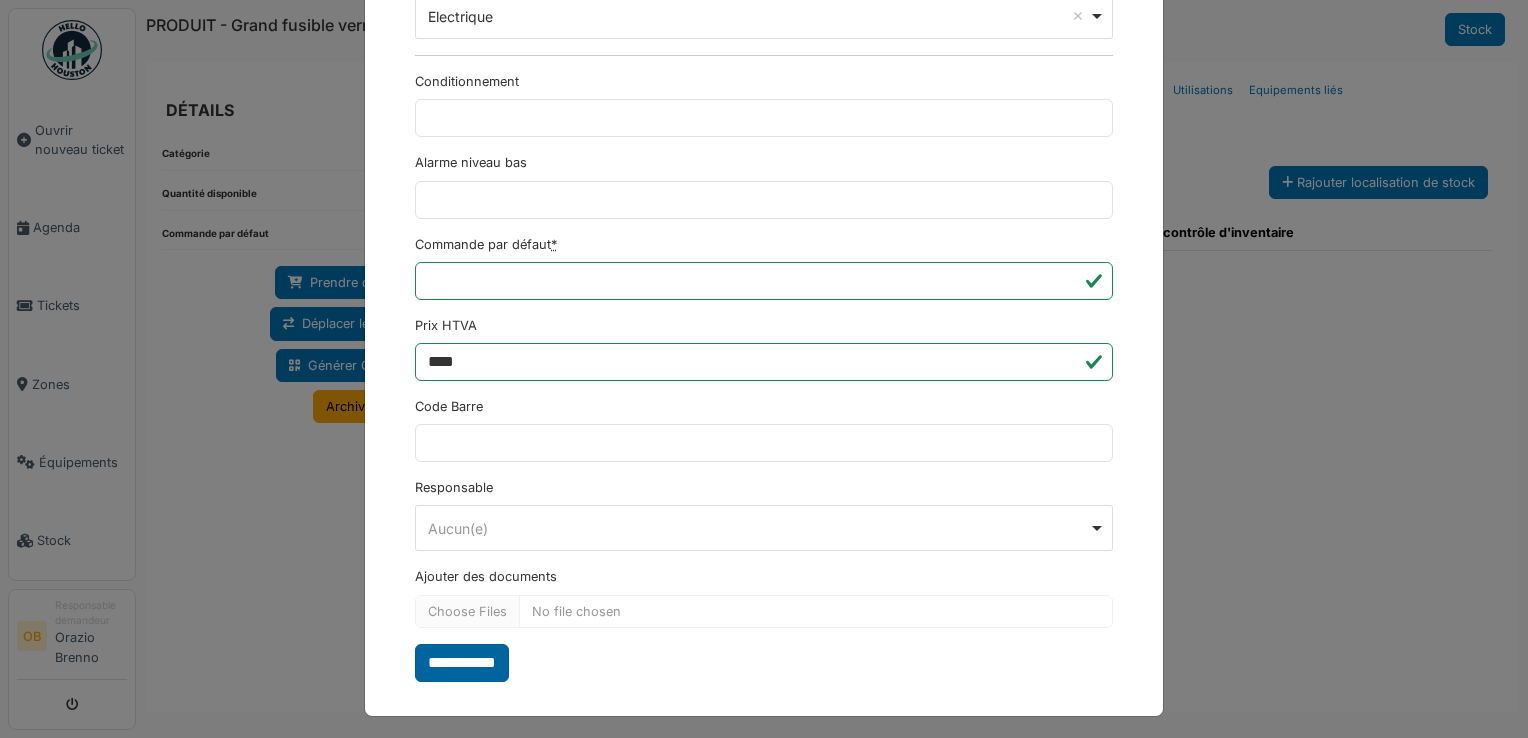 click on "**********" at bounding box center (462, 663) 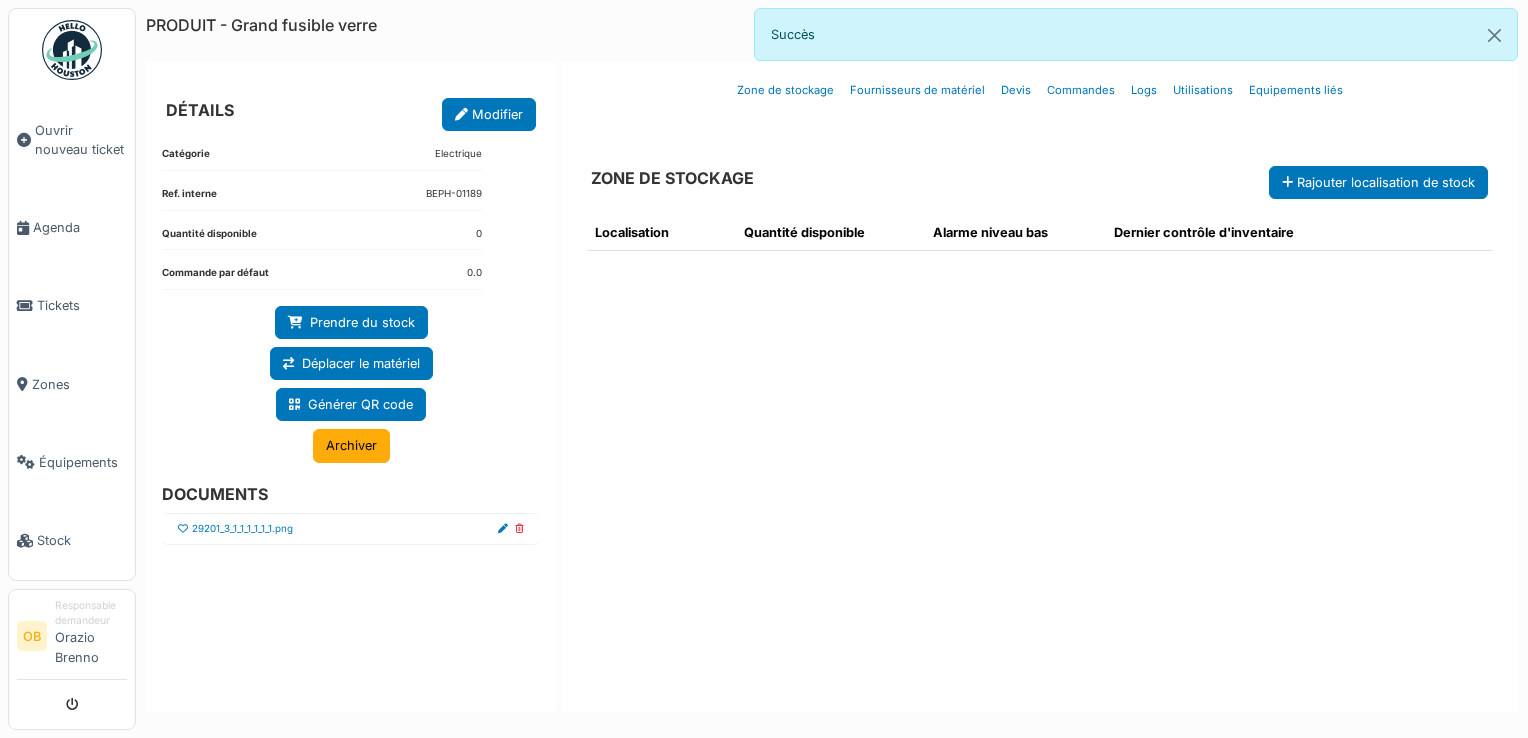 click at bounding box center (183, 529) 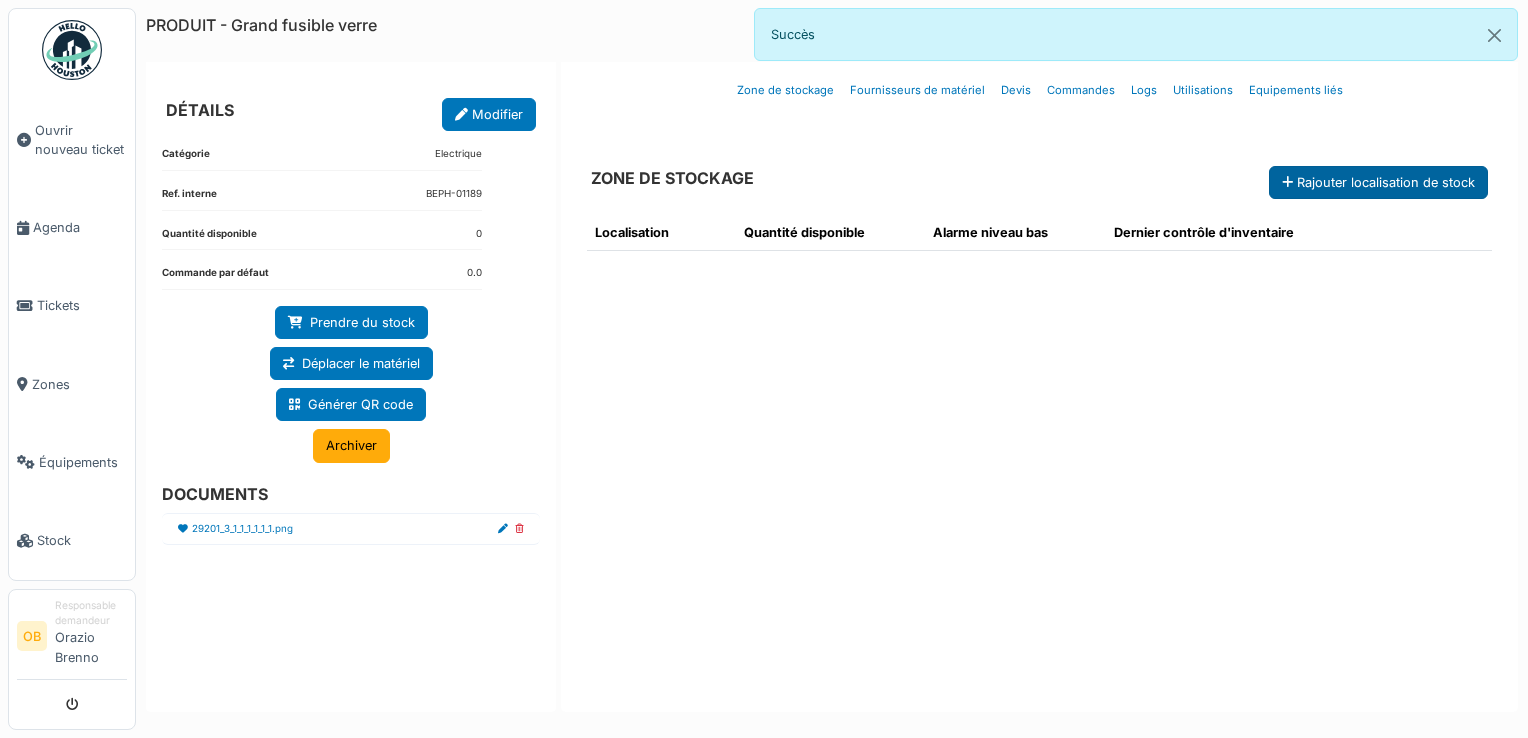click on "Rajouter localisation de stock" at bounding box center (1378, 182) 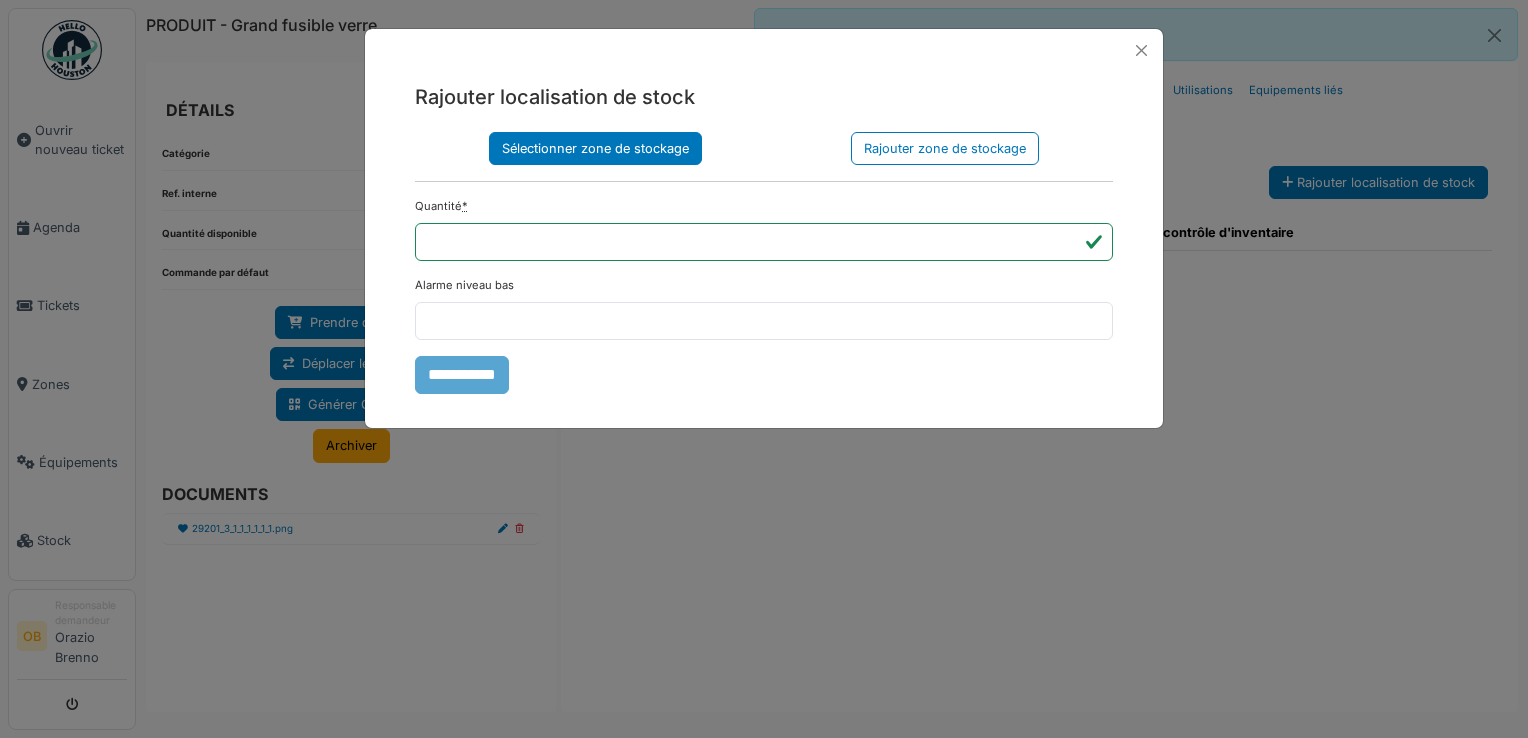 click on "Sélectionner zone de stockage" at bounding box center [595, 148] 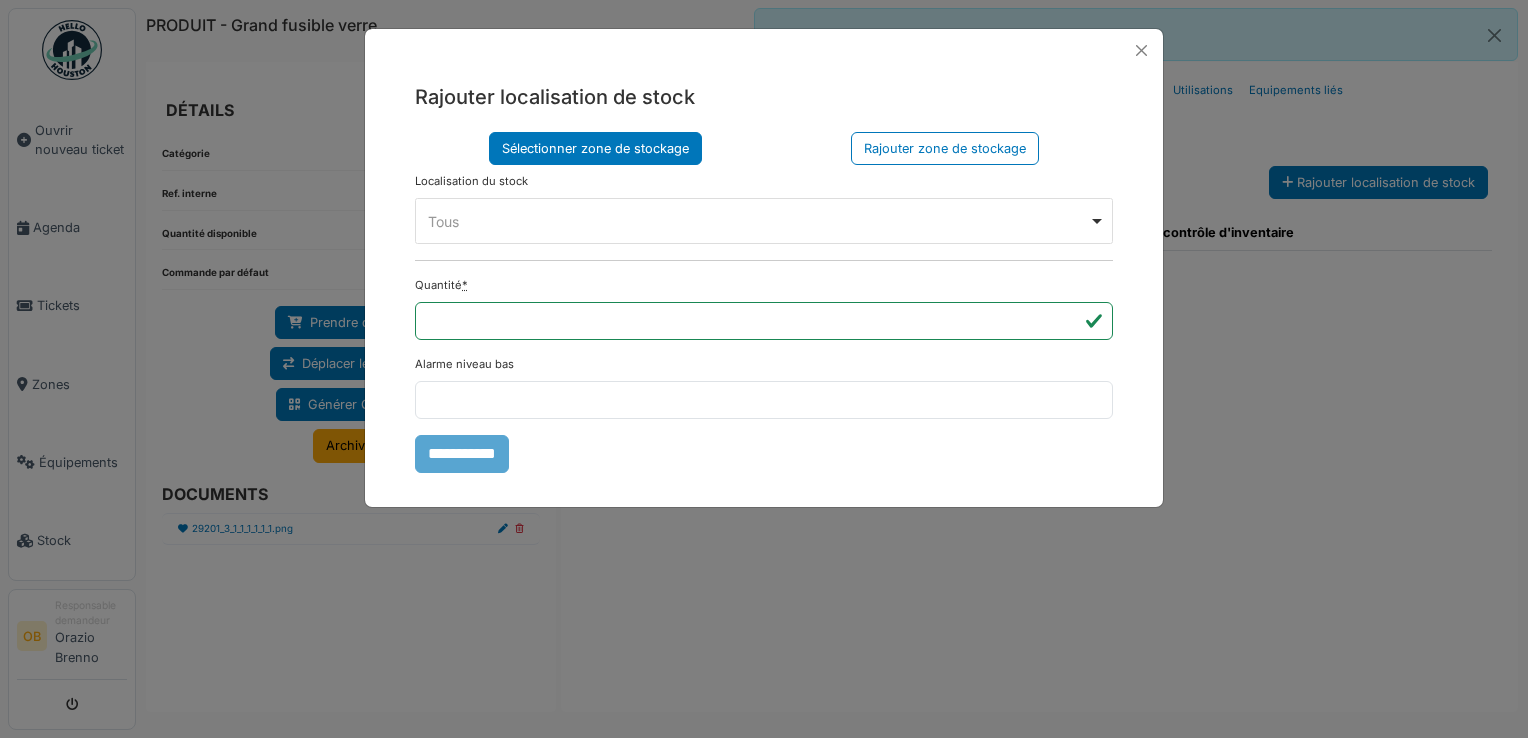 click on "Tous Remove item" at bounding box center [758, 221] 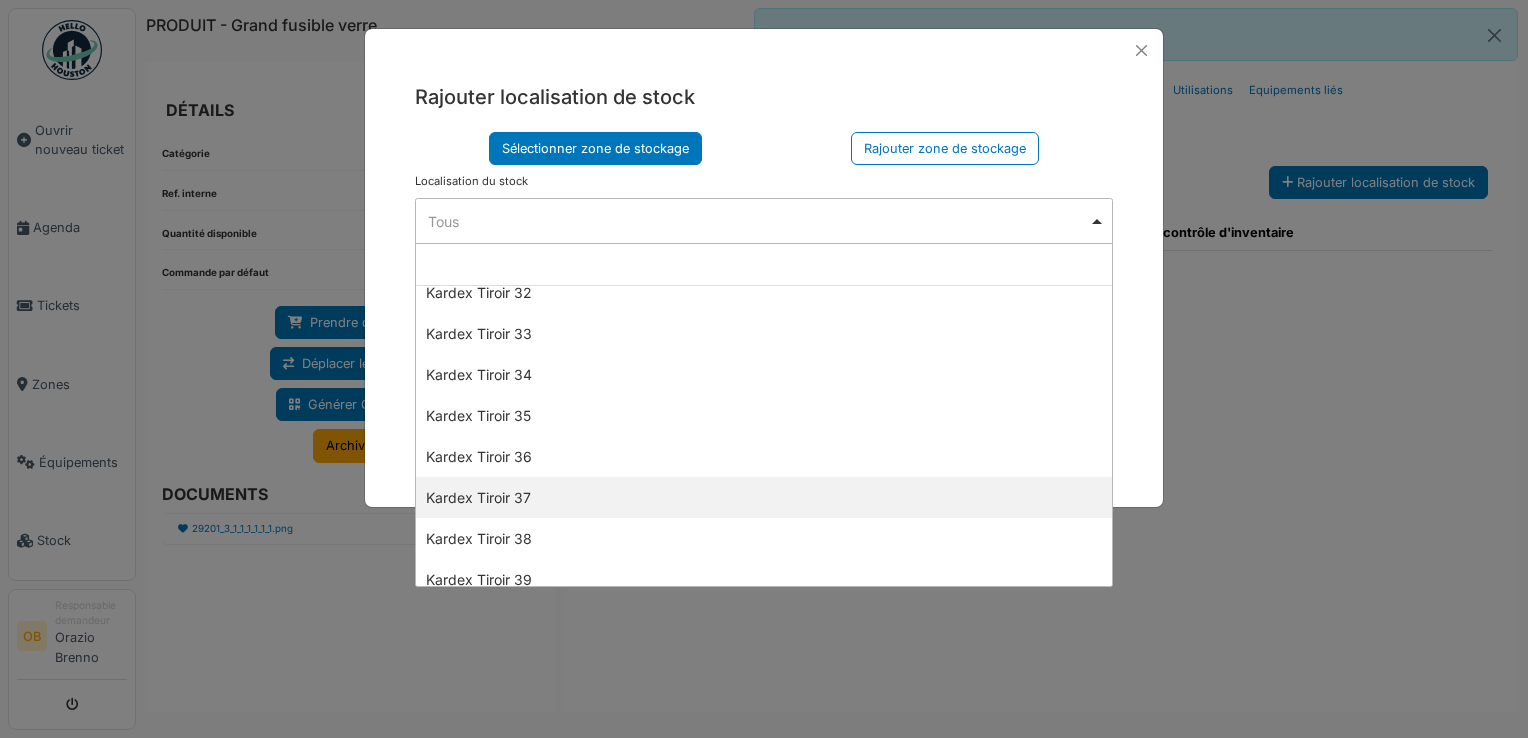 scroll, scrollTop: 1466, scrollLeft: 0, axis: vertical 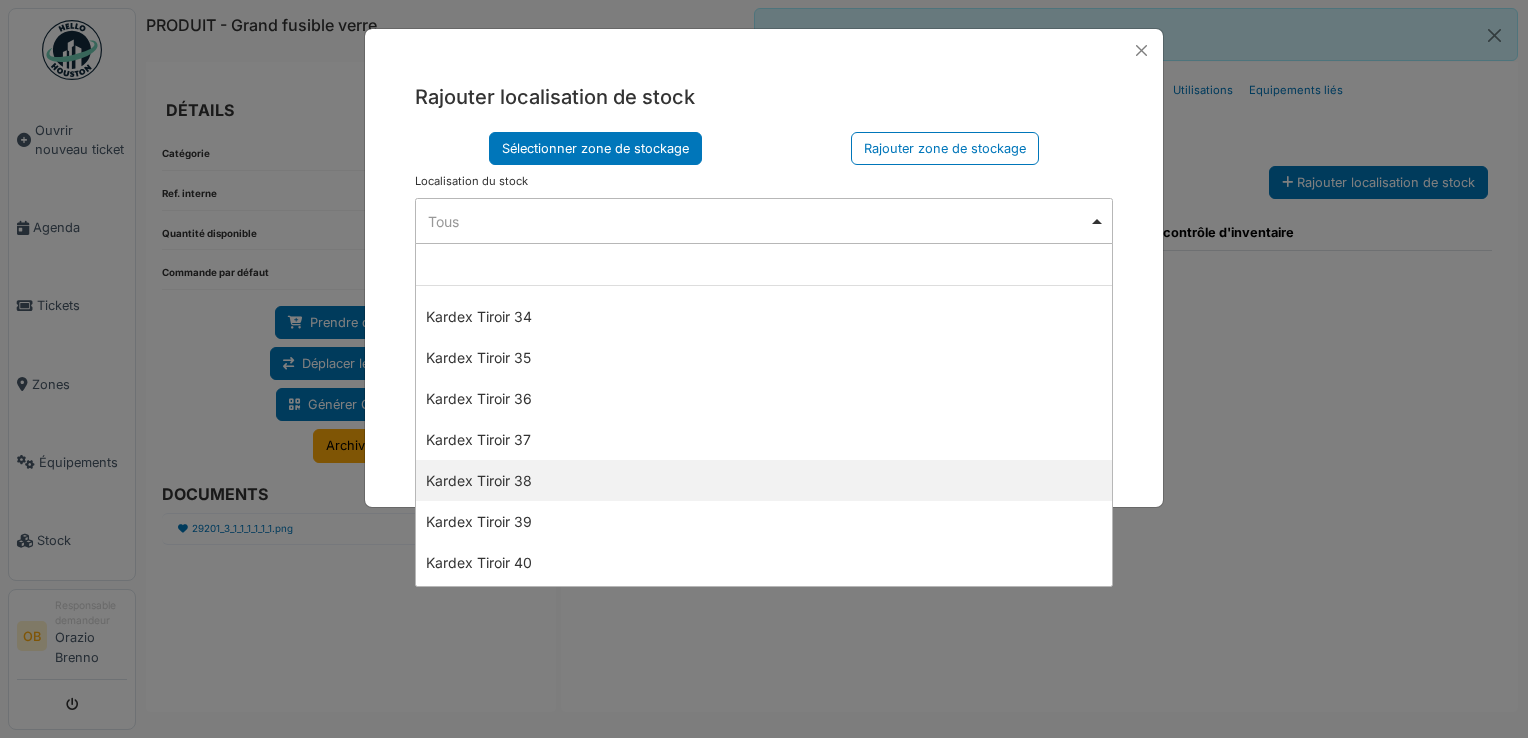 select on "****" 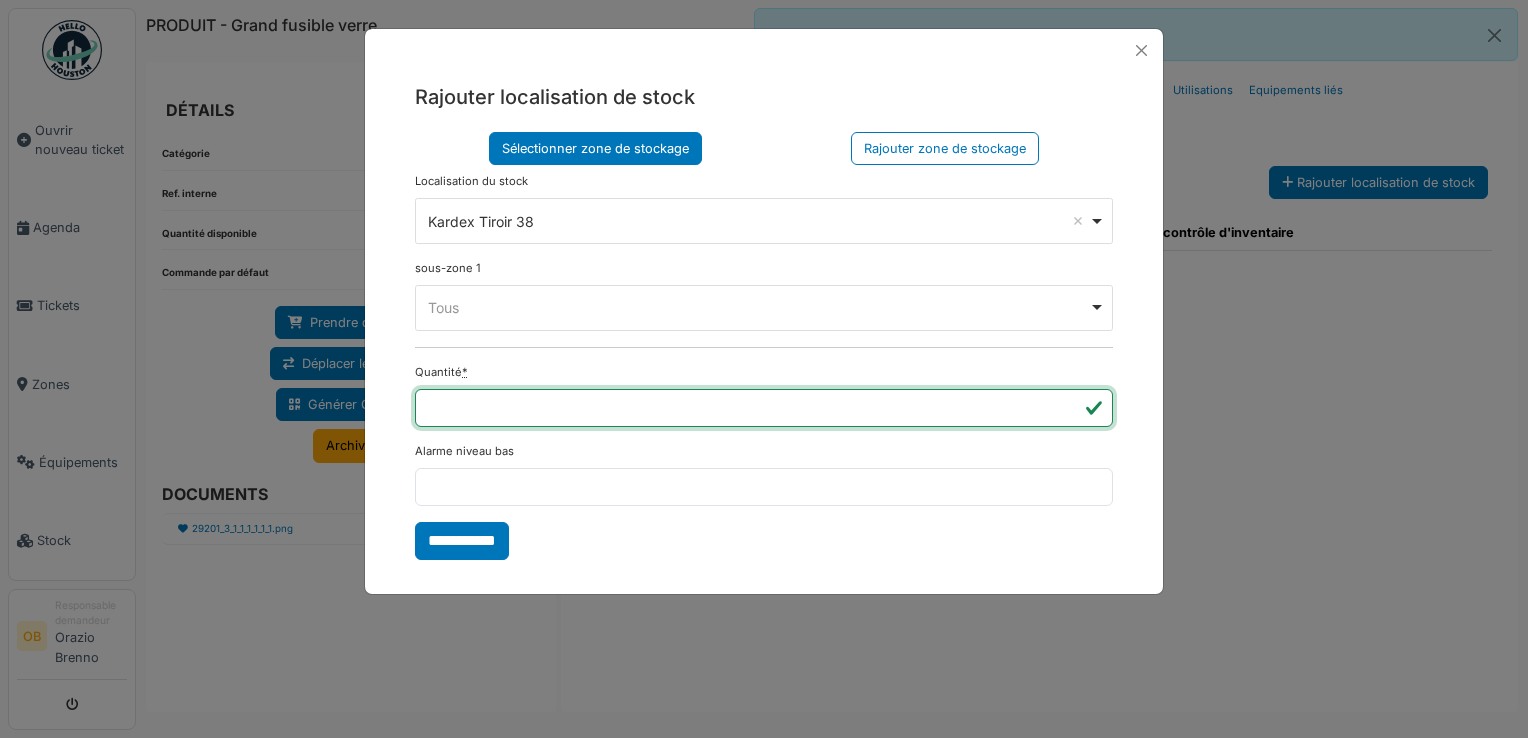 click on "**" at bounding box center [764, 408] 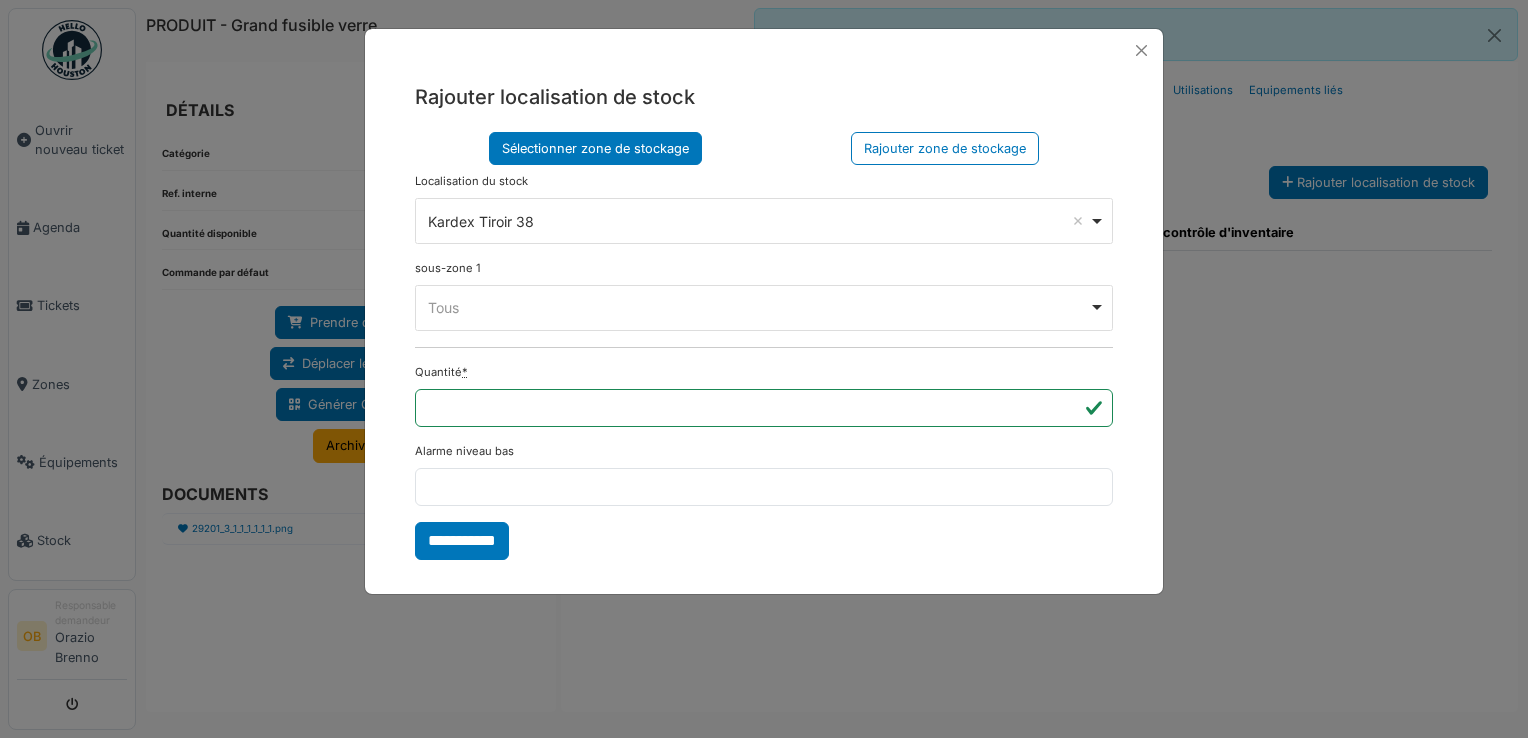 click on "Rajouter localisation de stock
Sélectionner zone de stockage
Rajouter zone de stockage
Localisation du stock
Zone de stockage parente
**** Tous Remove item Tous Armoire 1 Armoire 2 Kardex Tiroir 1 Kardex Tiroir 2 Kardex Tiroir 3 Kardex Tiroir 4 Kardex Tiroir 5 Kardex Tiroir 6 Kardex Tiroir 7 Kardex Tiroir 8 Kardex Tiroir 9 Kardex Tiroir 10 Kardex Tiroir 11 Kardex Tiroir 12 Kardex Tiroir 13 Kardex Tiroir 14 Kardex Tiroir 15 Kardex Tiroir 16 Kardex Tiroir 17 Kardex Tiroir 18 Kardex Tiroir 19 Kardex Tiroir 20 Kardex Tiroir 21 Kardex Tiroir 22 Kardex Tiroir 23 Kardex Tiroir 24 Kardex Tiroir 25 Kardex Tiroir 26 Kardex Tiroir 27 Kardex Tiroir 28 Kardex Tiroir 29 Kardex Tiroir 30 Kardex Tiroir 31 Kardex Tiroir 32 Kardex Tiroir 33 Kardex Tiroir 34 Tous" at bounding box center [764, 320] 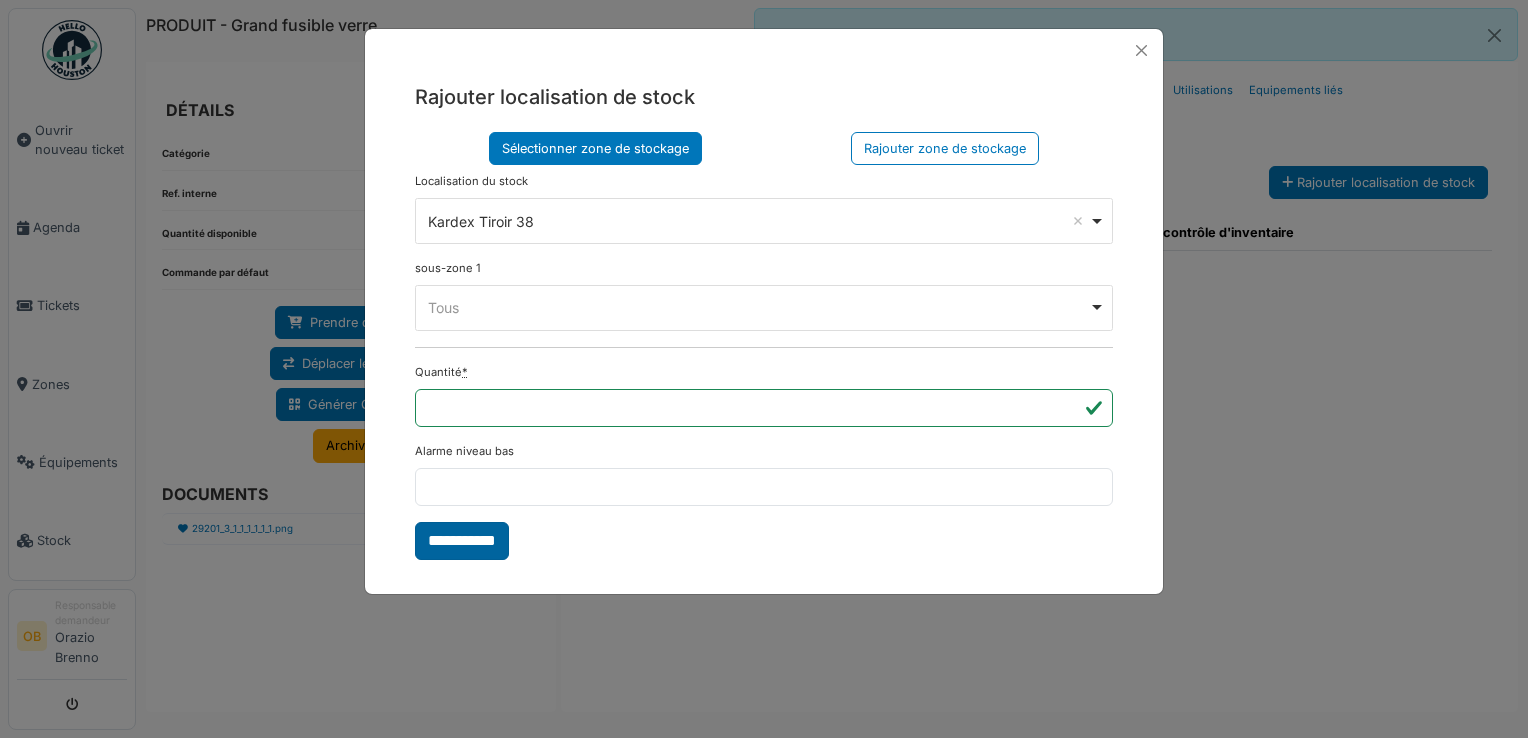 click on "**********" at bounding box center [462, 541] 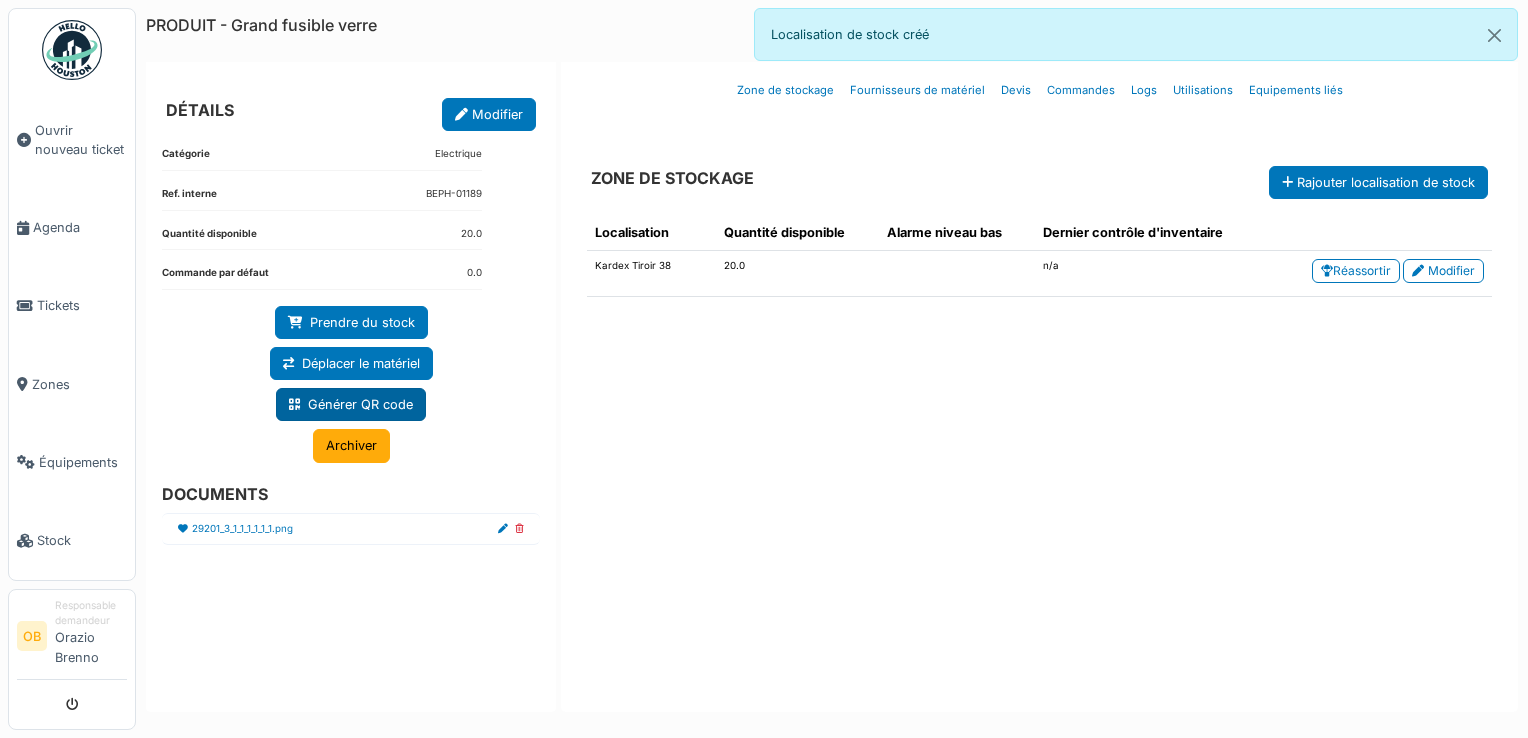 click on "Générer QR code" at bounding box center [351, 404] 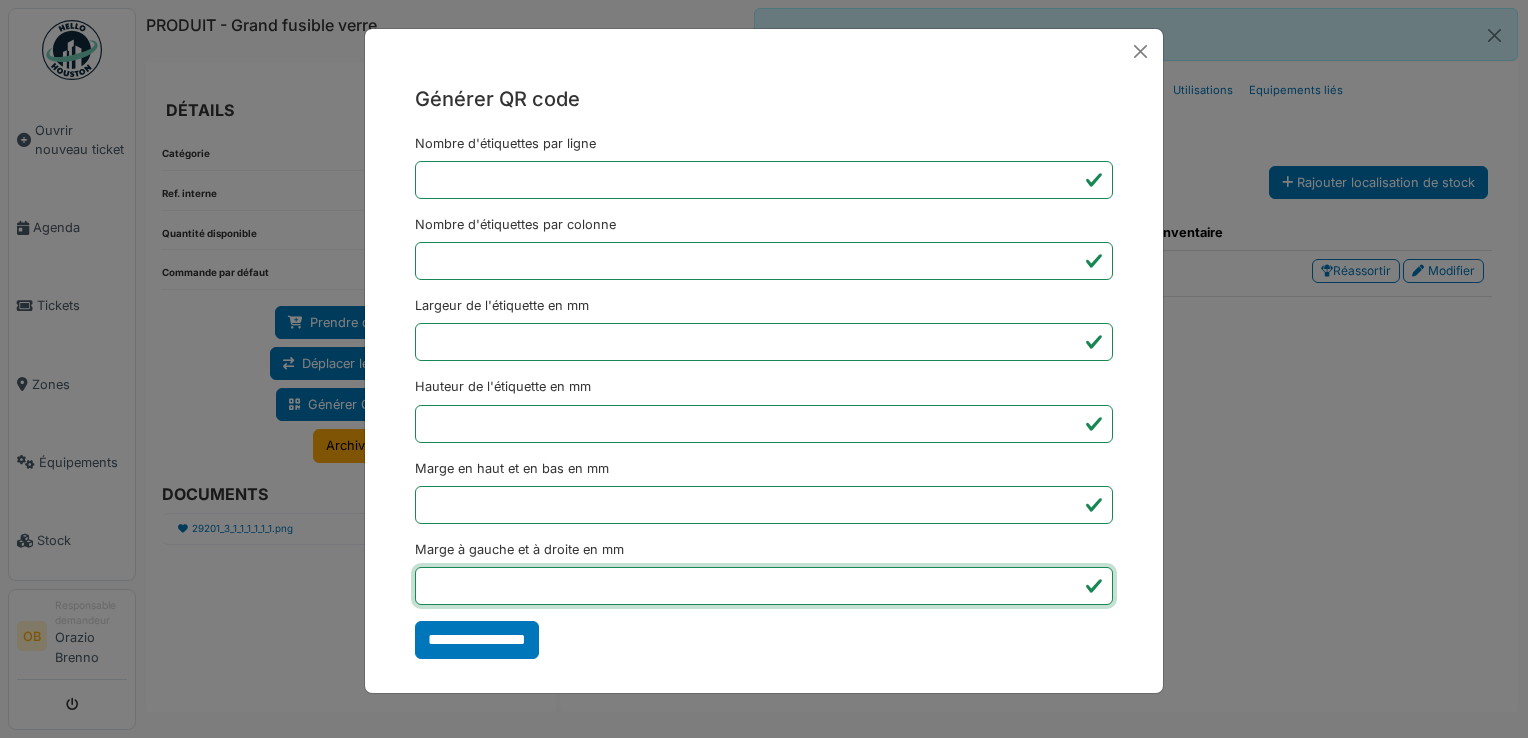 click on "*" at bounding box center (764, 586) 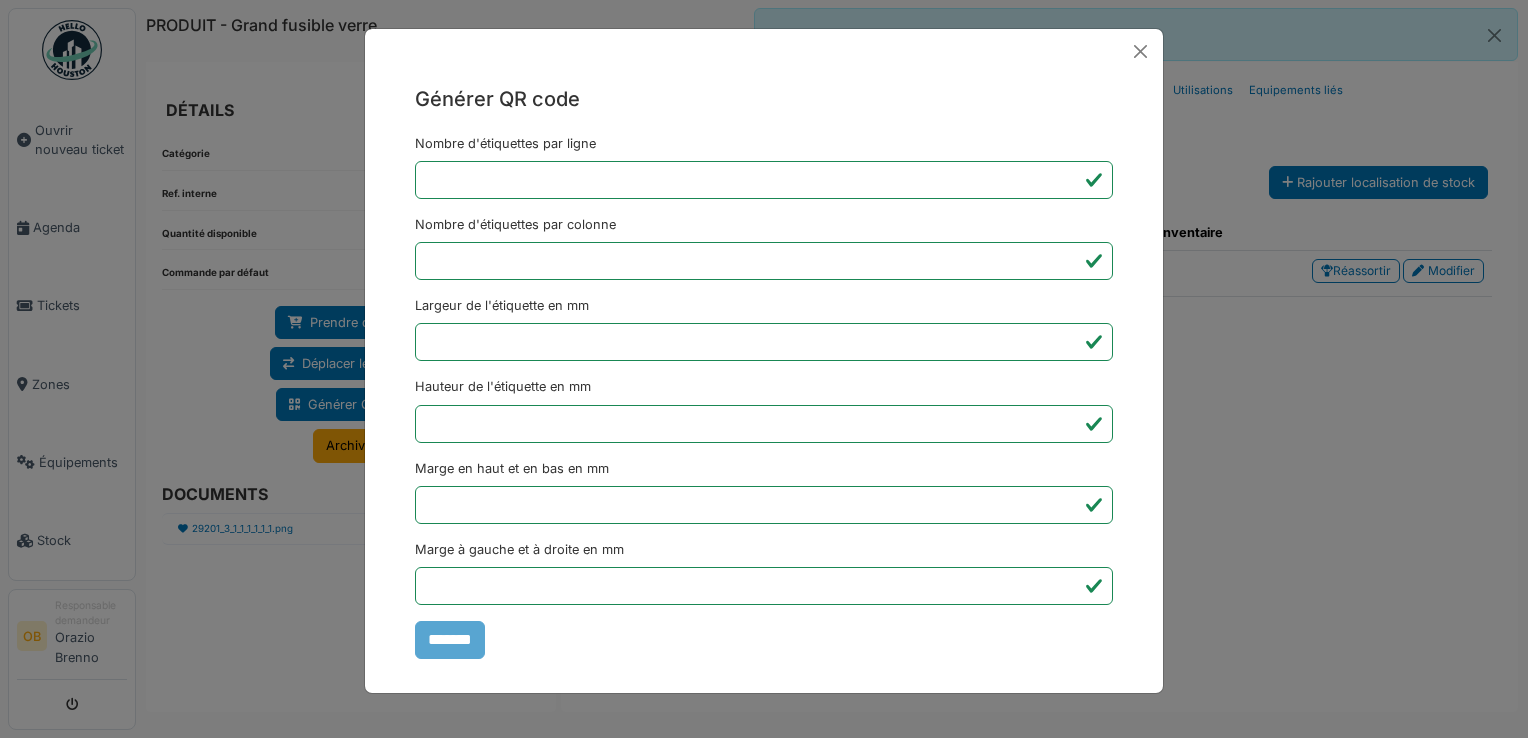 type on "*******" 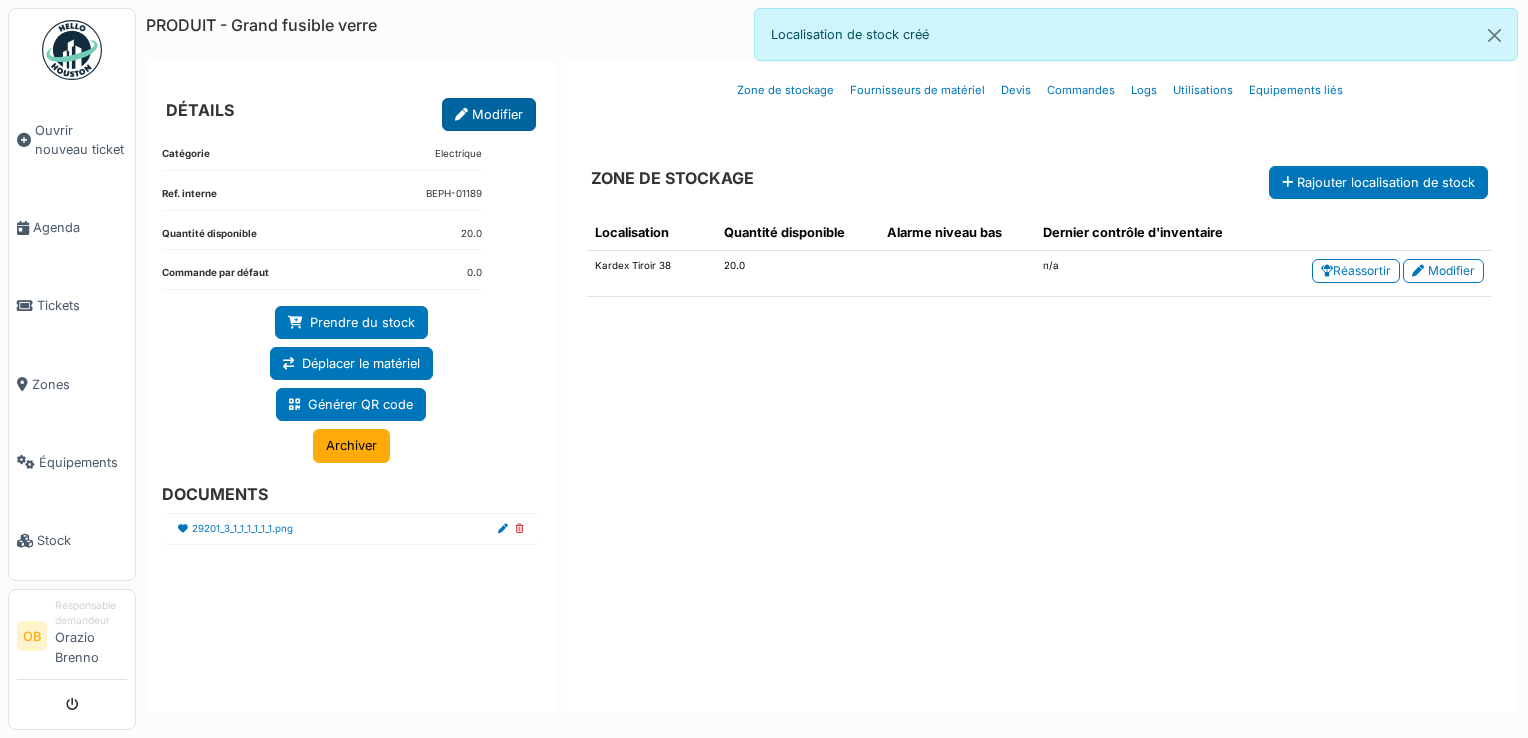 click on "Modifier" at bounding box center [489, 114] 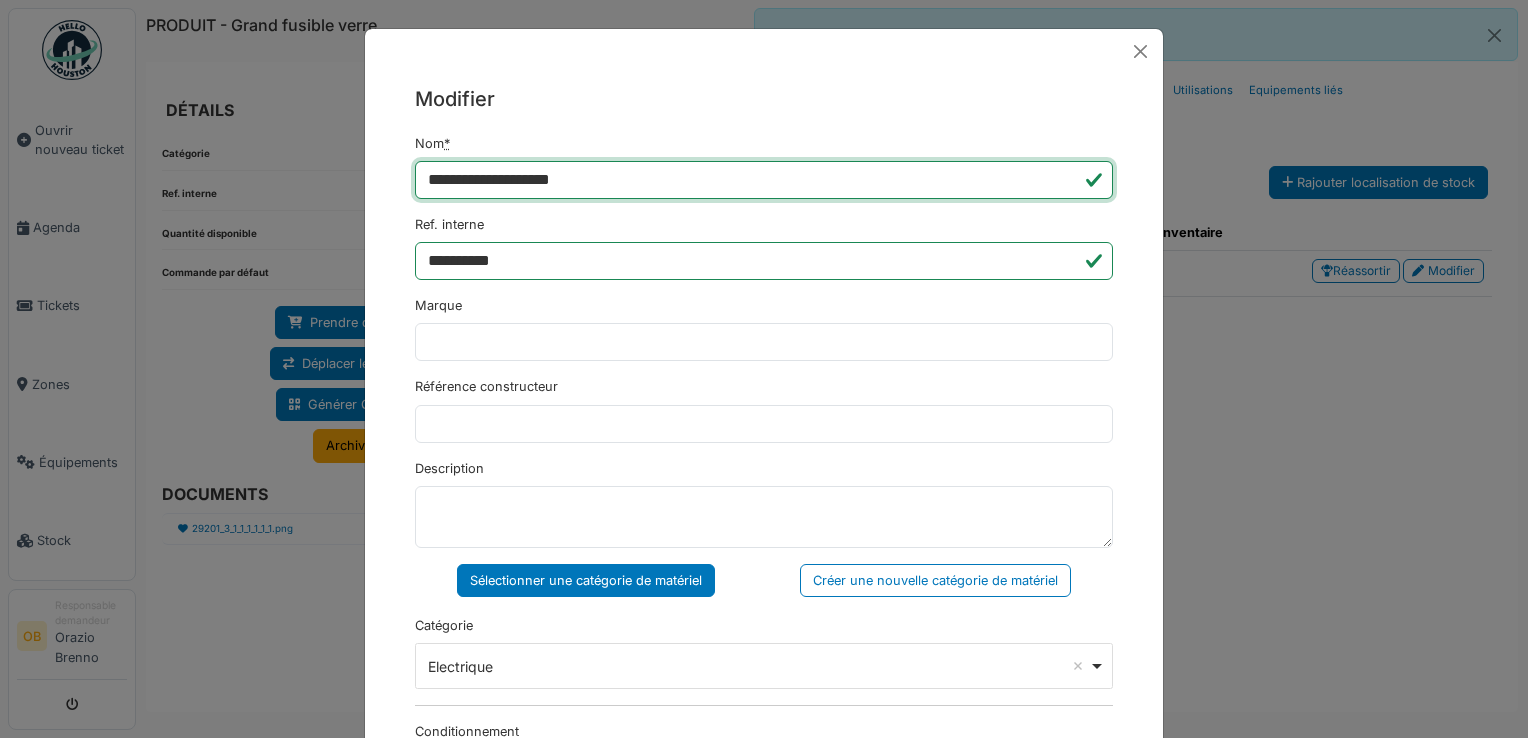 drag, startPoint x: 576, startPoint y: 178, endPoint x: 300, endPoint y: 209, distance: 277.73547 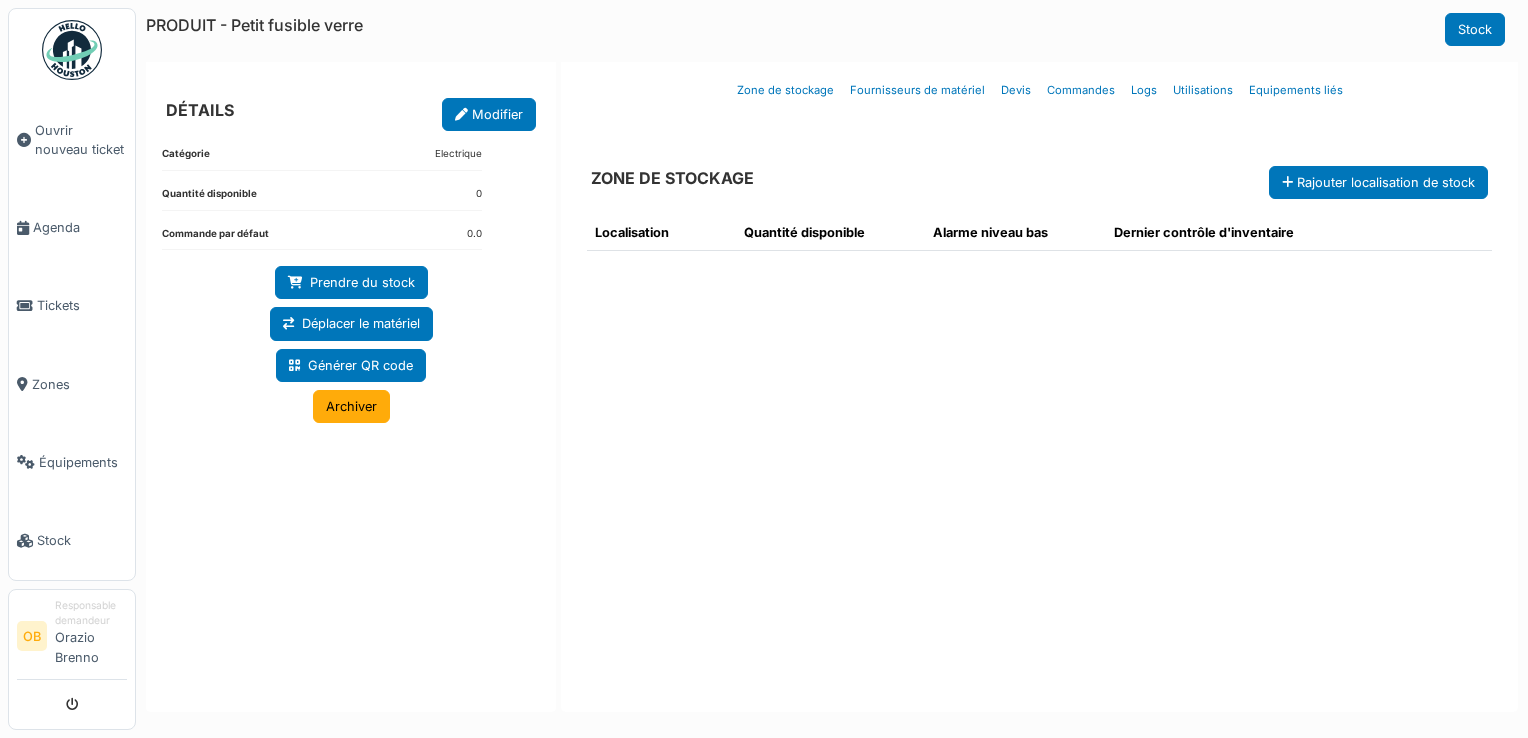 scroll, scrollTop: 0, scrollLeft: 0, axis: both 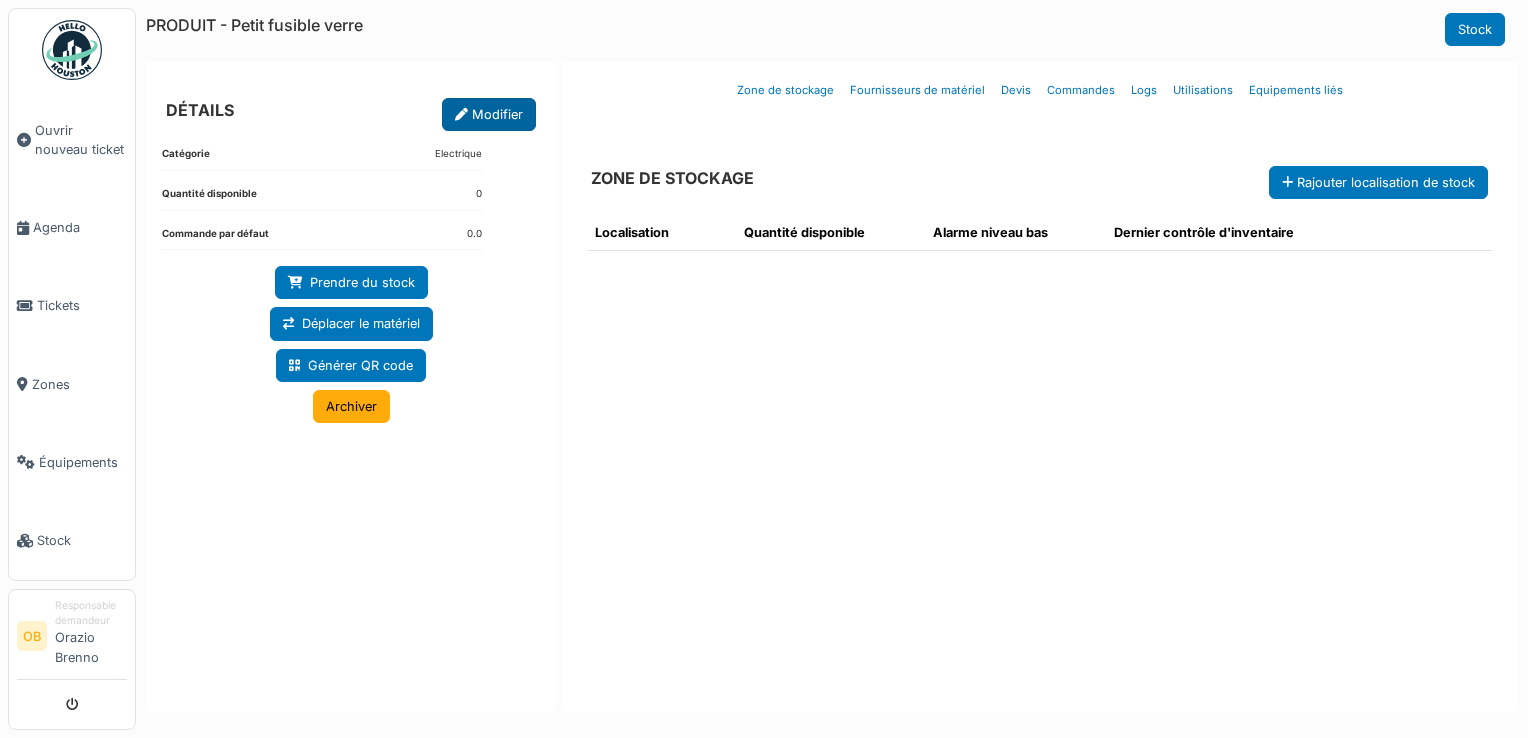 click on "Modifier" at bounding box center [489, 114] 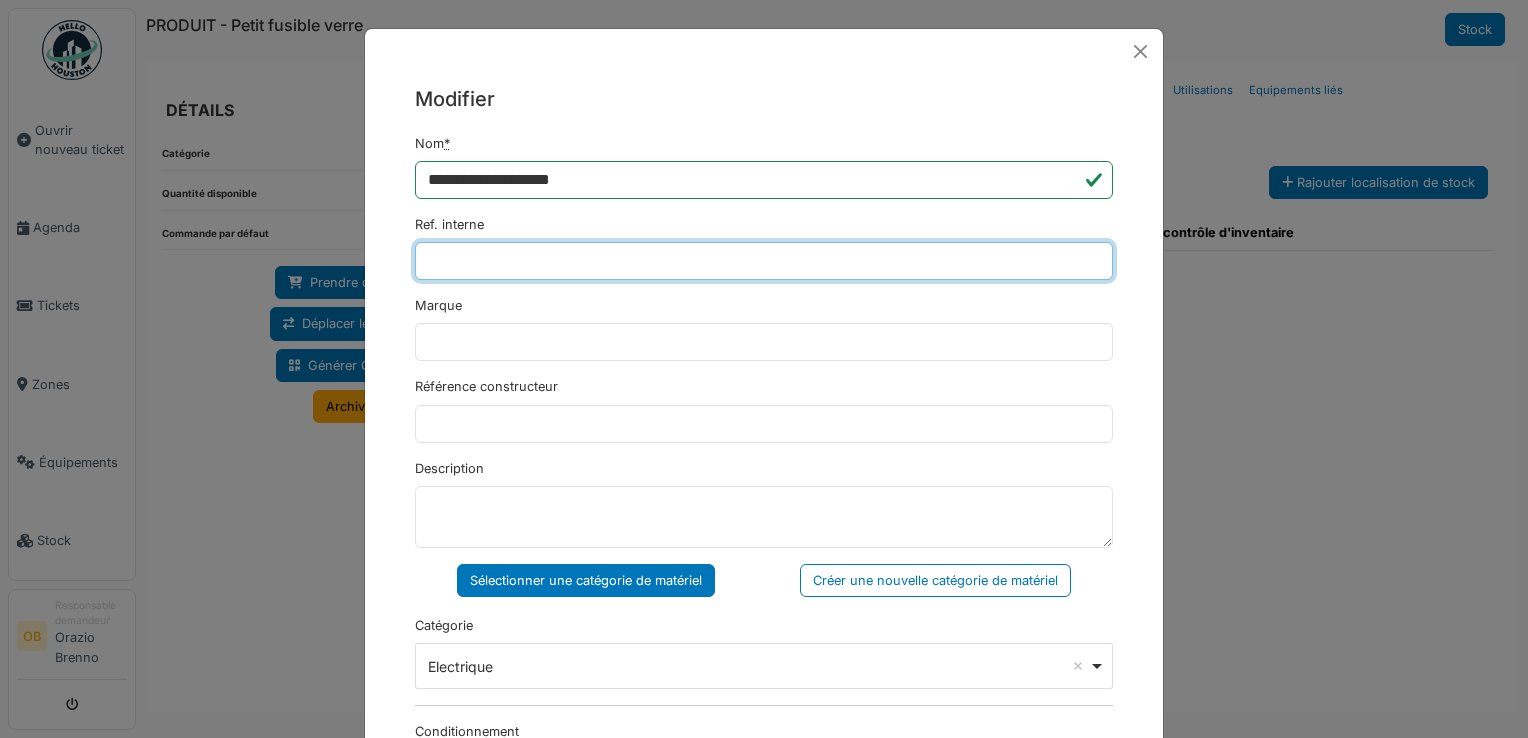 click on "Ref. interne" at bounding box center (764, 261) 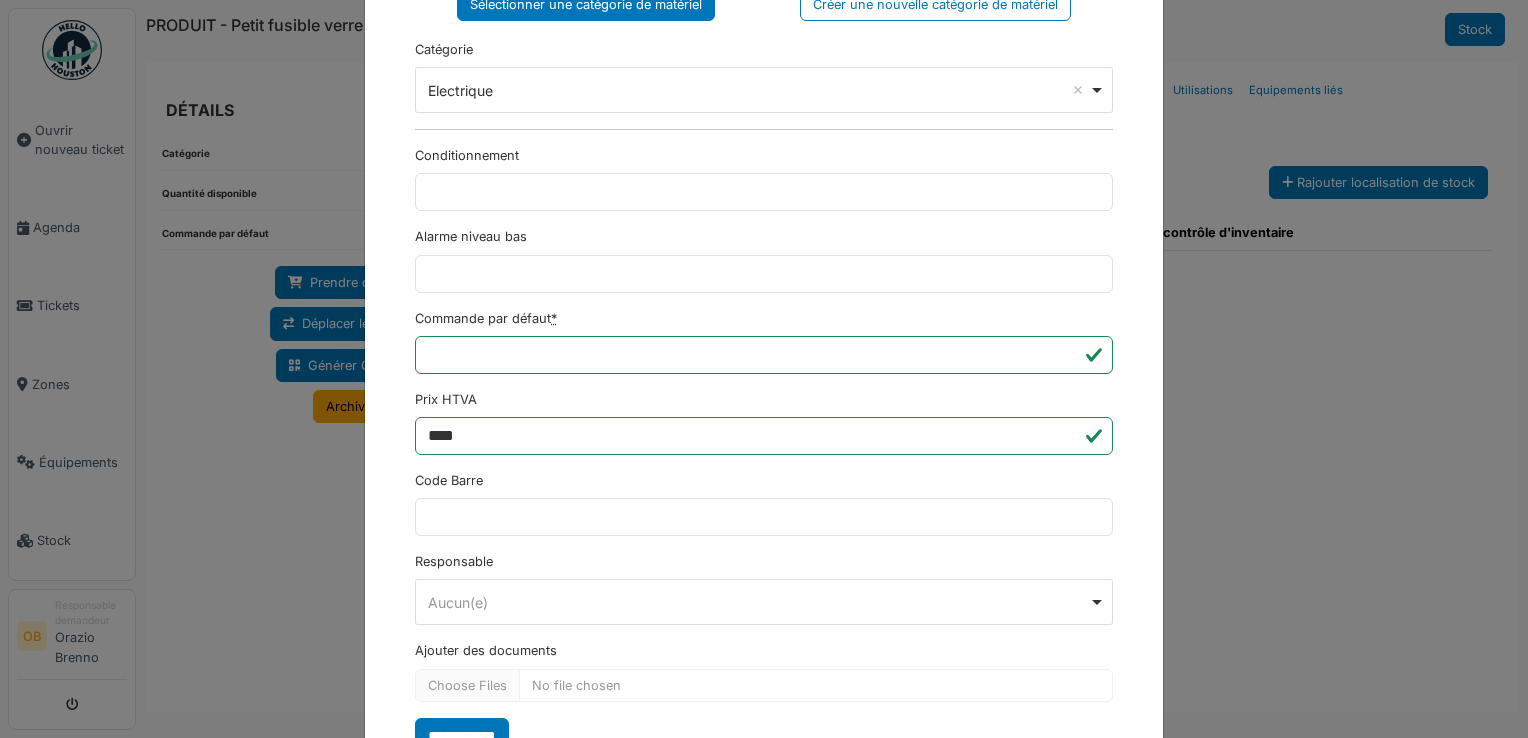 scroll, scrollTop: 650, scrollLeft: 0, axis: vertical 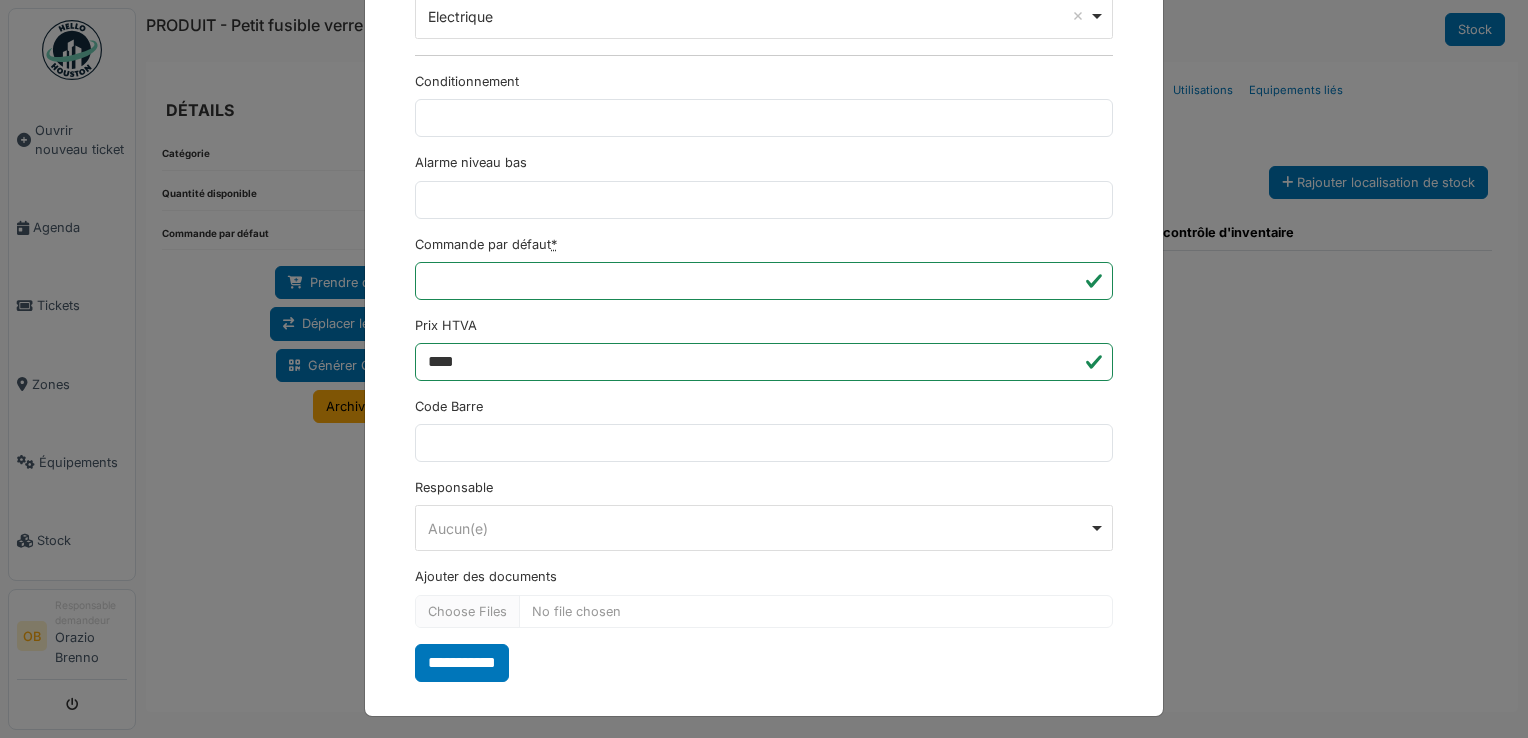 type on "**********" 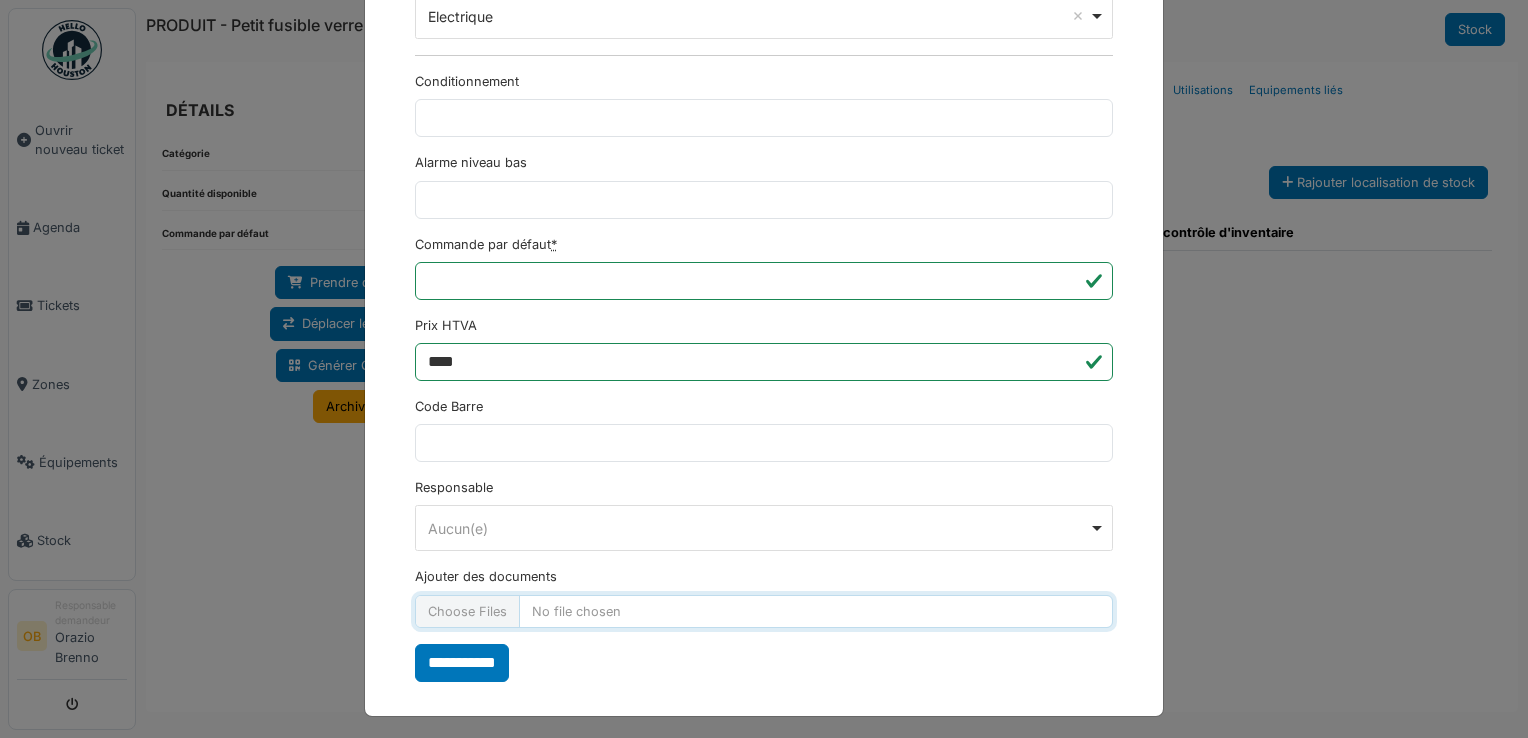click on "Ajouter des documents" at bounding box center (764, 611) 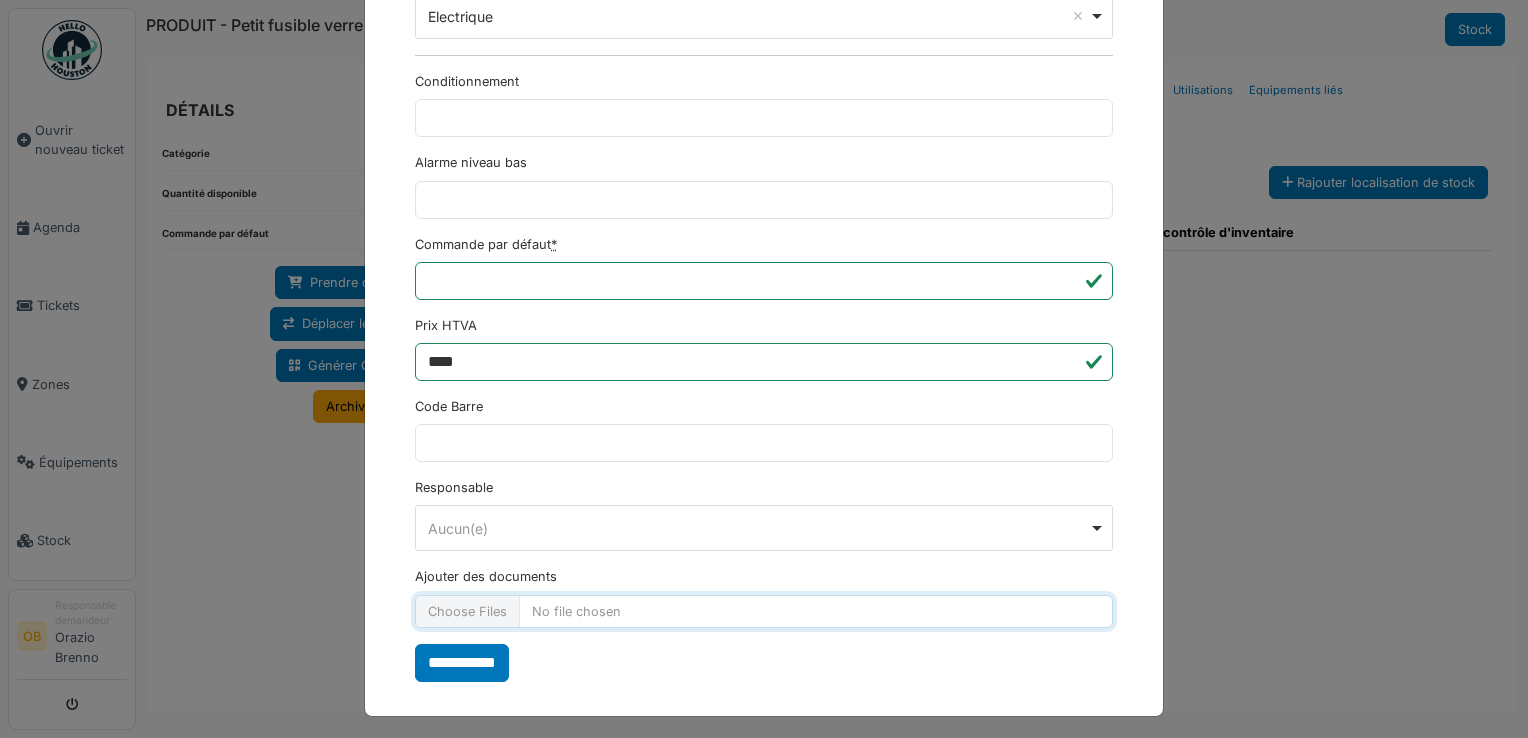 type on "**********" 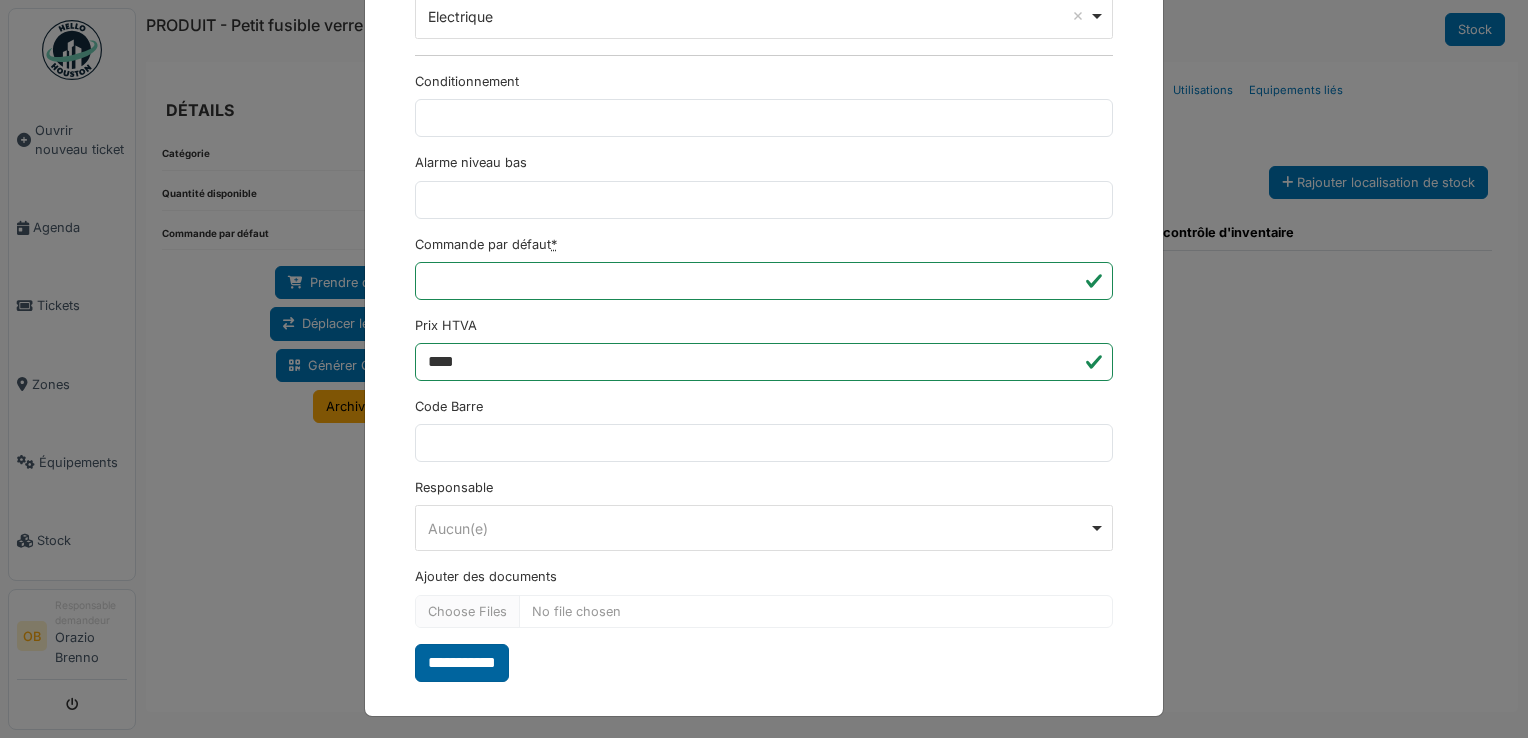 click on "**********" at bounding box center [462, 663] 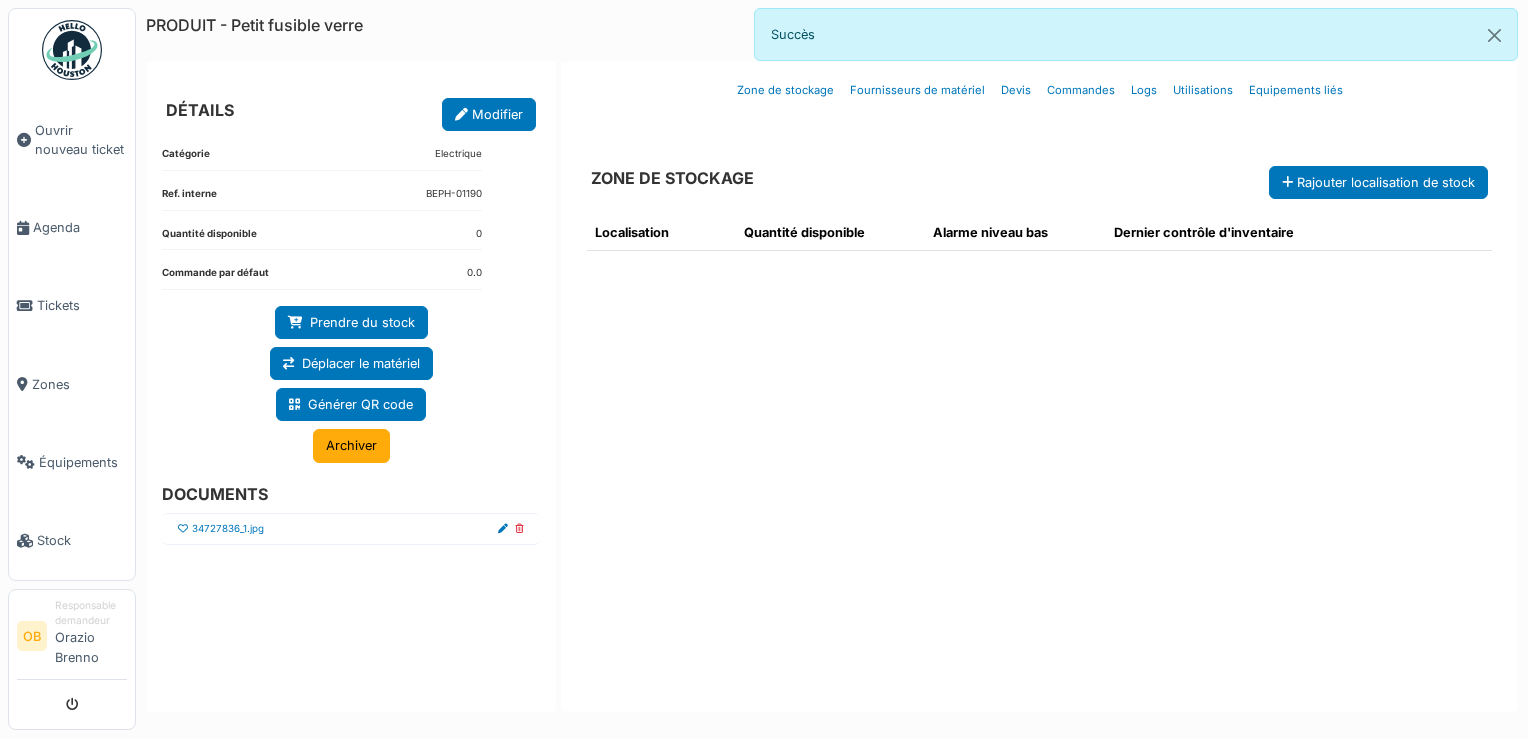 click at bounding box center [183, 529] 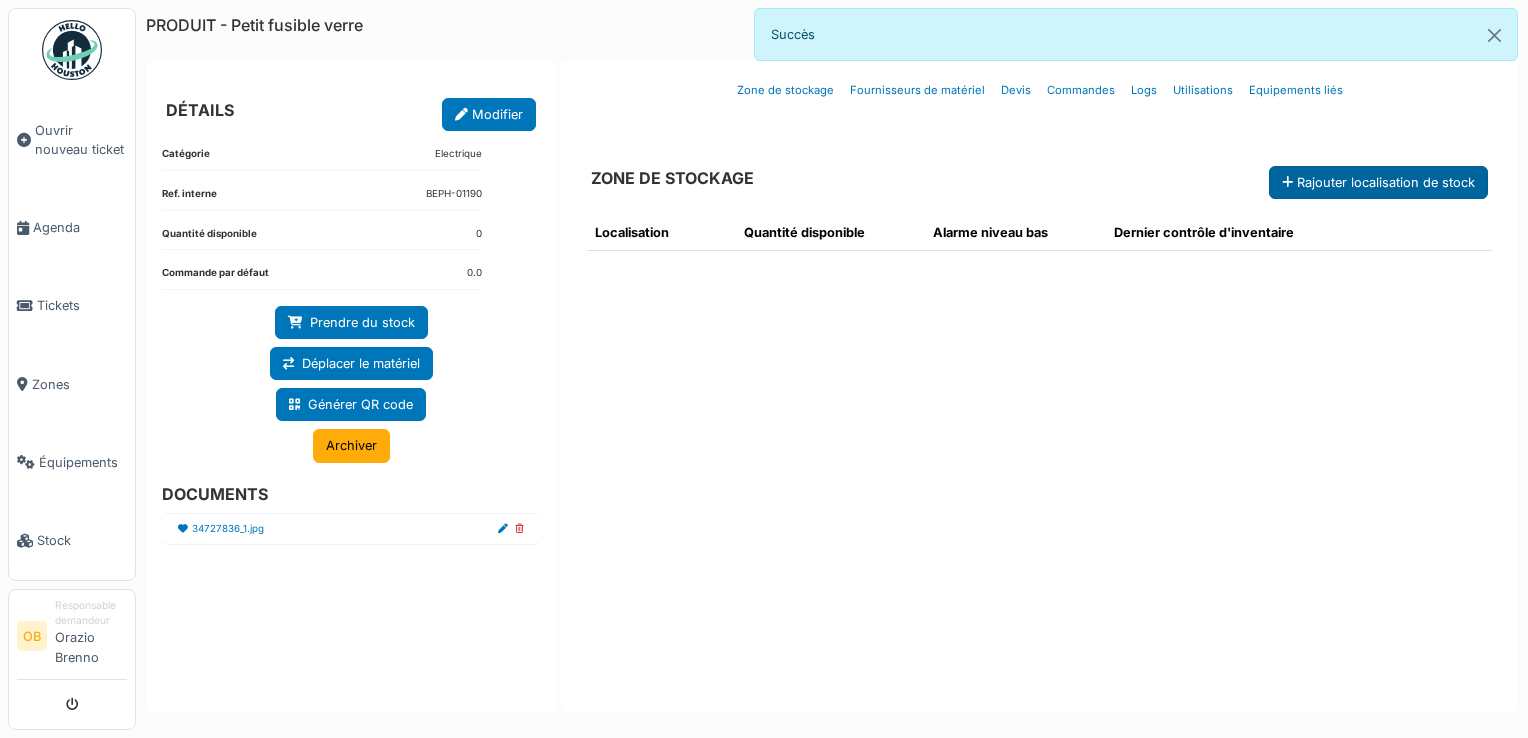 click on "Rajouter localisation de stock" at bounding box center [1378, 182] 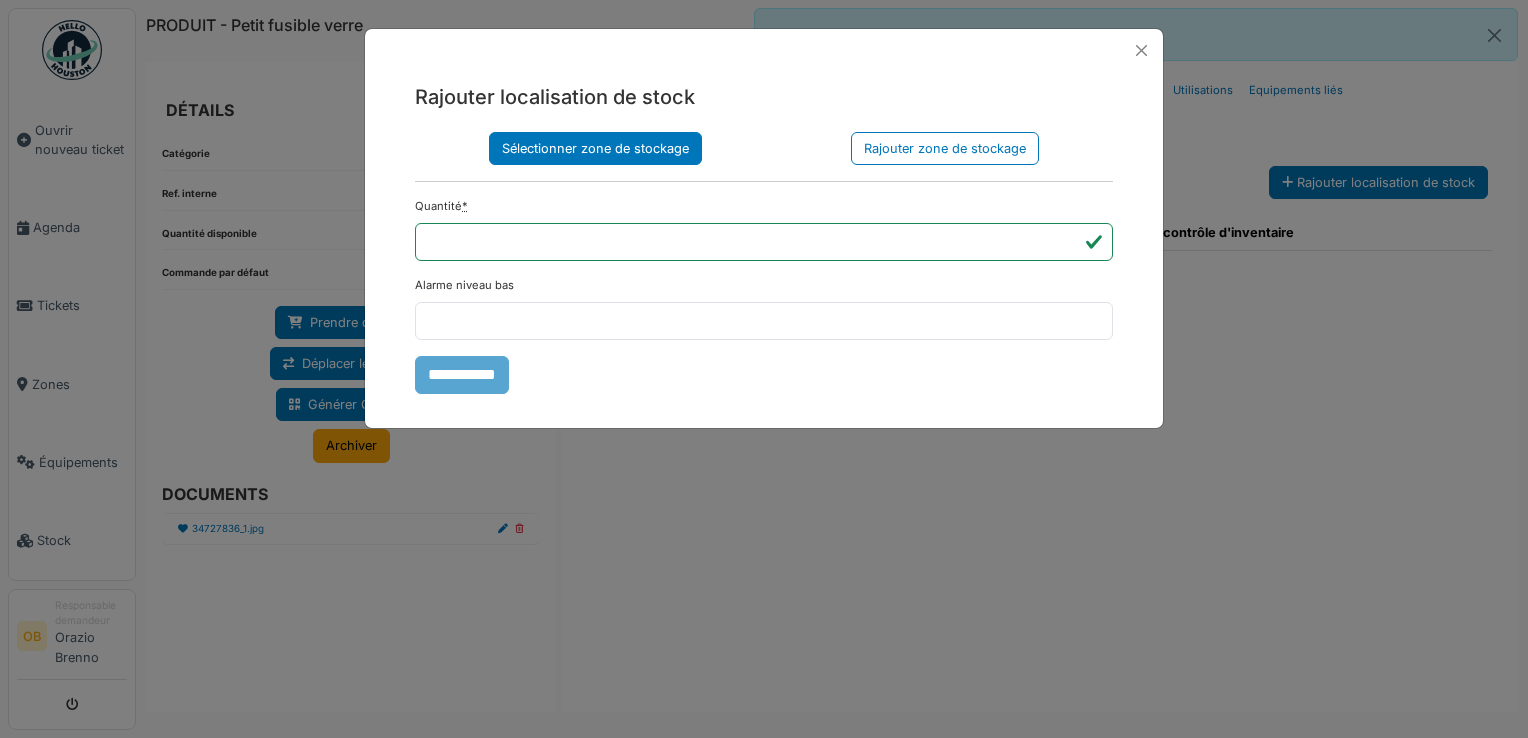 click on "Sélectionner zone de stockage" at bounding box center (595, 148) 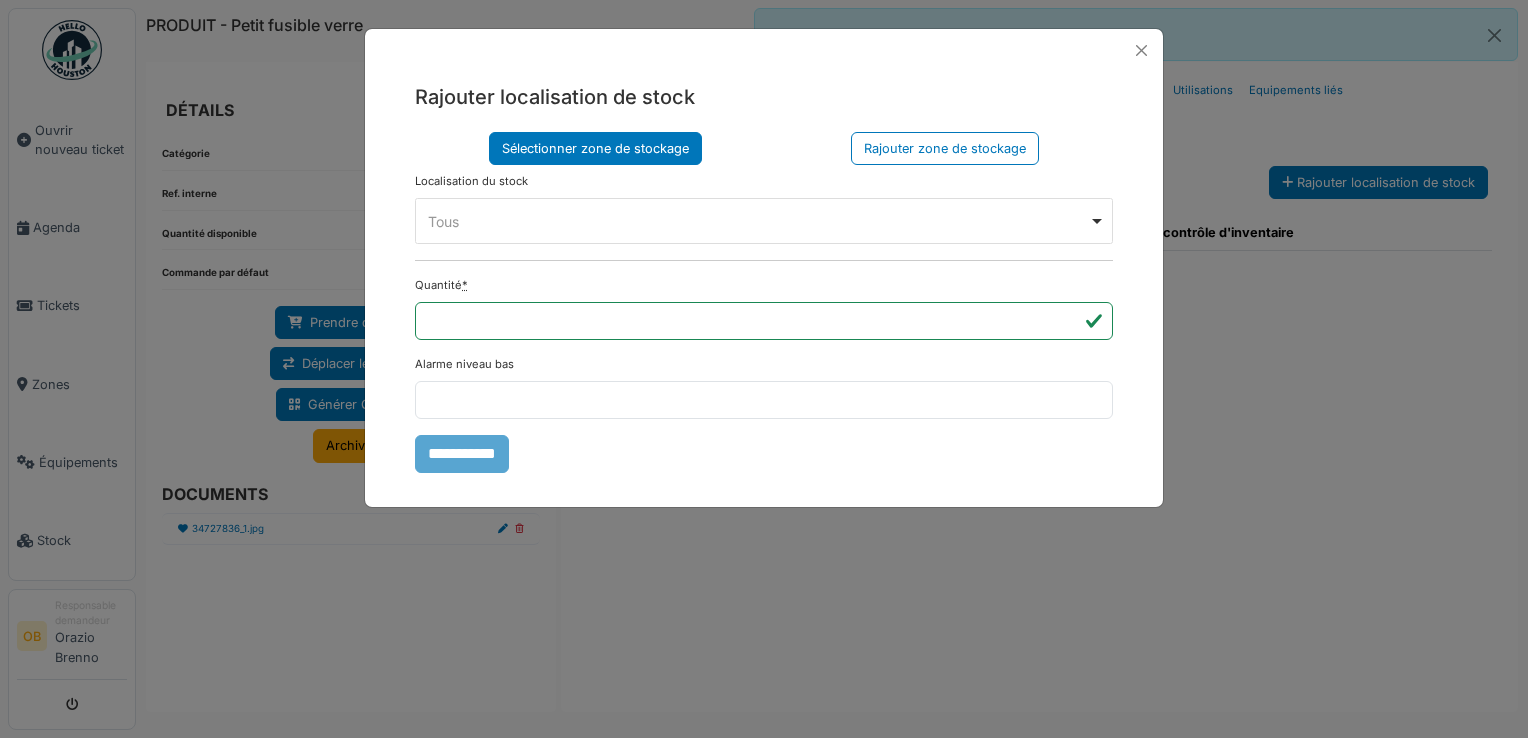 click on "Tous Remove item" at bounding box center [758, 221] 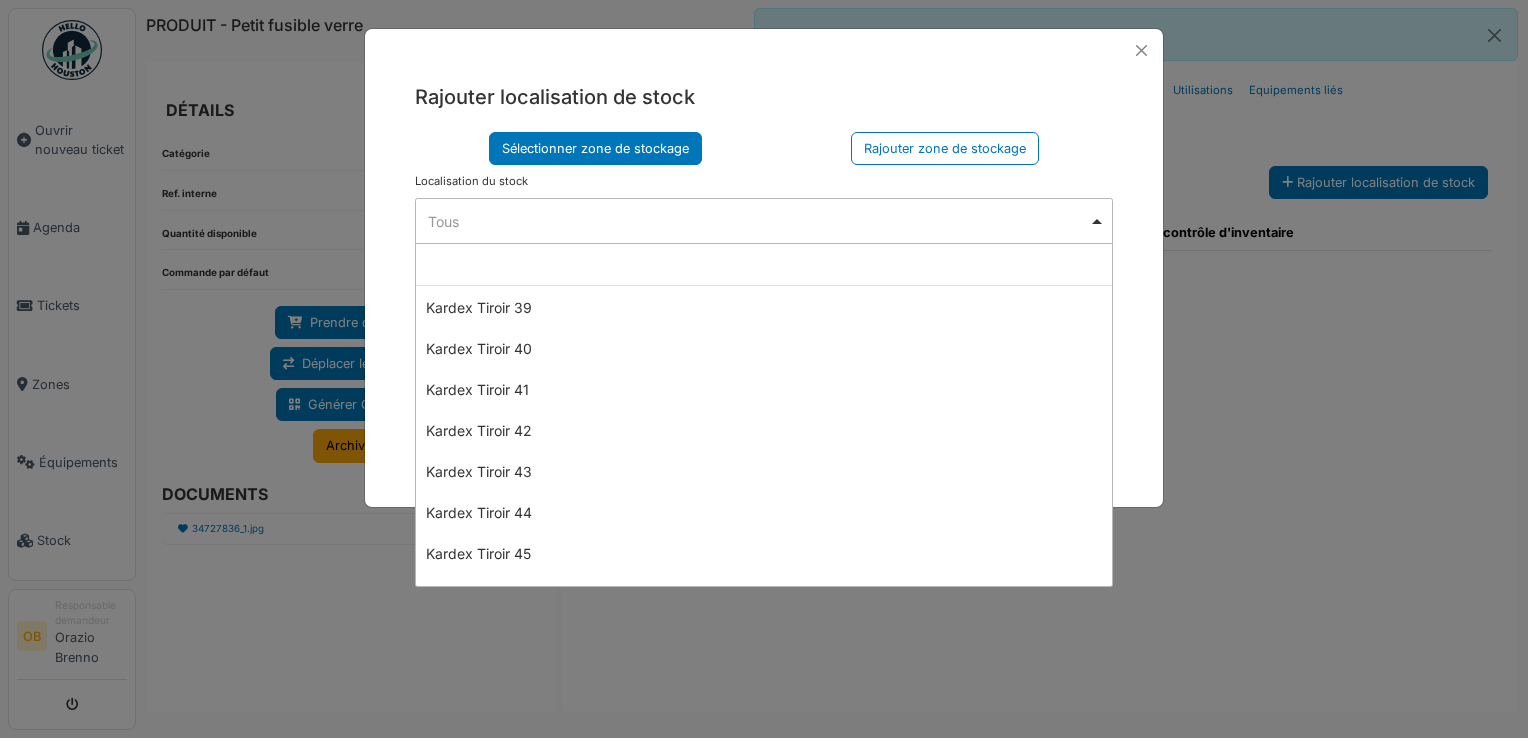 scroll, scrollTop: 1600, scrollLeft: 0, axis: vertical 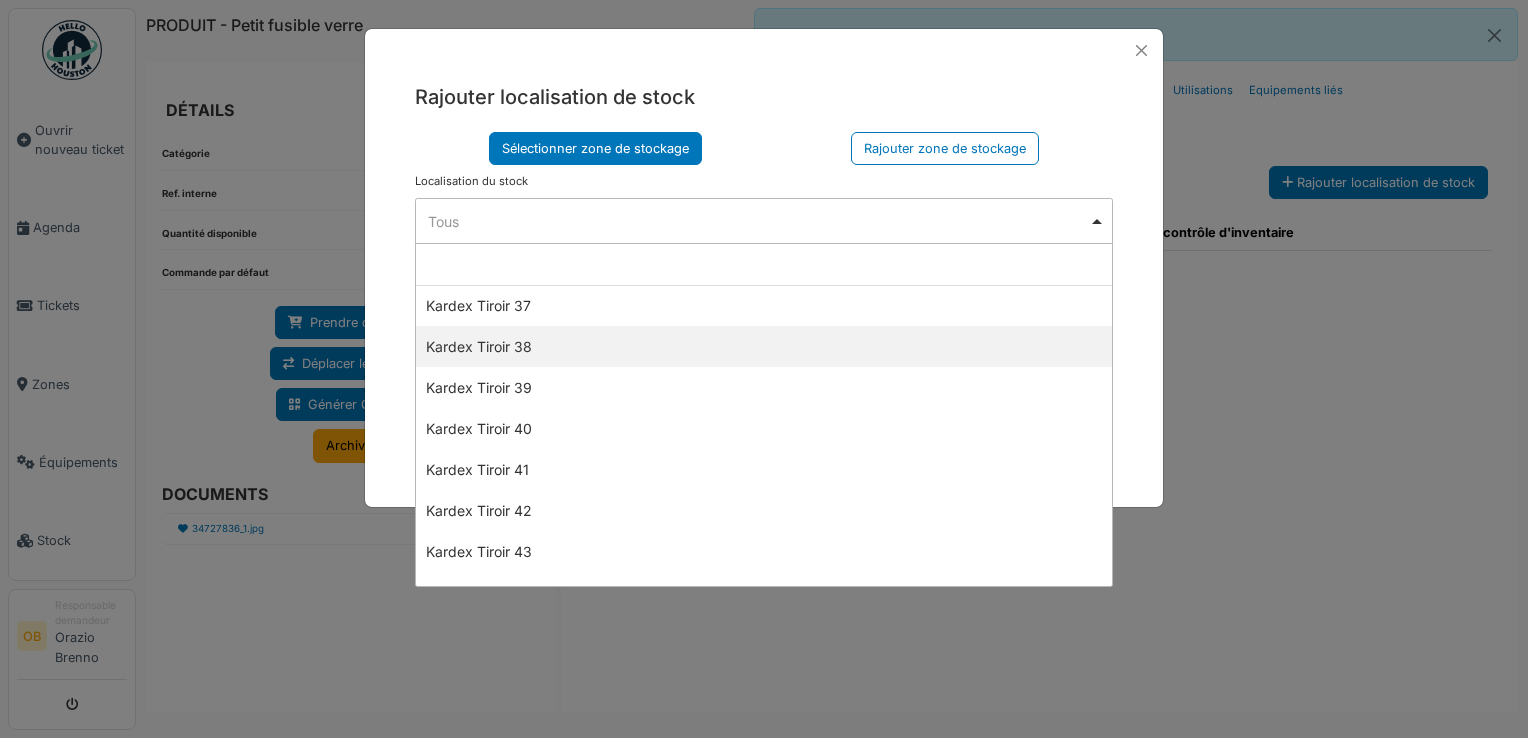 select on "****" 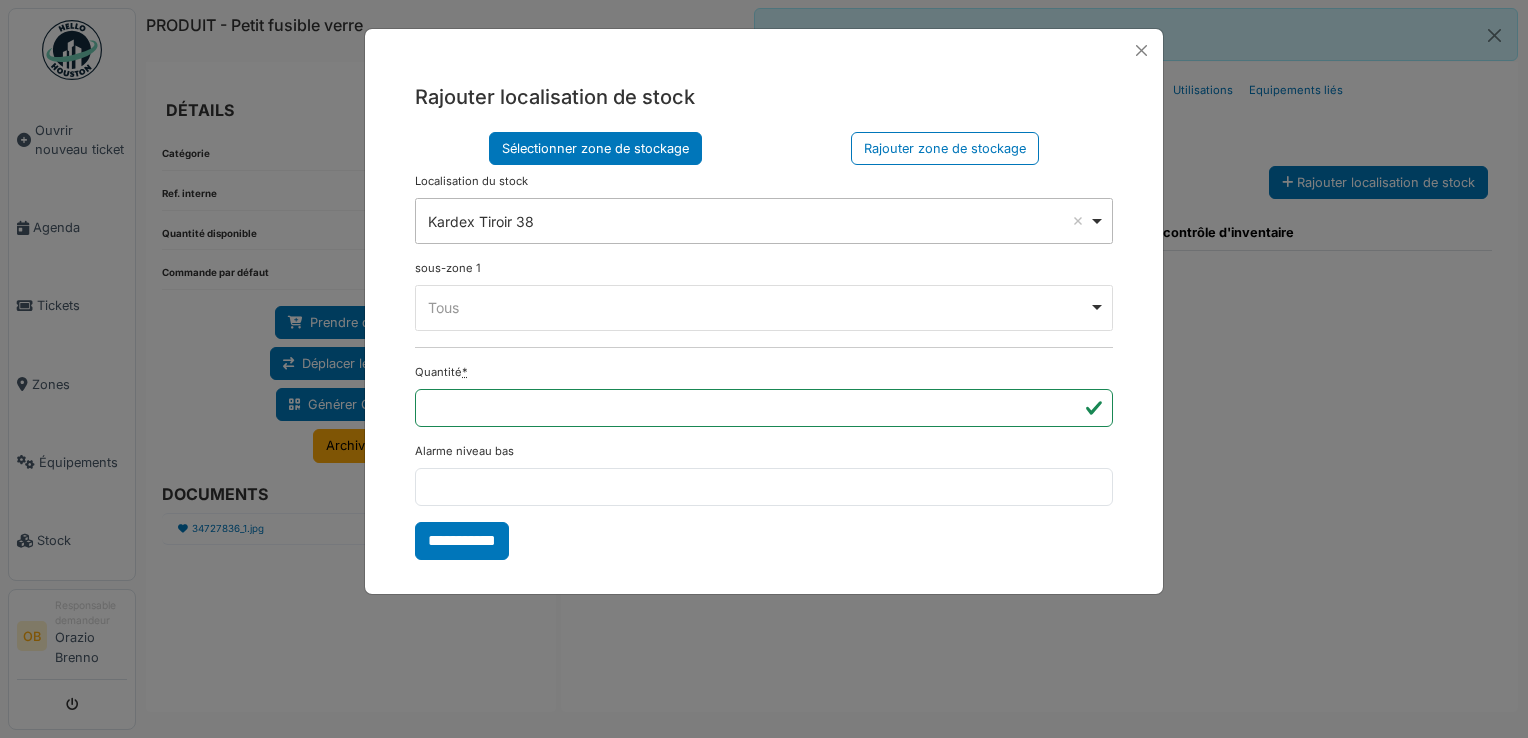 click on "Tous Remove item" at bounding box center [758, 307] 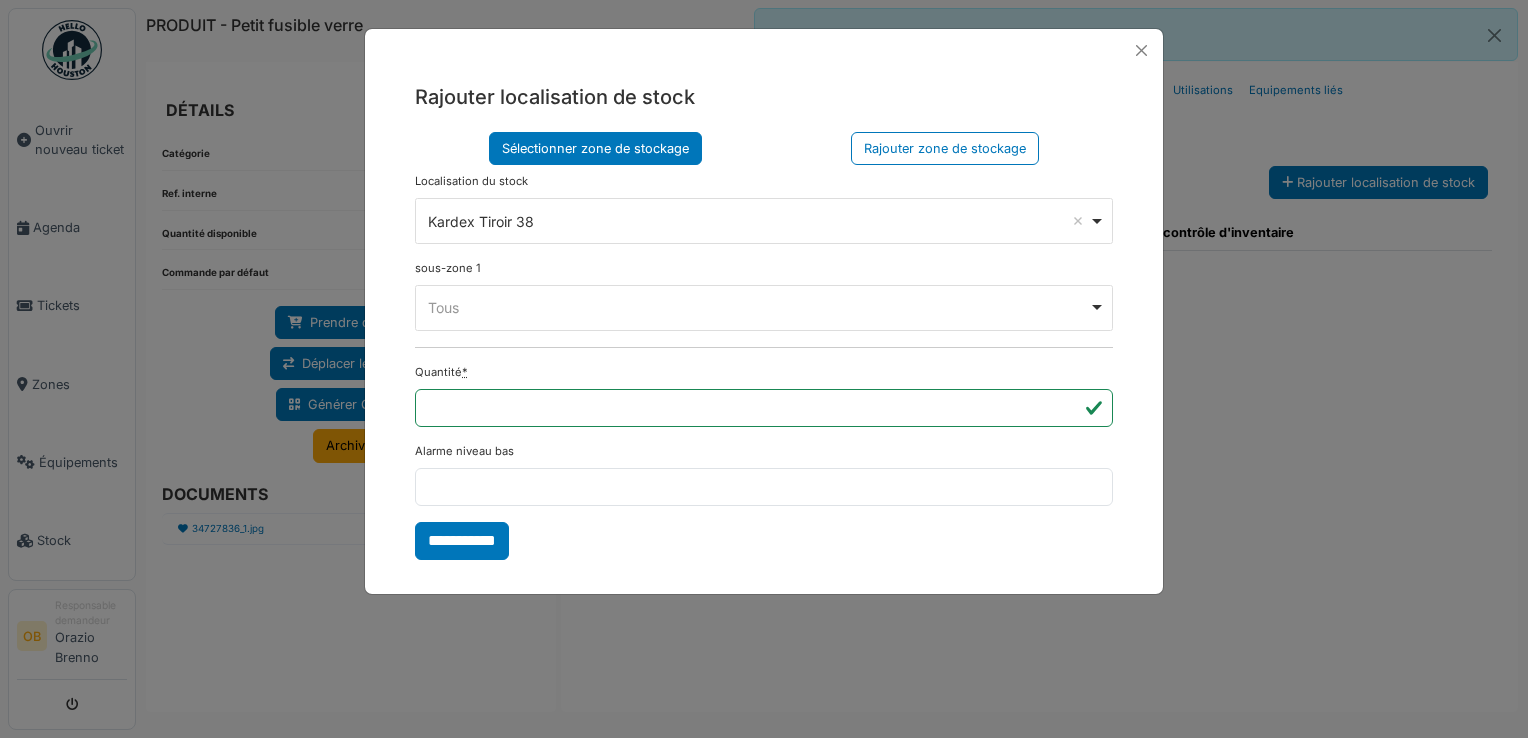 click on "Rajouter localisation de stock
Sélectionner zone de stockage
Rajouter zone de stockage
Localisation du stock
Zone de stockage parente
**** Tous Remove item Tous Armoire 1 Armoire 2 Kardex Tiroir 1 Kardex Tiroir 2 Kardex Tiroir 3 Kardex Tiroir 4 Kardex Tiroir 5 Kardex Tiroir 6 Kardex Tiroir 7 Kardex Tiroir 8 Kardex Tiroir 9 Kardex Tiroir 10 Kardex Tiroir 11 Kardex Tiroir 12 Kardex Tiroir 13 Kardex Tiroir 14 Kardex Tiroir 15 Kardex Tiroir 16 Kardex Tiroir 17 Kardex Tiroir 18 Kardex Tiroir 19 Kardex Tiroir 20 Kardex Tiroir 21 Kardex Tiroir 22 Kardex Tiroir 23 Kardex Tiroir 24 Kardex Tiroir 25 Kardex Tiroir 26 Kardex Tiroir 27 Kardex Tiroir 28 Kardex Tiroir 29 Kardex Tiroir 30 Kardex Tiroir 31 Kardex Tiroir 32 Kardex Tiroir 33 Kardex Tiroir 34 Tous" at bounding box center (764, 320) 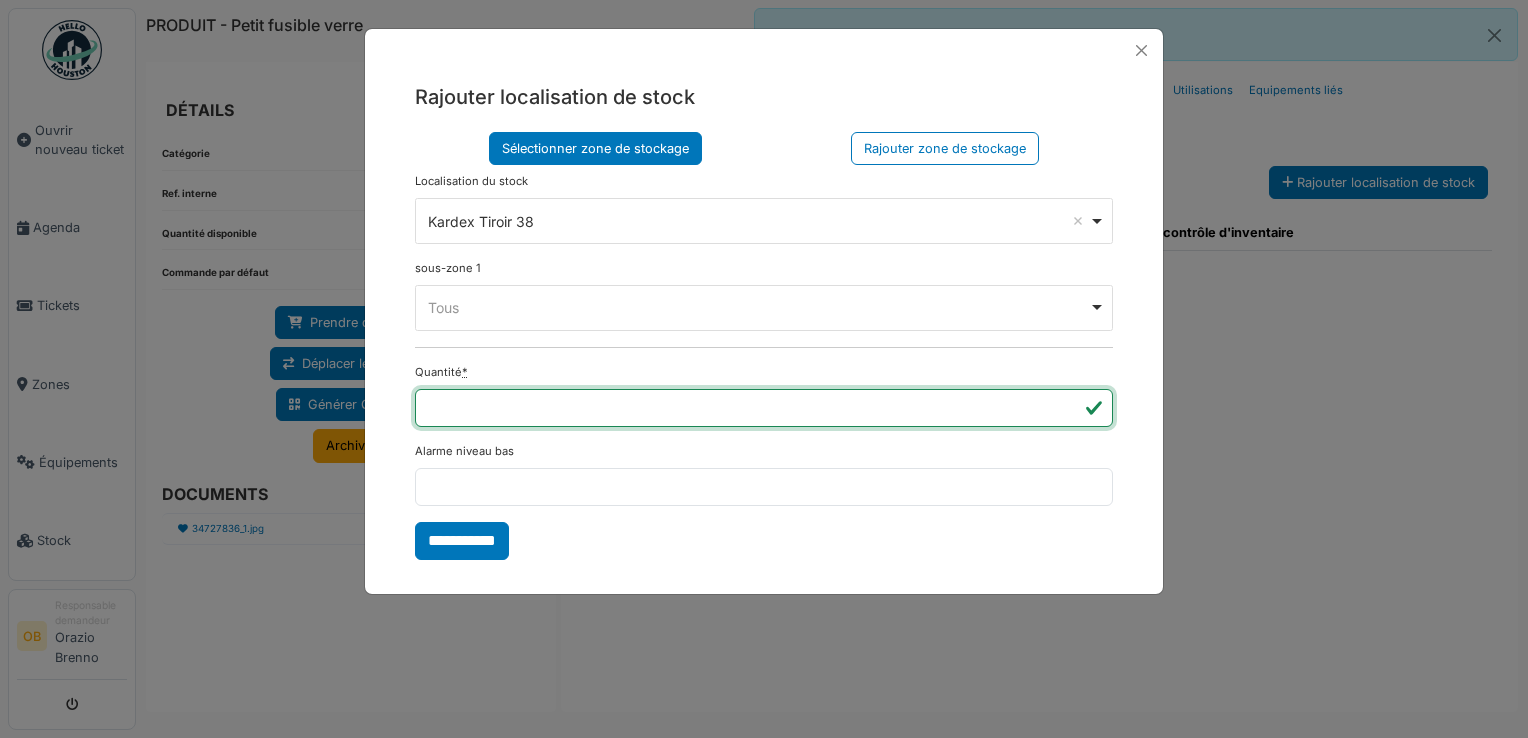 click on "**" at bounding box center (764, 408) 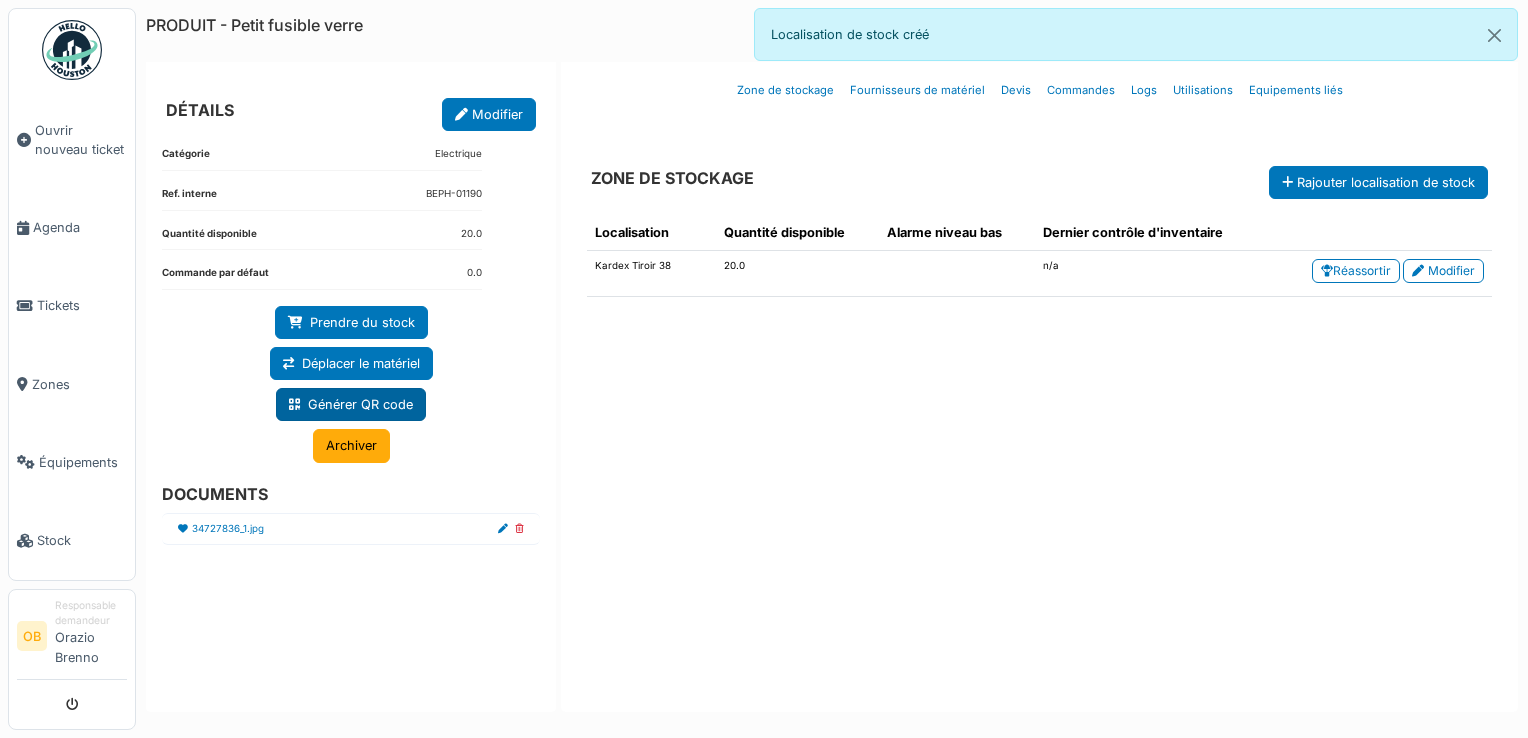 click at bounding box center (294, 405) 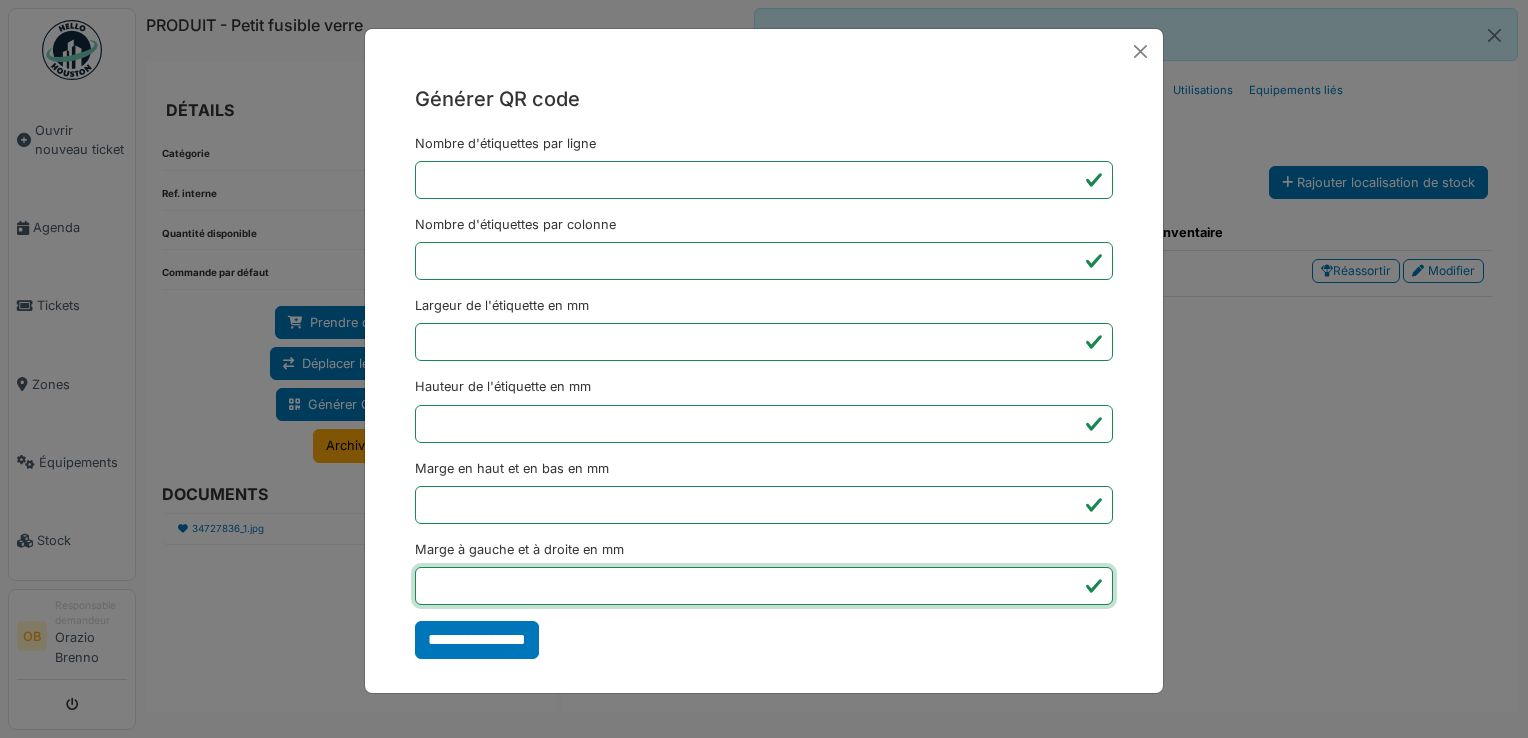 click on "*" at bounding box center (764, 586) 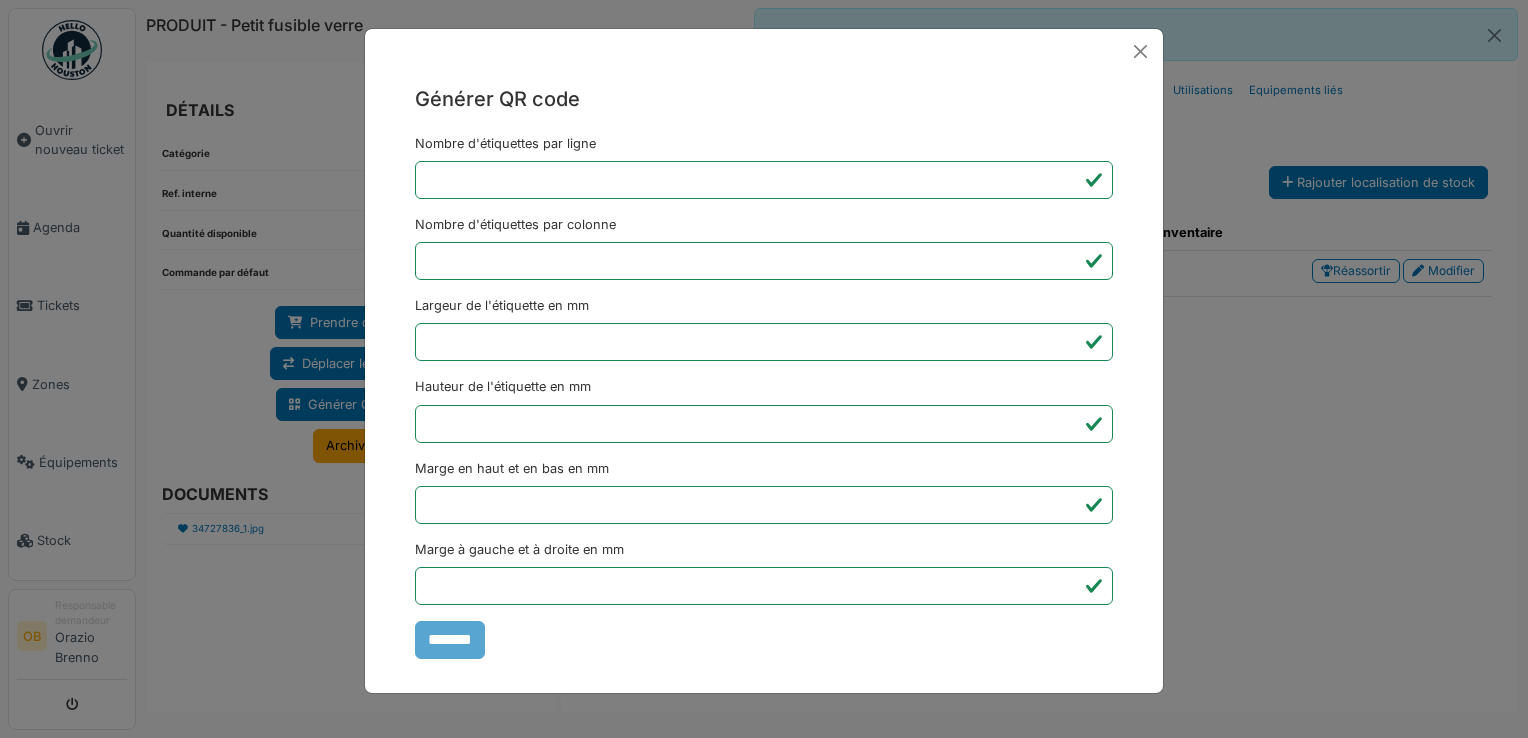type on "*******" 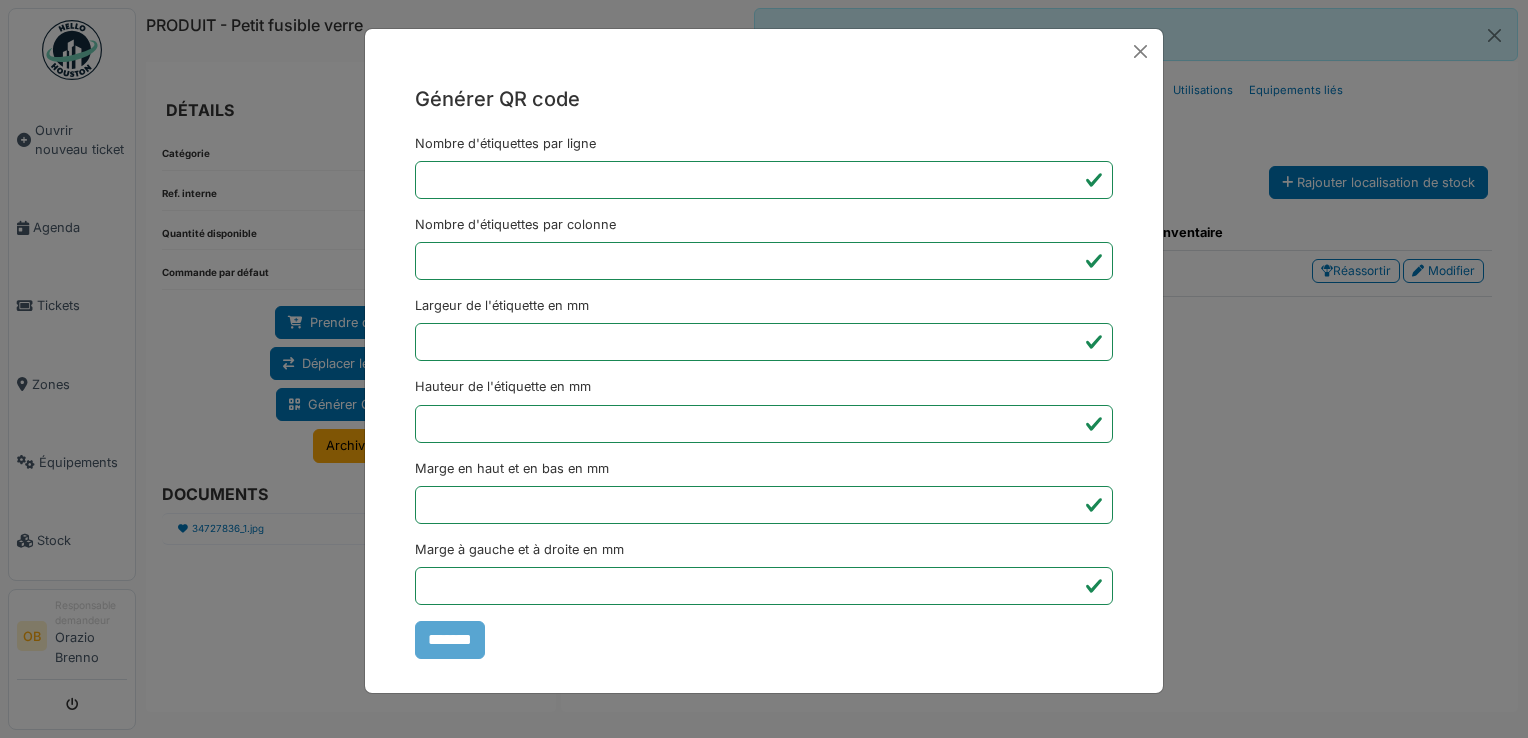 drag, startPoint x: 1370, startPoint y: 381, endPoint x: 1372, endPoint y: 367, distance: 14.142136 